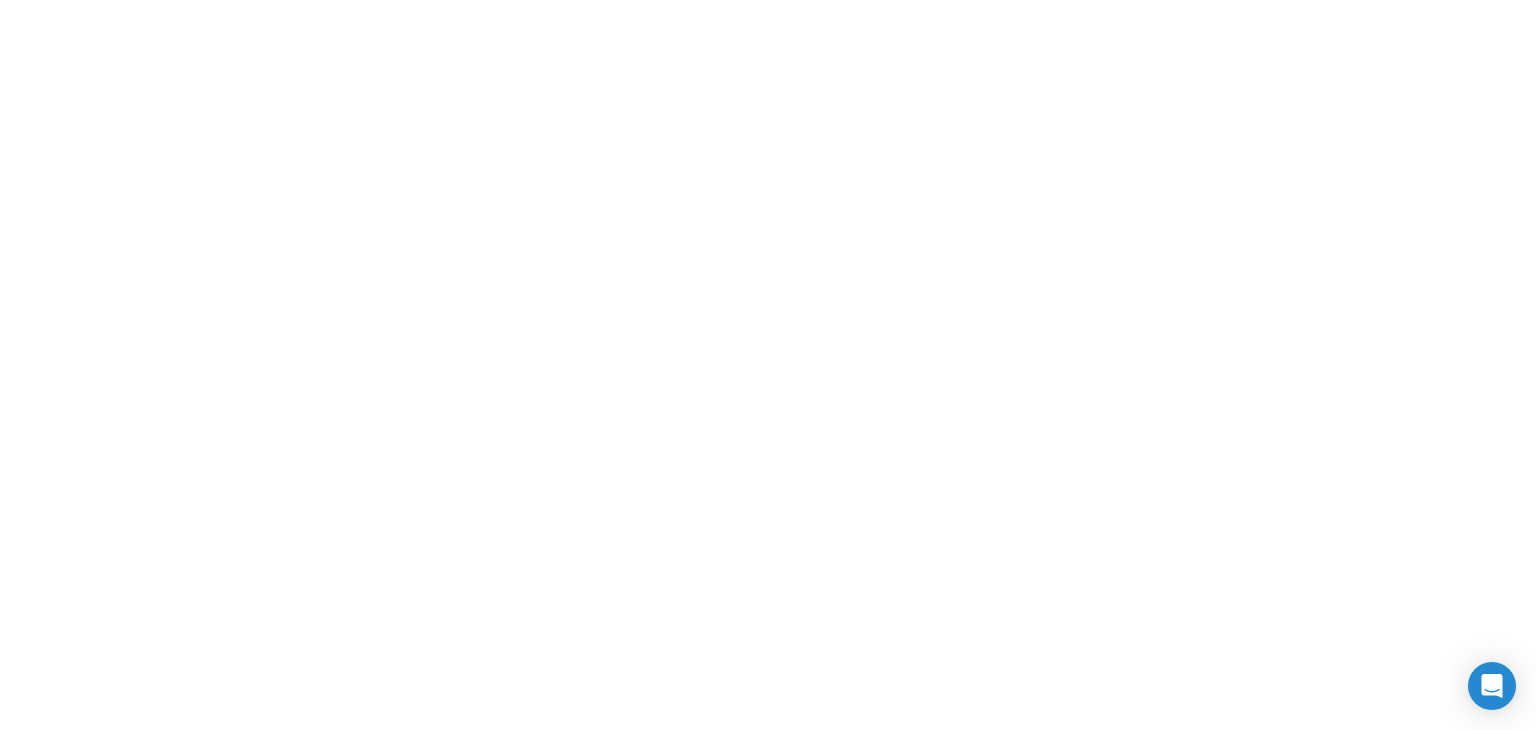 scroll, scrollTop: 0, scrollLeft: 0, axis: both 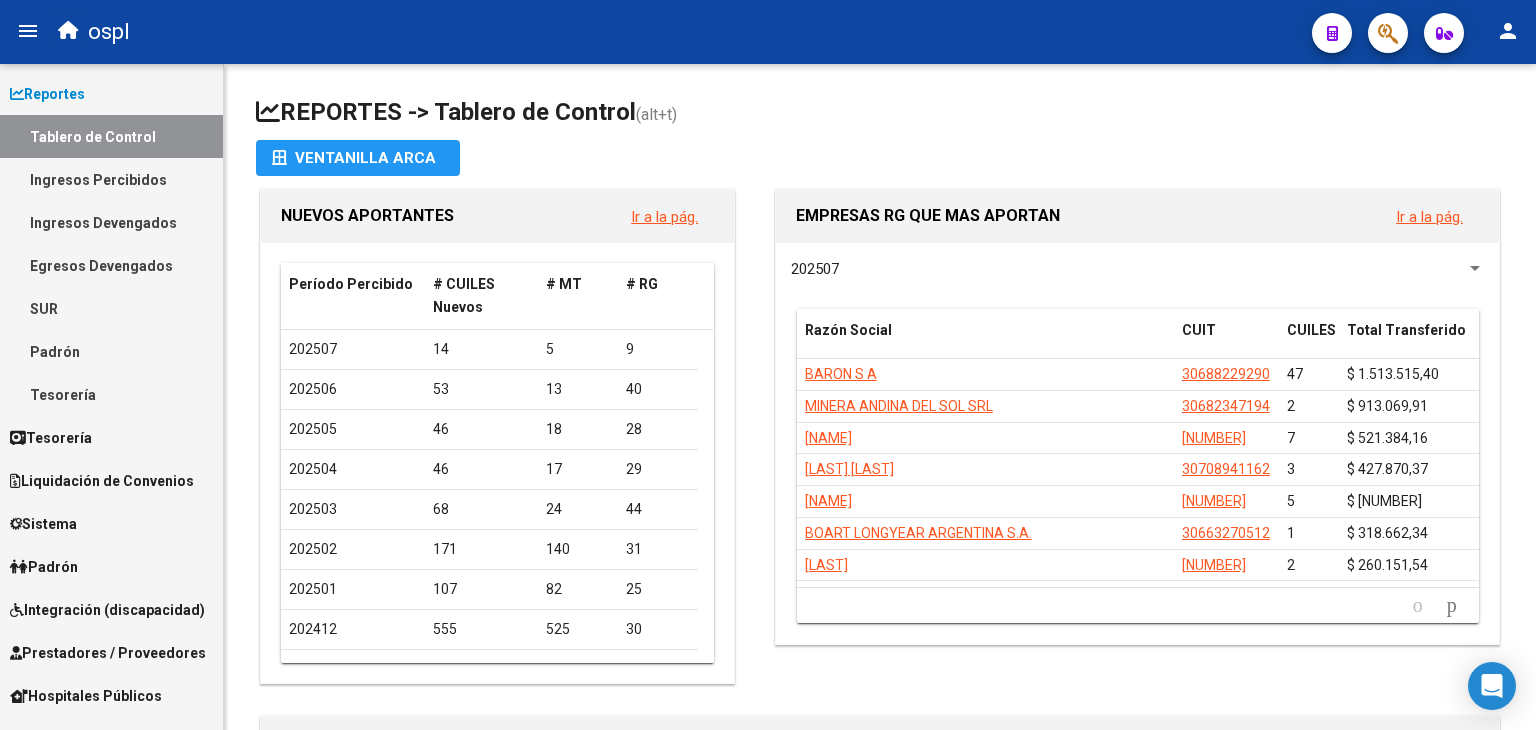 click on "Padrón" at bounding box center [111, 351] 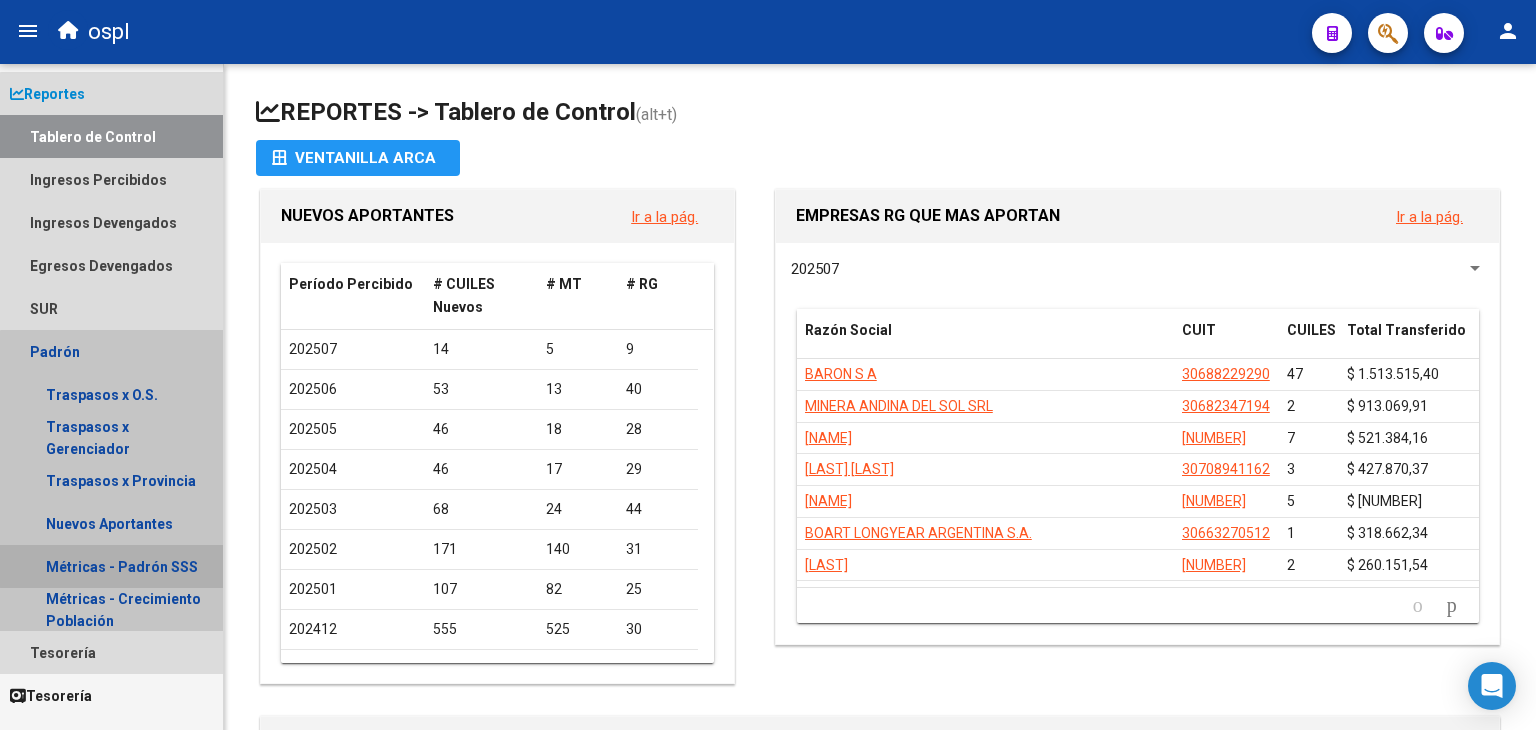 click on "Métricas - Padrón SSS" at bounding box center (111, 566) 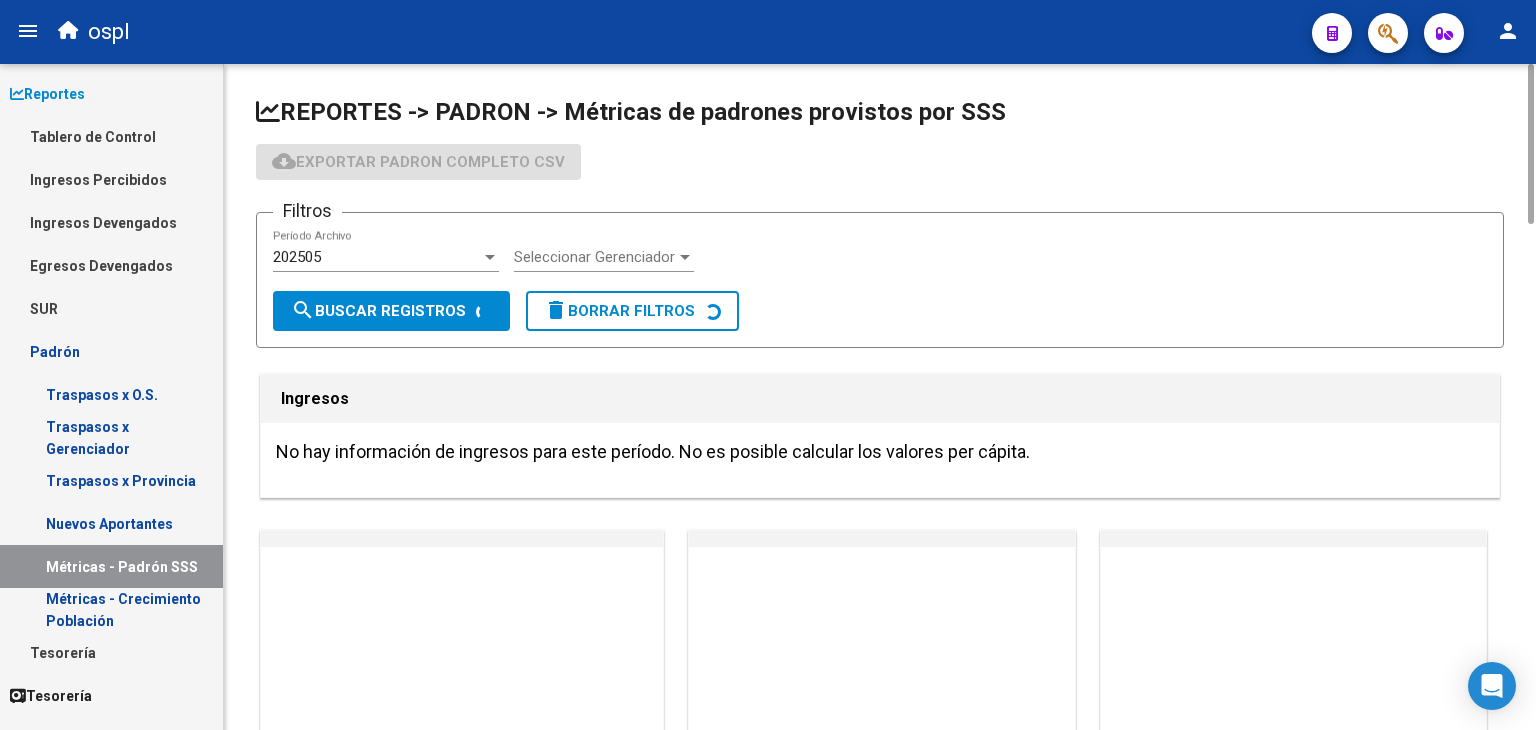 click on "202505" at bounding box center (377, 257) 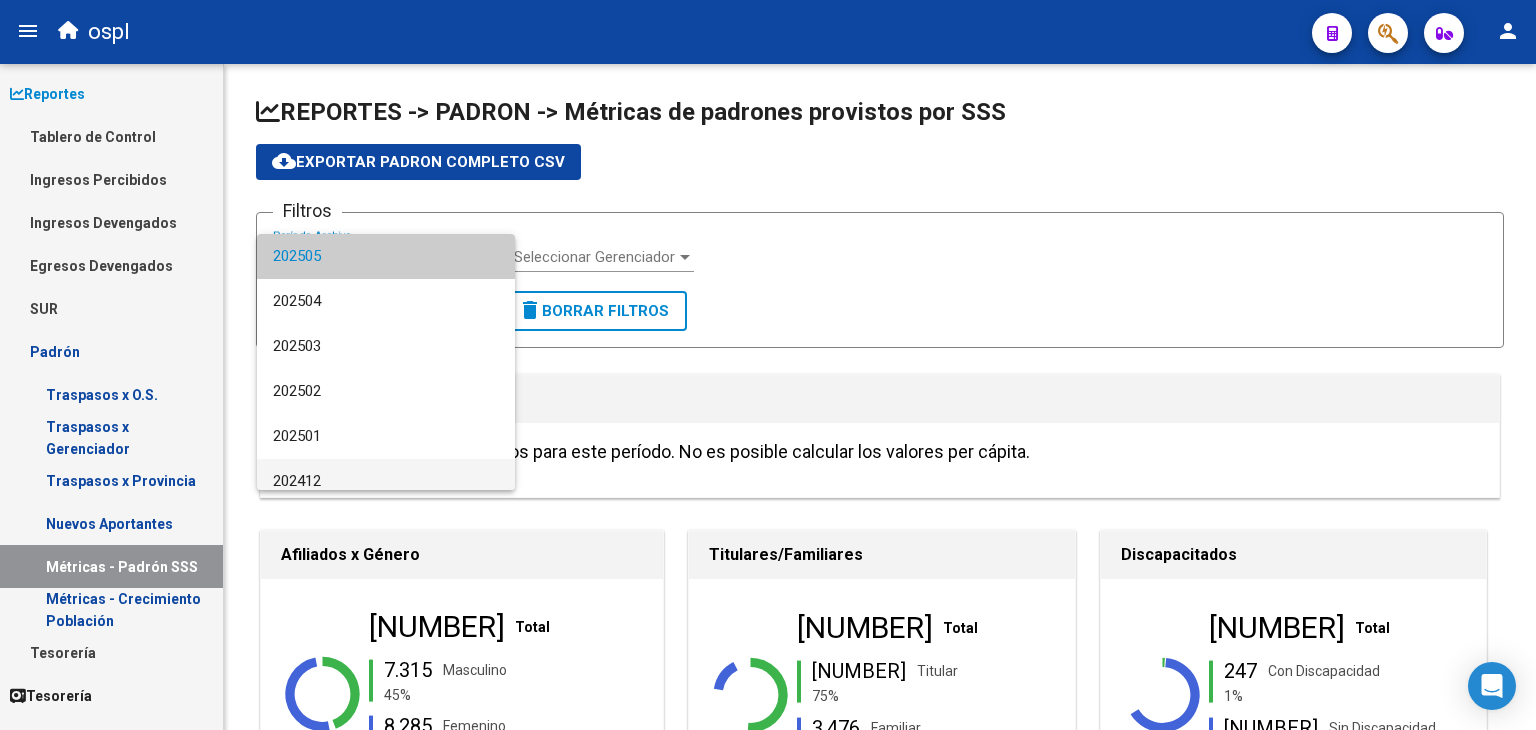 scroll, scrollTop: 63, scrollLeft: 0, axis: vertical 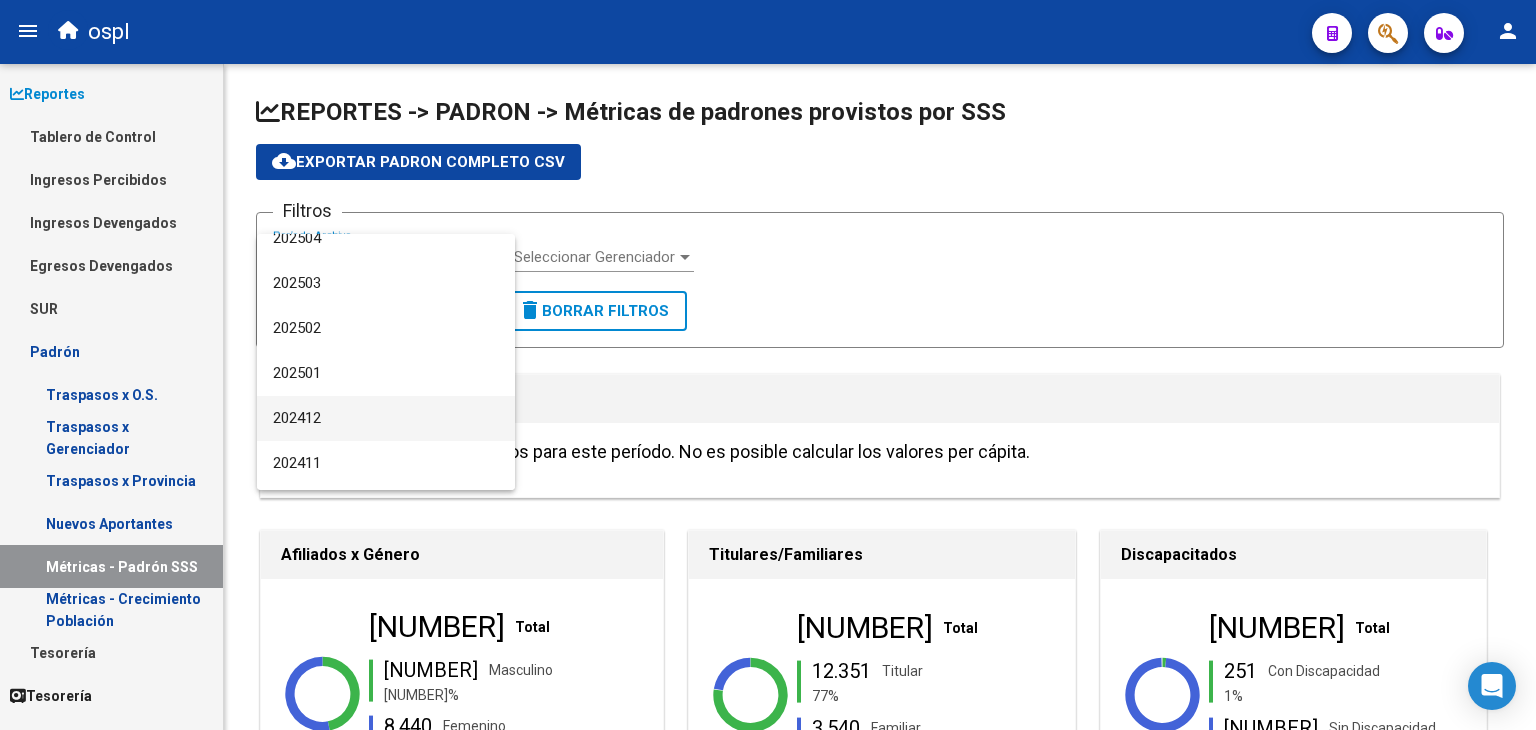 click on "202412" at bounding box center [386, 418] 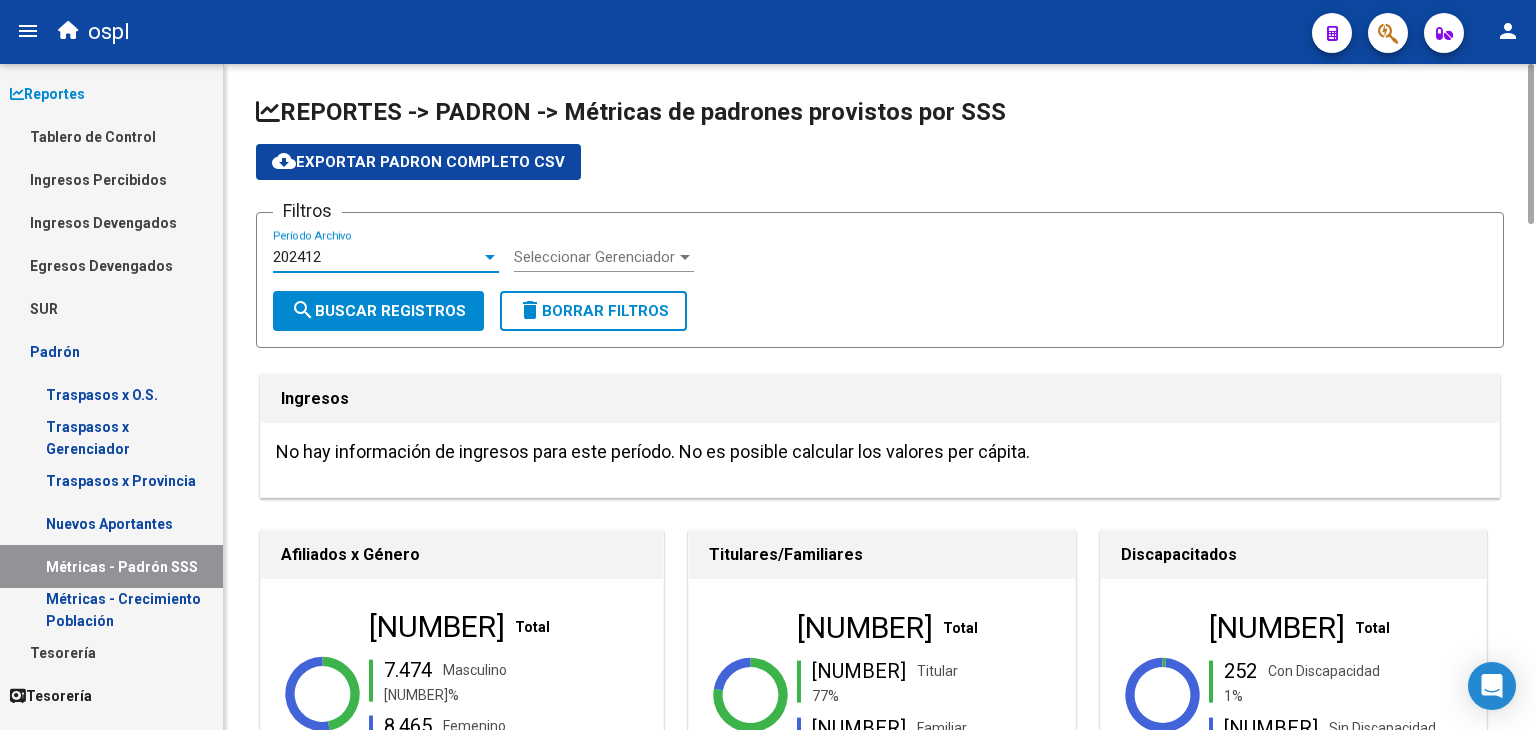 click on "search  Buscar Registros" 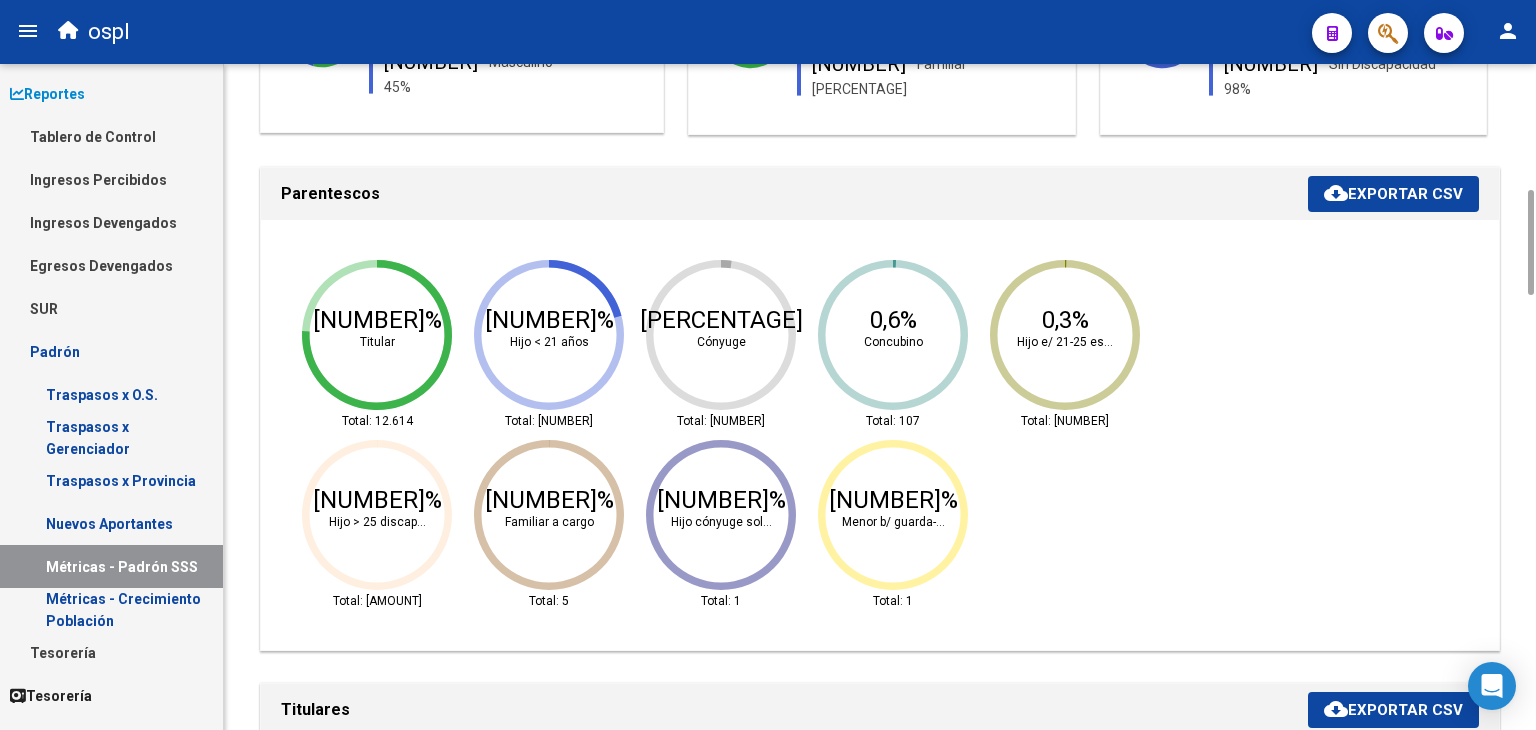 scroll, scrollTop: 661, scrollLeft: 0, axis: vertical 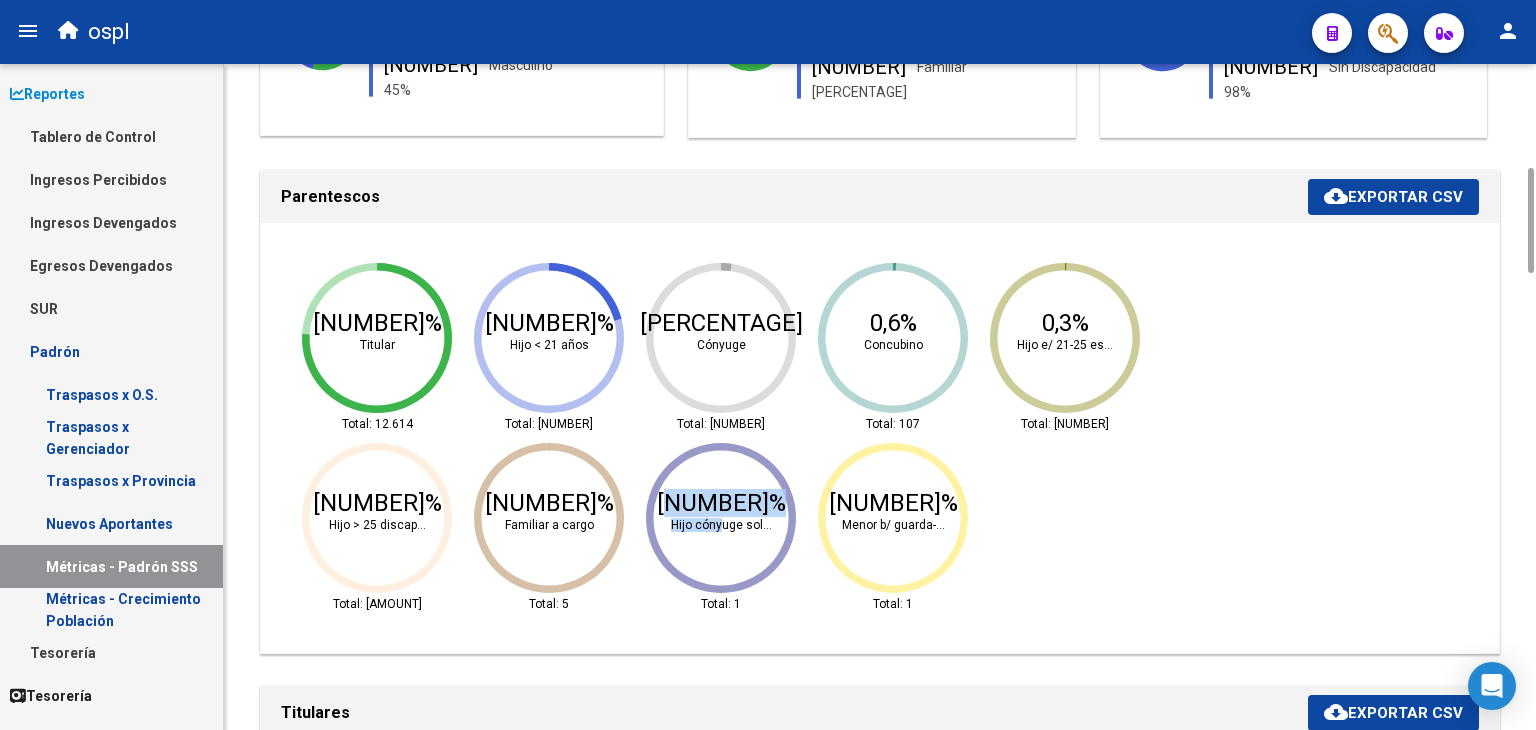 drag, startPoint x: 860, startPoint y: 514, endPoint x: 713, endPoint y: 513, distance: 147.0034 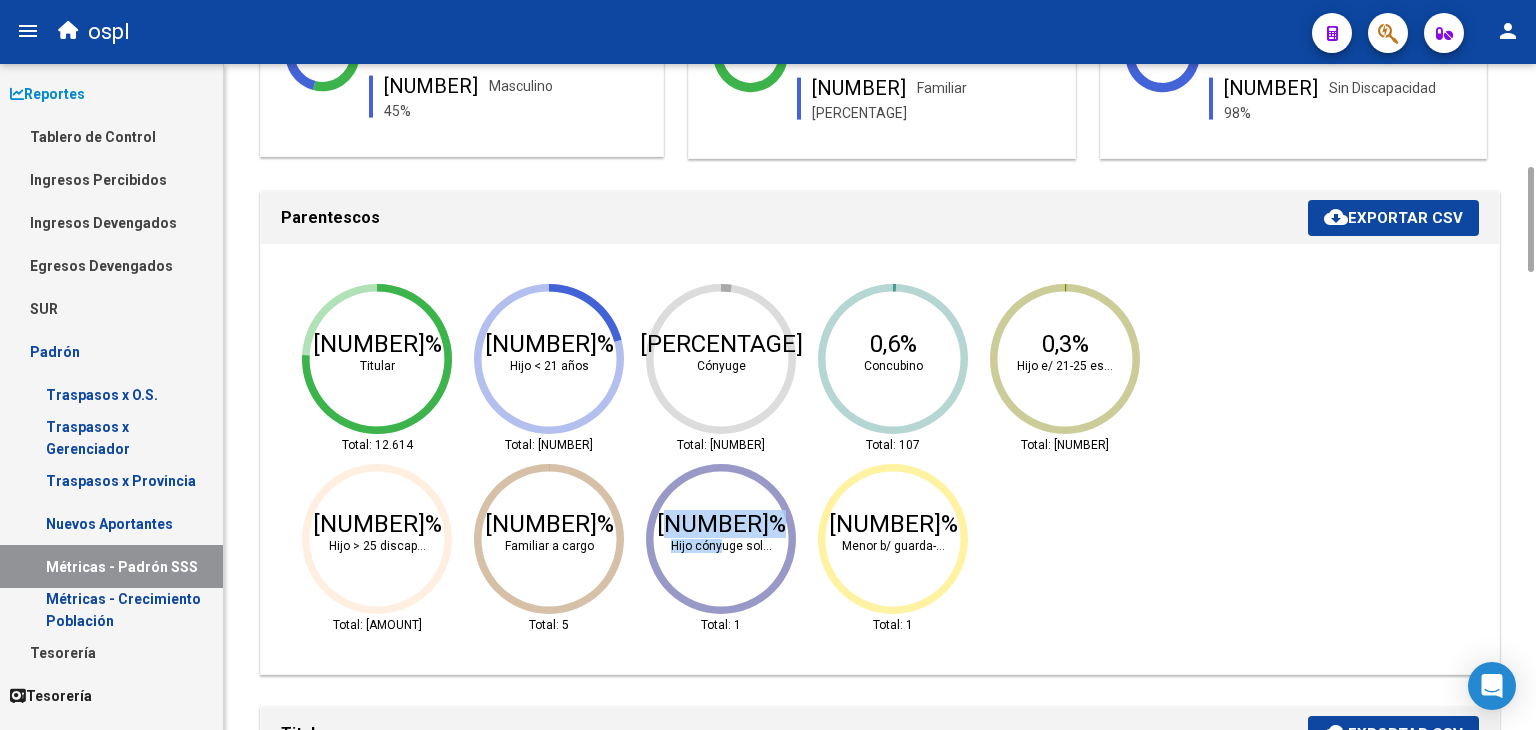 scroll, scrollTop: 642, scrollLeft: 0, axis: vertical 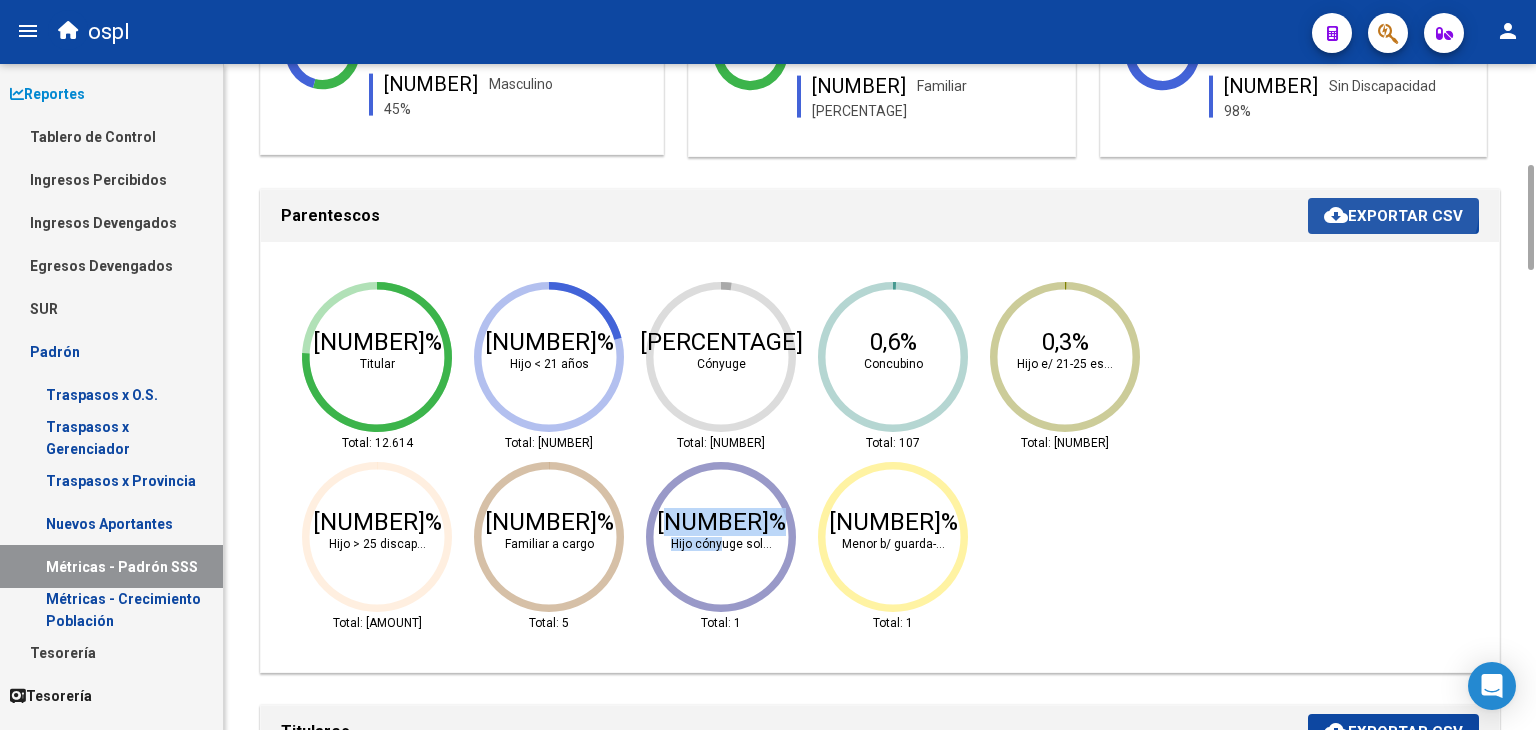click on "cloud_download  Exportar CSV" at bounding box center [1393, 216] 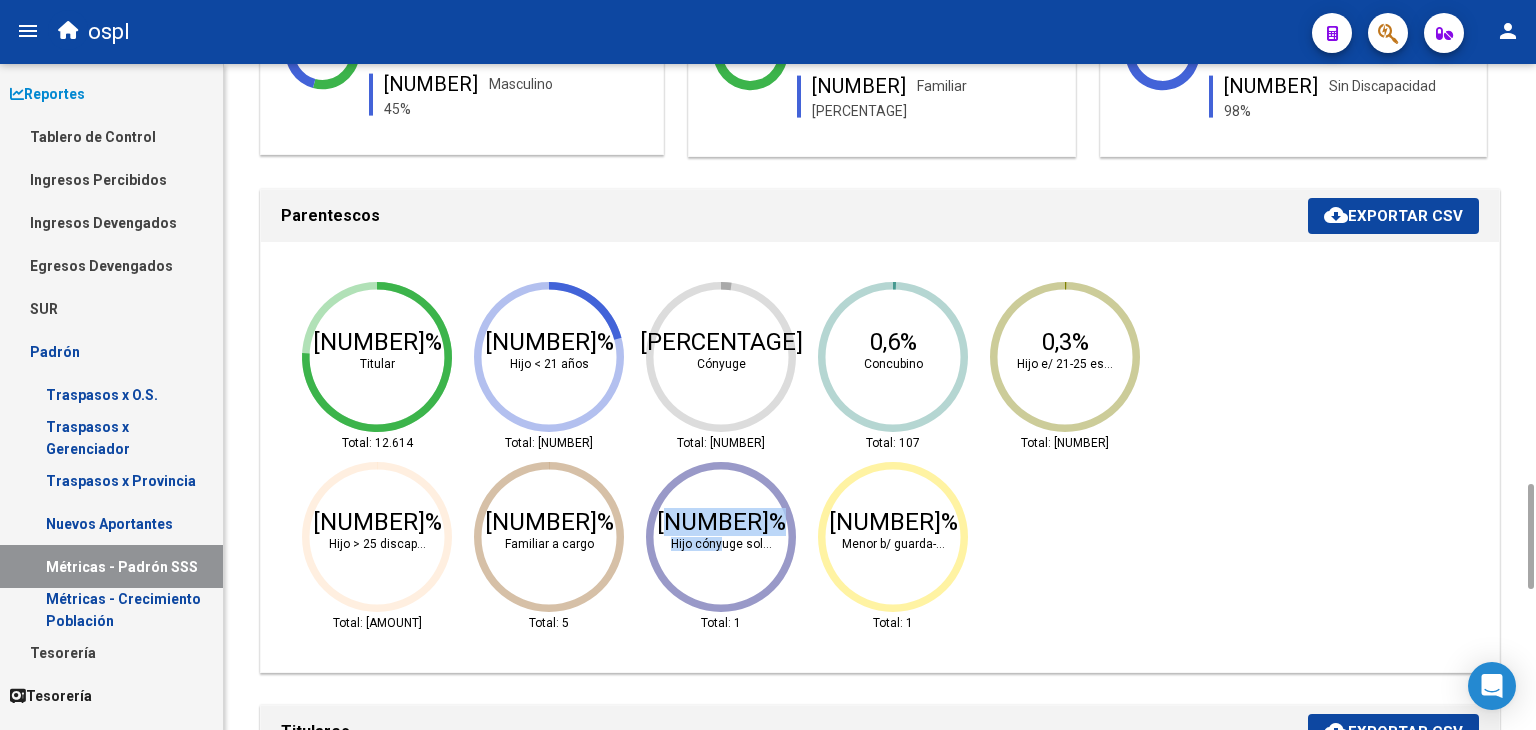 scroll, scrollTop: 1091, scrollLeft: 0, axis: vertical 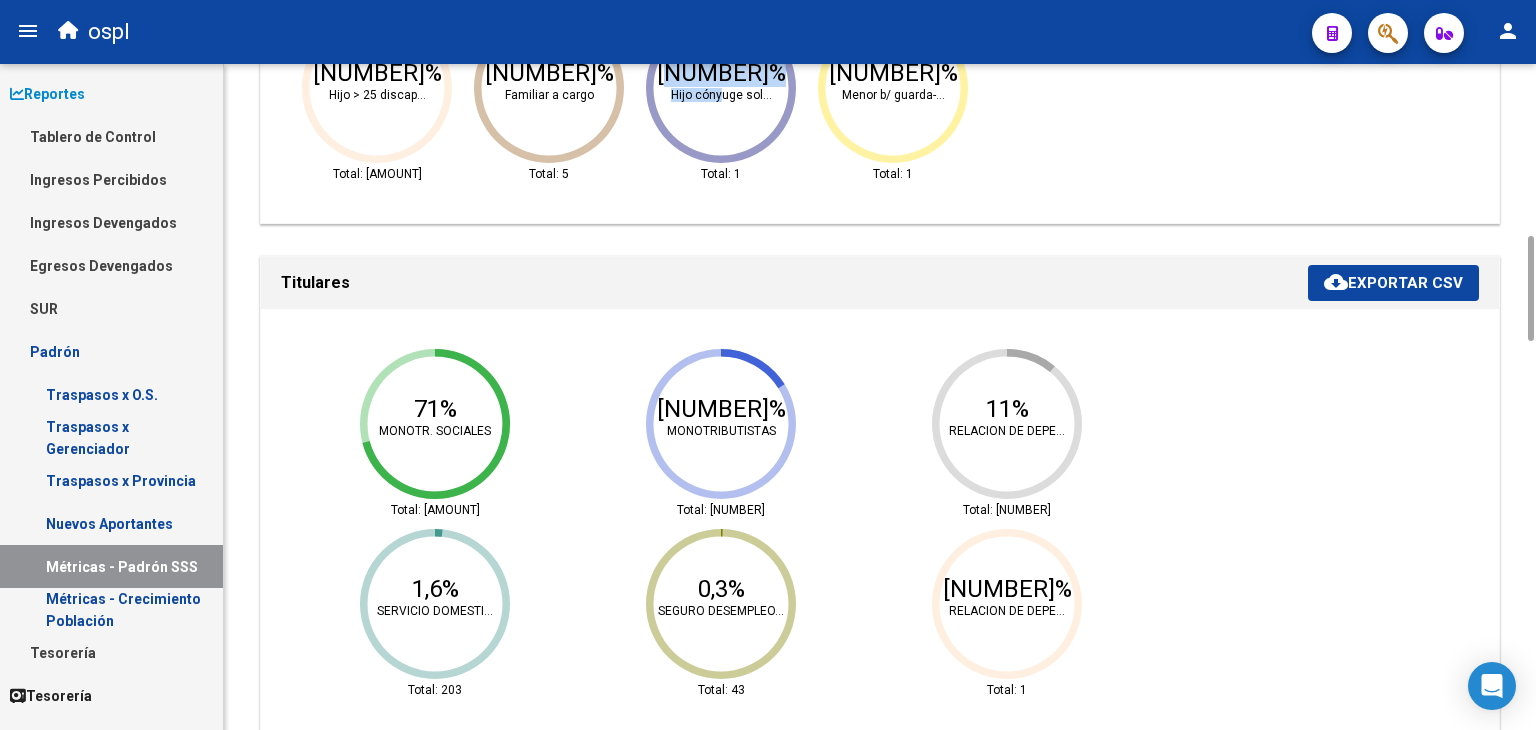 click on "cloud_download  Exportar CSV" at bounding box center [1393, 283] 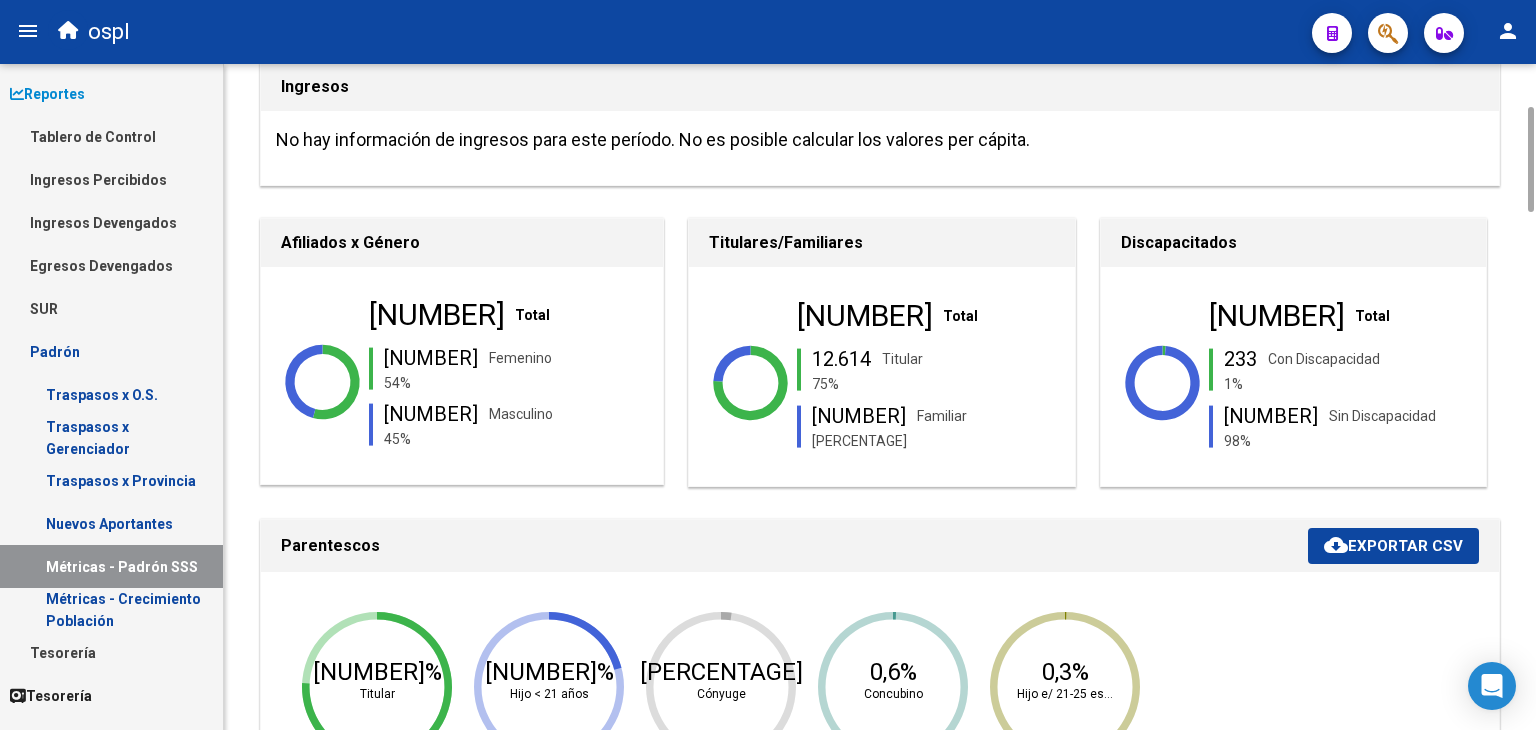 scroll, scrollTop: 307, scrollLeft: 0, axis: vertical 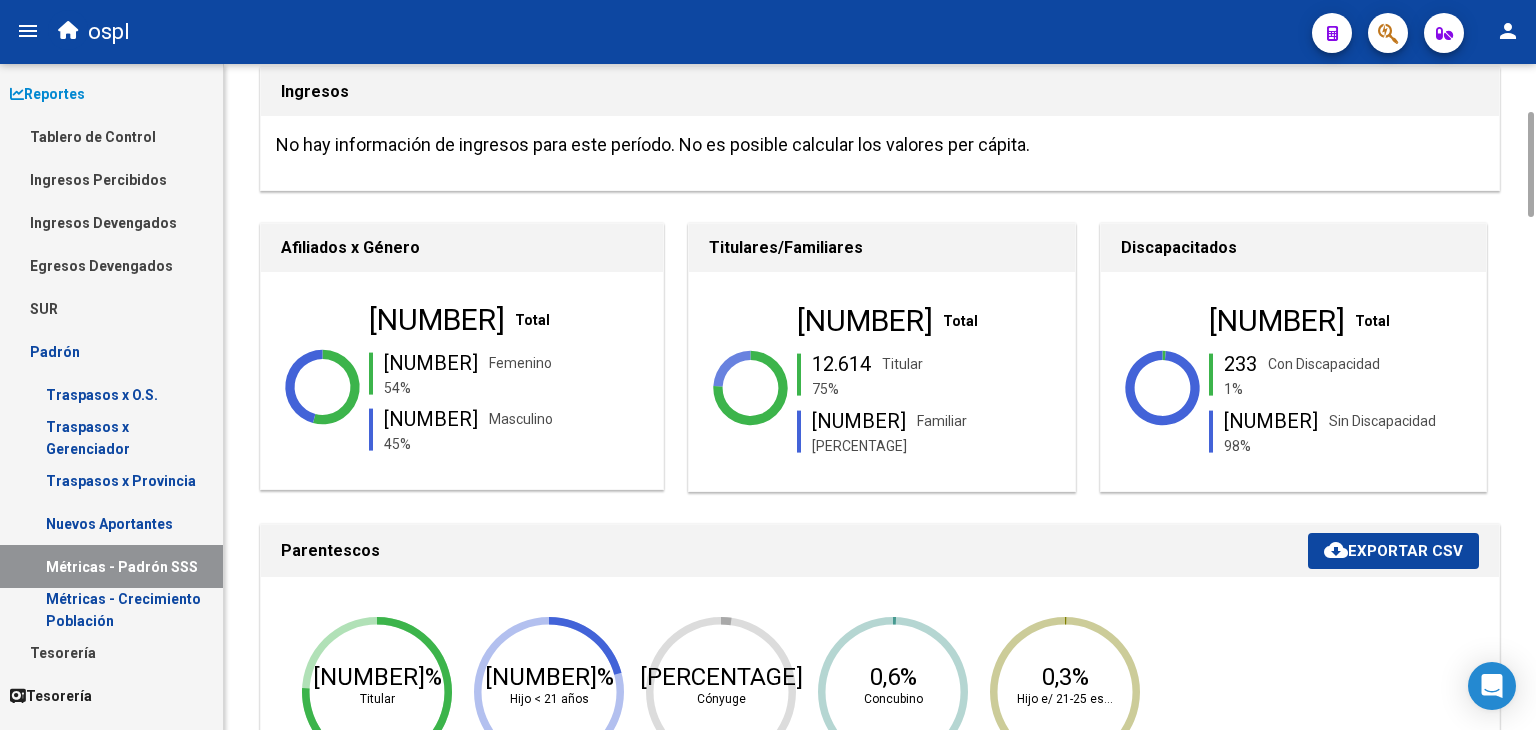 click on "[NUMBER]" 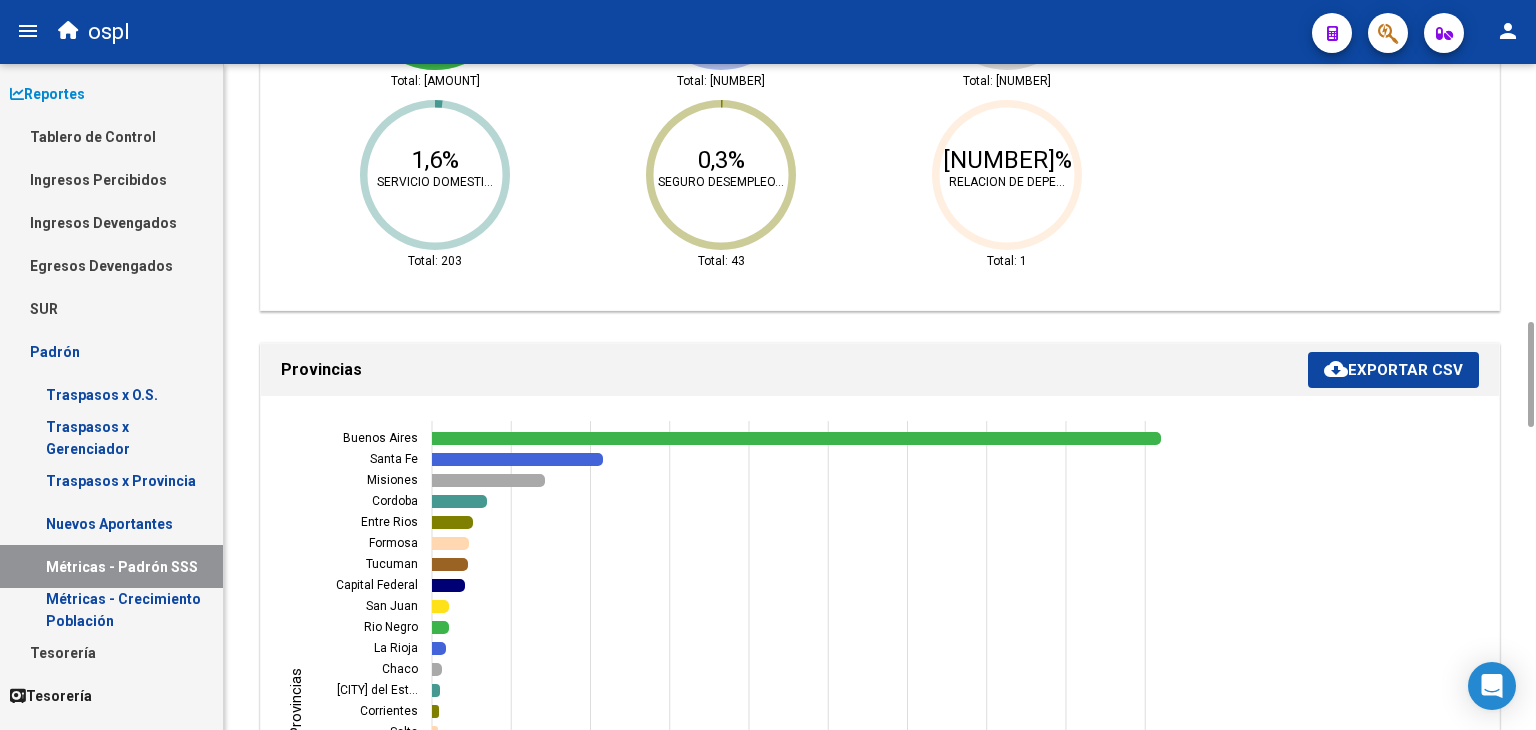 scroll, scrollTop: 1535, scrollLeft: 0, axis: vertical 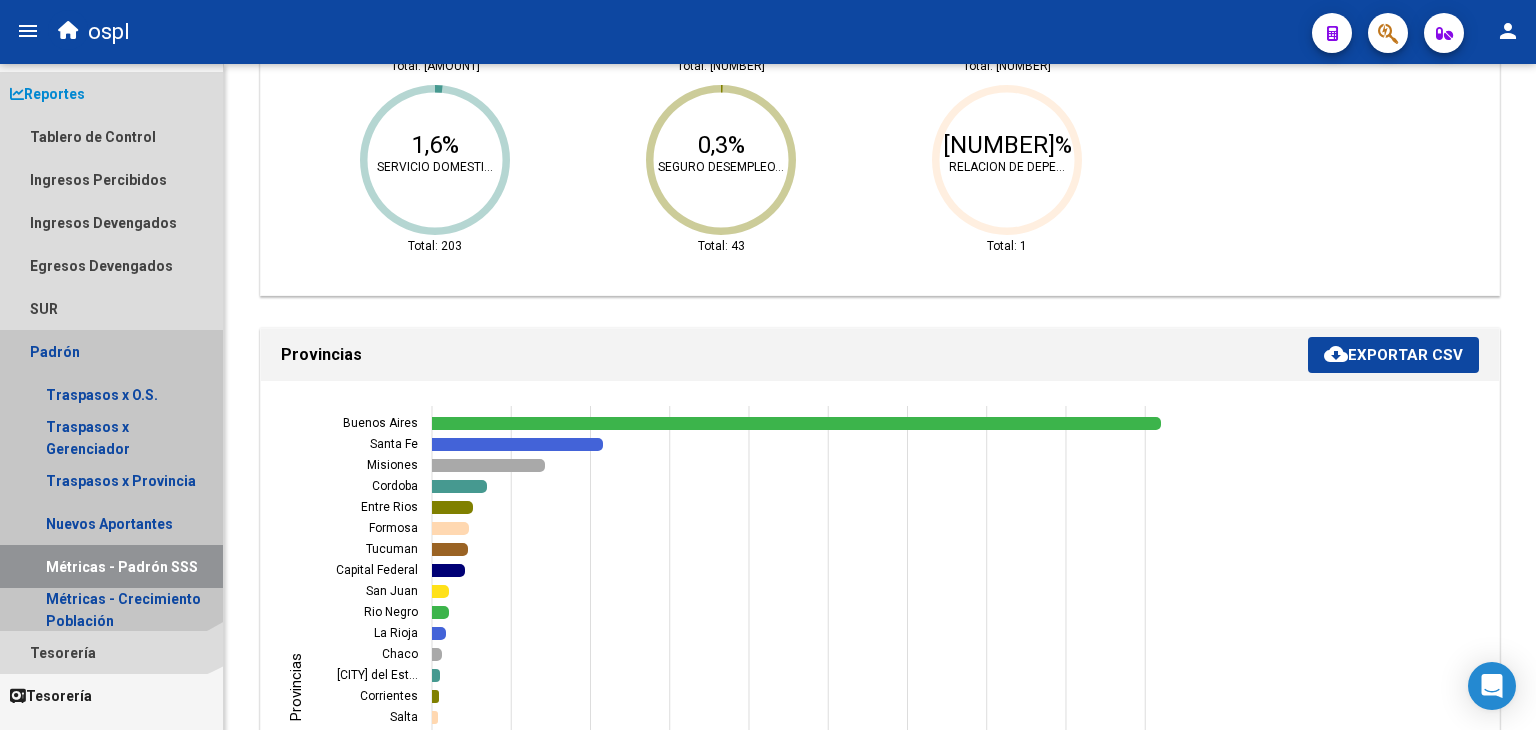 click on "Padrón" at bounding box center (111, 351) 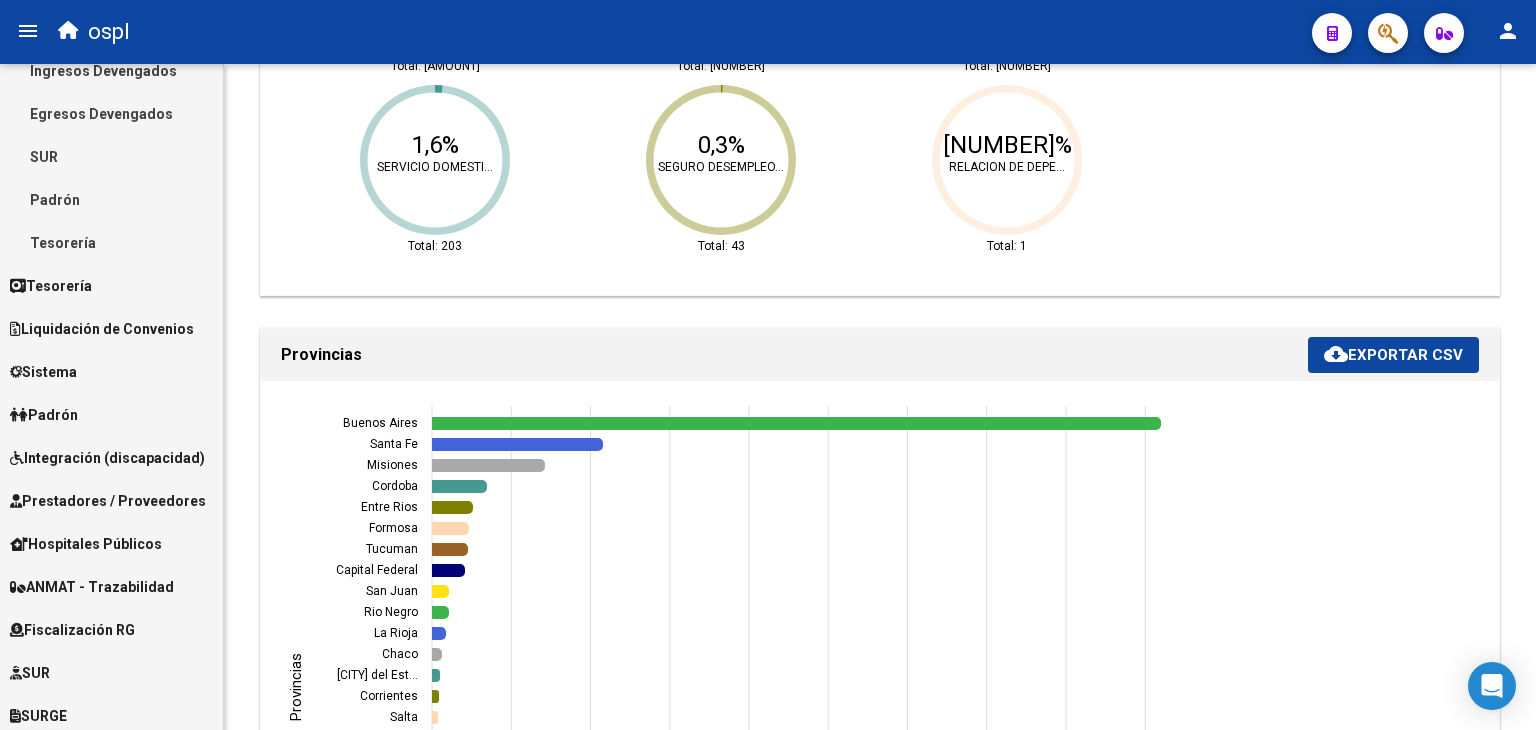 scroll, scrollTop: 154, scrollLeft: 0, axis: vertical 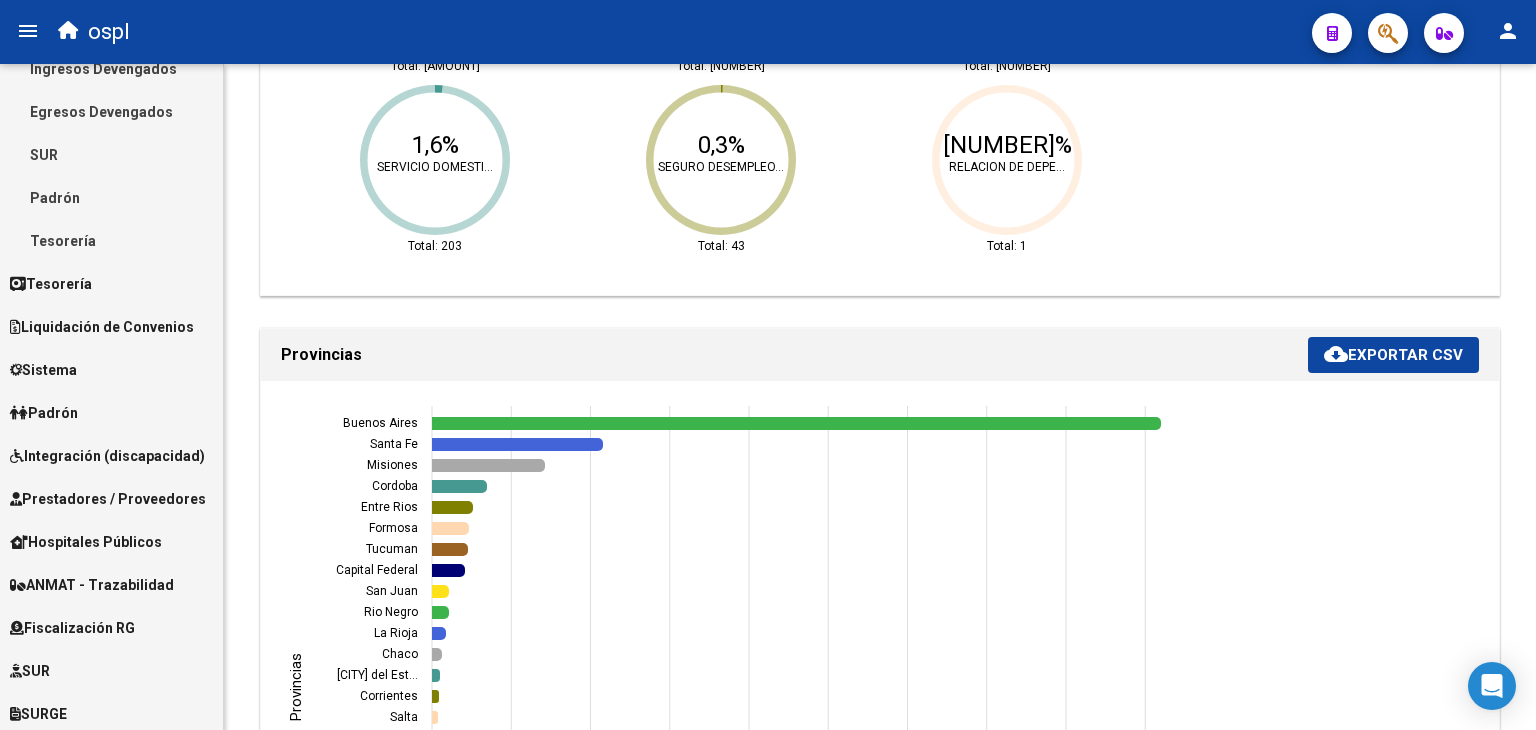 click on "Padrón" at bounding box center [44, 413] 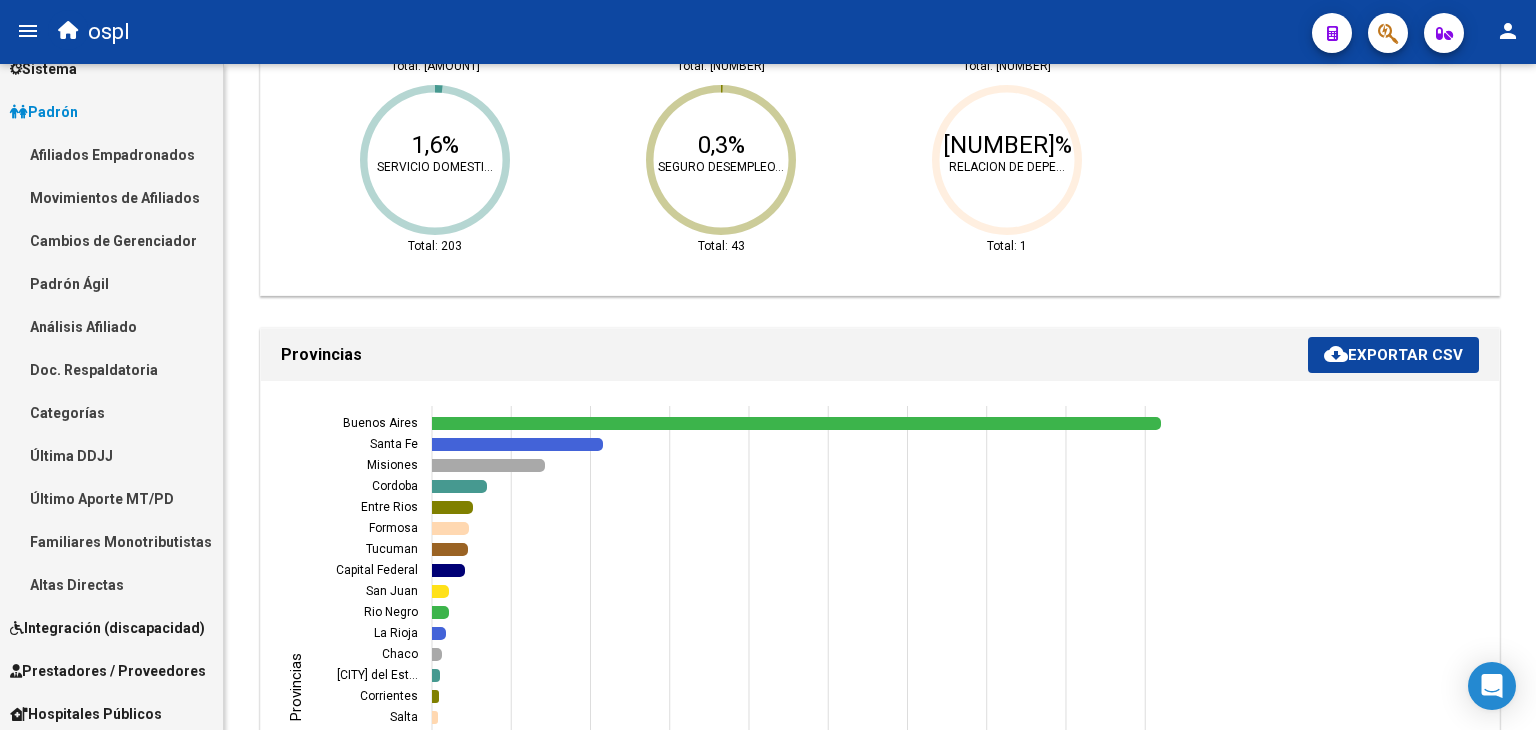 click on "Análisis Afiliado" at bounding box center [111, 326] 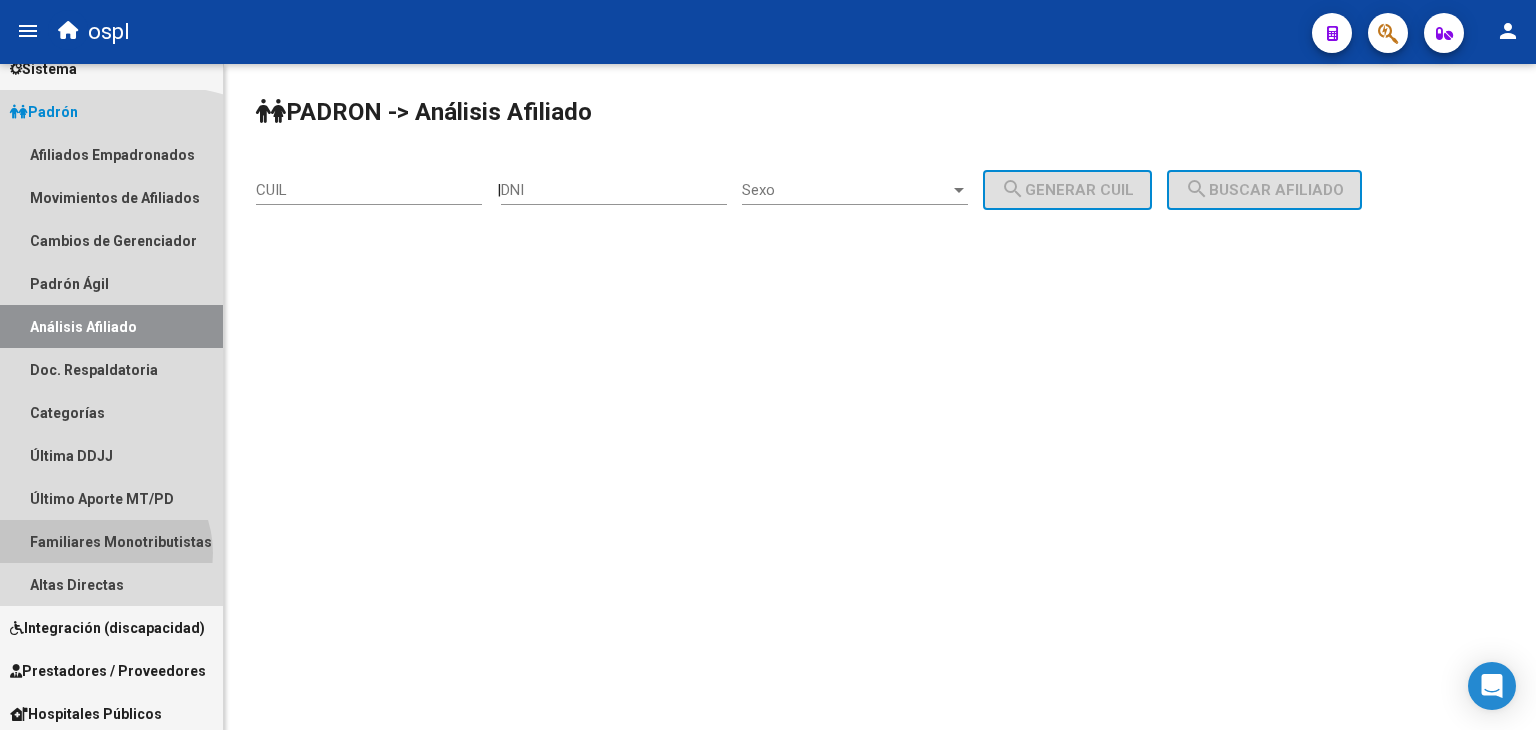 click on "Familiares Monotributistas" at bounding box center [111, 541] 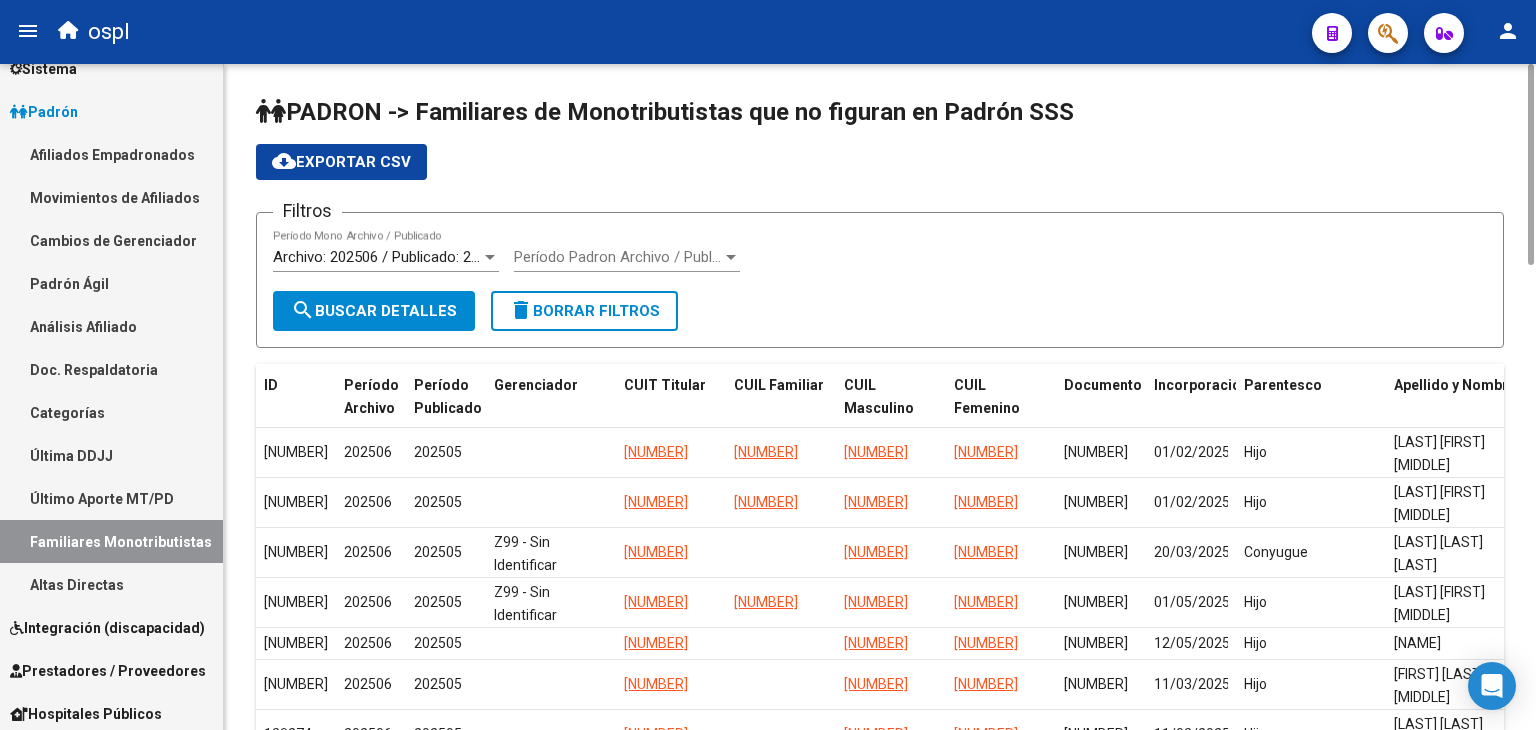 click on "Archivo: 202505 / Publicado: 202505  Período Mono Archivo / Publicado" 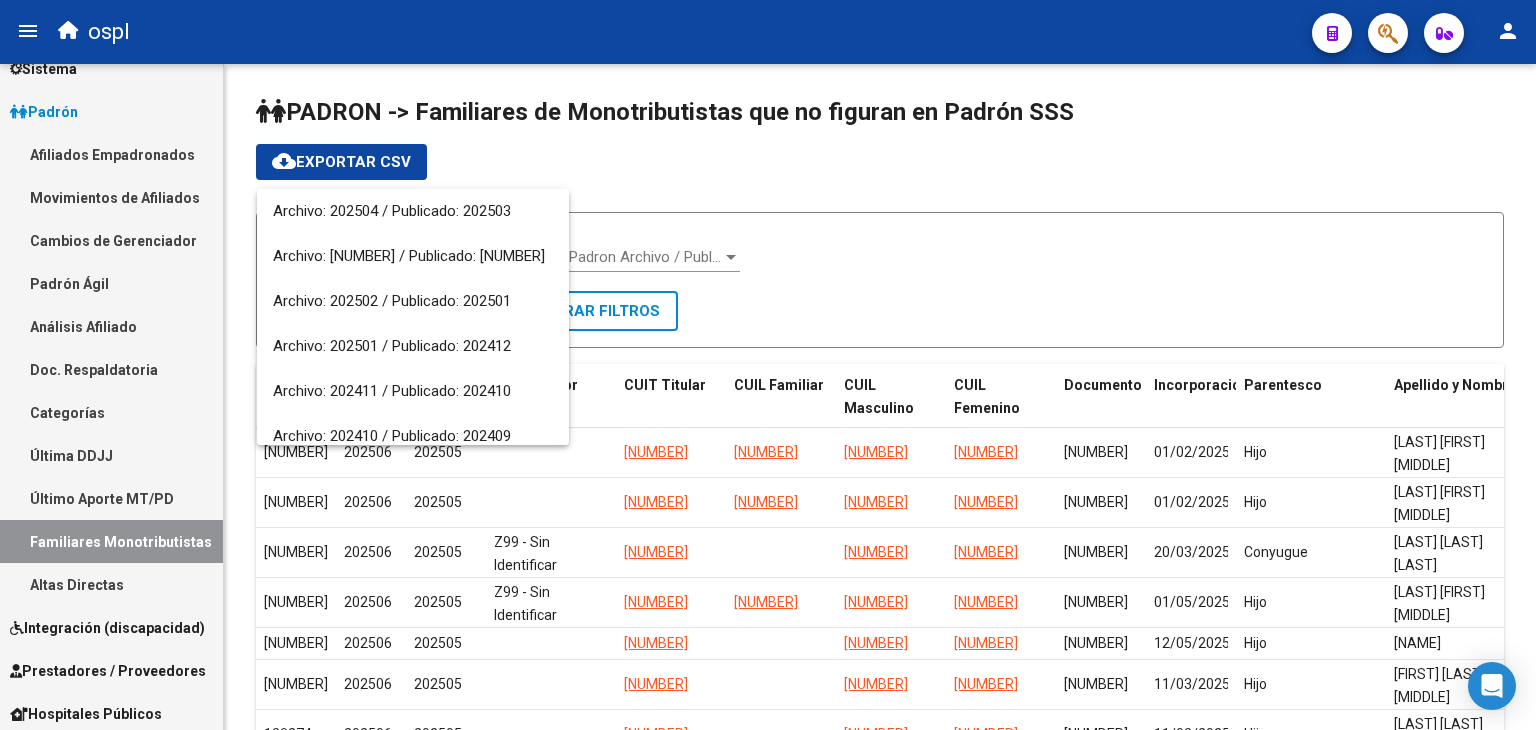scroll, scrollTop: 148, scrollLeft: 0, axis: vertical 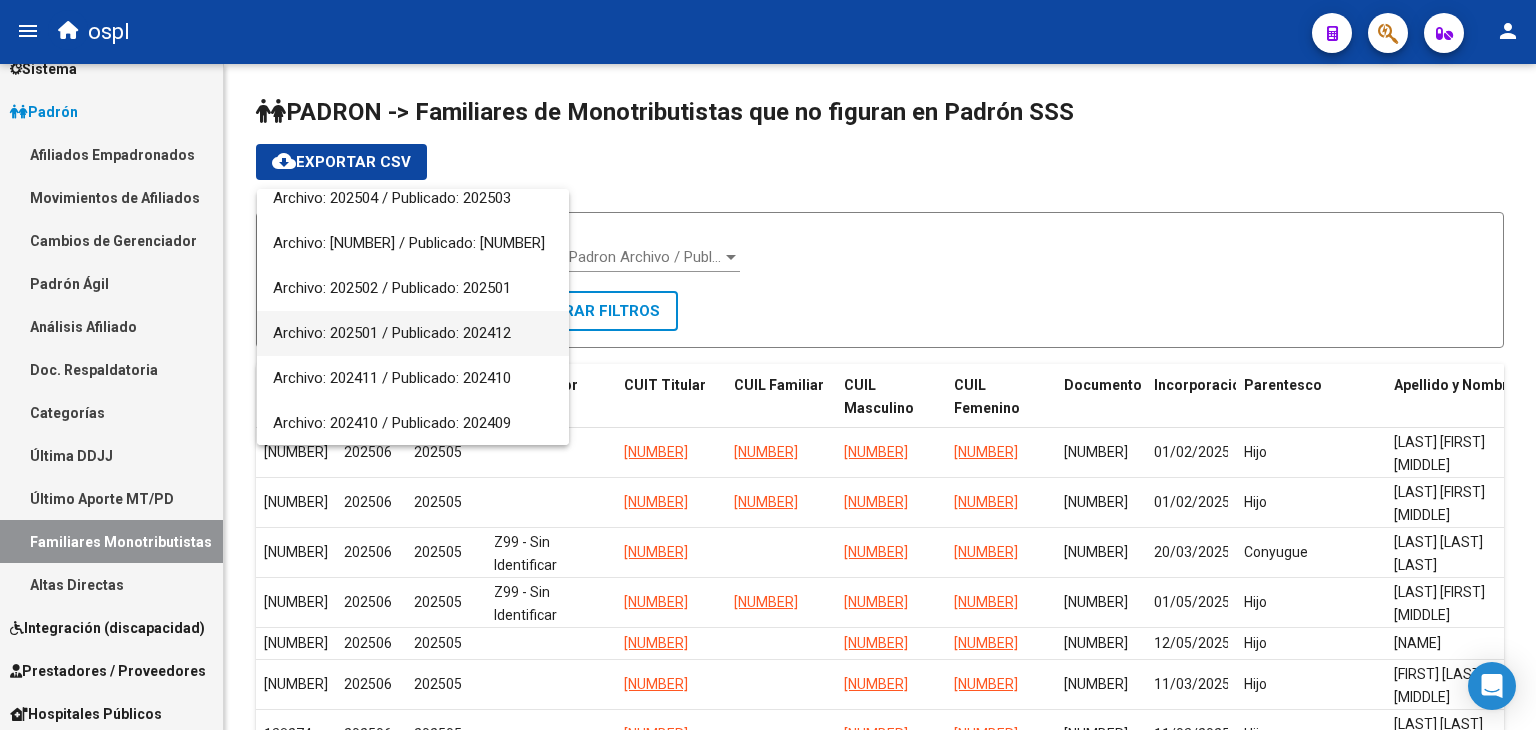 click on "Archivo: 202501 / Publicado: 202412" at bounding box center [413, 333] 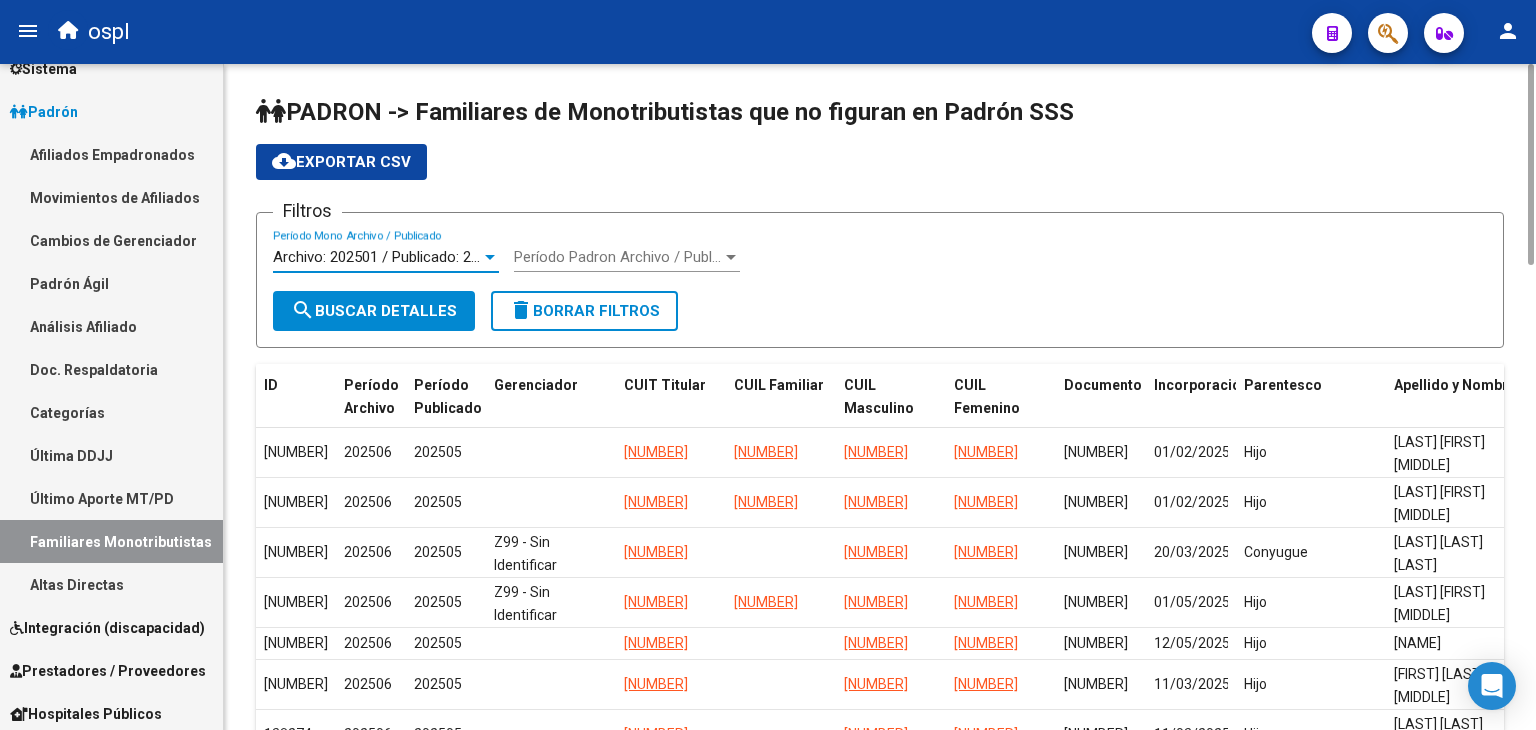 click on "search  Buscar Detalles" 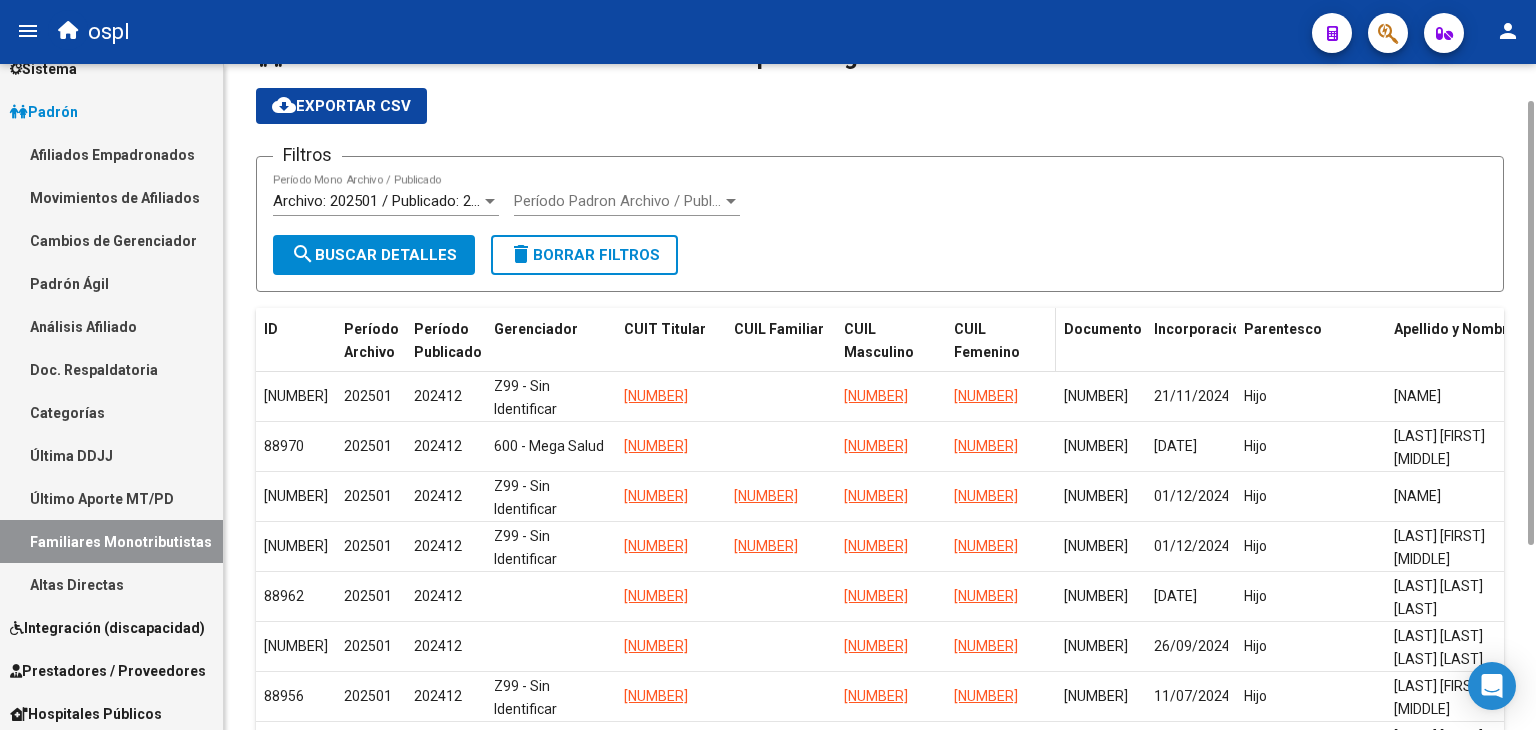 scroll, scrollTop: 0, scrollLeft: 0, axis: both 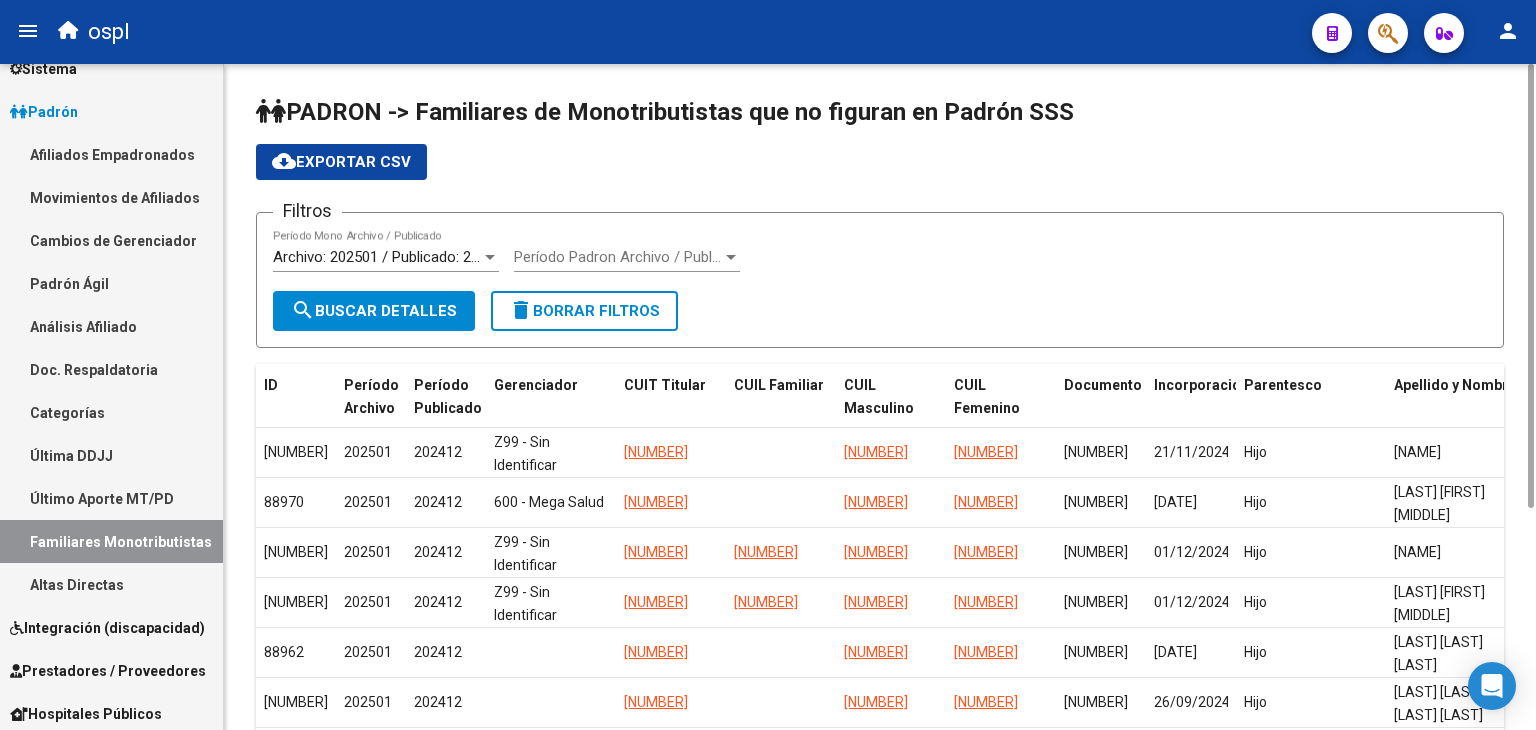 click on "cloud_download  Exportar CSV" 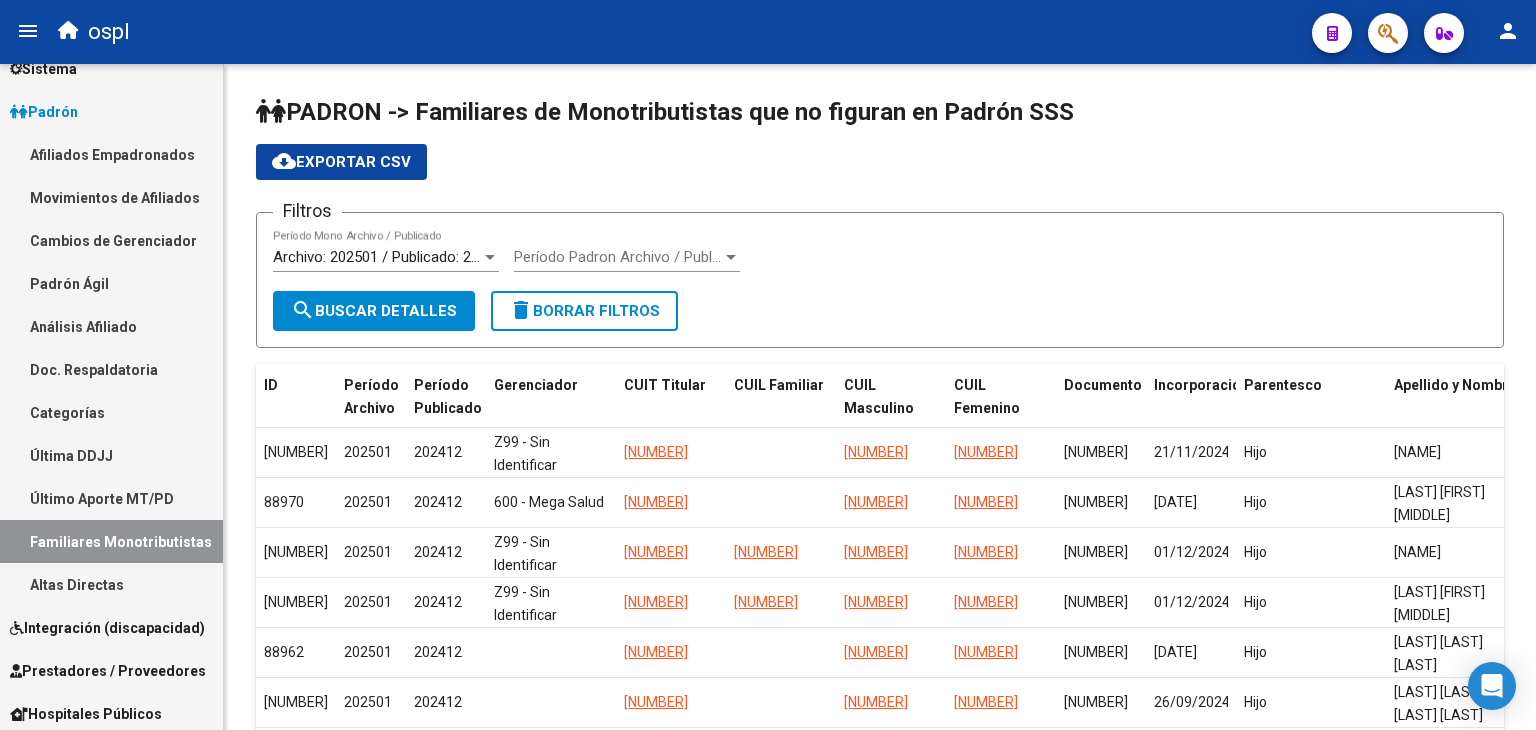 scroll, scrollTop: 0, scrollLeft: 0, axis: both 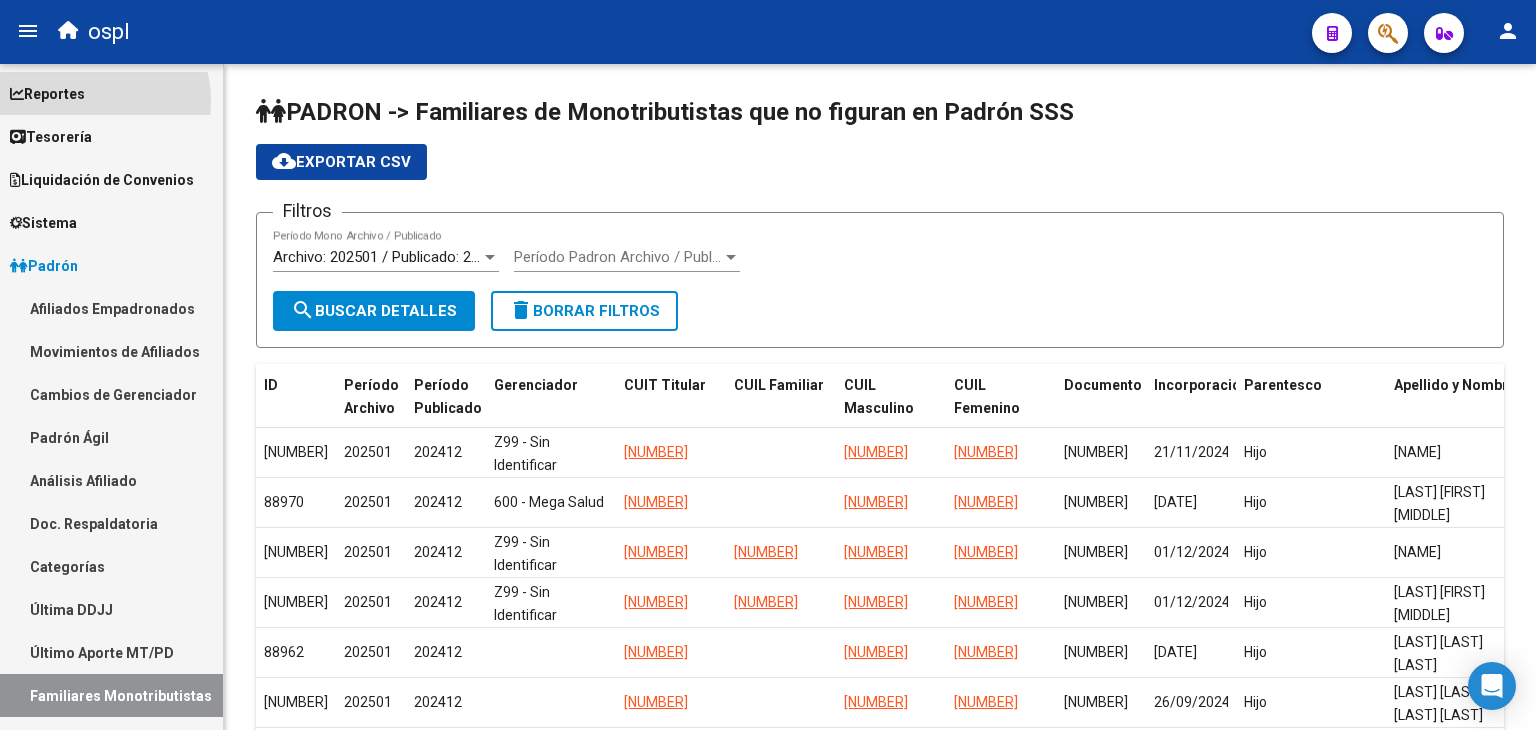 click on "Reportes" at bounding box center [47, 94] 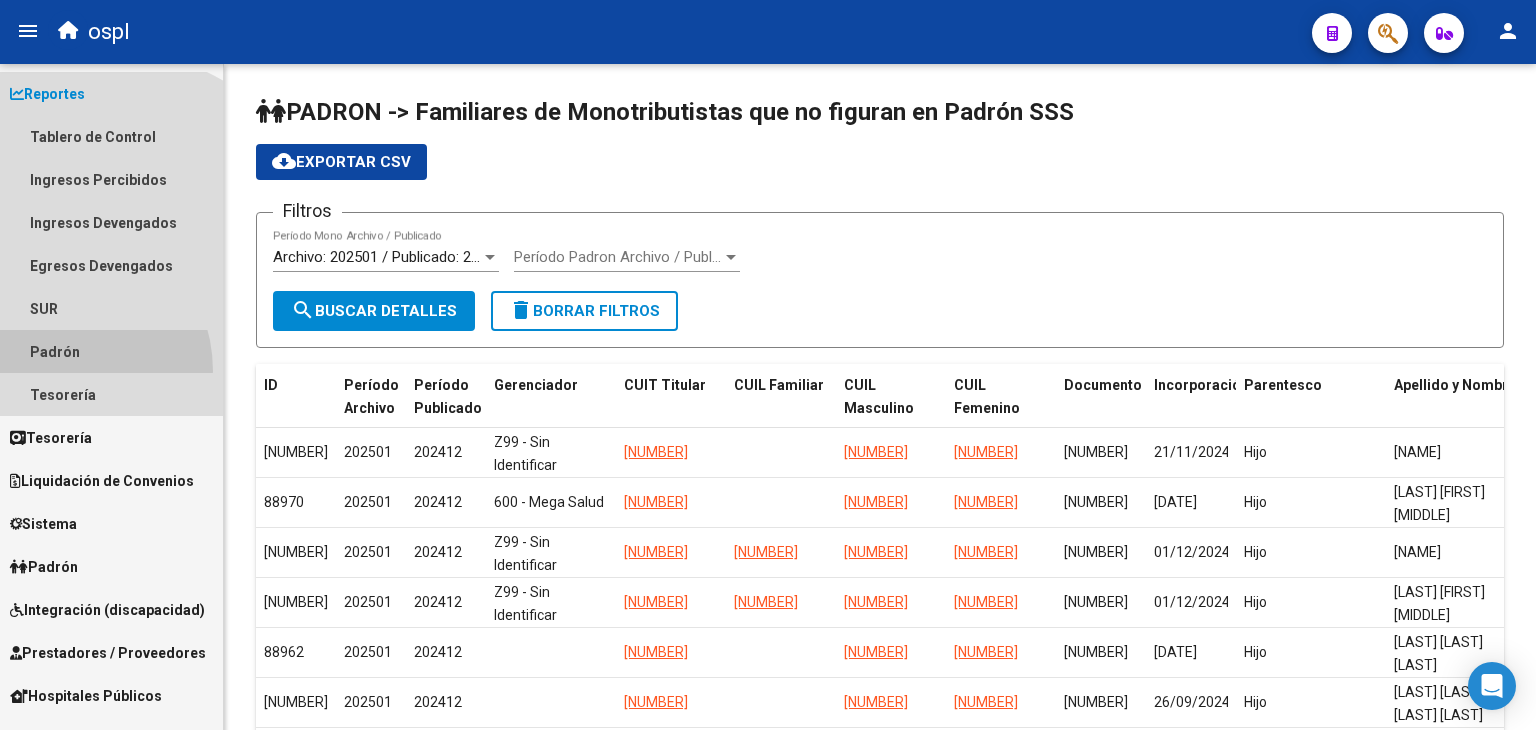 click on "Padrón" at bounding box center [111, 351] 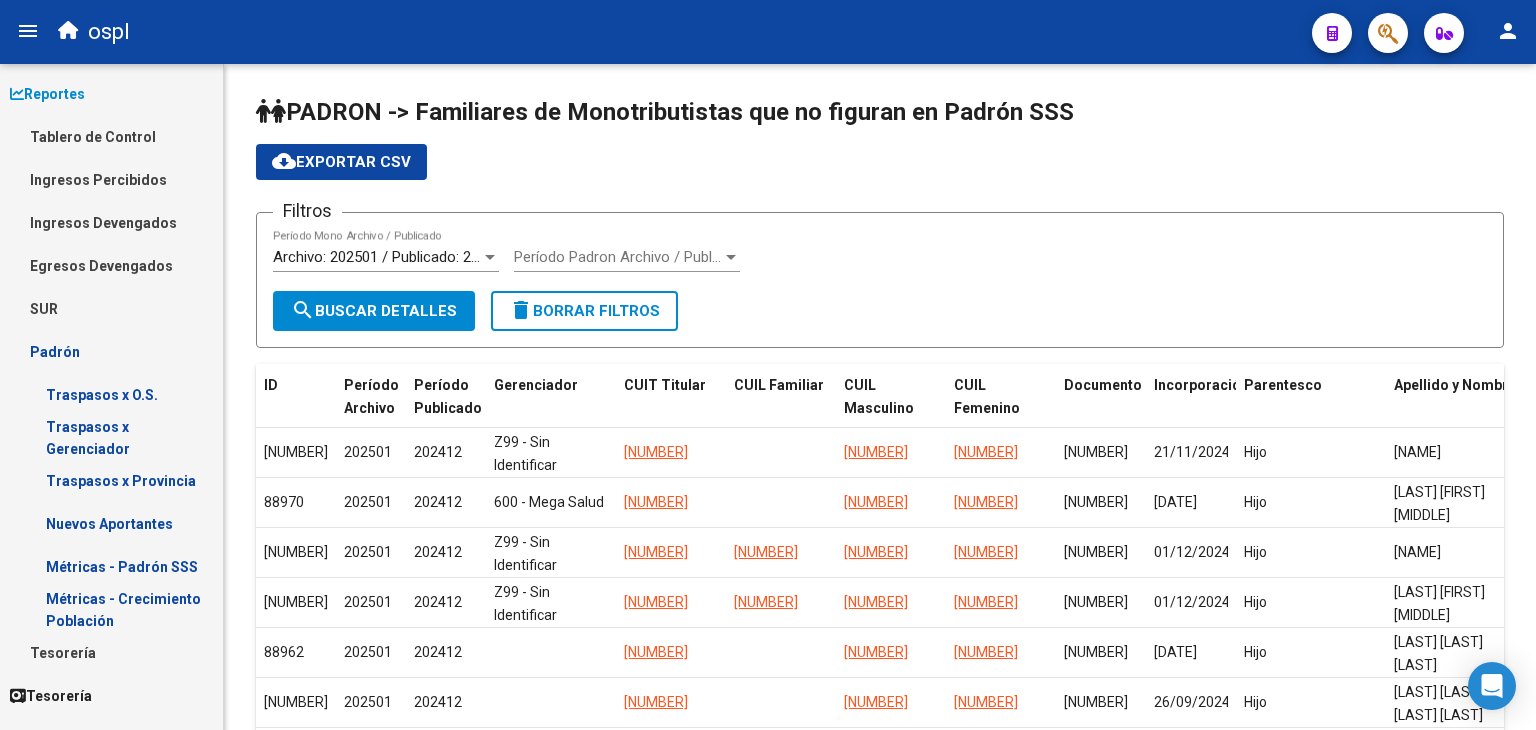 click on "Métricas - Padrón SSS" at bounding box center (111, 566) 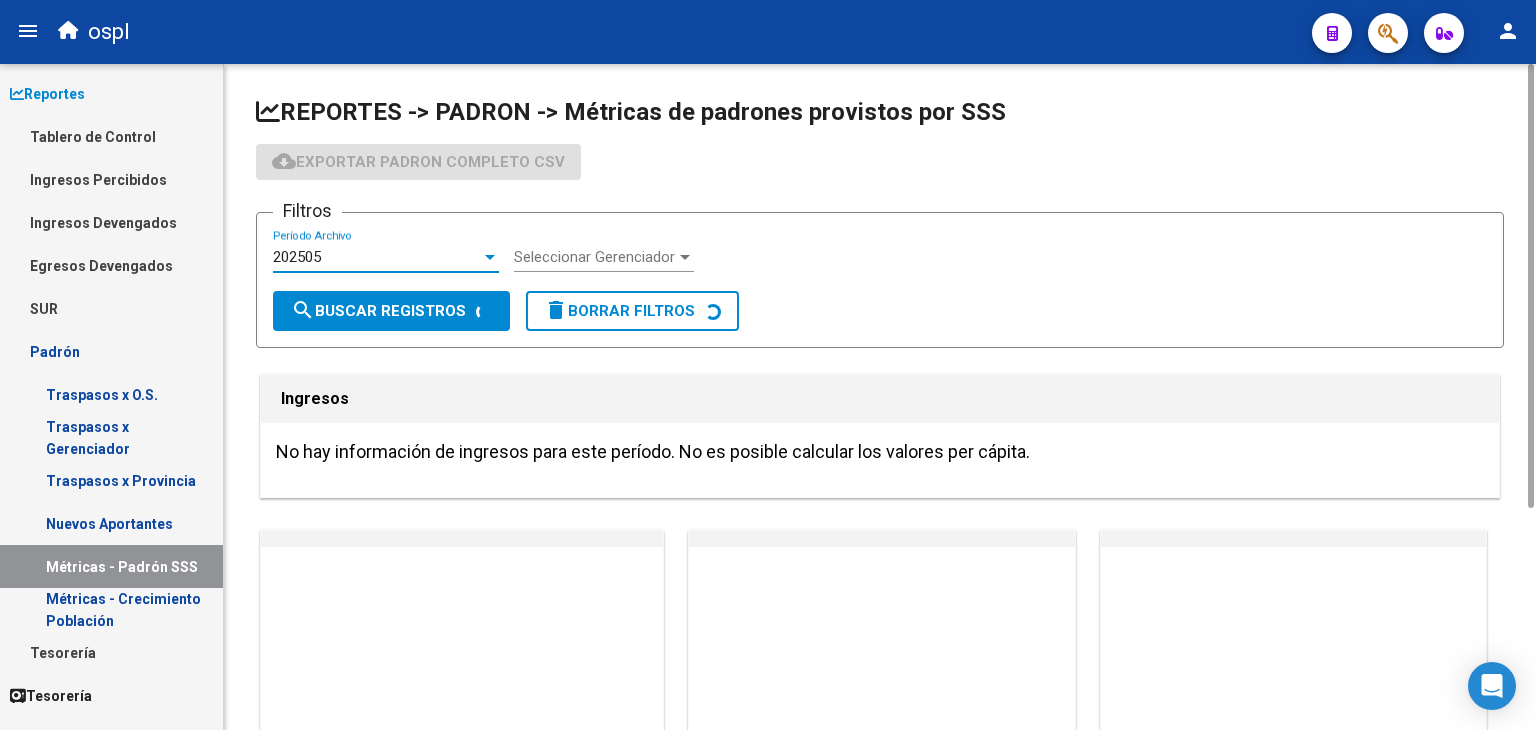 click on "202505" at bounding box center [377, 257] 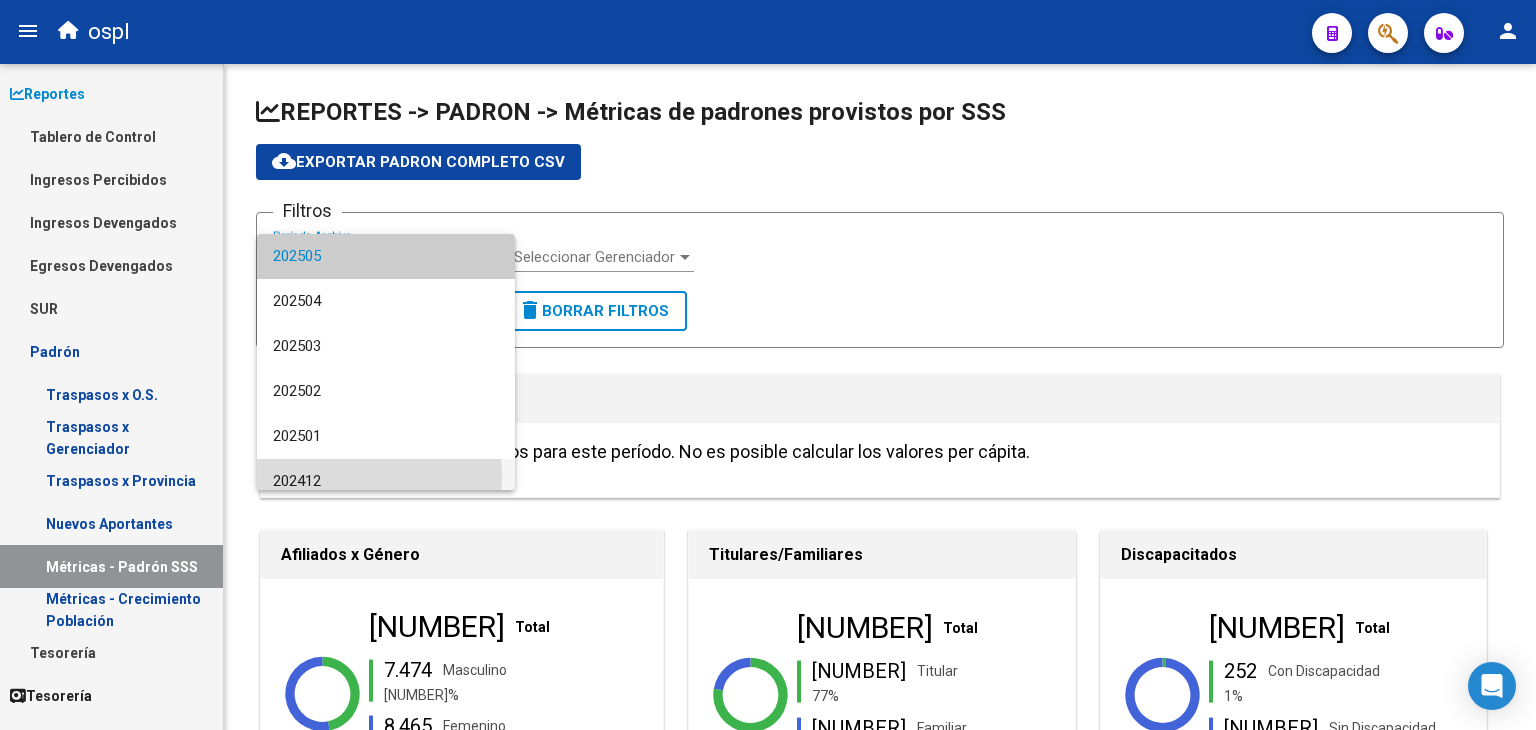 click on "202412" at bounding box center (386, 481) 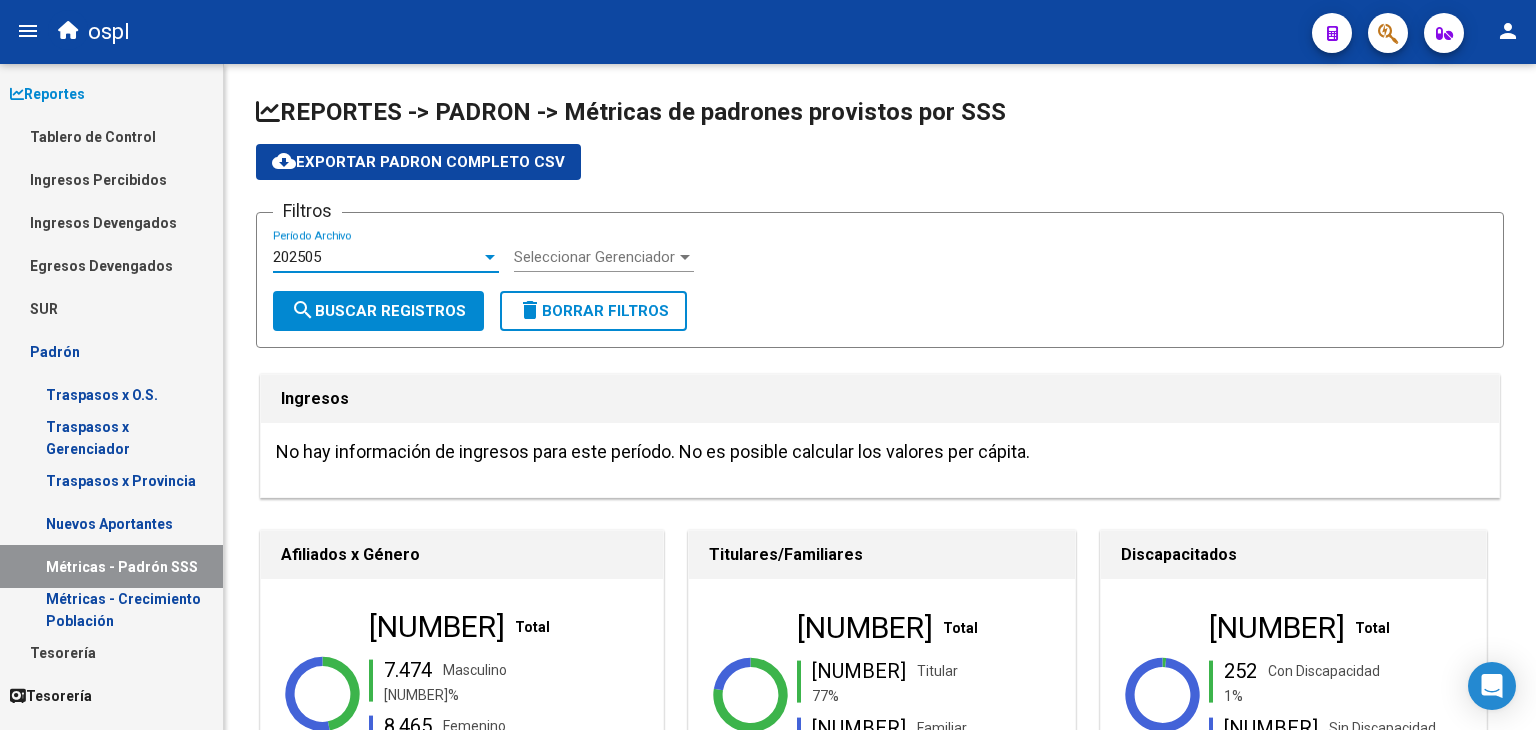scroll, scrollTop: 14, scrollLeft: 0, axis: vertical 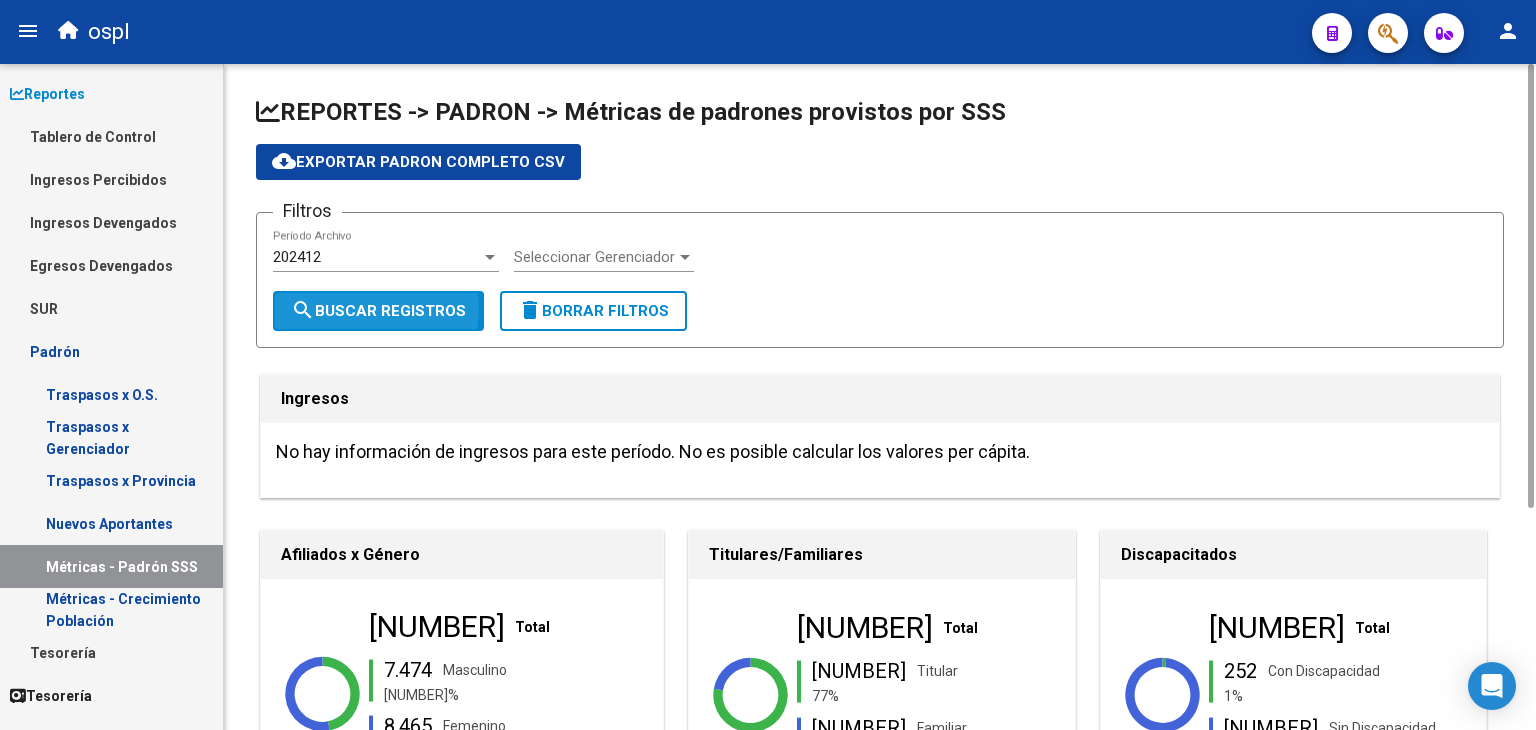 click on "search  Buscar Registros" 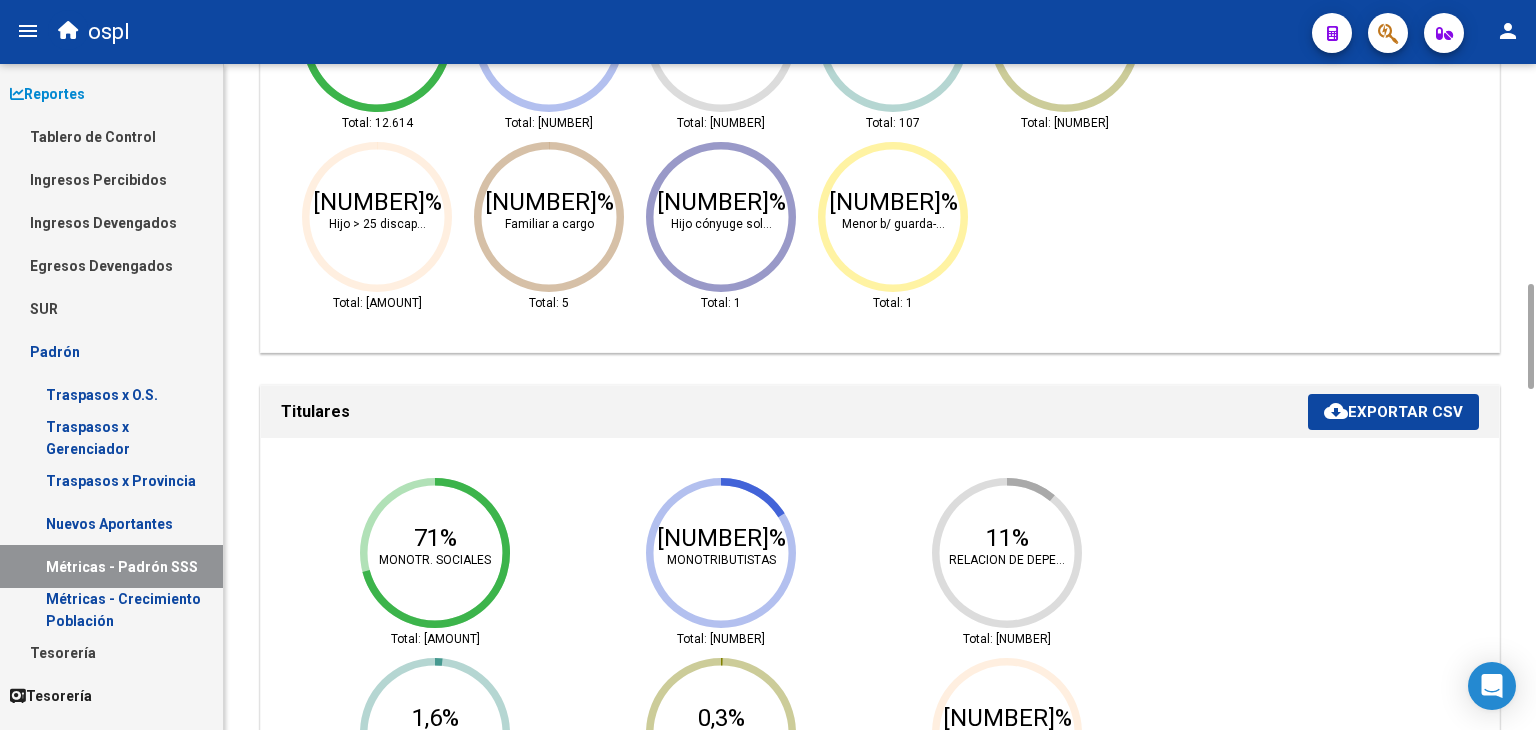 scroll, scrollTop: 1028, scrollLeft: 0, axis: vertical 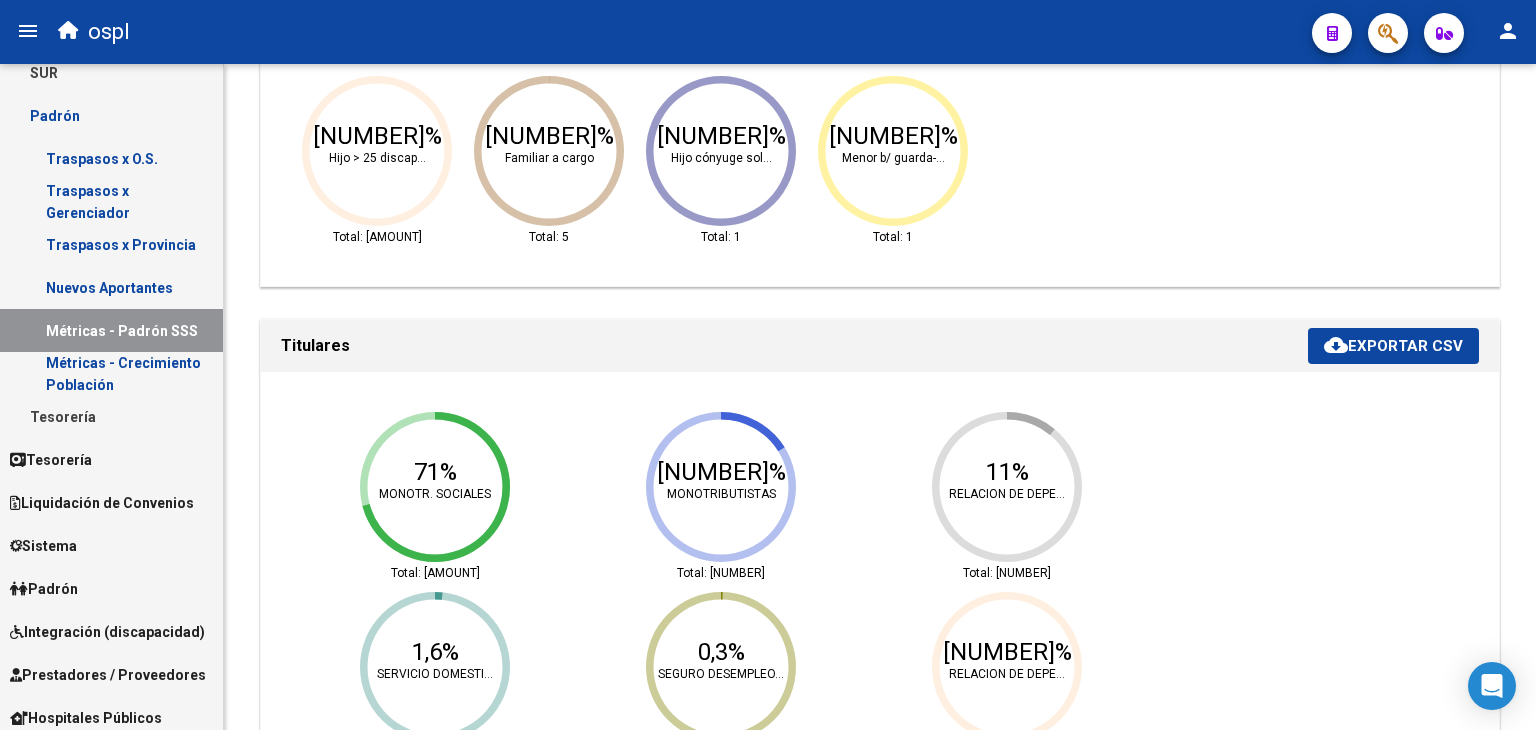 click on "Padrón" at bounding box center [44, 589] 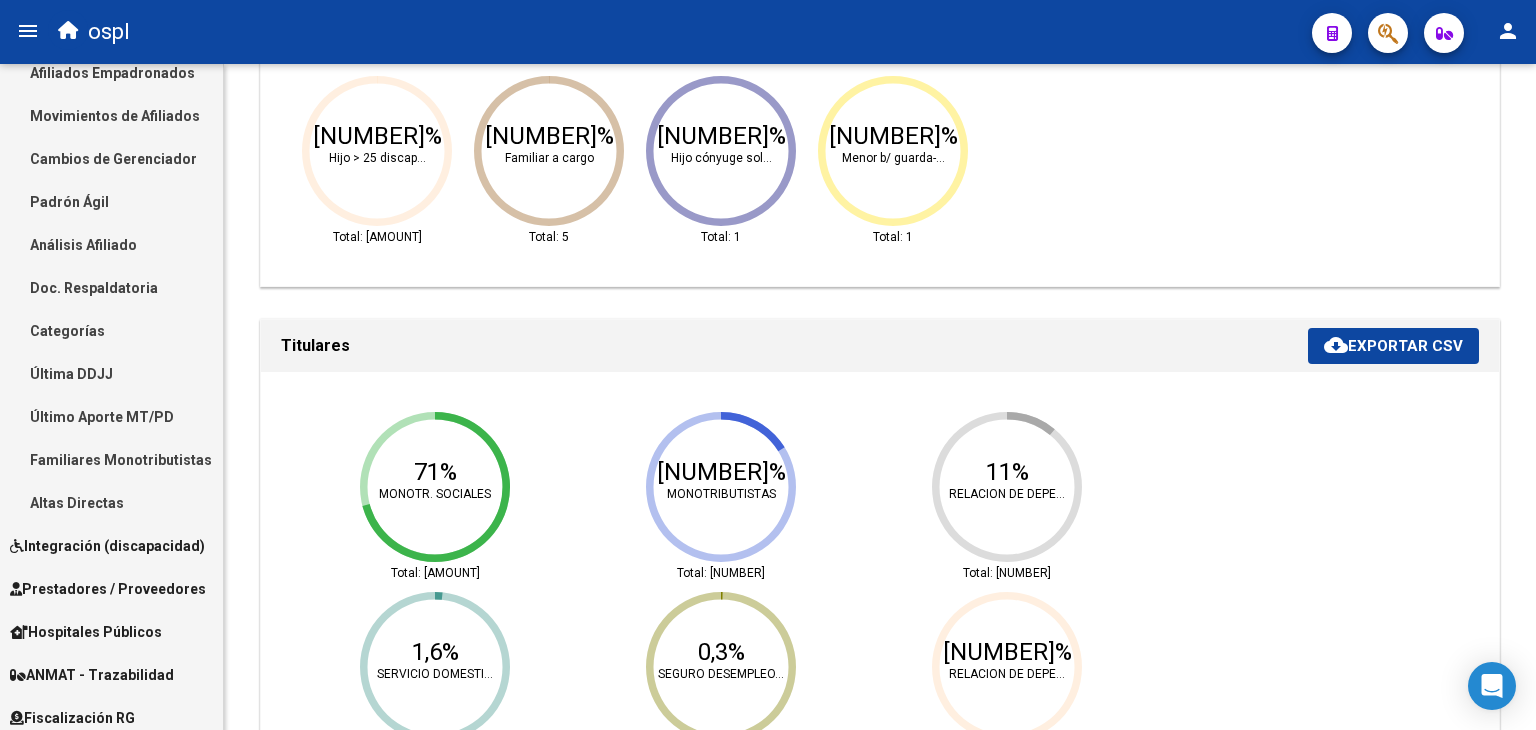 click on "Afiliados Empadronados" at bounding box center [111, 72] 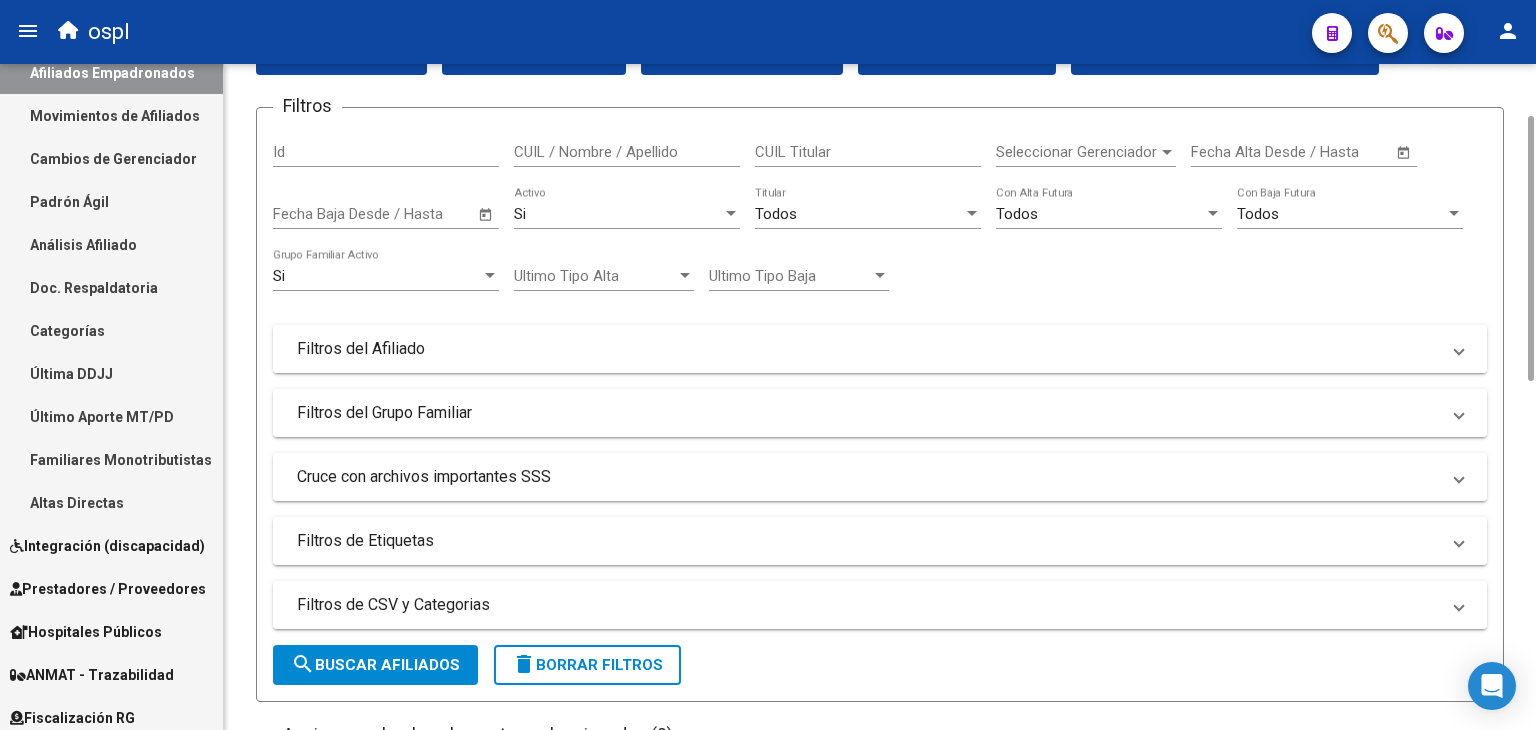 scroll, scrollTop: 172, scrollLeft: 0, axis: vertical 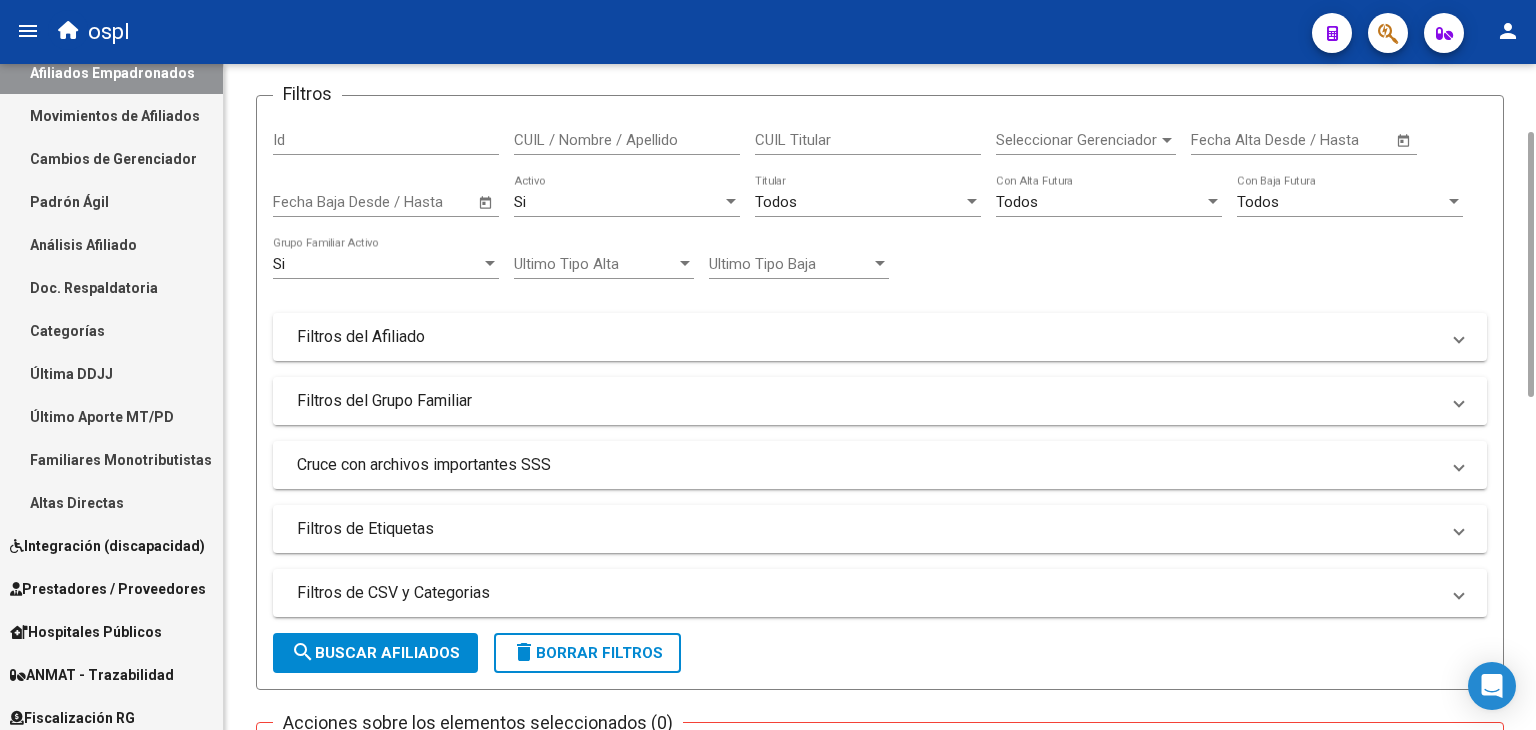 click on "Filtros del Grupo Familiar" at bounding box center (868, 401) 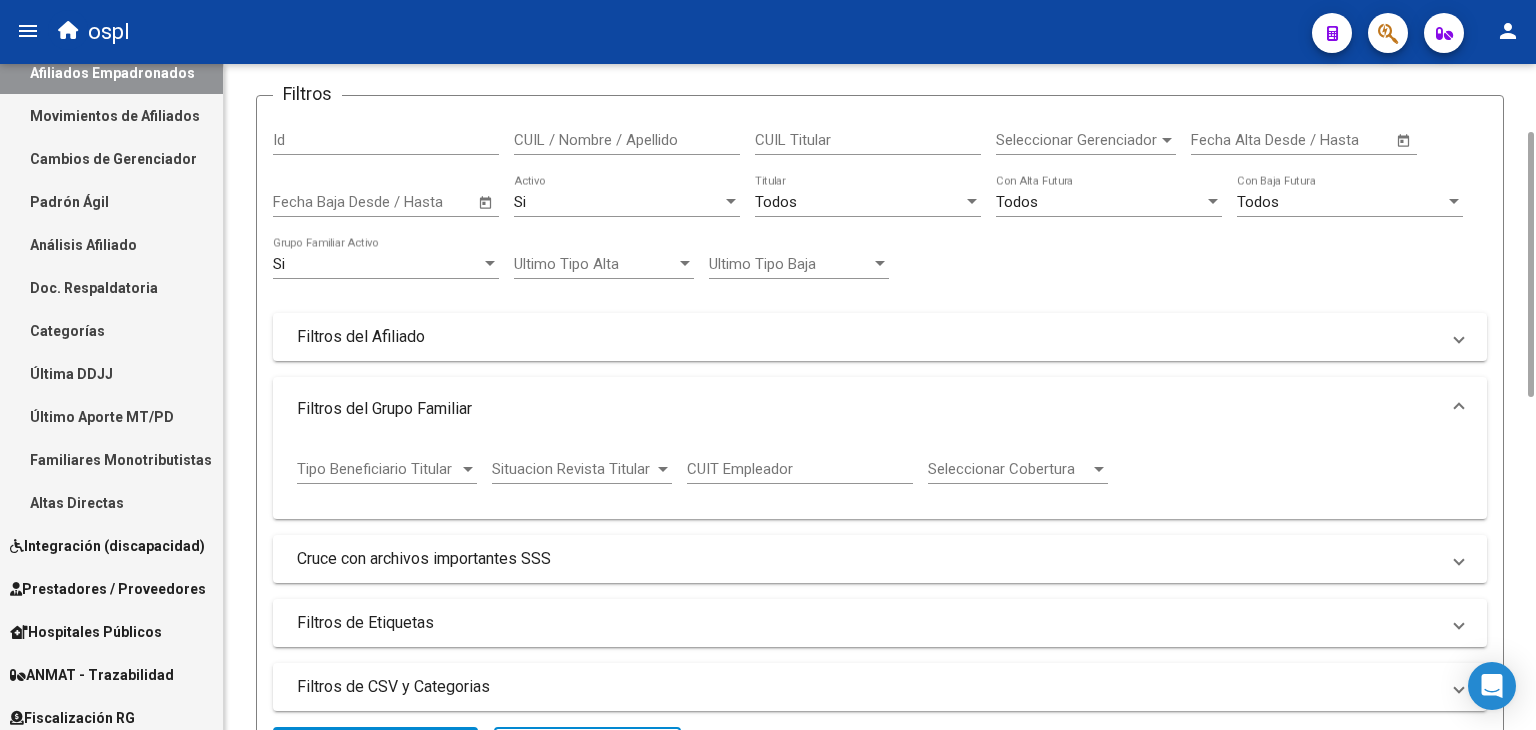 click on "Tipo Beneficiario Titular" at bounding box center [378, 469] 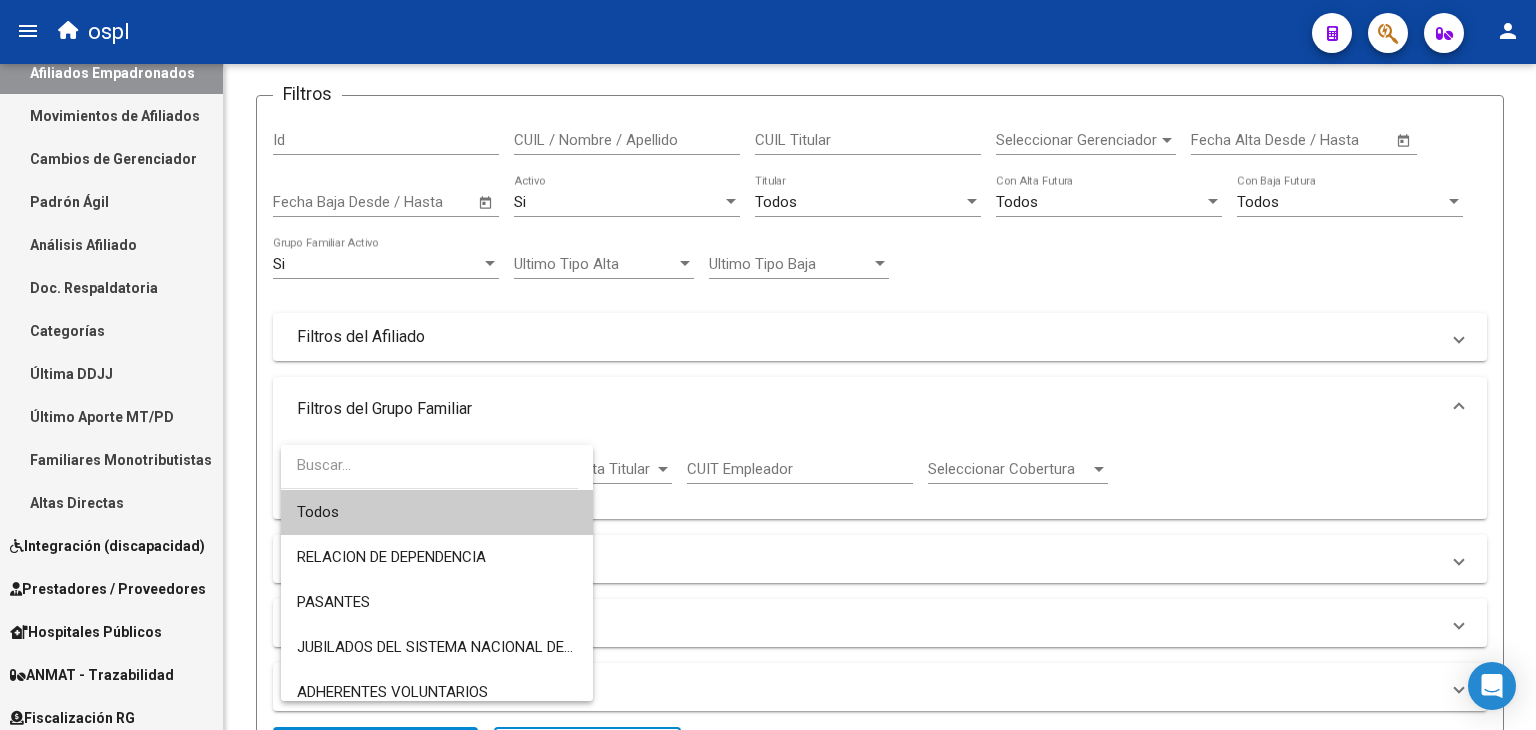 click at bounding box center [768, 365] 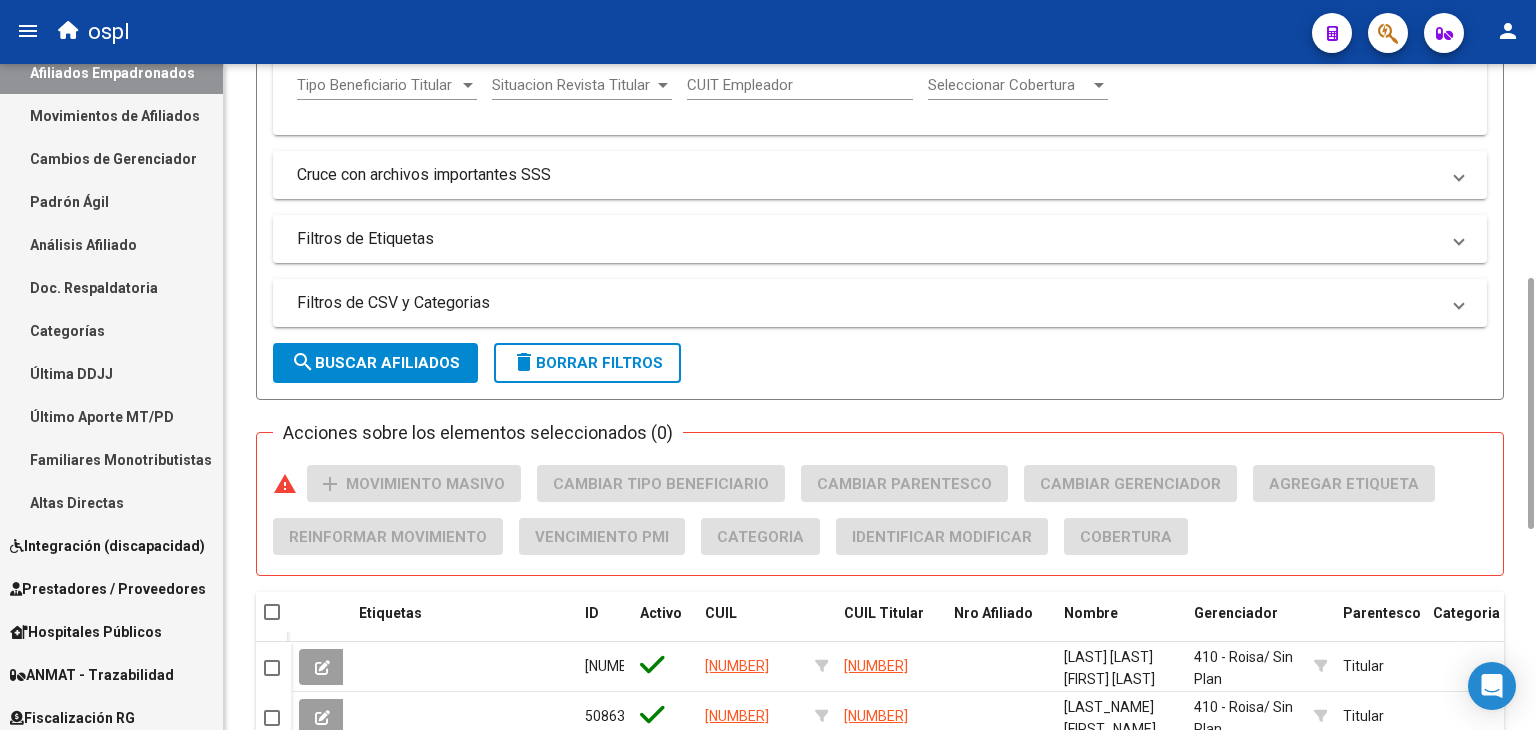 scroll, scrollTop: 564, scrollLeft: 0, axis: vertical 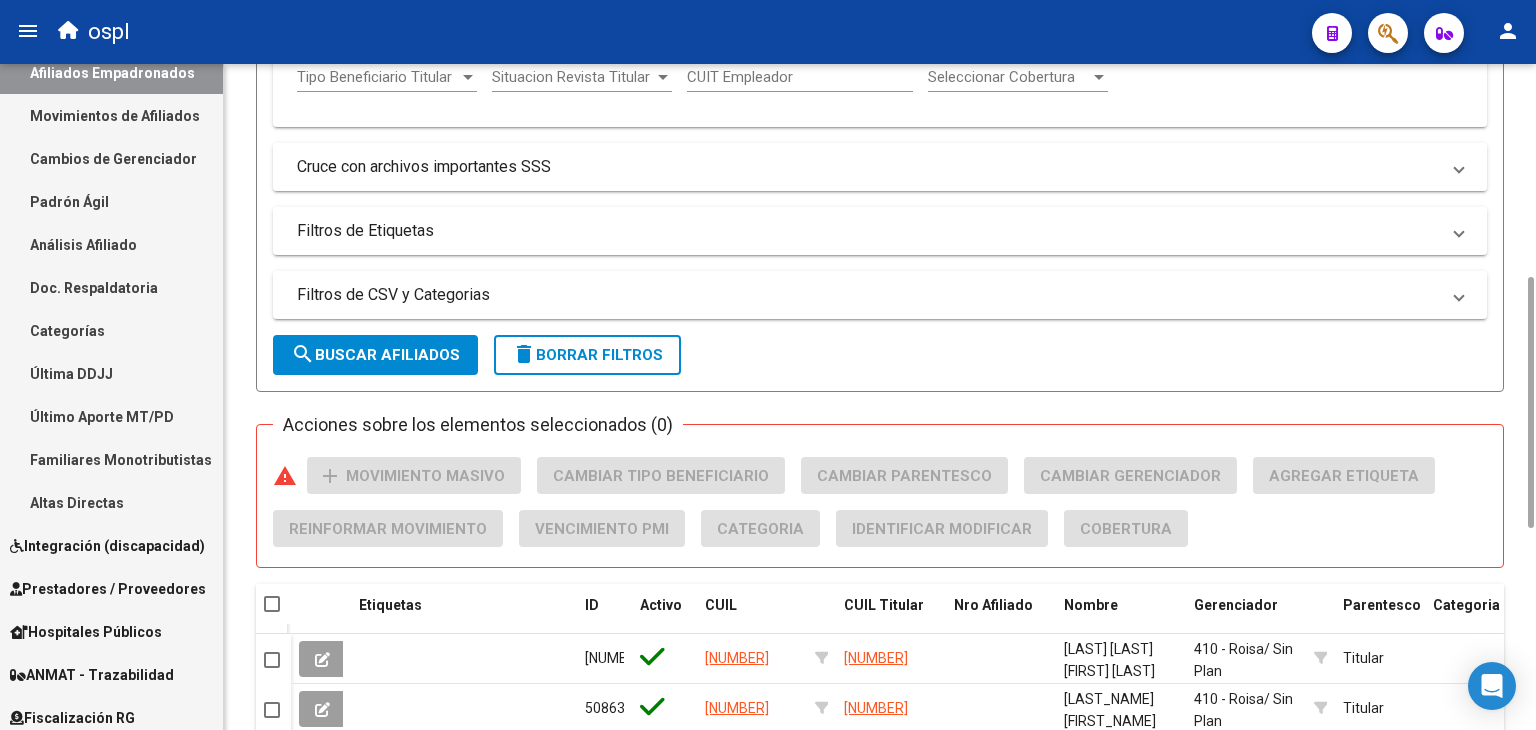 click on "Cruce con archivos importantes SSS" at bounding box center [880, 167] 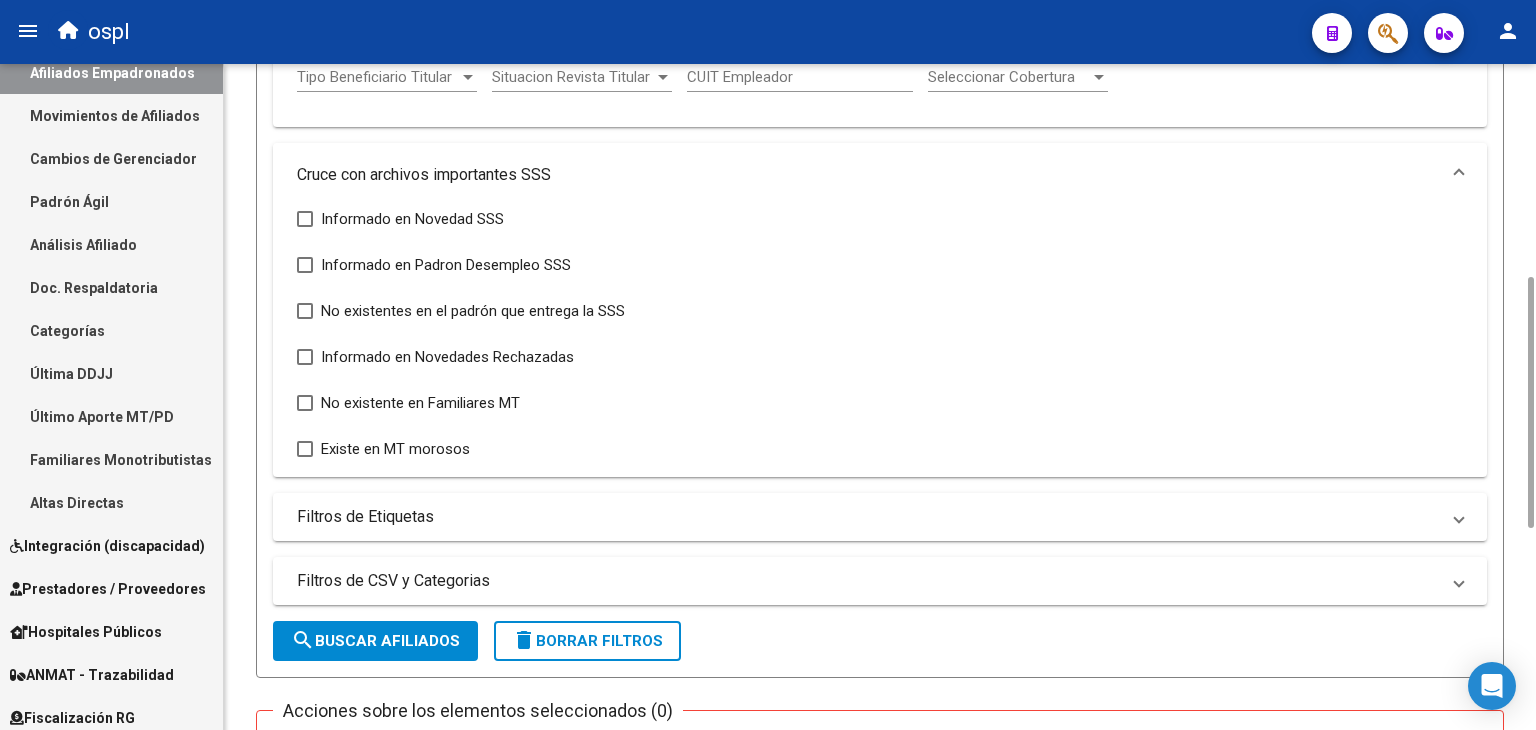 click on "Cruce con archivos importantes SSS" at bounding box center [880, 175] 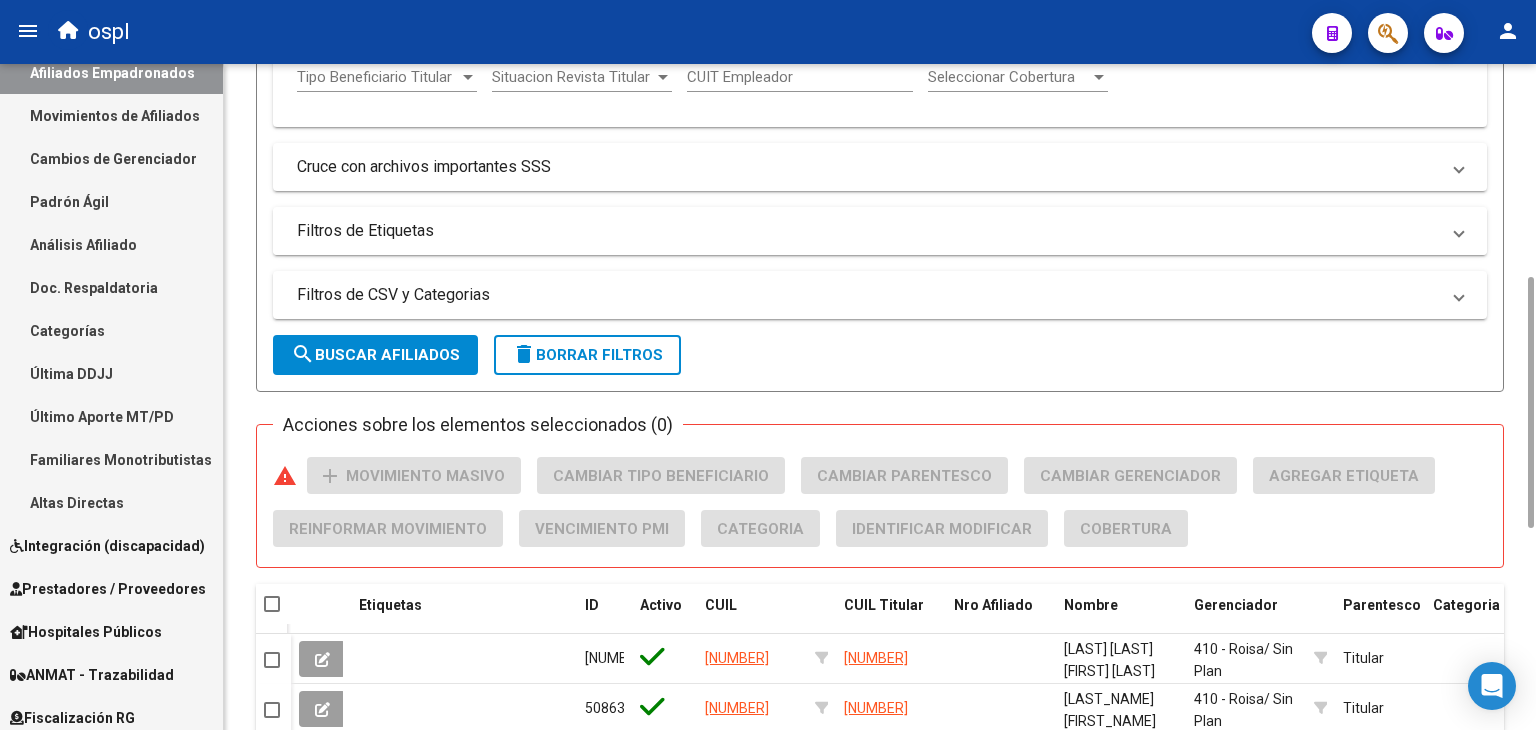 click on "Filtros de Etiquetas" at bounding box center (868, 231) 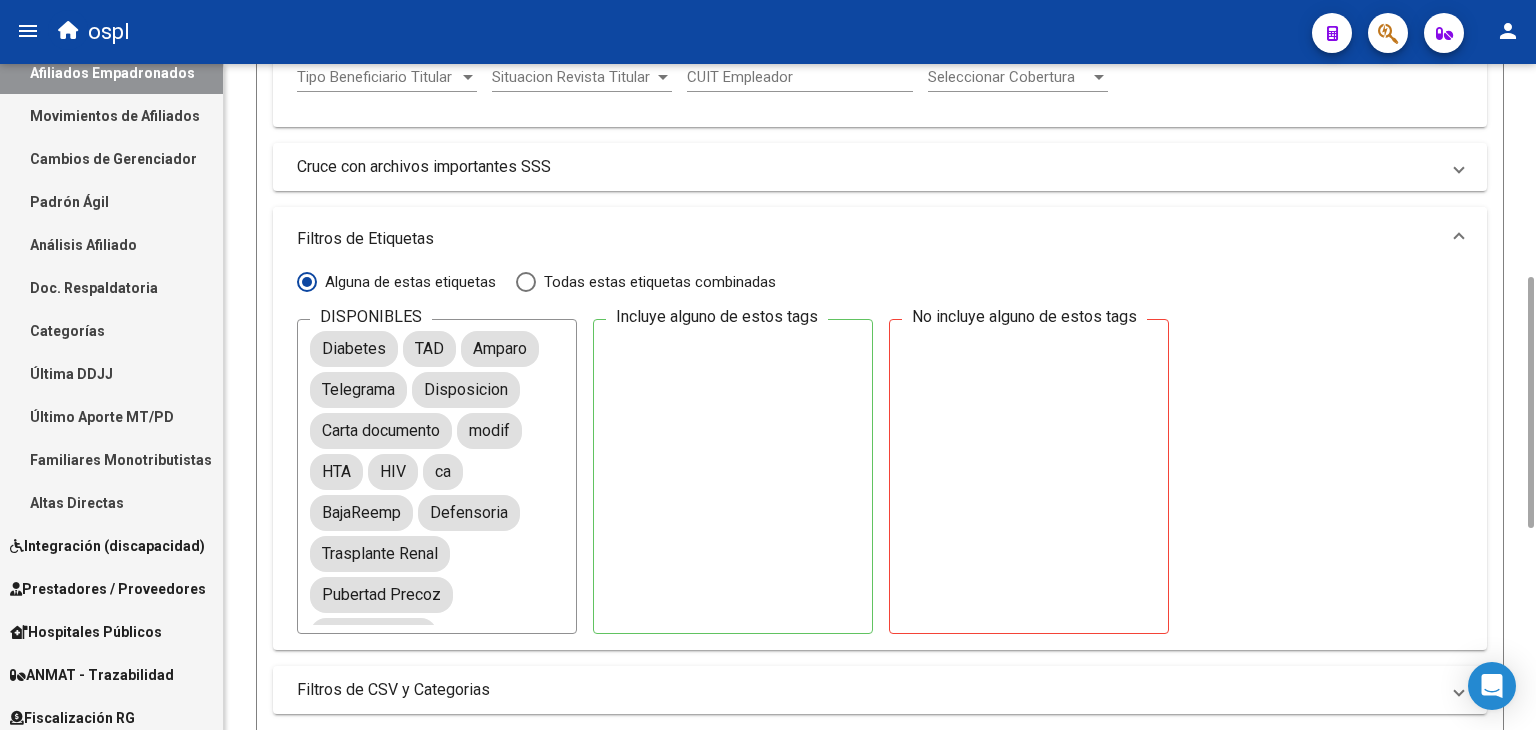 click on "Filtros de Etiquetas" at bounding box center (880, 239) 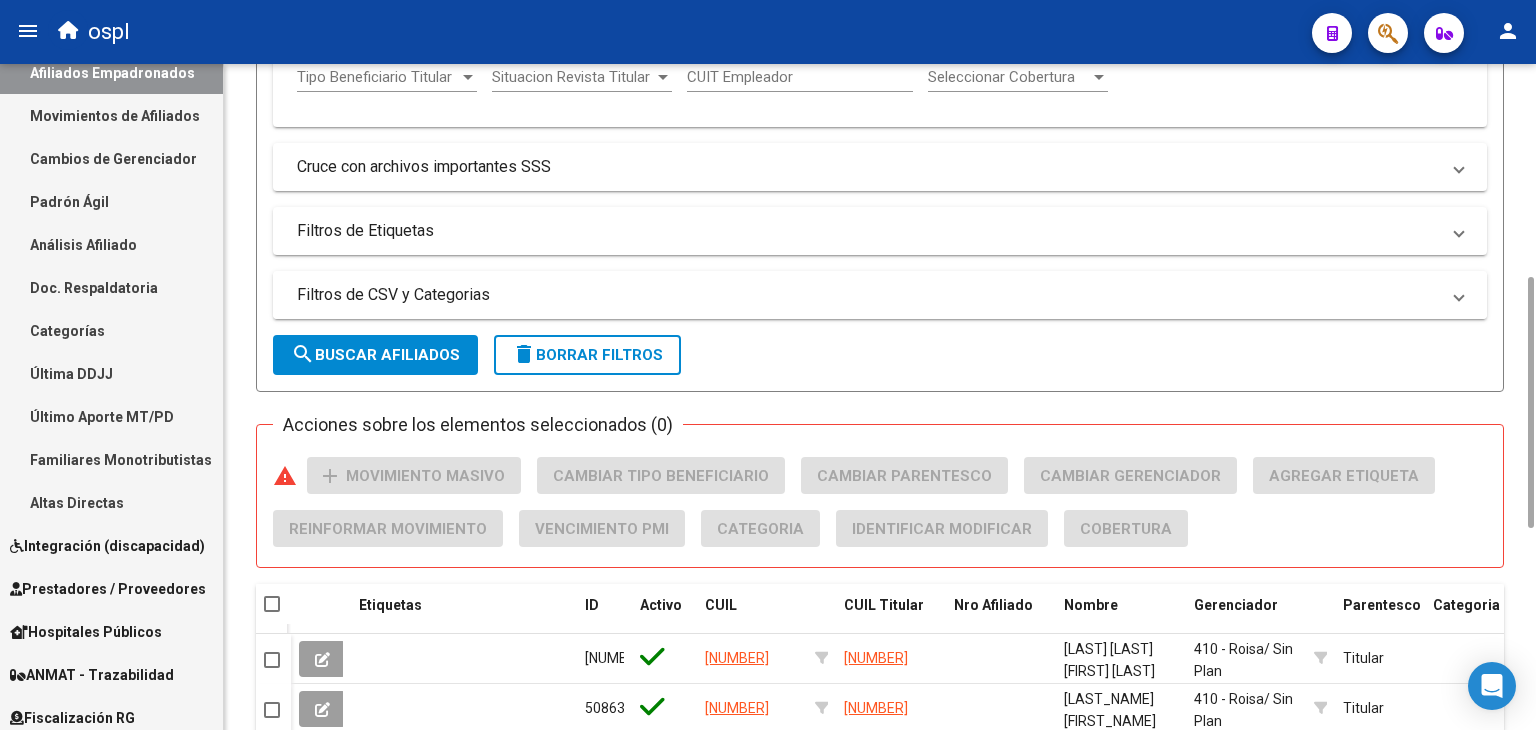 click on "Filtros de CSV y Categorias" at bounding box center [868, 295] 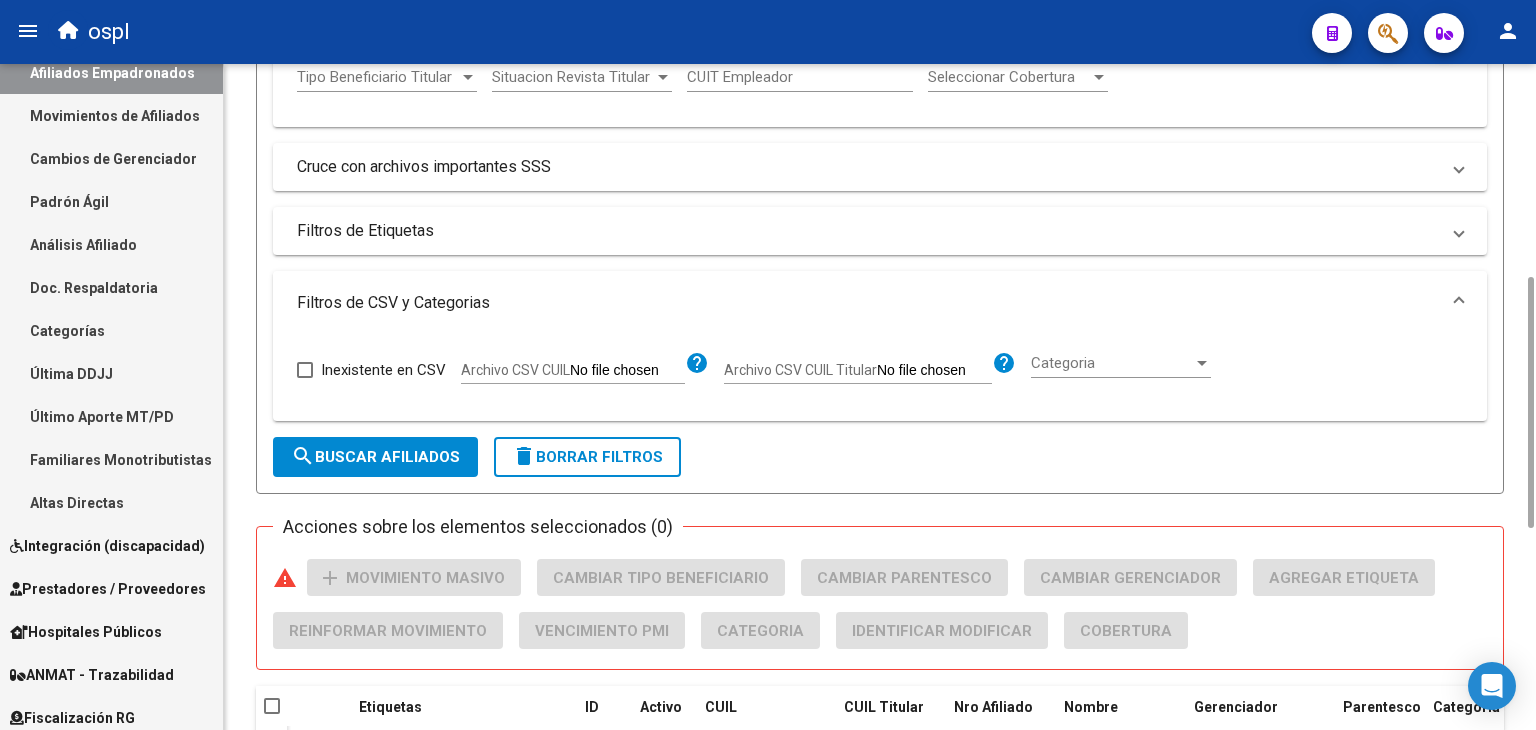 click on "Filtros de CSV y Categorias" at bounding box center [868, 303] 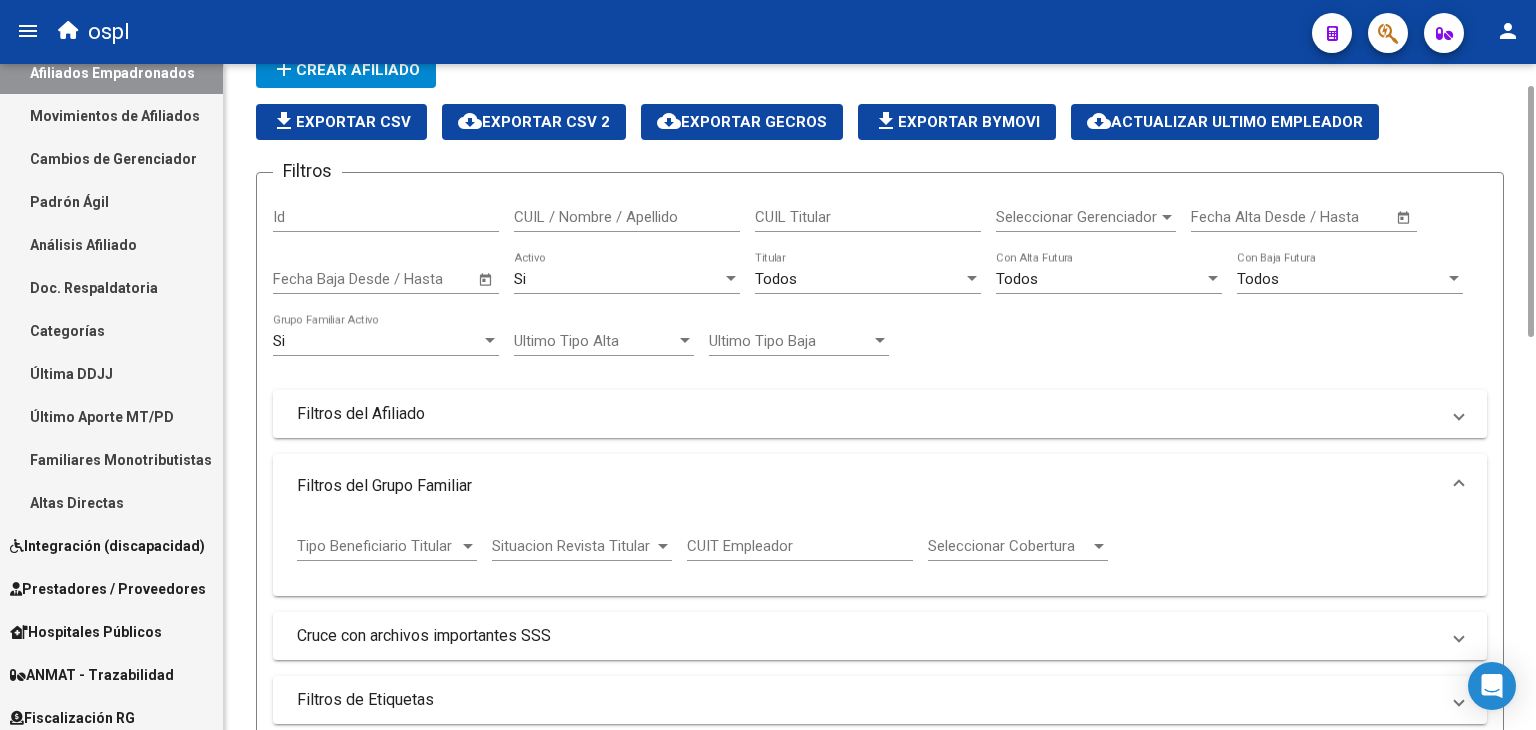 scroll, scrollTop: 84, scrollLeft: 0, axis: vertical 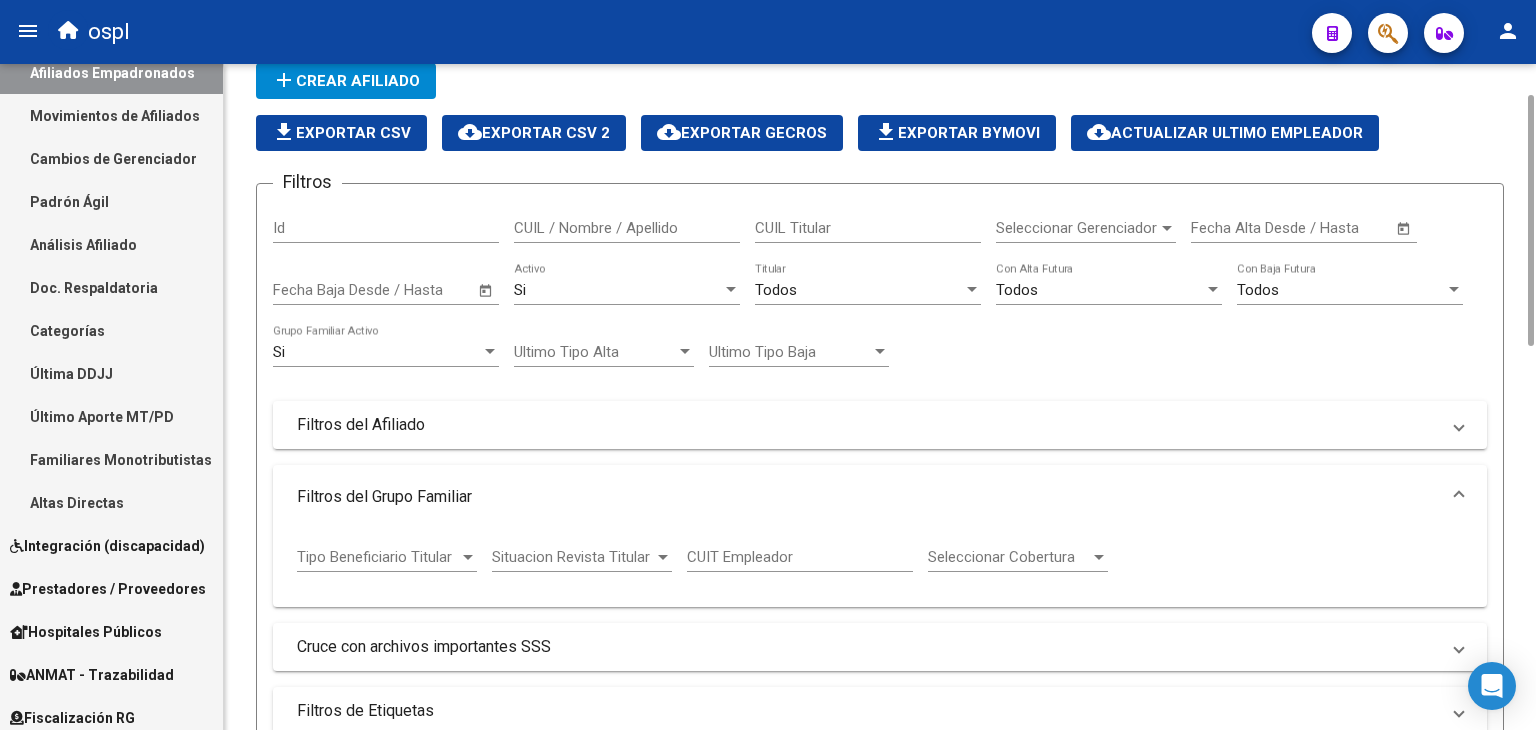 click on "Fecha Alta Desde / Hasta" at bounding box center [1223, 228] 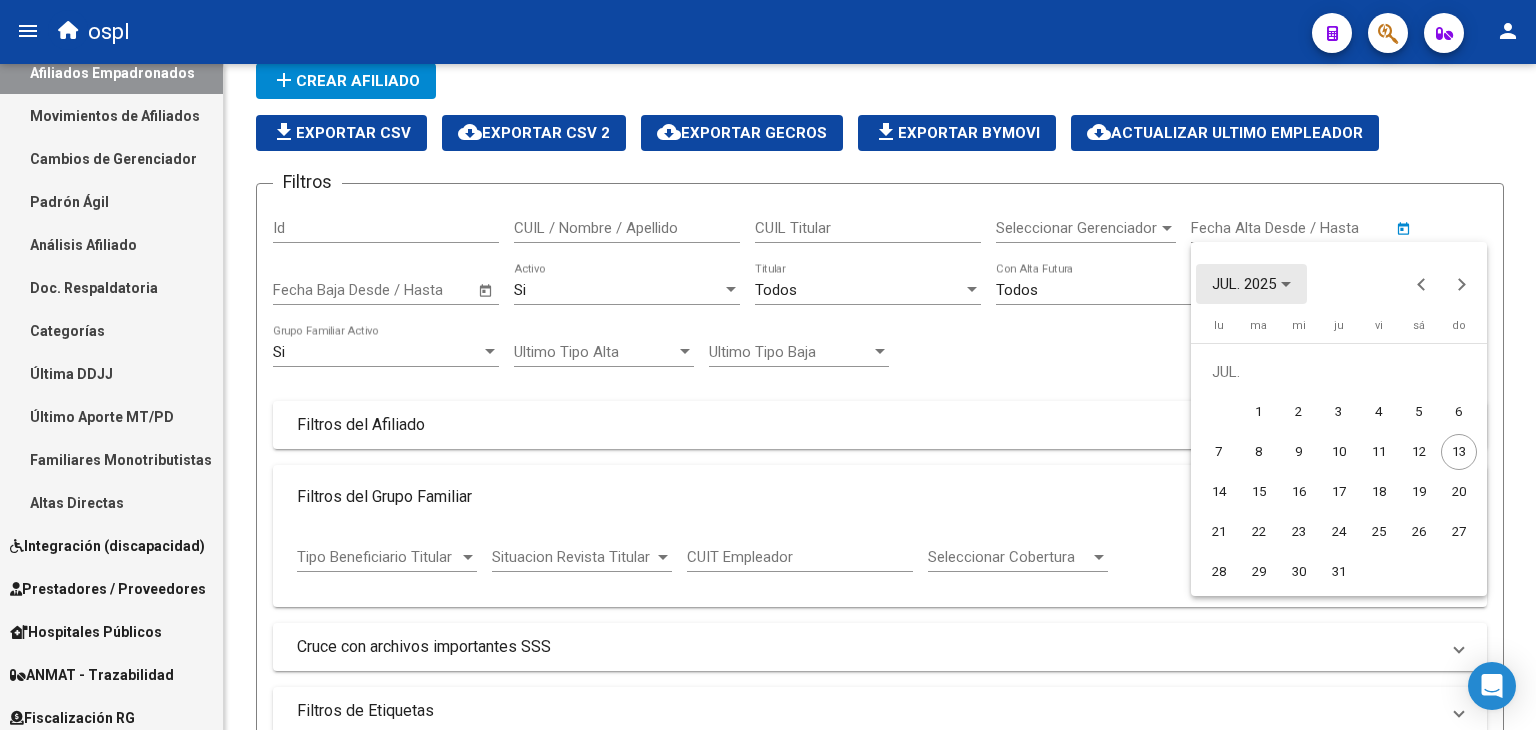 click on "JUL. 2025" at bounding box center [1251, 284] 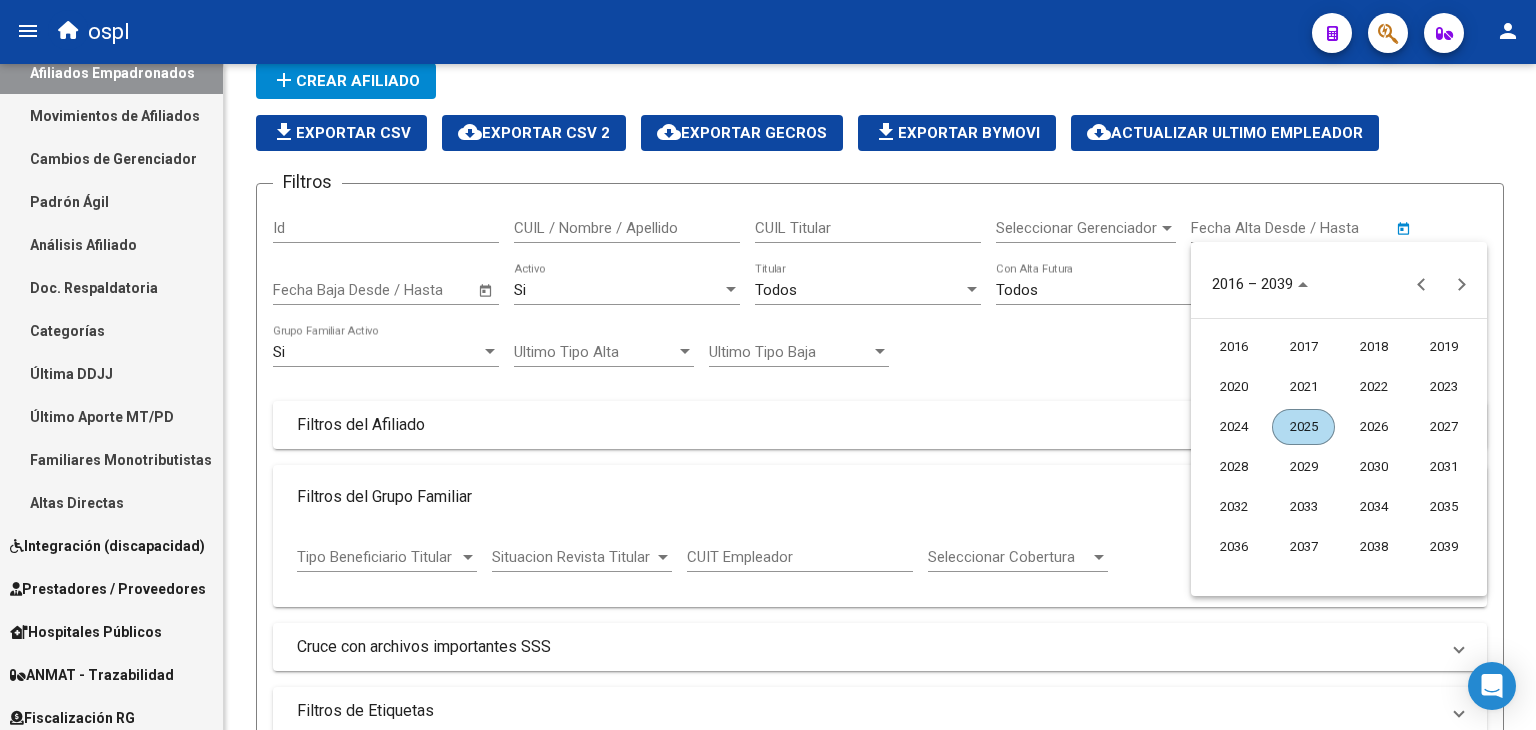 click on "2016 – 2039" at bounding box center (1252, 285) 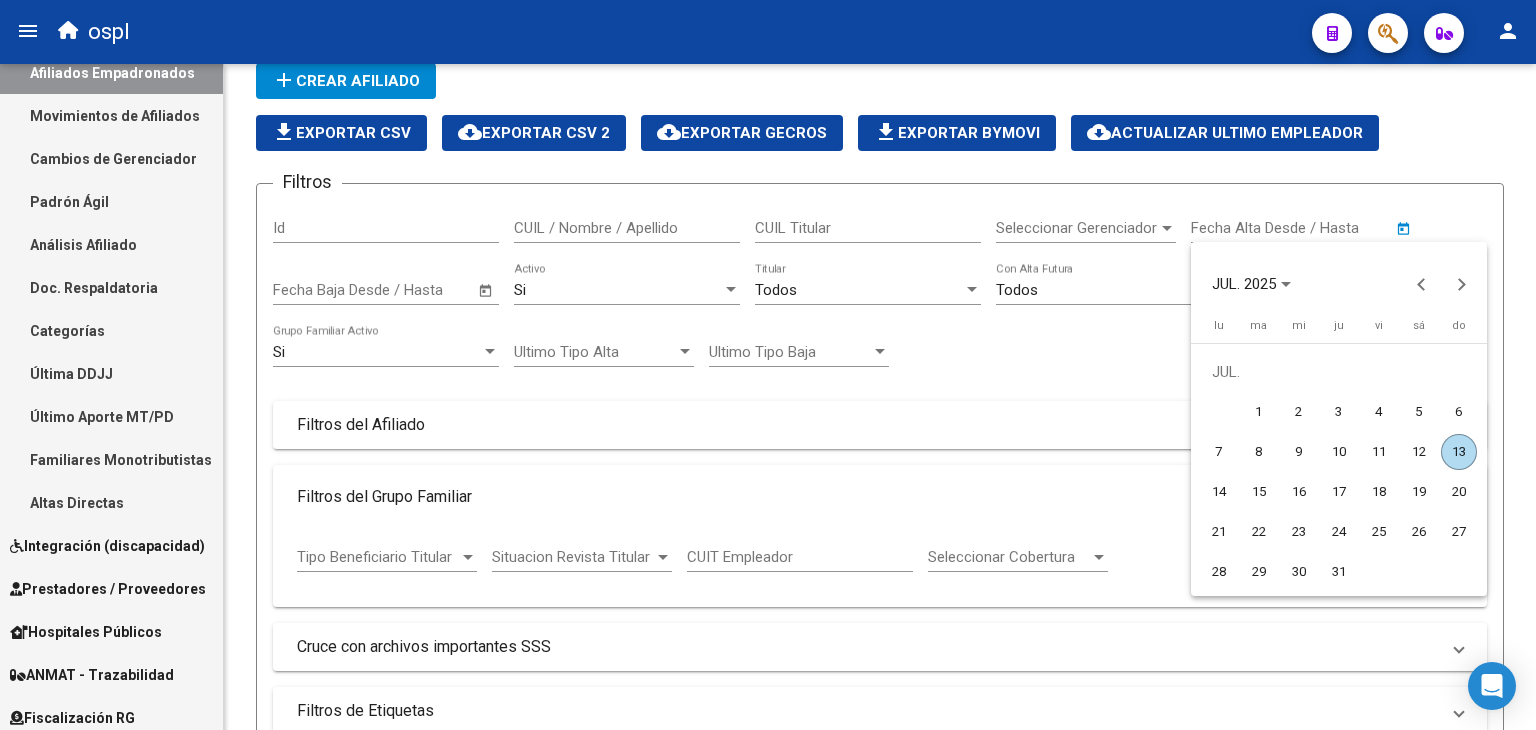 click on "JUL. 2025" at bounding box center [1251, 284] 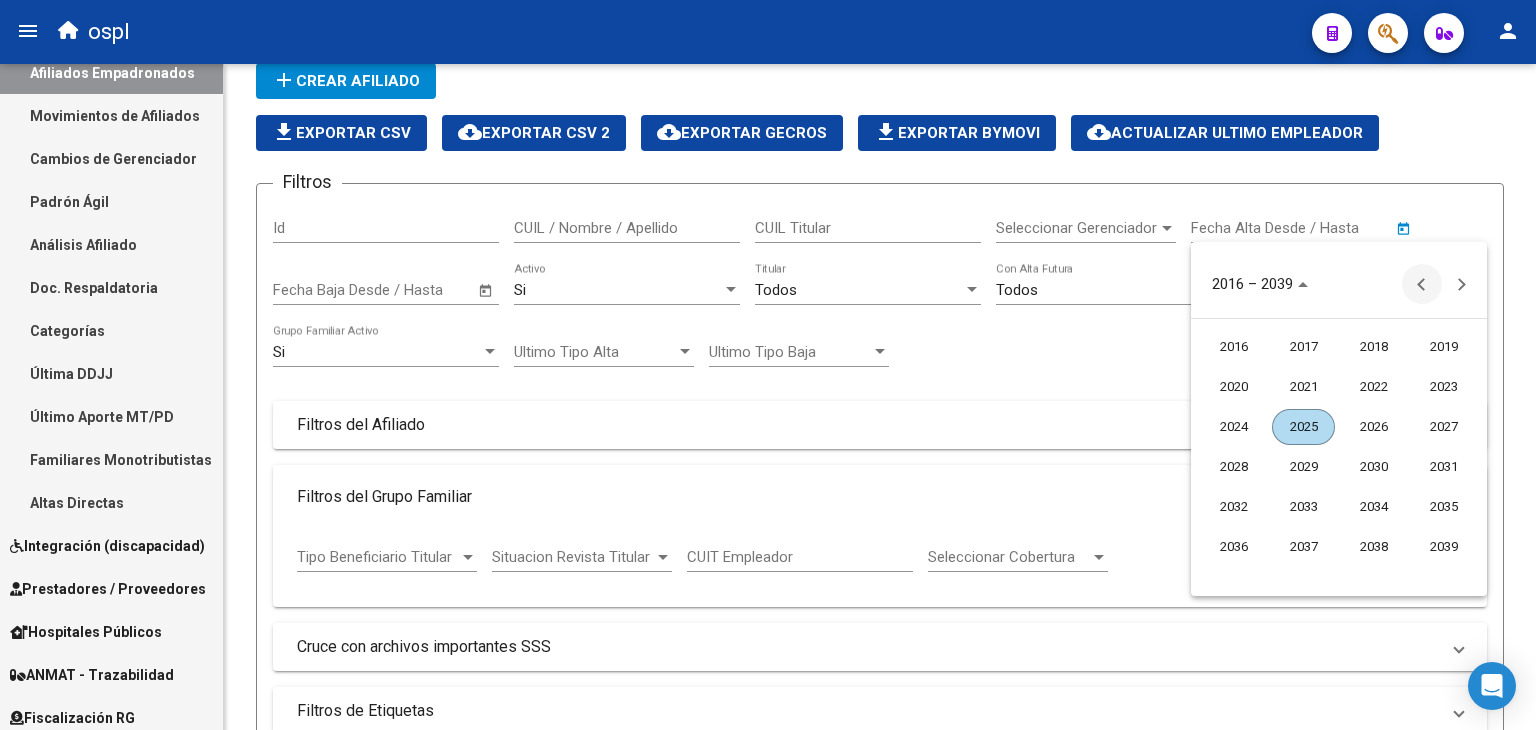 click at bounding box center (1422, 284) 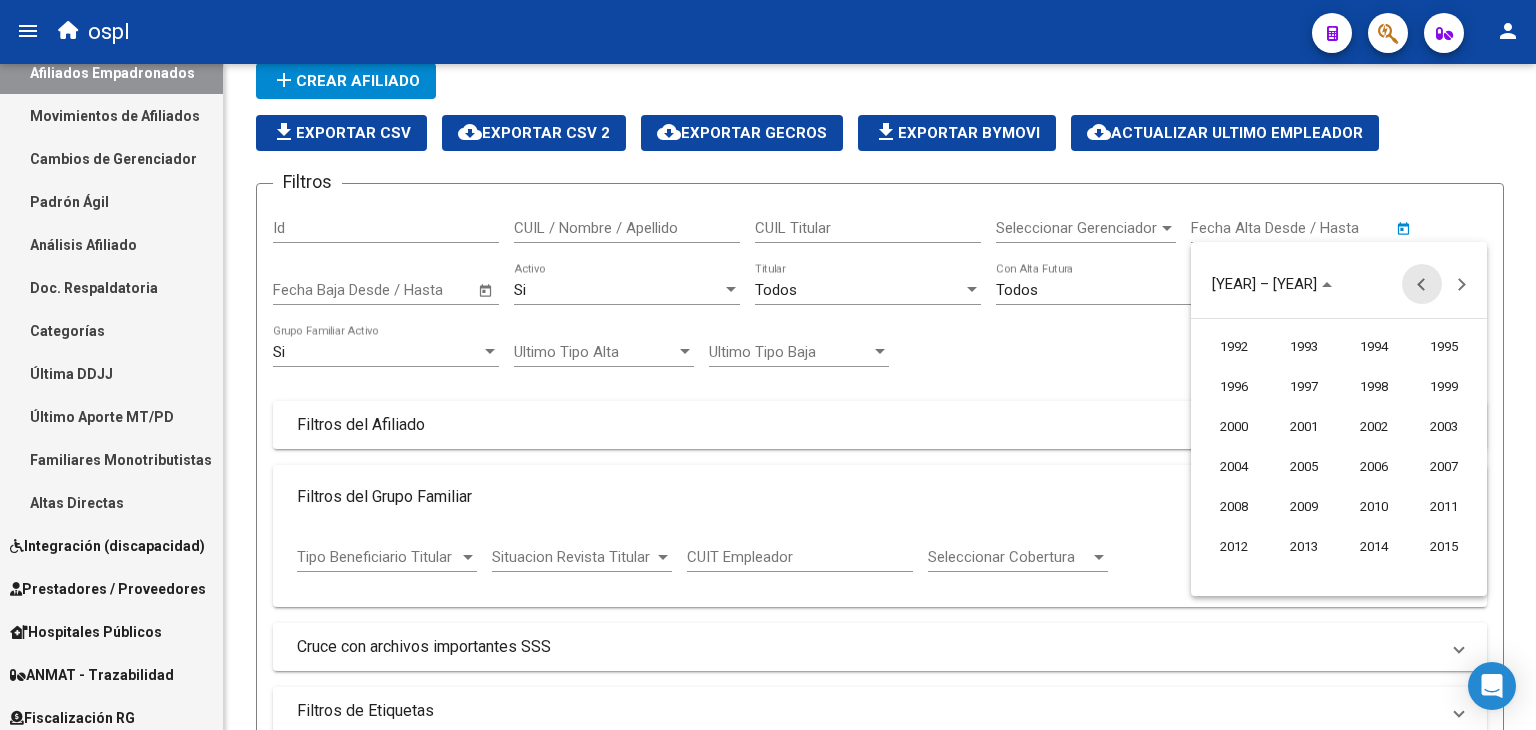 click at bounding box center (1422, 284) 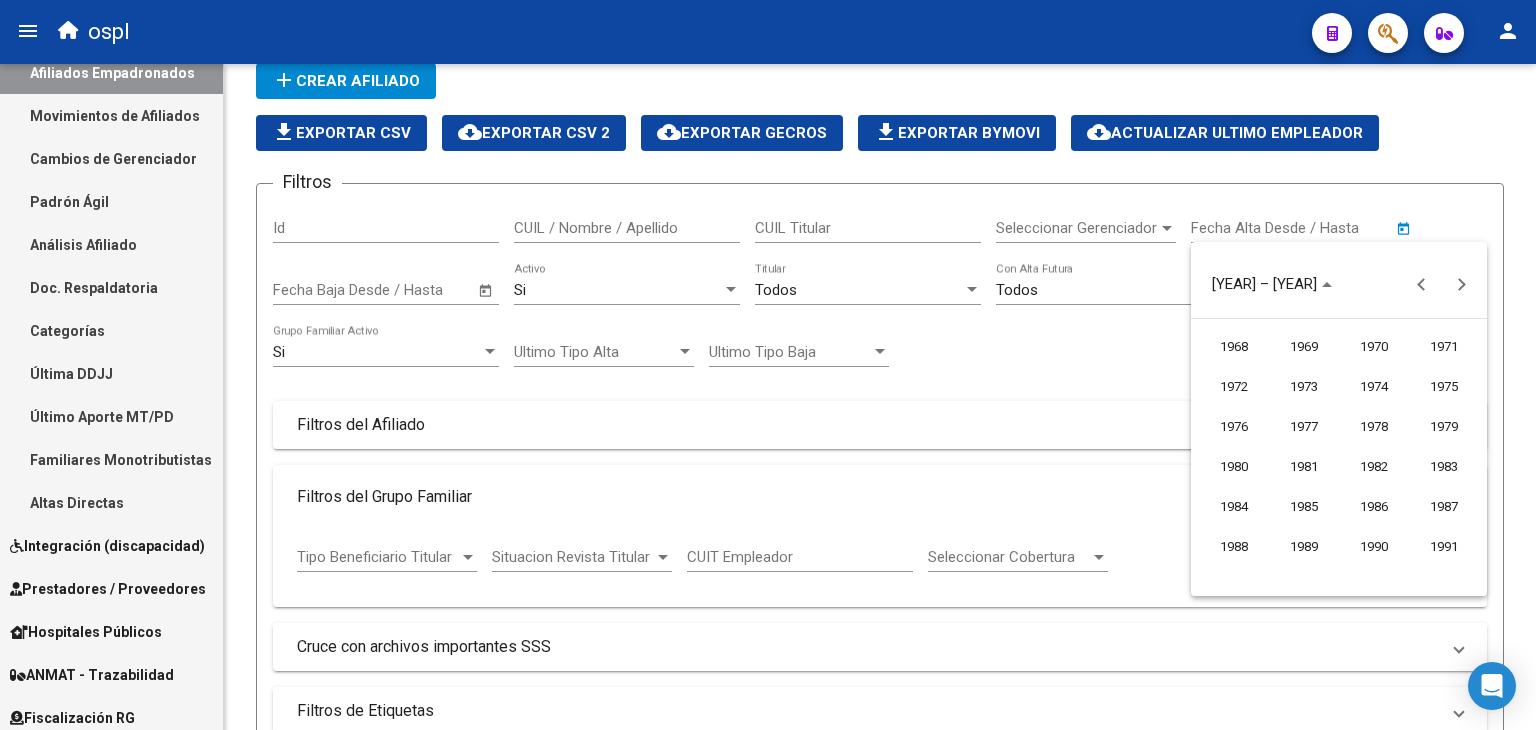 click on "1969" at bounding box center [1303, 347] 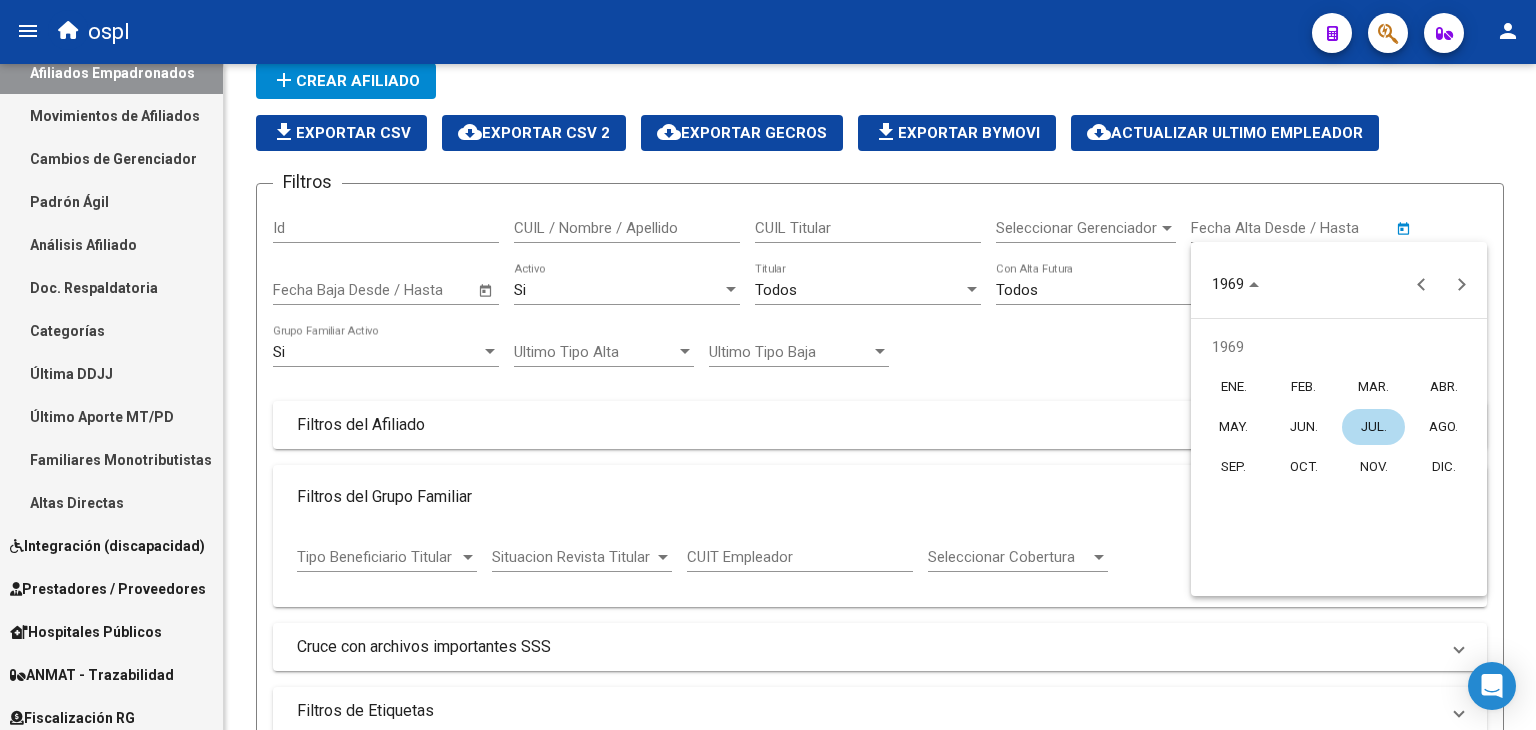 click on "ENE." at bounding box center (1233, 387) 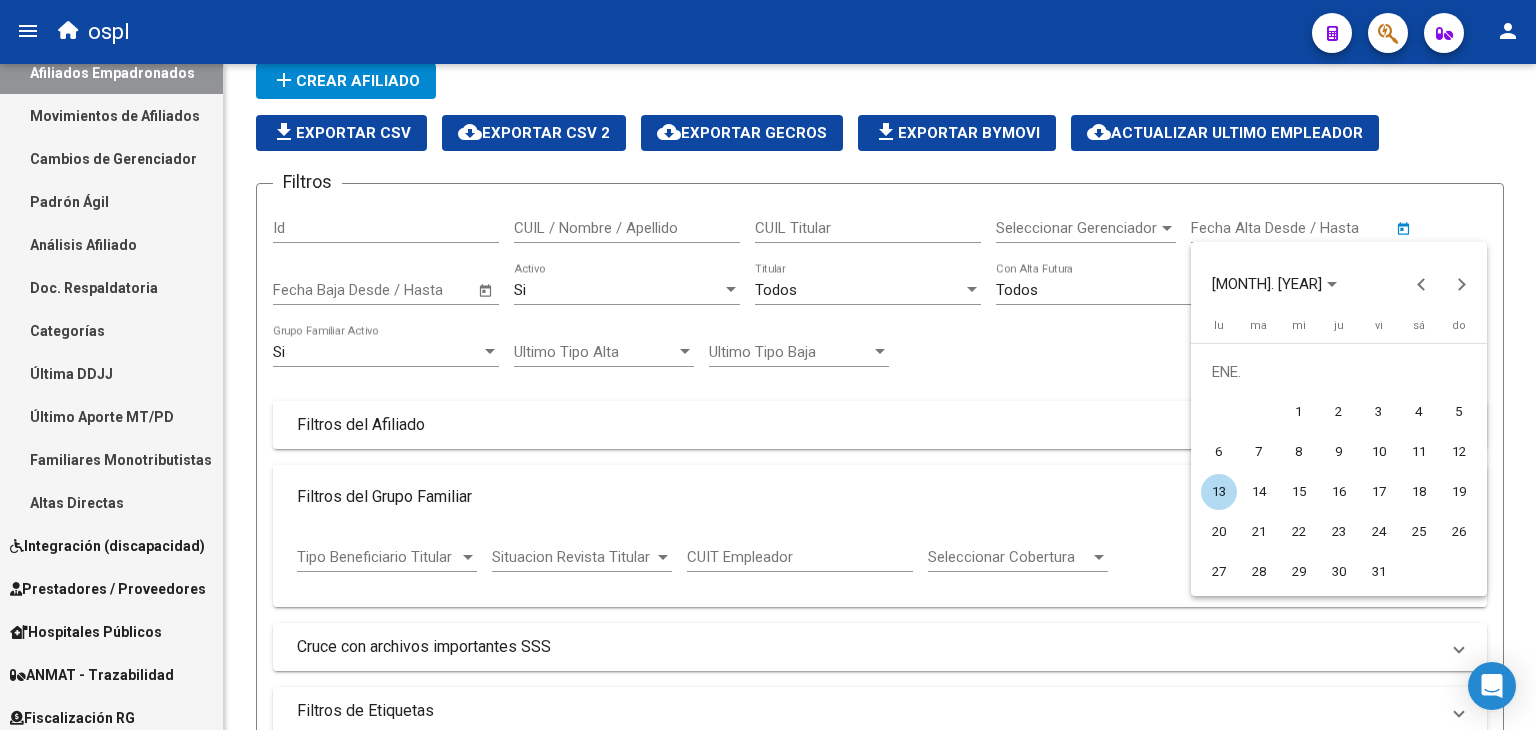 click on "1" at bounding box center [1299, 412] 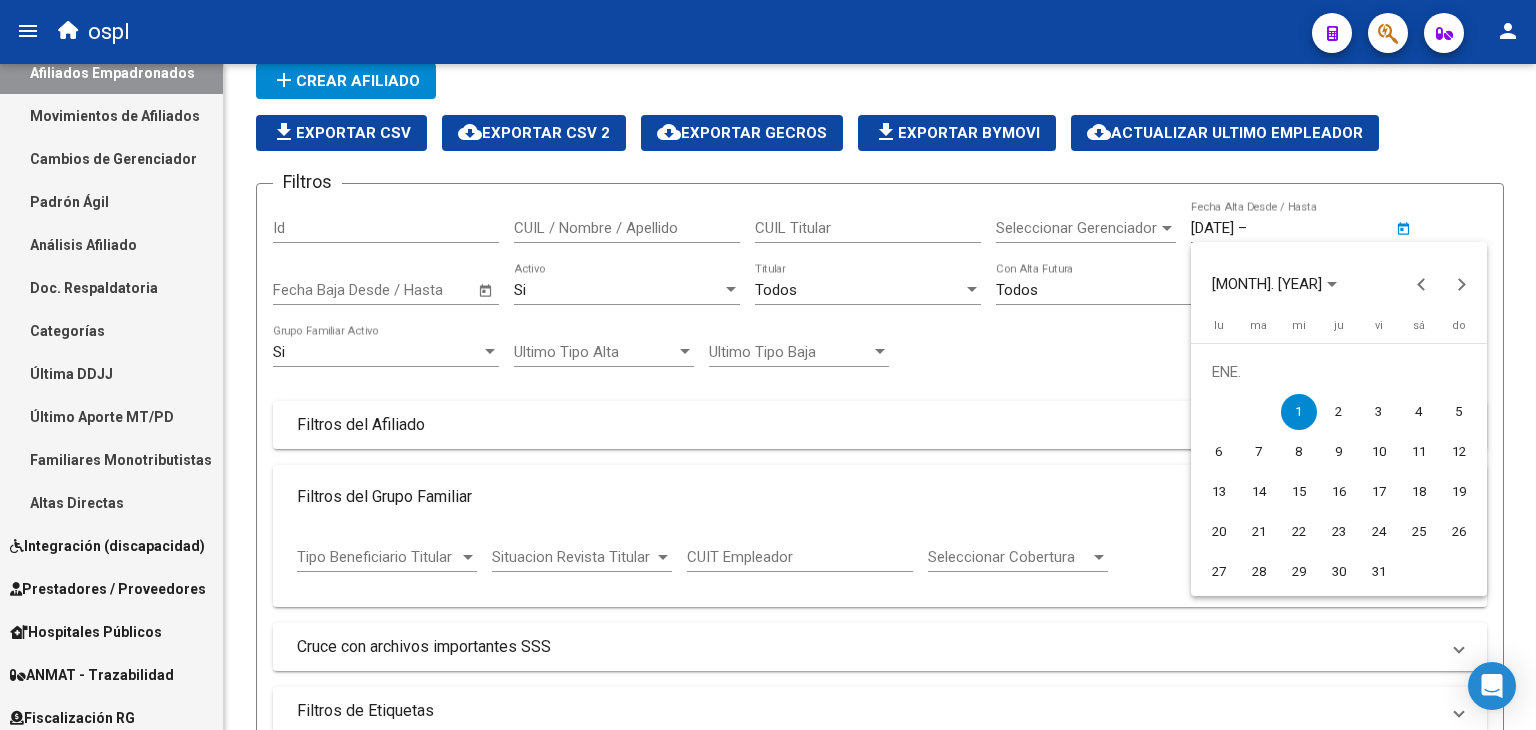 click on "[MONTH]. [YEAR]" at bounding box center (1267, 285) 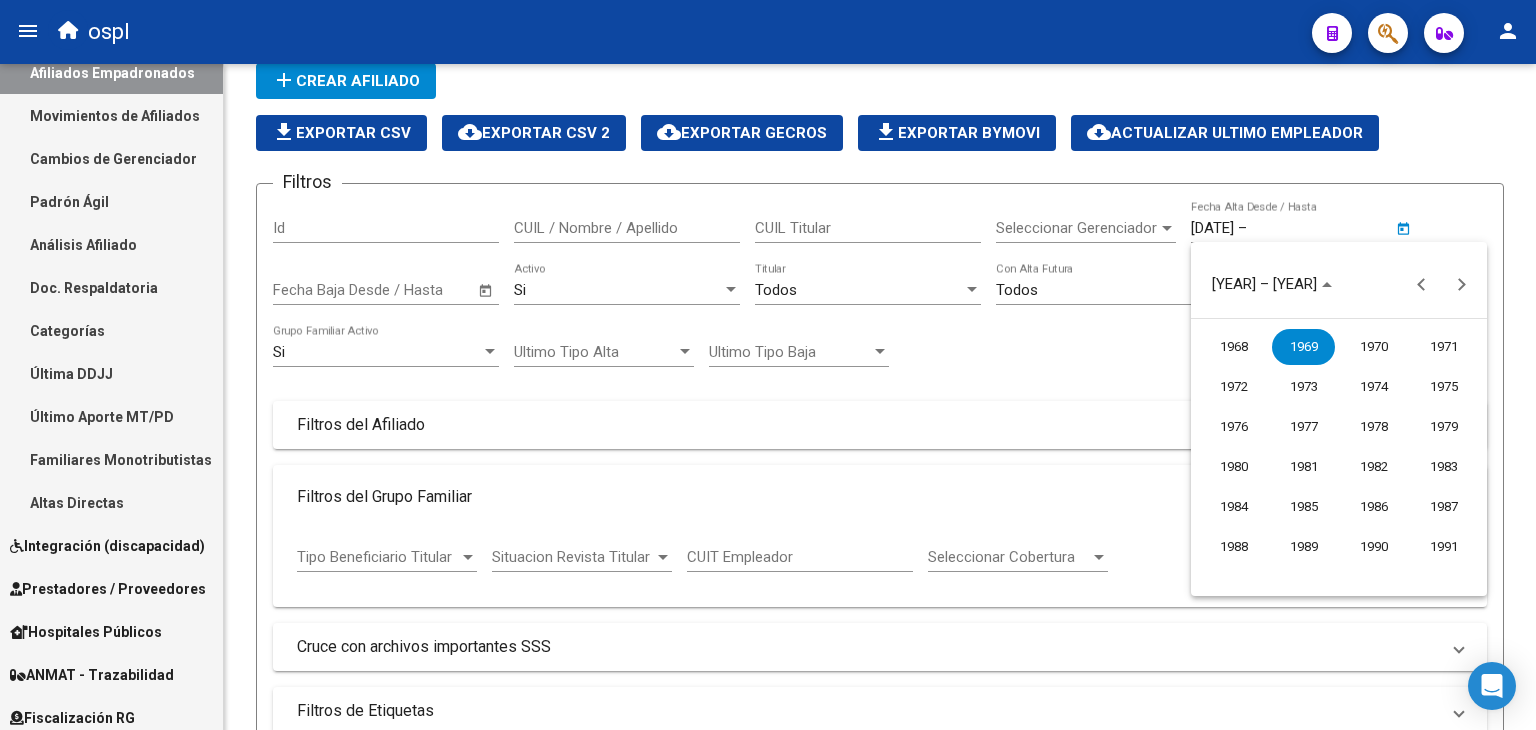 click on "[YEAR] – [YEAR]" at bounding box center (1264, 285) 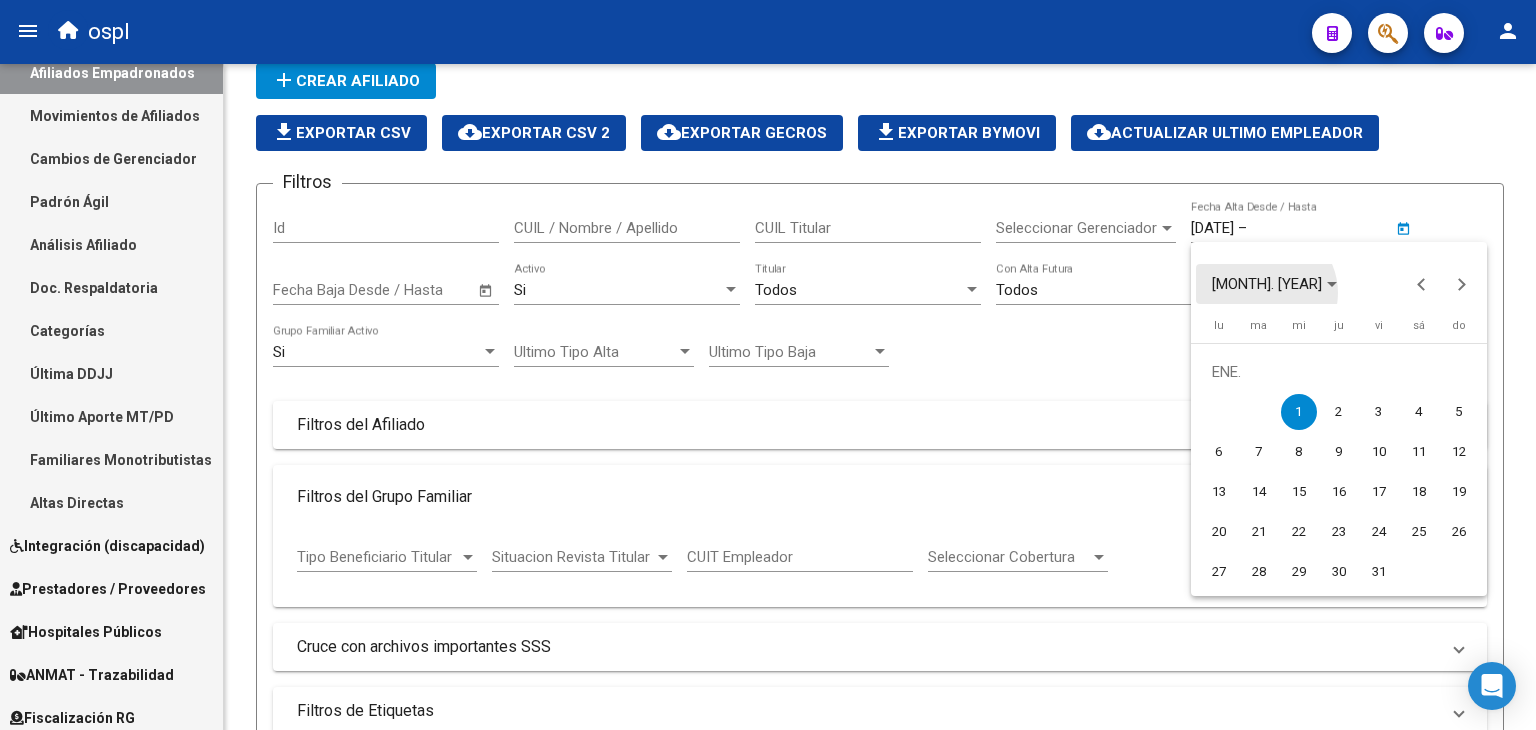 click on "[MONTH]. [YEAR]" at bounding box center (1267, 285) 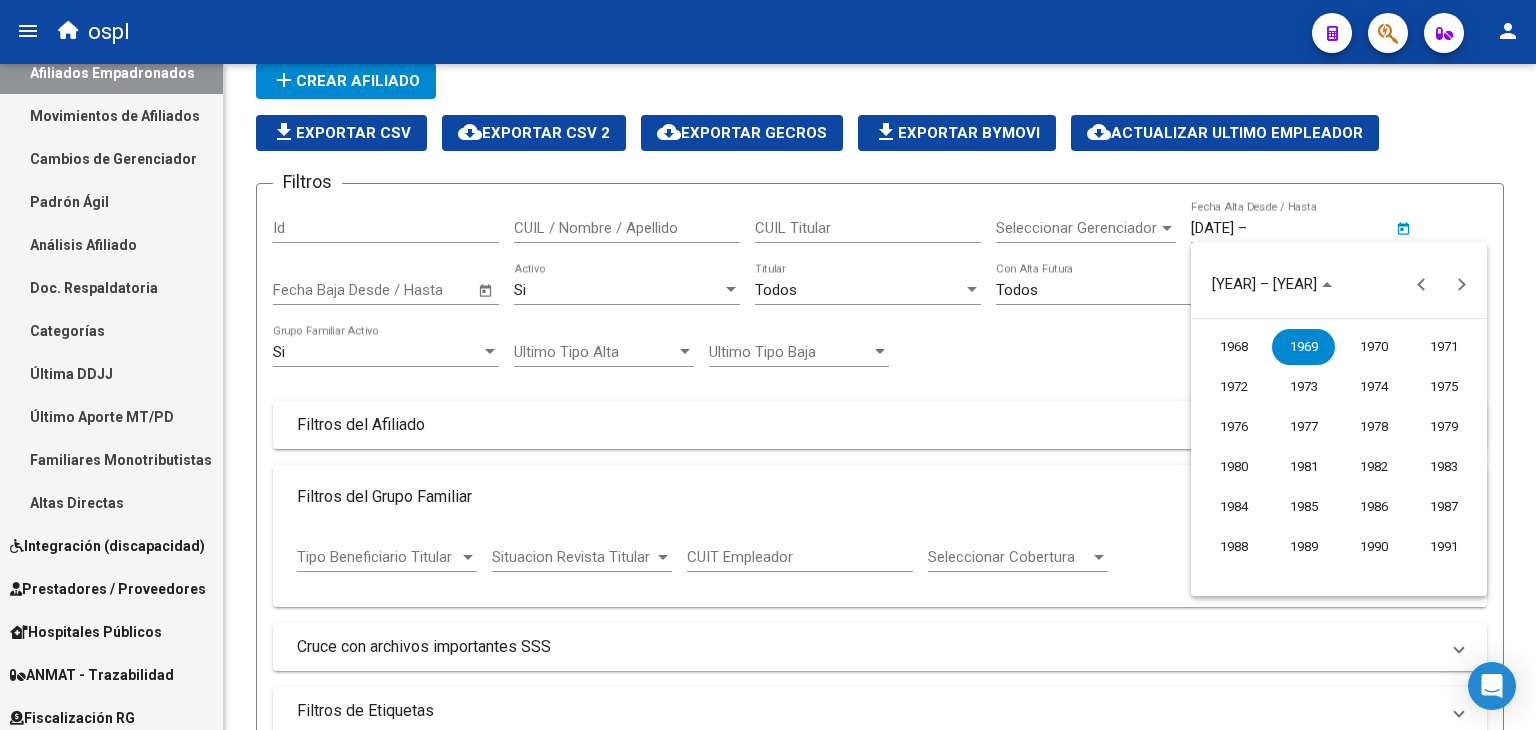 click on "[YEAR] – [YEAR]" at bounding box center [1264, 285] 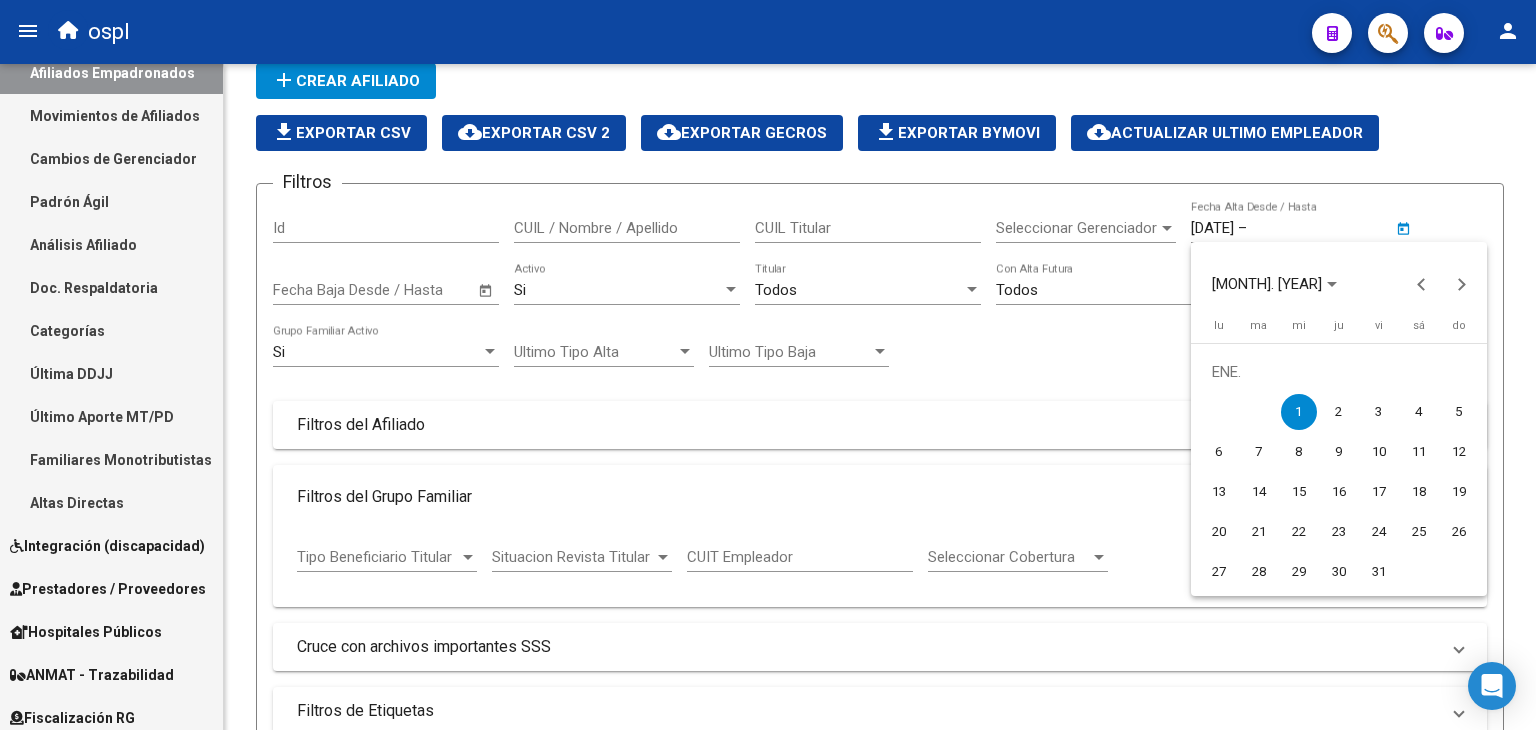 click on "[MONTH]. [YEAR]" at bounding box center [1267, 285] 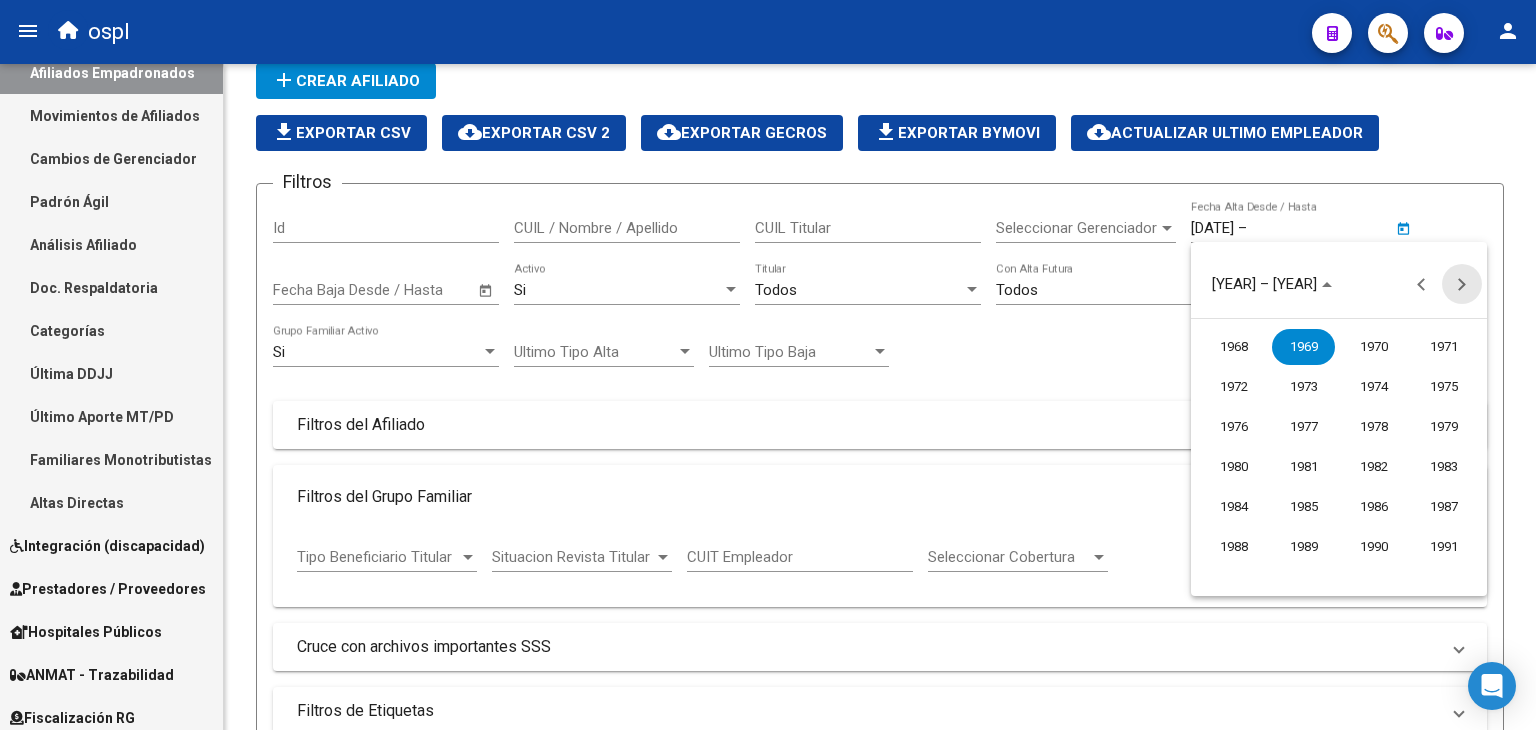 click at bounding box center [1462, 284] 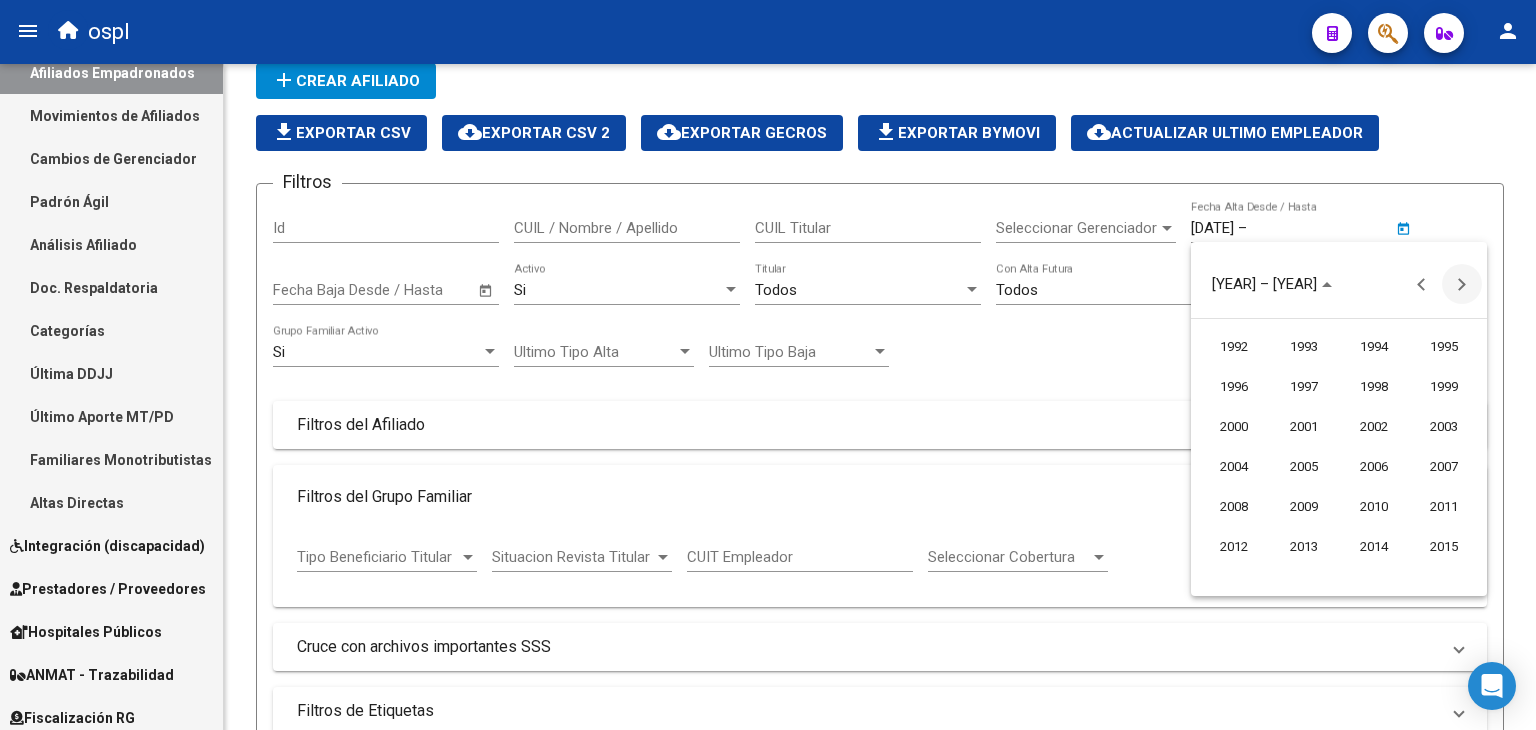 click at bounding box center (1462, 284) 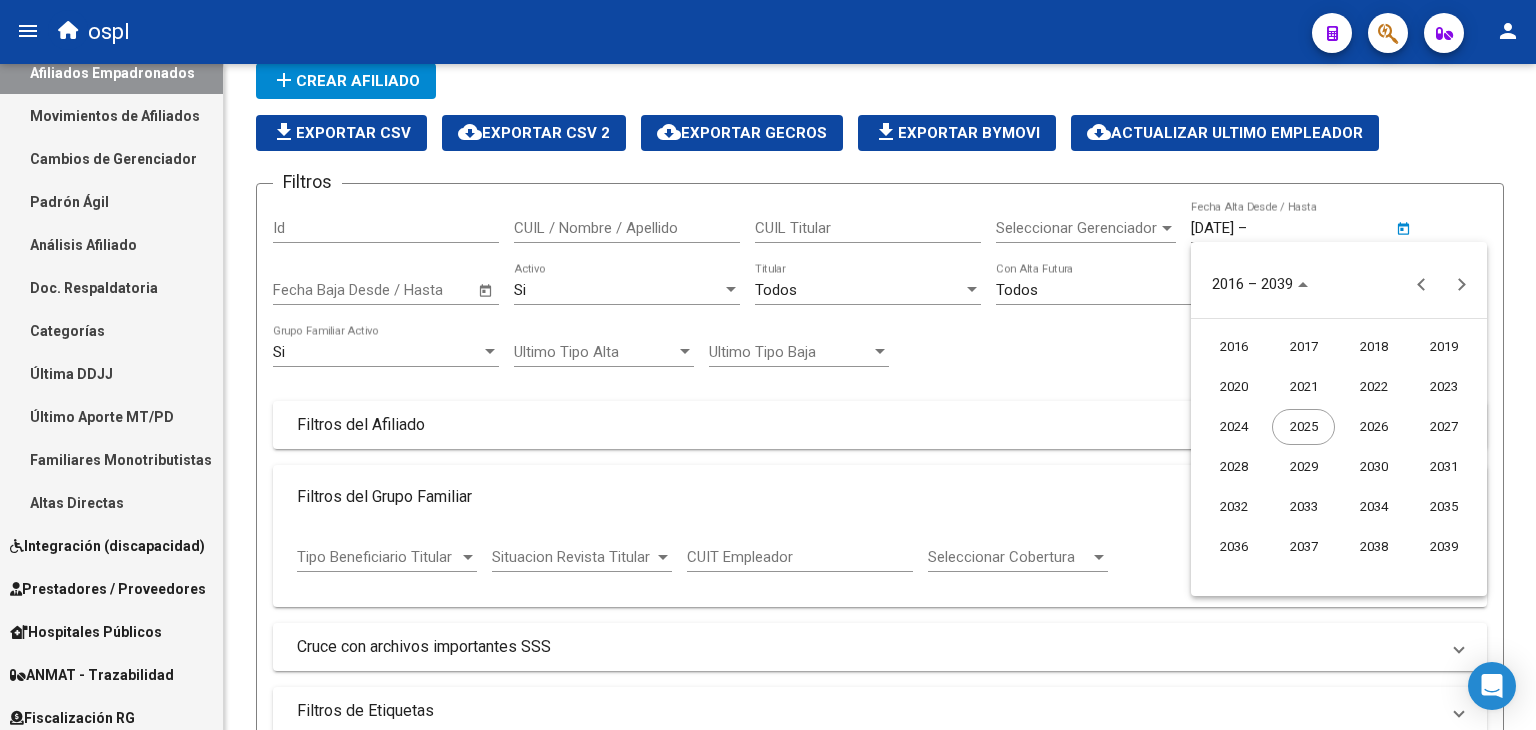 click on "2024" at bounding box center (1233, 427) 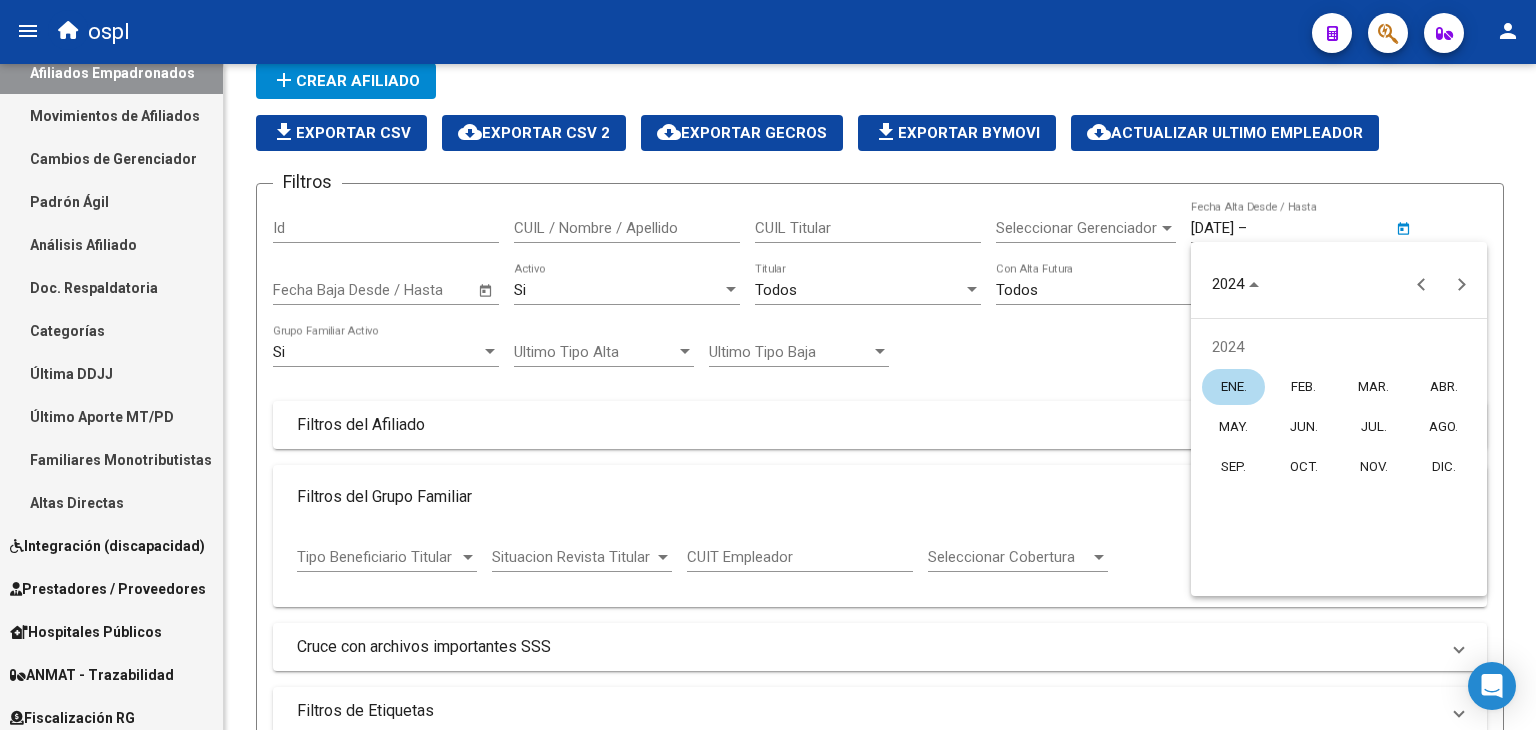 click on "DIC." at bounding box center (1443, 467) 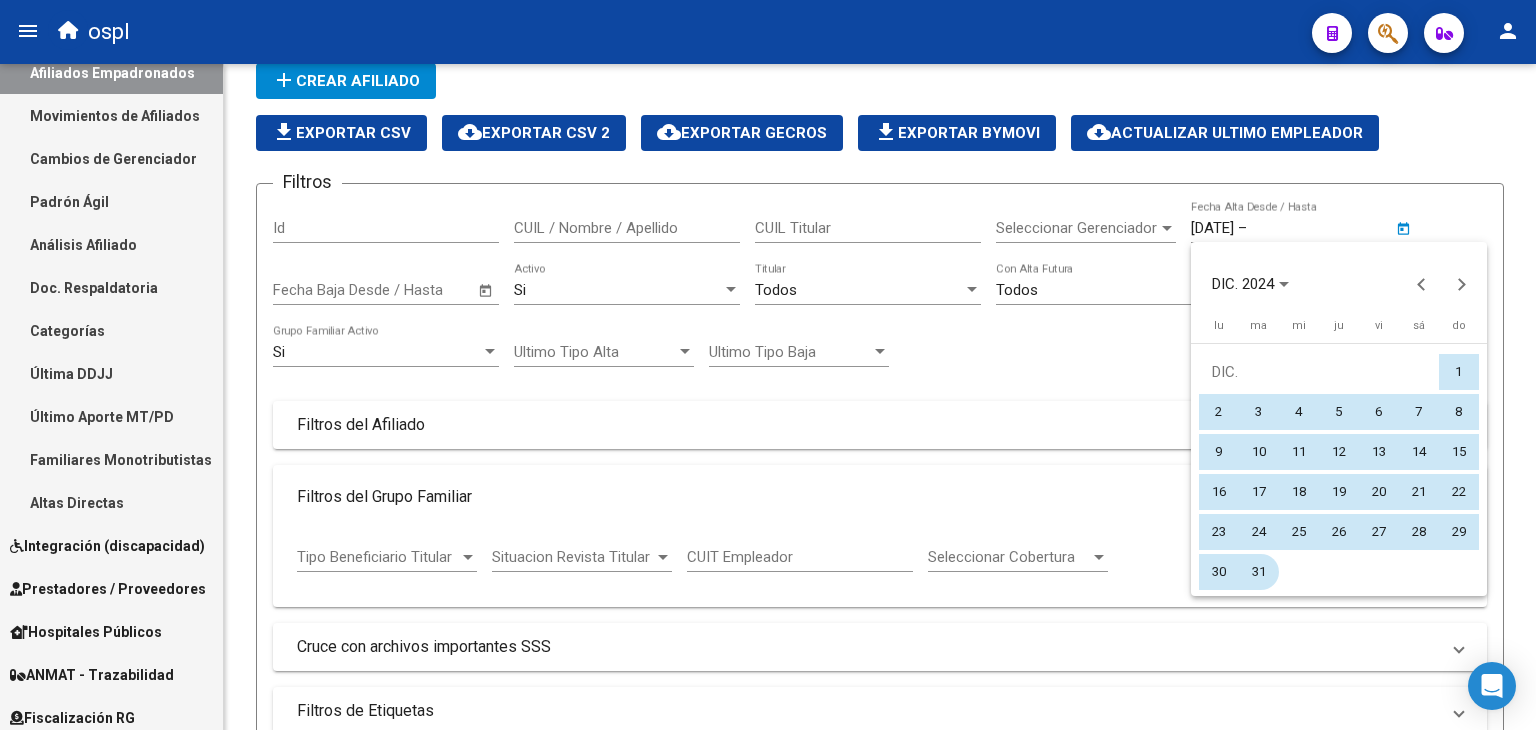 click on "31" at bounding box center [1259, 572] 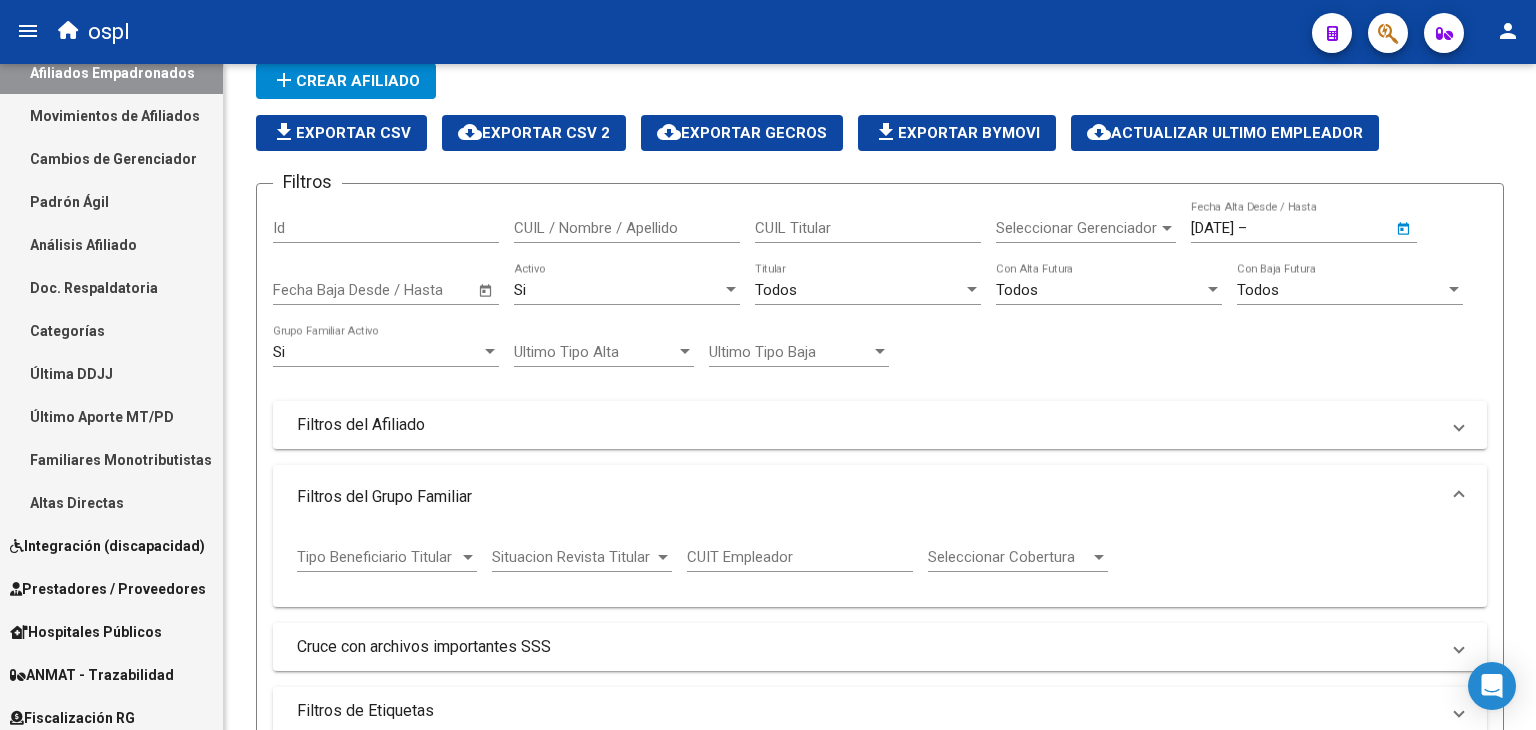 type on "31/12/2024" 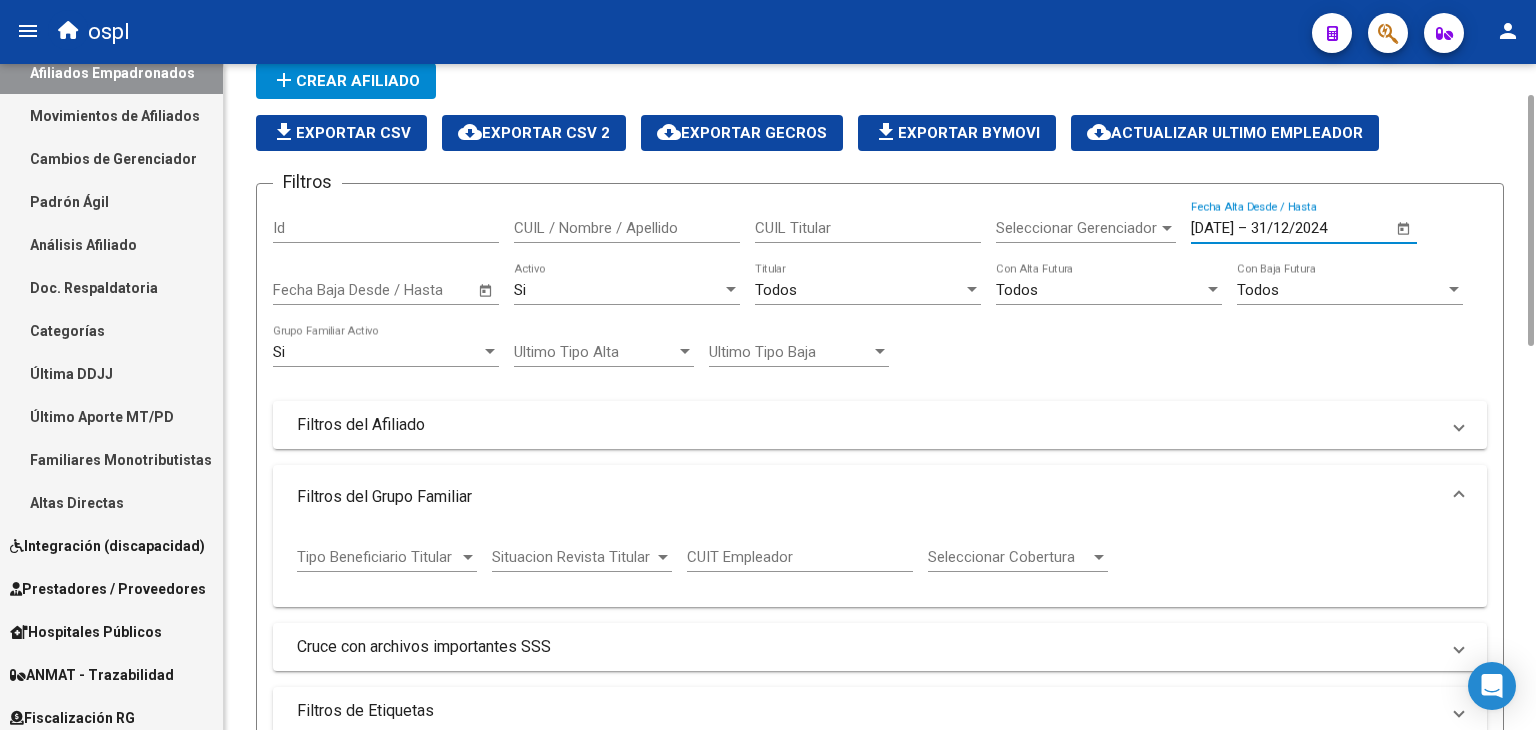 click on "Todos" at bounding box center [776, 290] 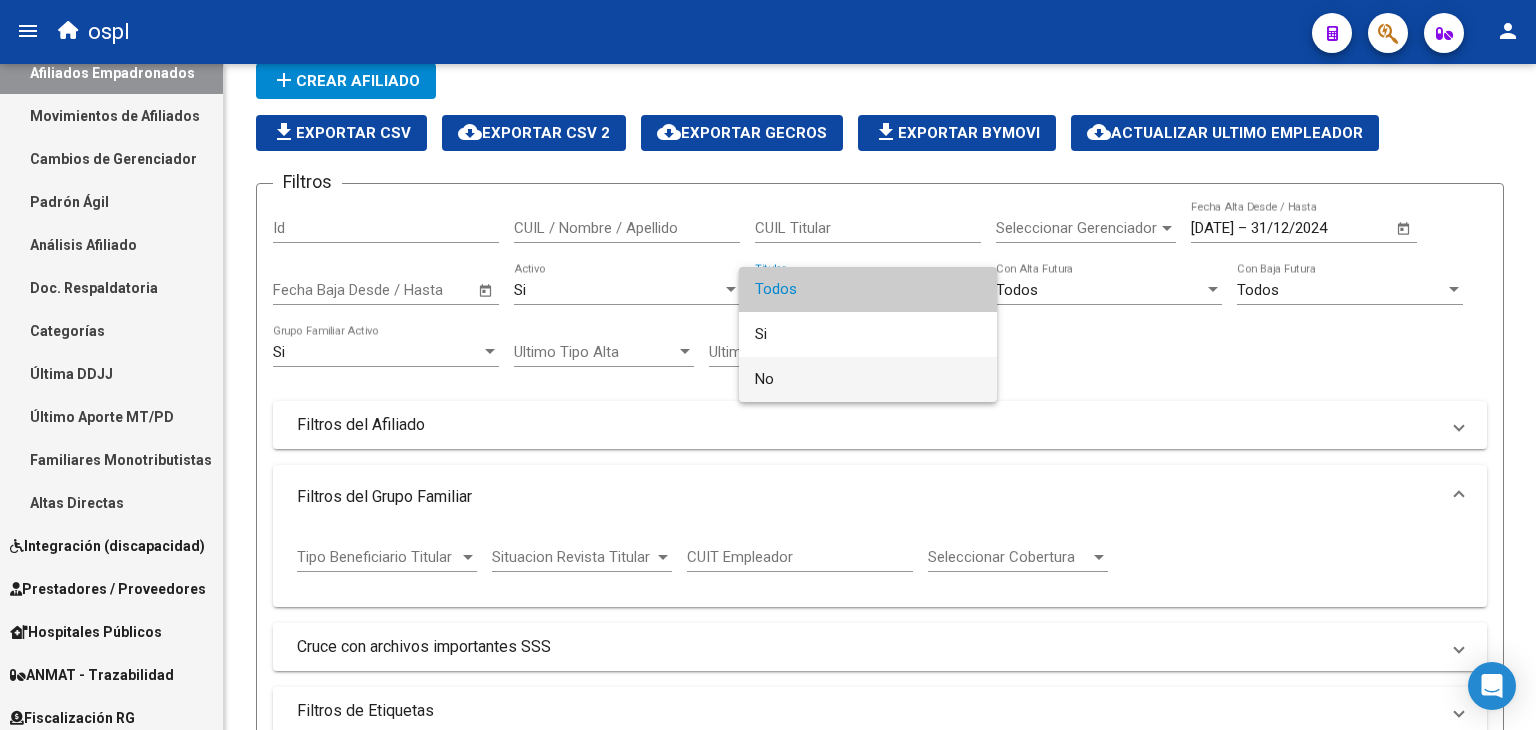 click on "No" at bounding box center (868, 379) 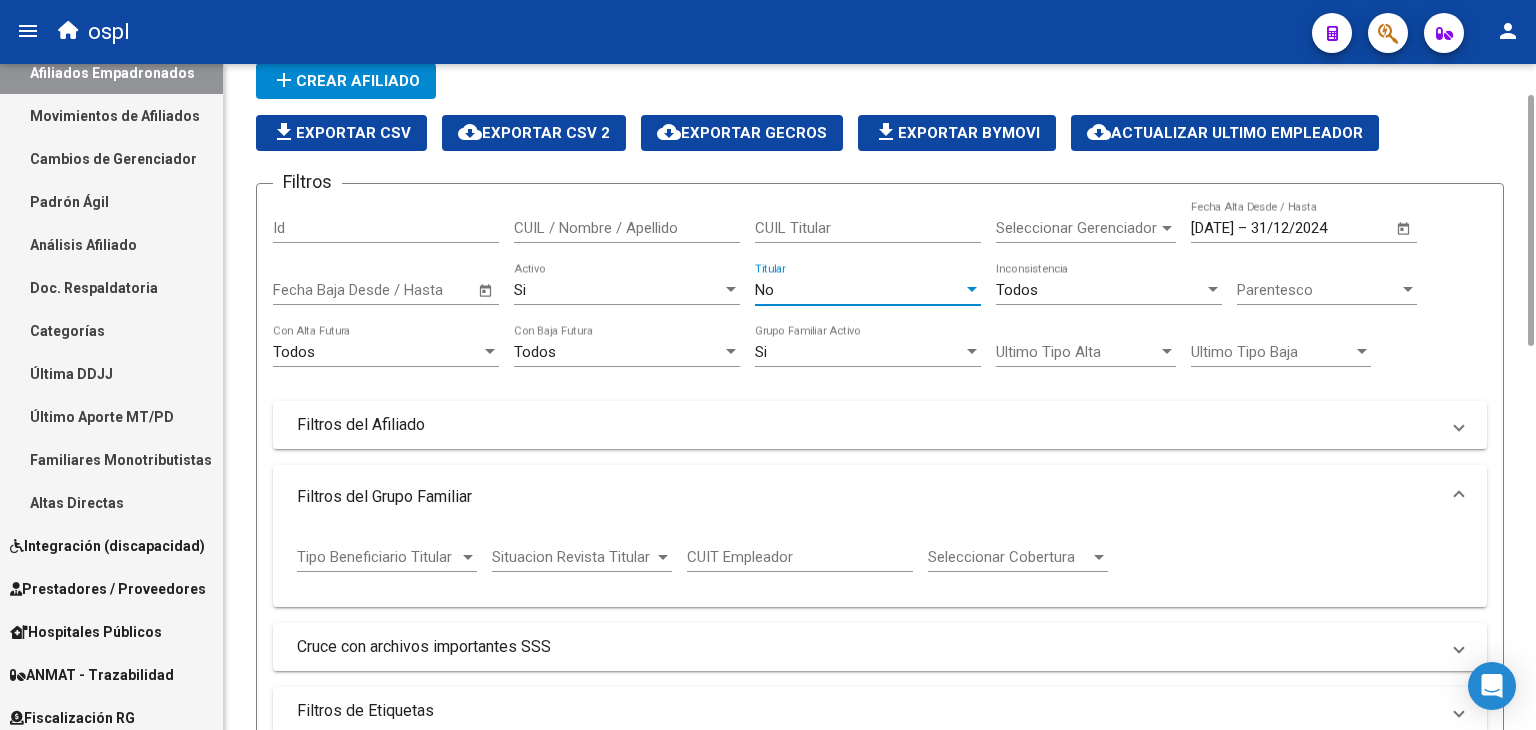click on "Todos Inconsistencia" 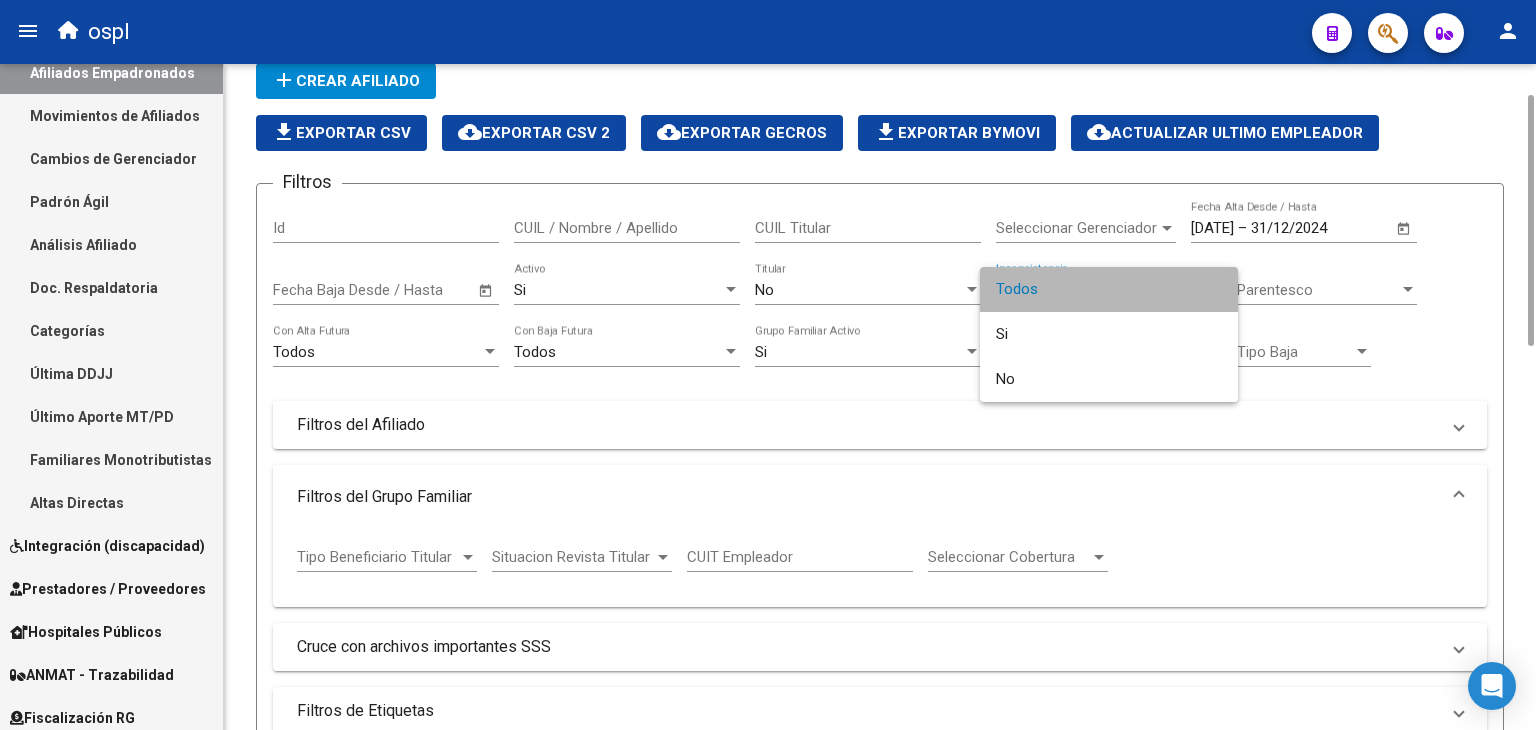 click on "Todos" at bounding box center [1109, 289] 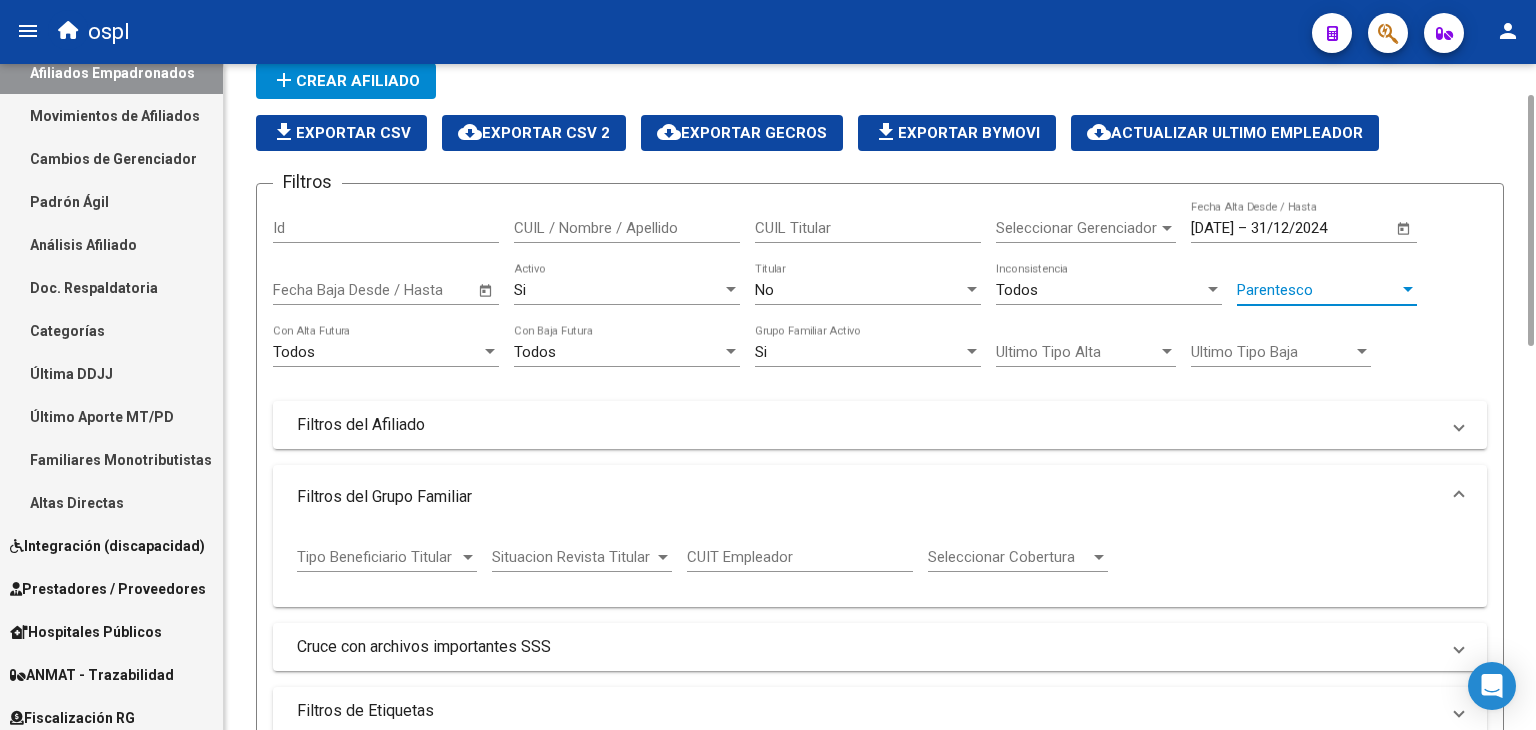 click on "Parentesco" at bounding box center (1318, 290) 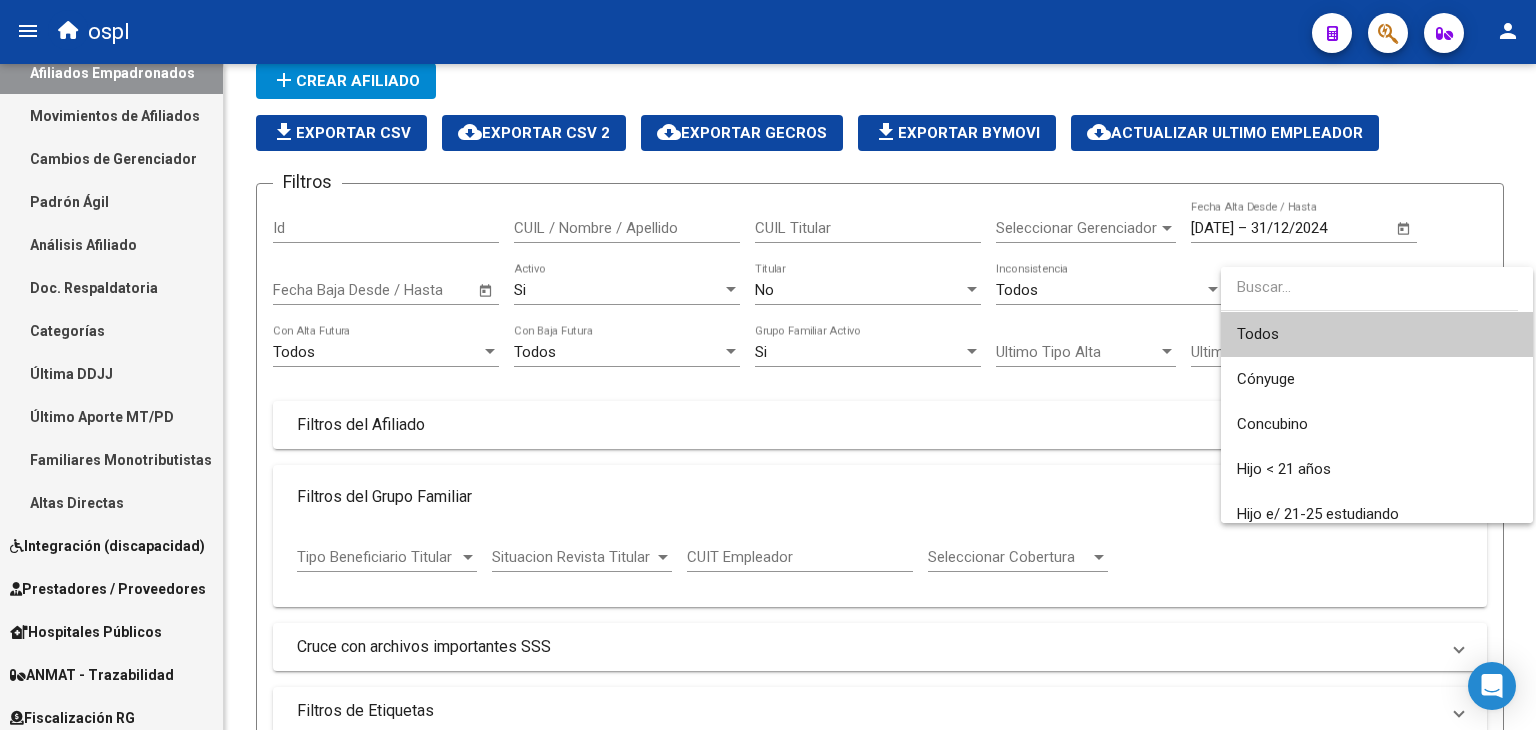 click on "Todos" at bounding box center (1377, 334) 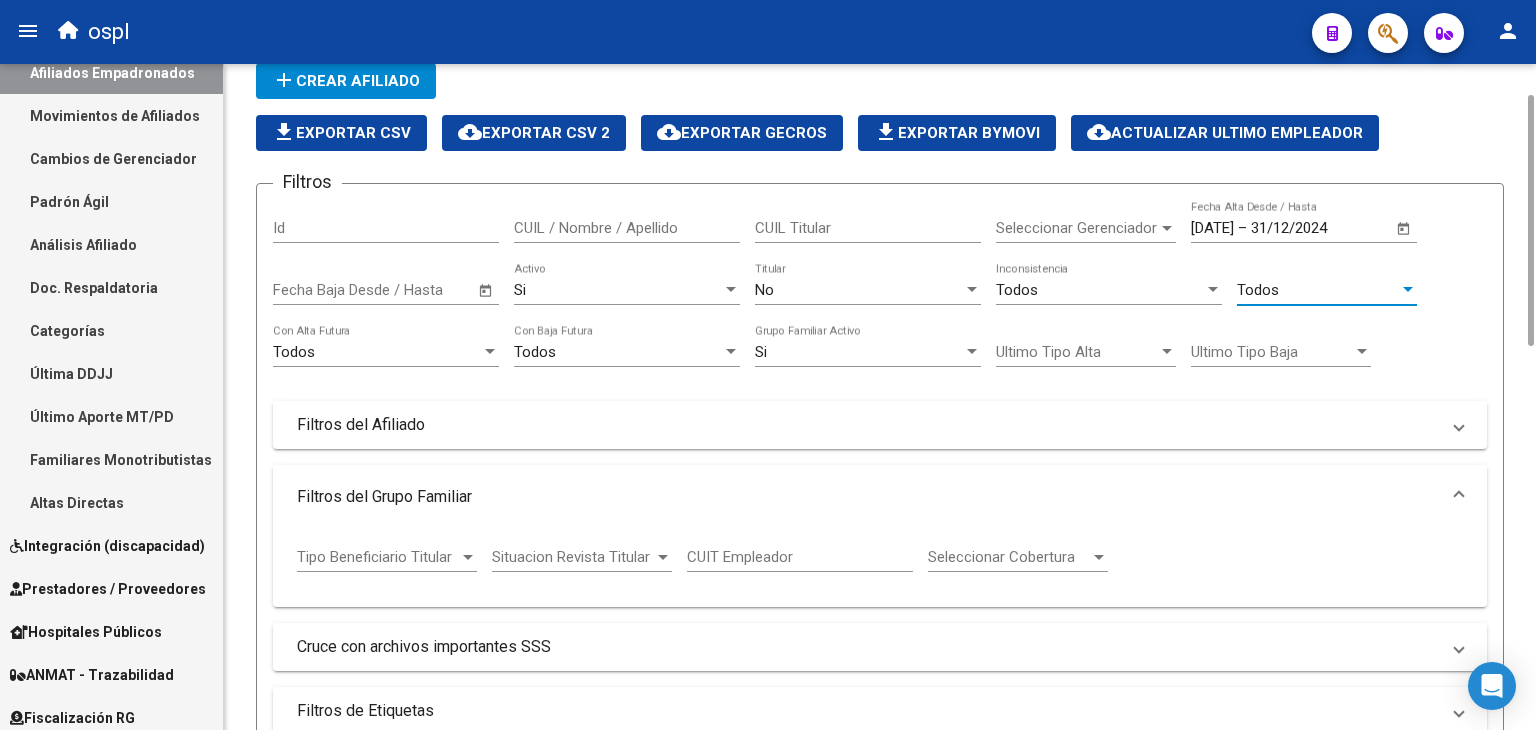 click on "Todos" at bounding box center (618, 352) 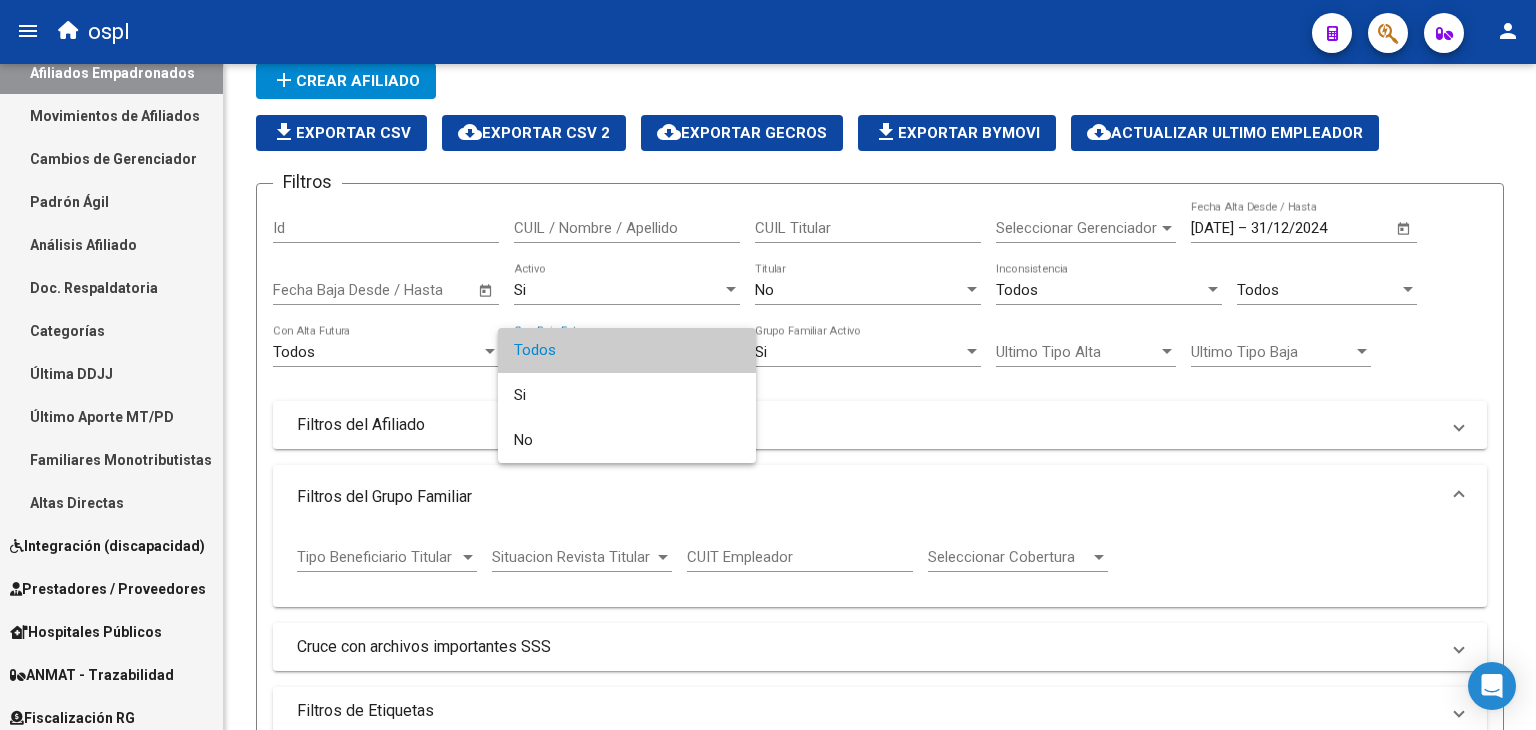 click at bounding box center (768, 365) 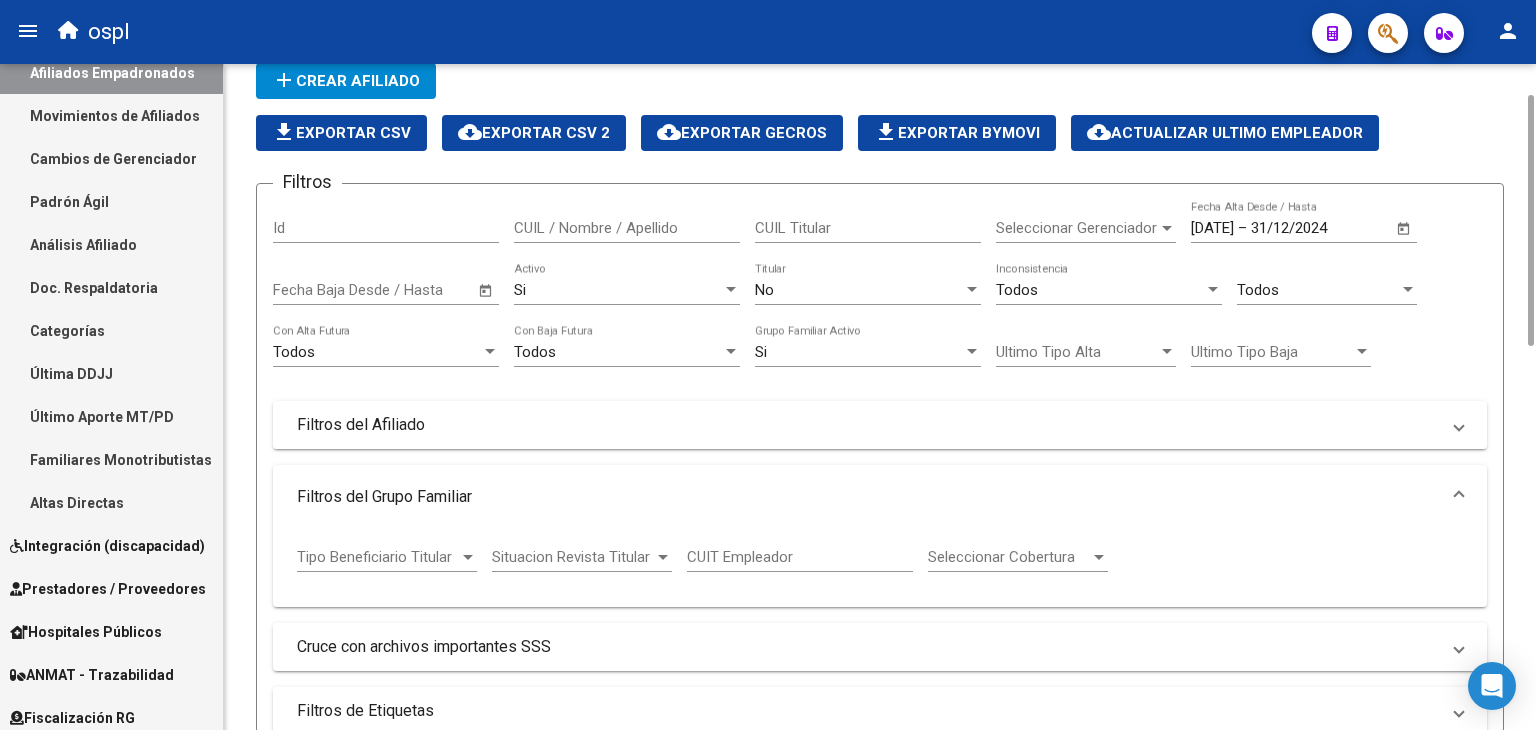 click on "Filtros del Afiliado" at bounding box center (880, 425) 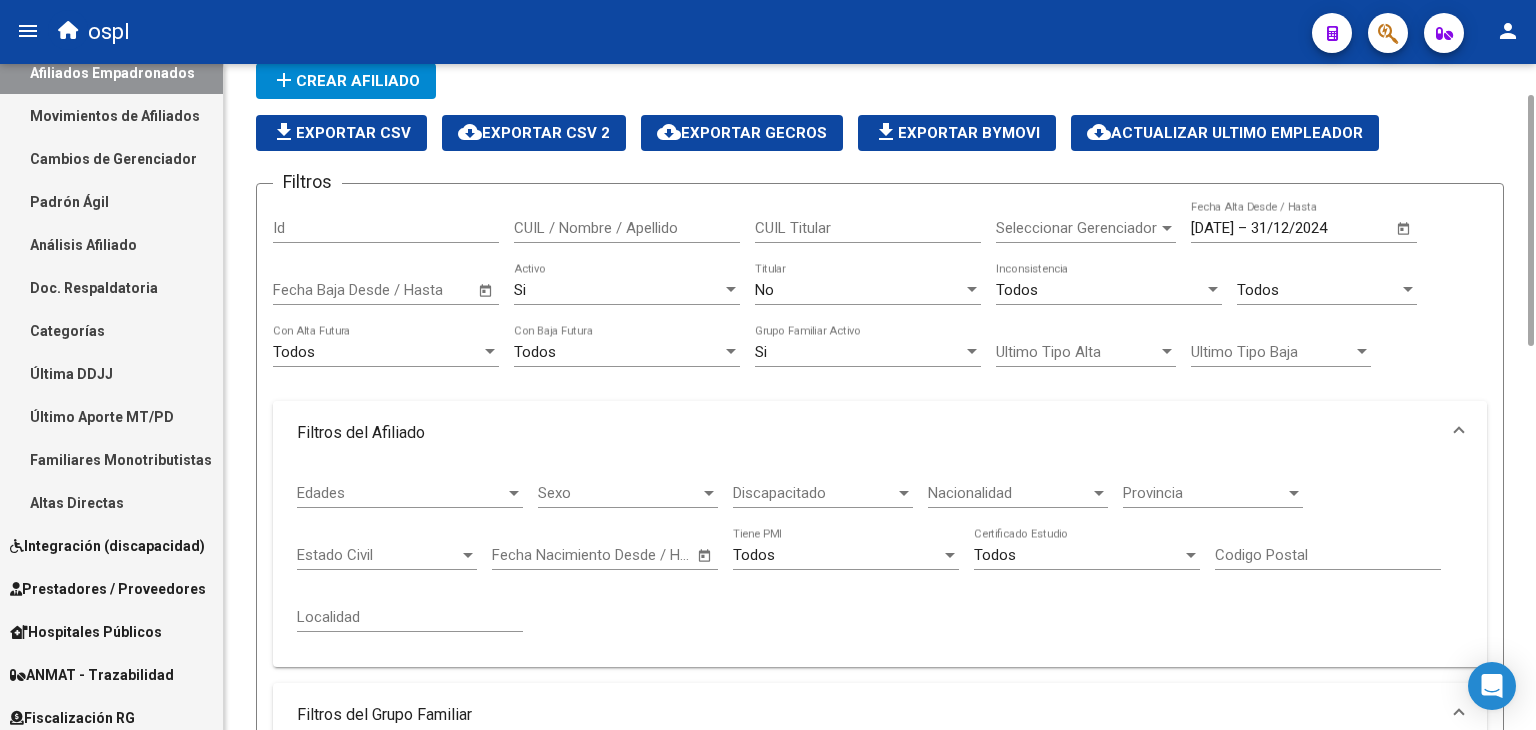 click on "Filtros del Afiliado" at bounding box center (880, 433) 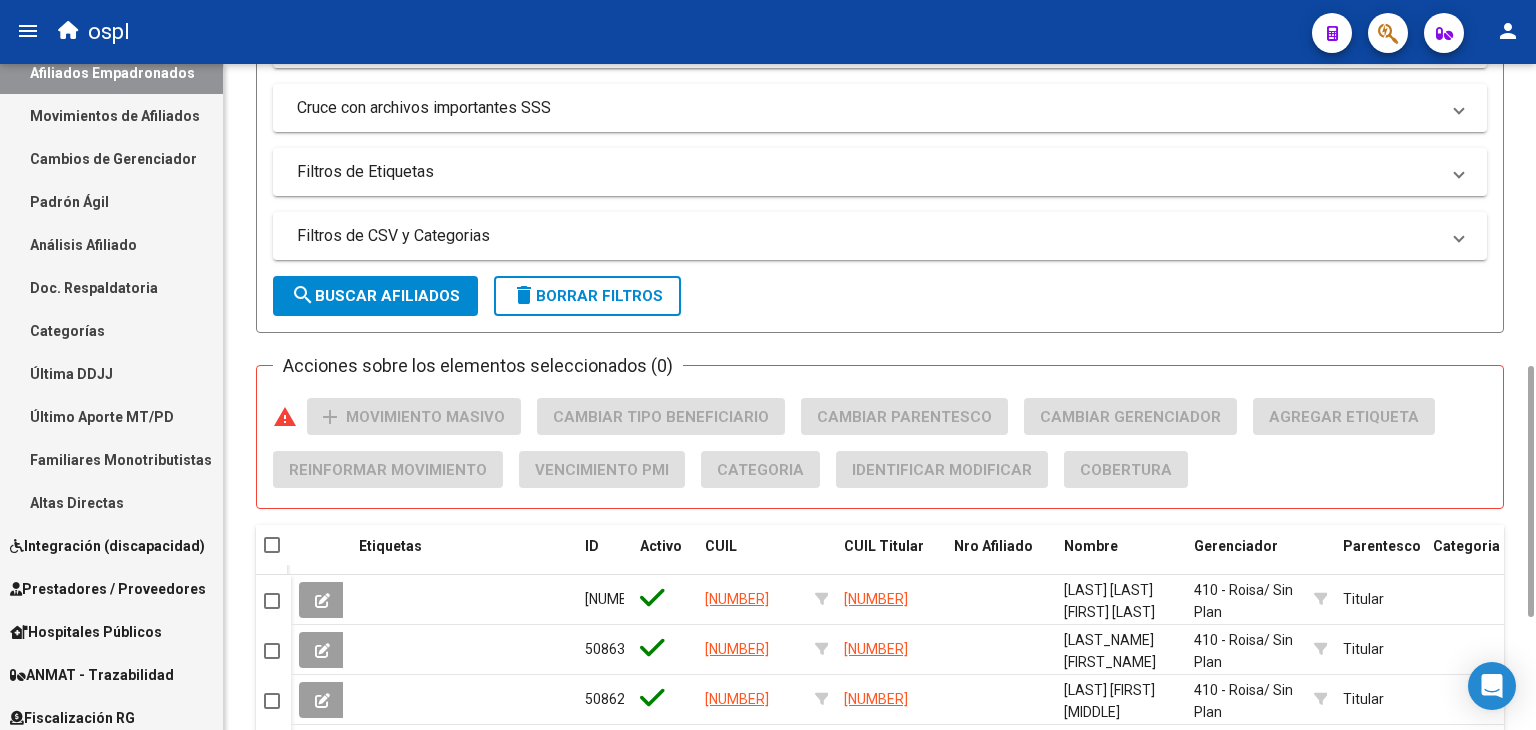 scroll, scrollTop: 715, scrollLeft: 0, axis: vertical 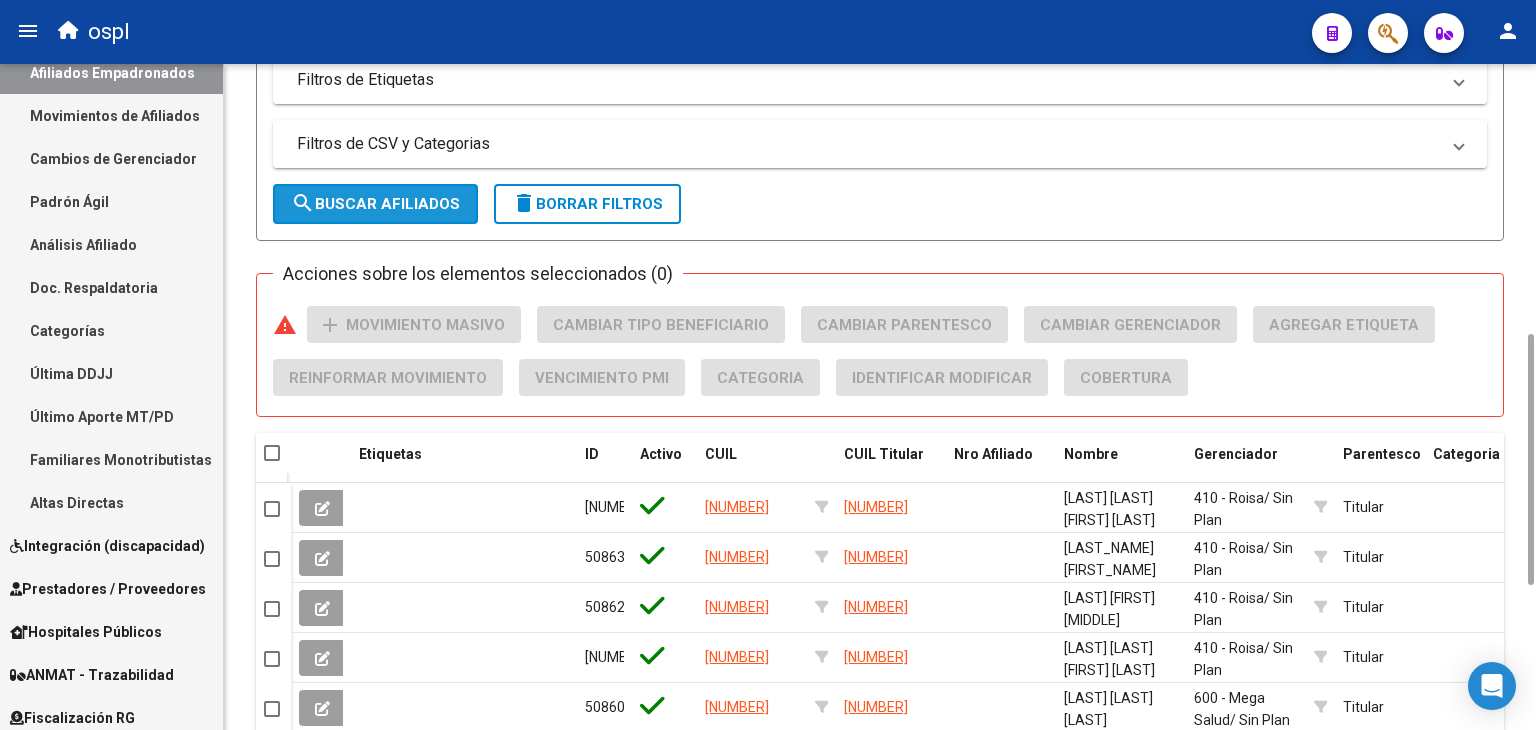 click on "search  Buscar Afiliados" 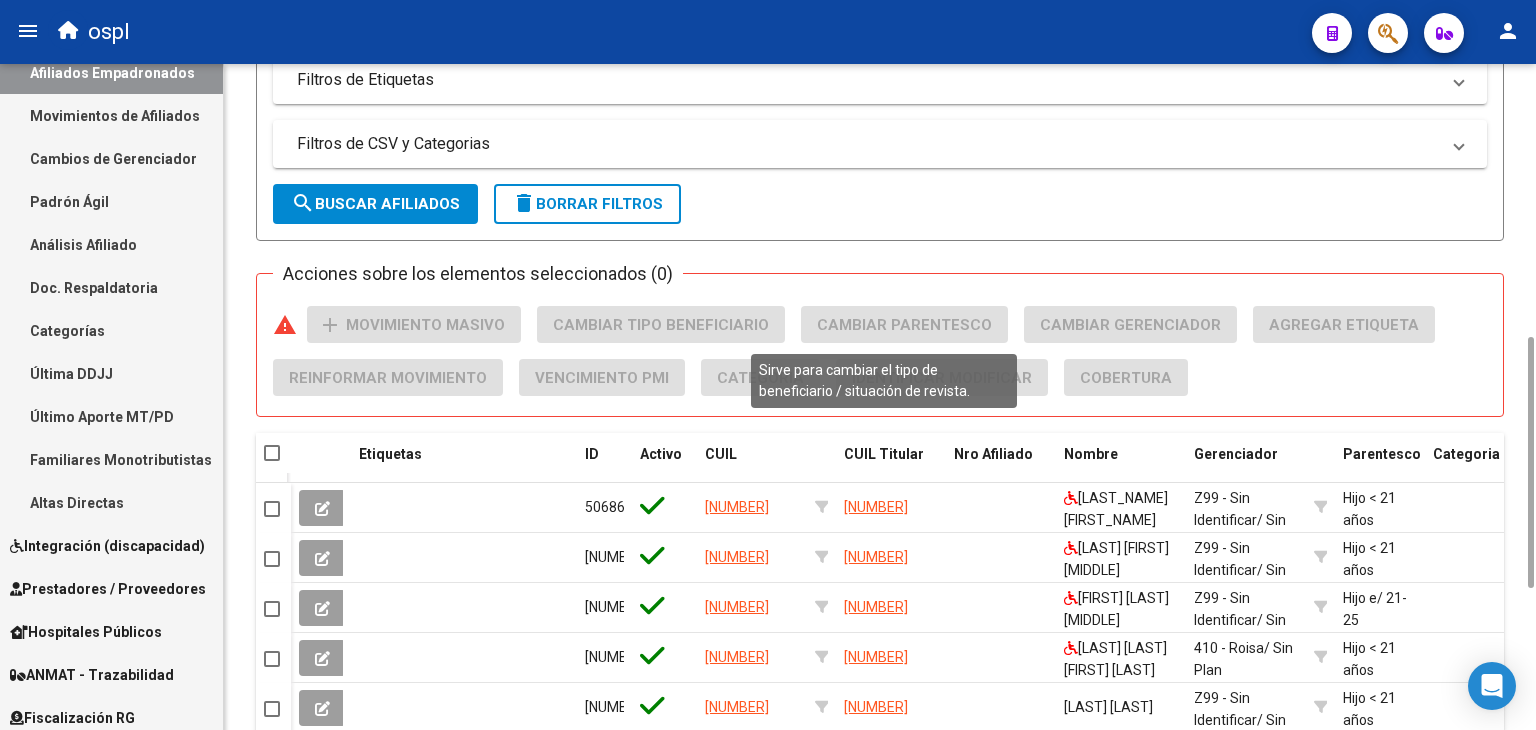 scroll, scrollTop: 1096, scrollLeft: 0, axis: vertical 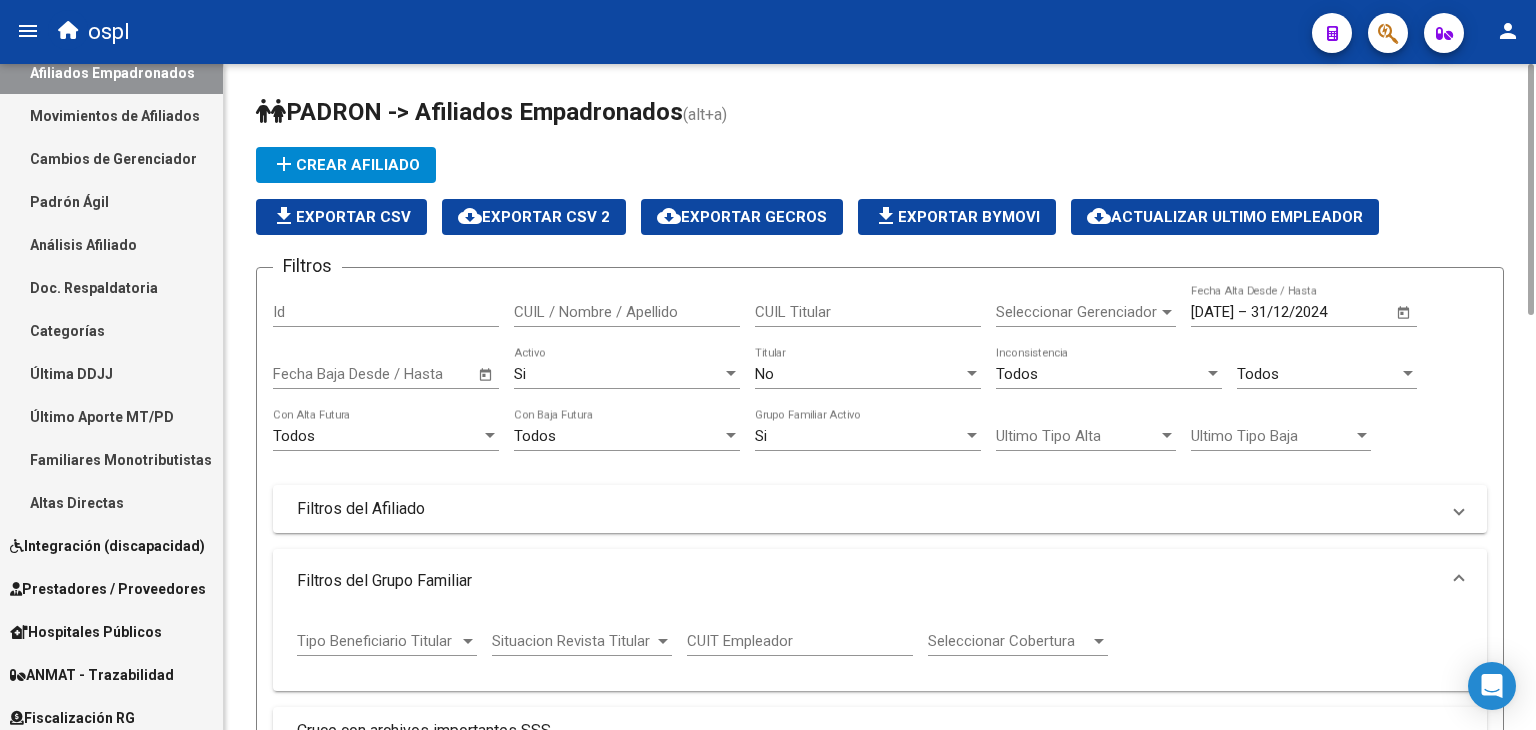 click on "file_download  Exportar CSV" 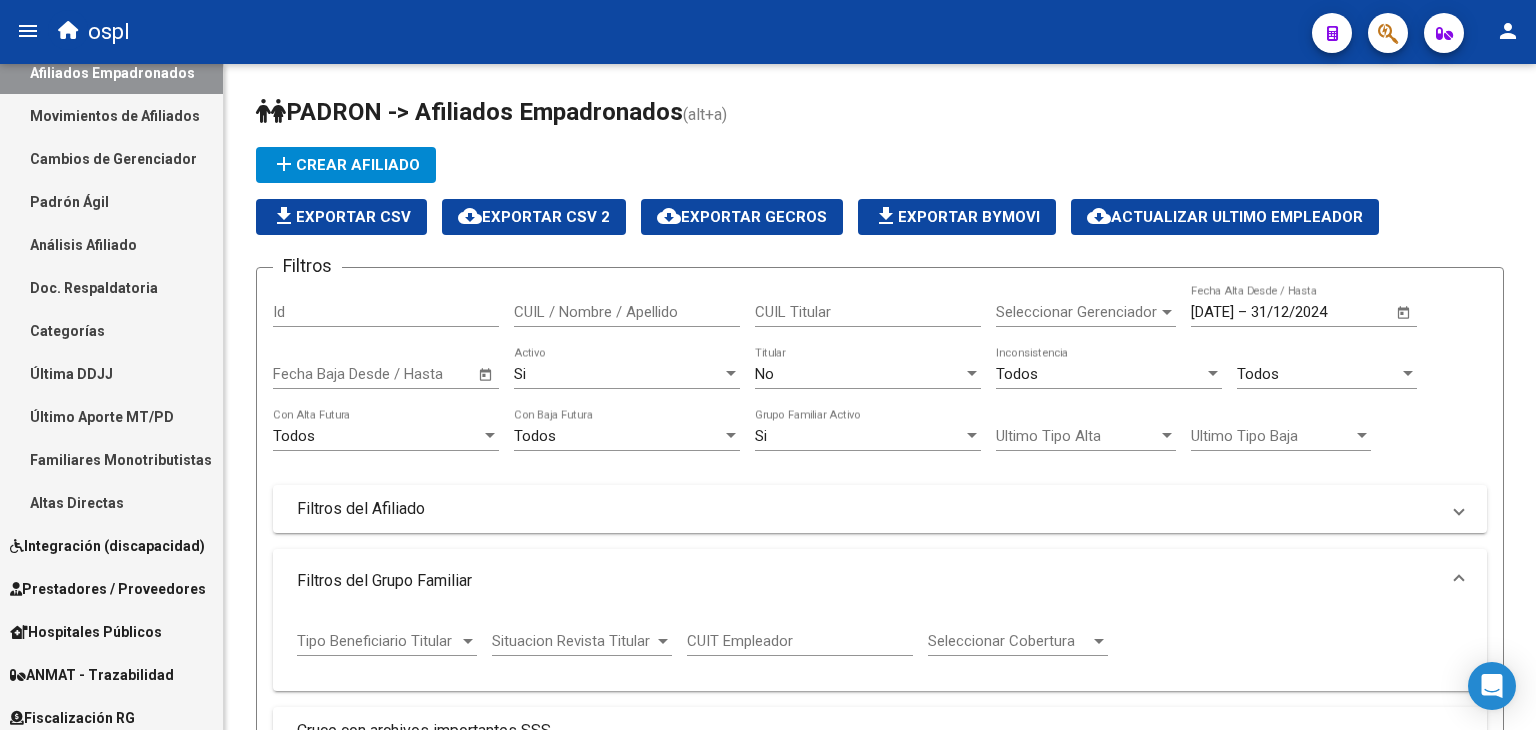 scroll, scrollTop: 0, scrollLeft: 0, axis: both 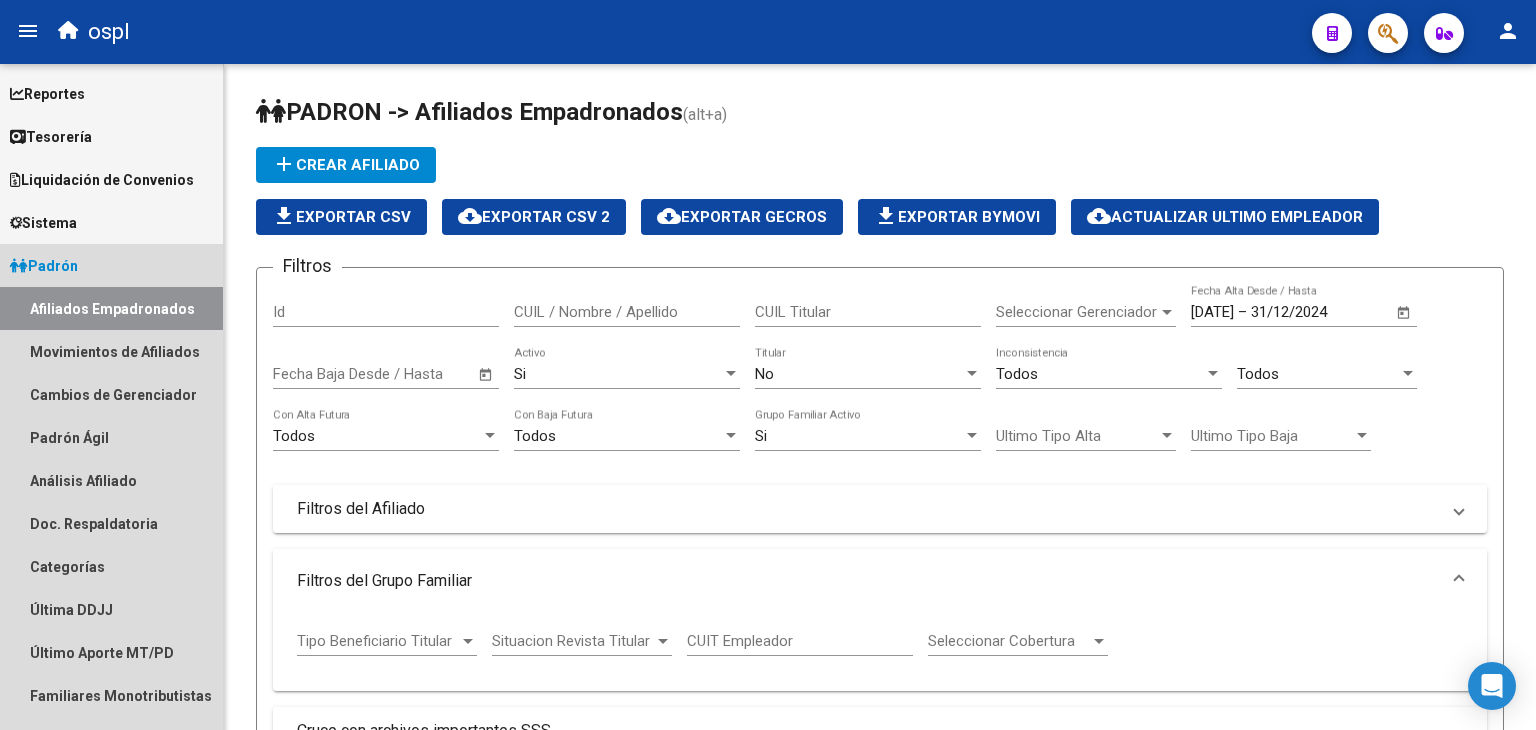 click on "Padrón" at bounding box center [44, 266] 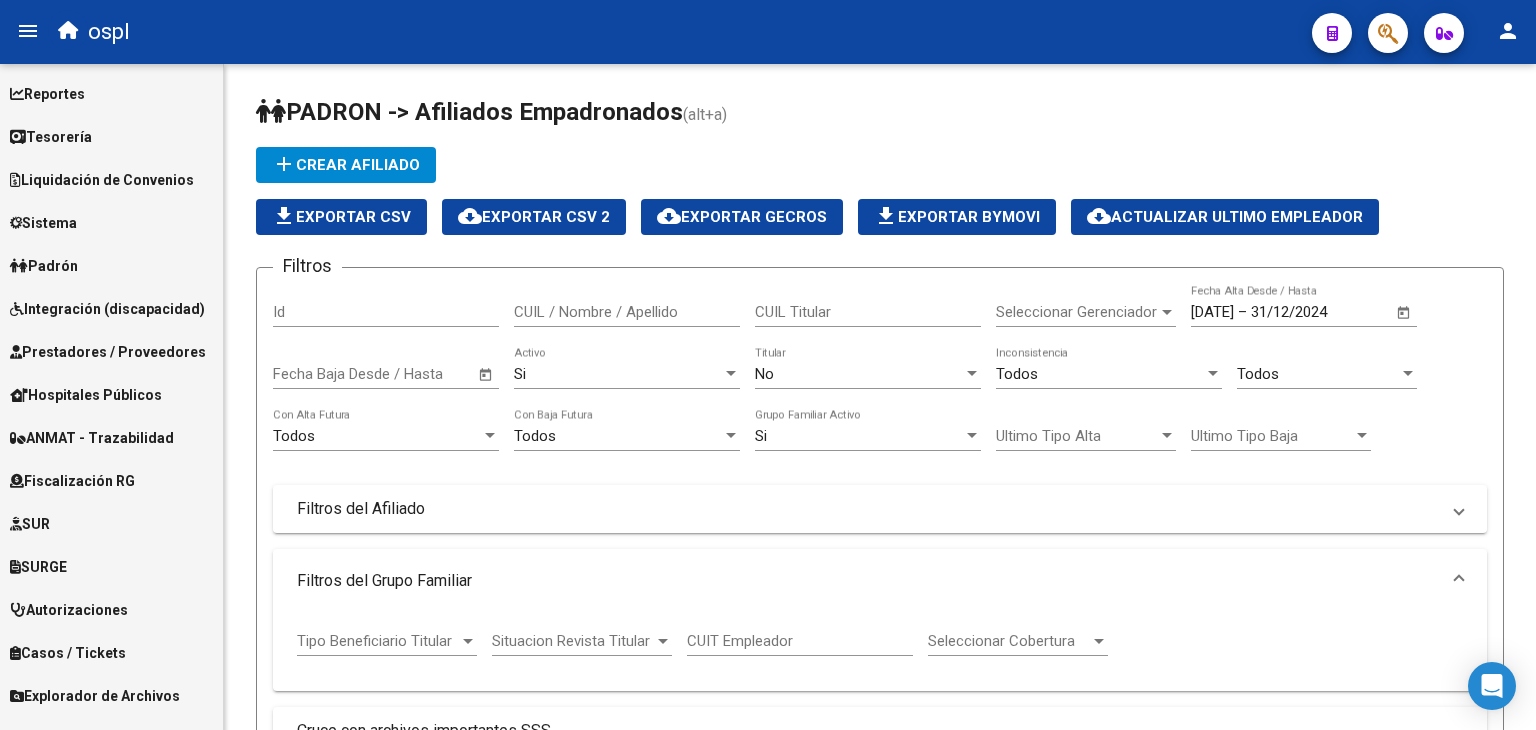 click on "Reportes" at bounding box center [111, 93] 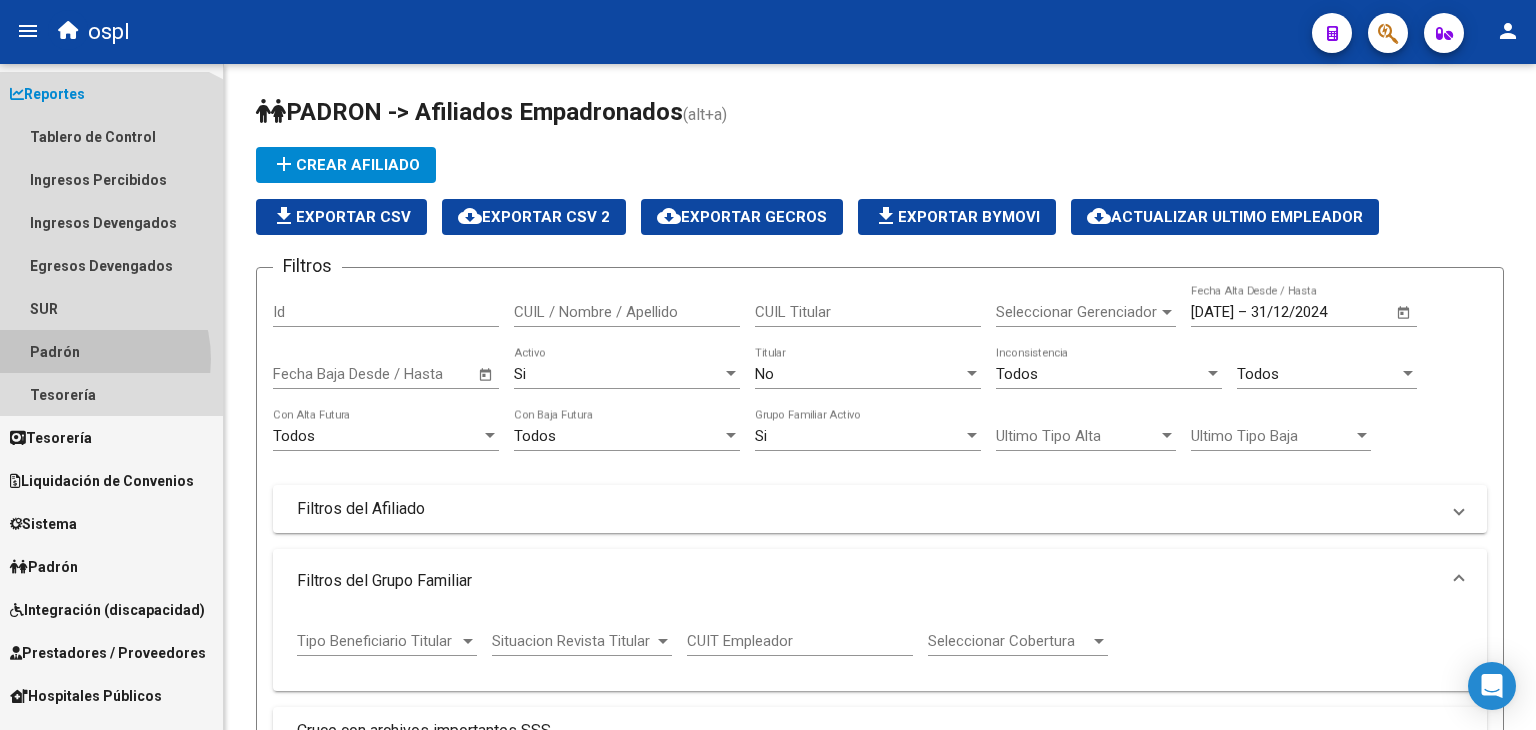 click on "Padrón" at bounding box center (111, 351) 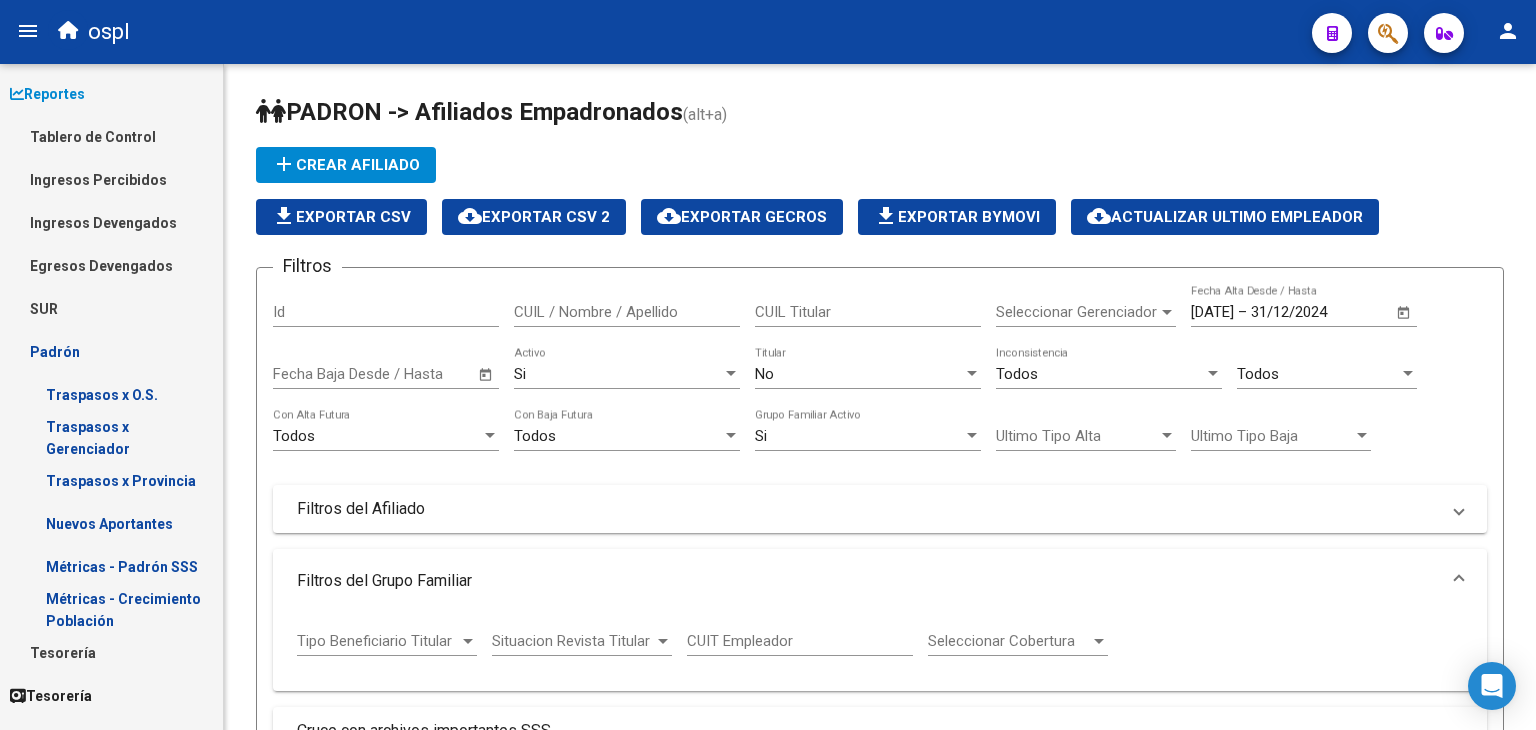 click on "Métricas - Padrón SSS" at bounding box center (111, 566) 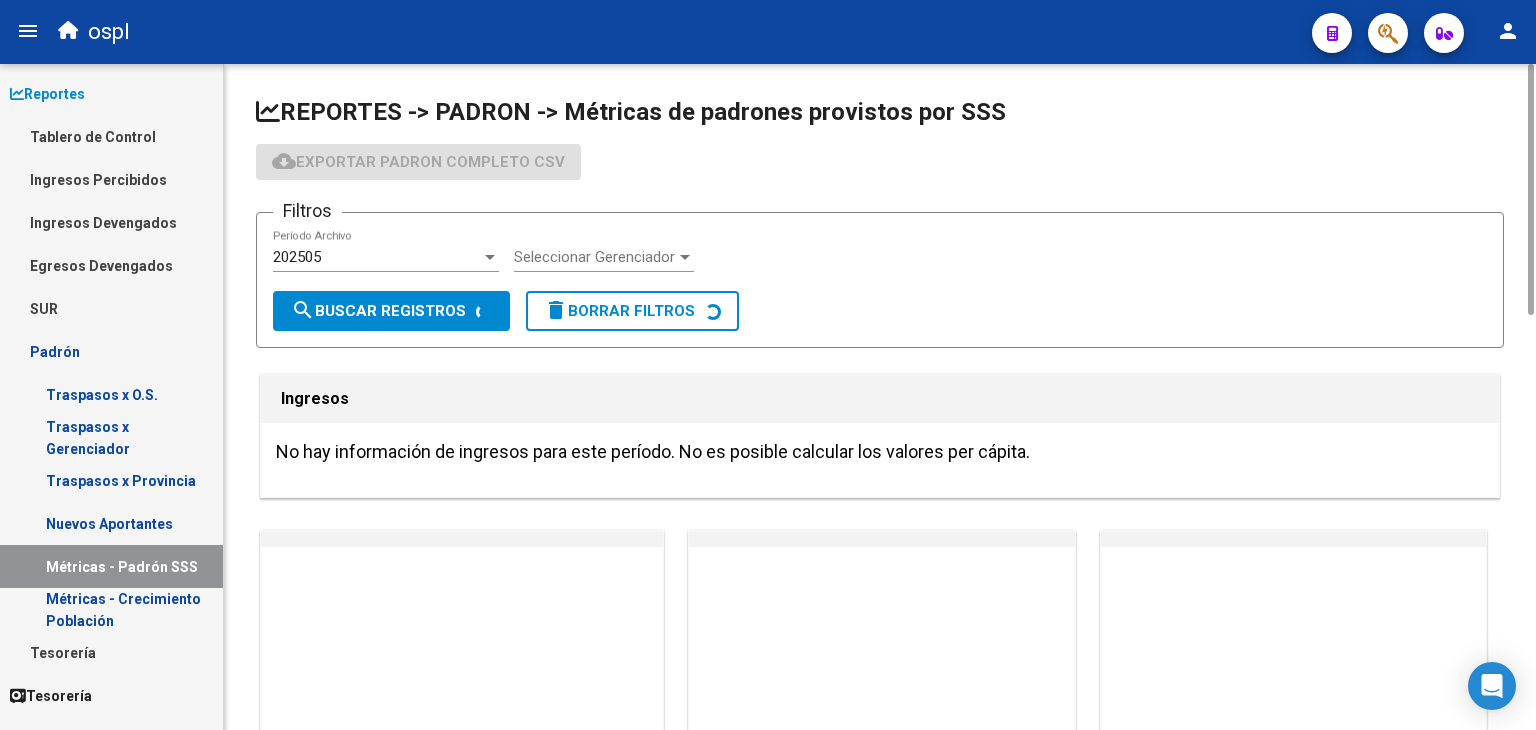 click on "202505  Período Archivo" 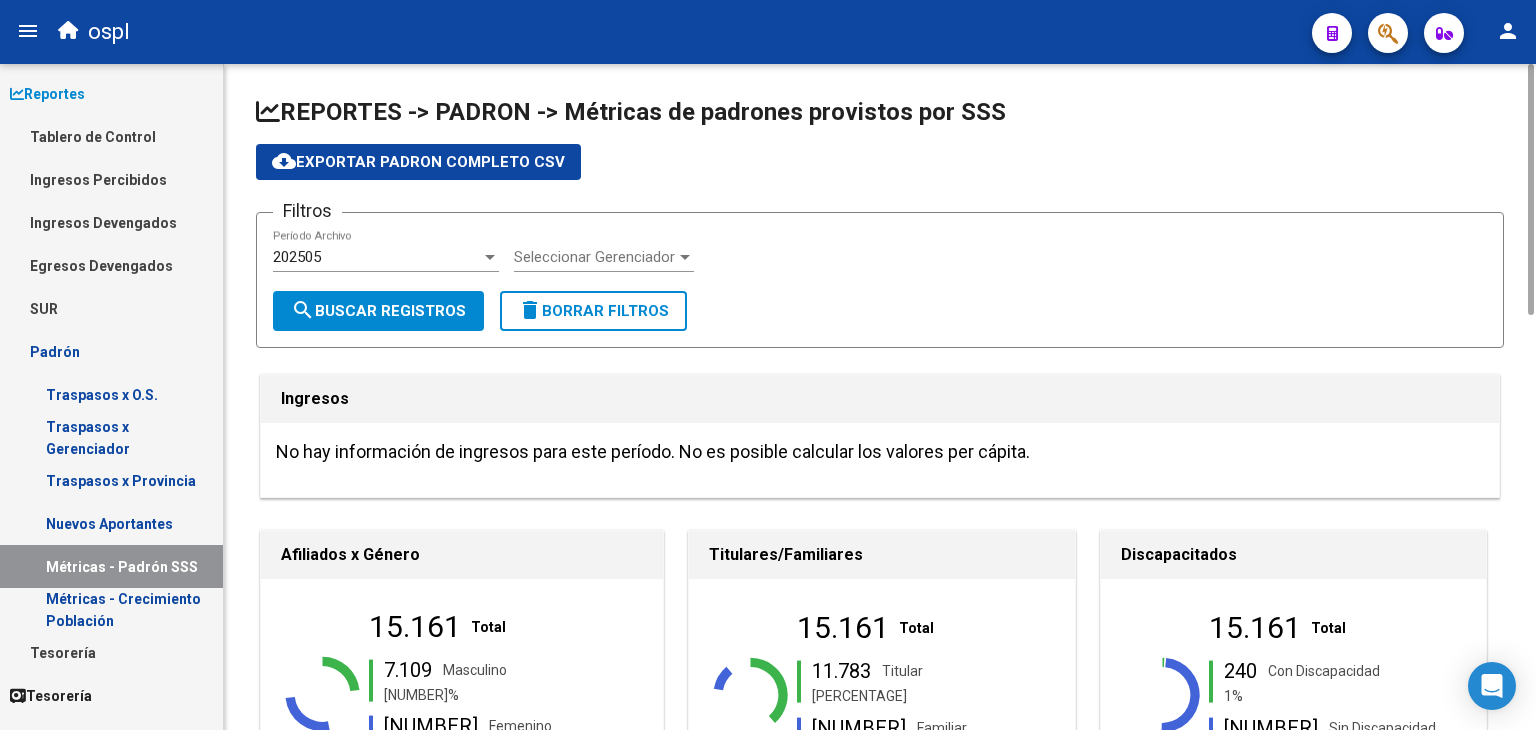 click on "202505  Período Archivo" 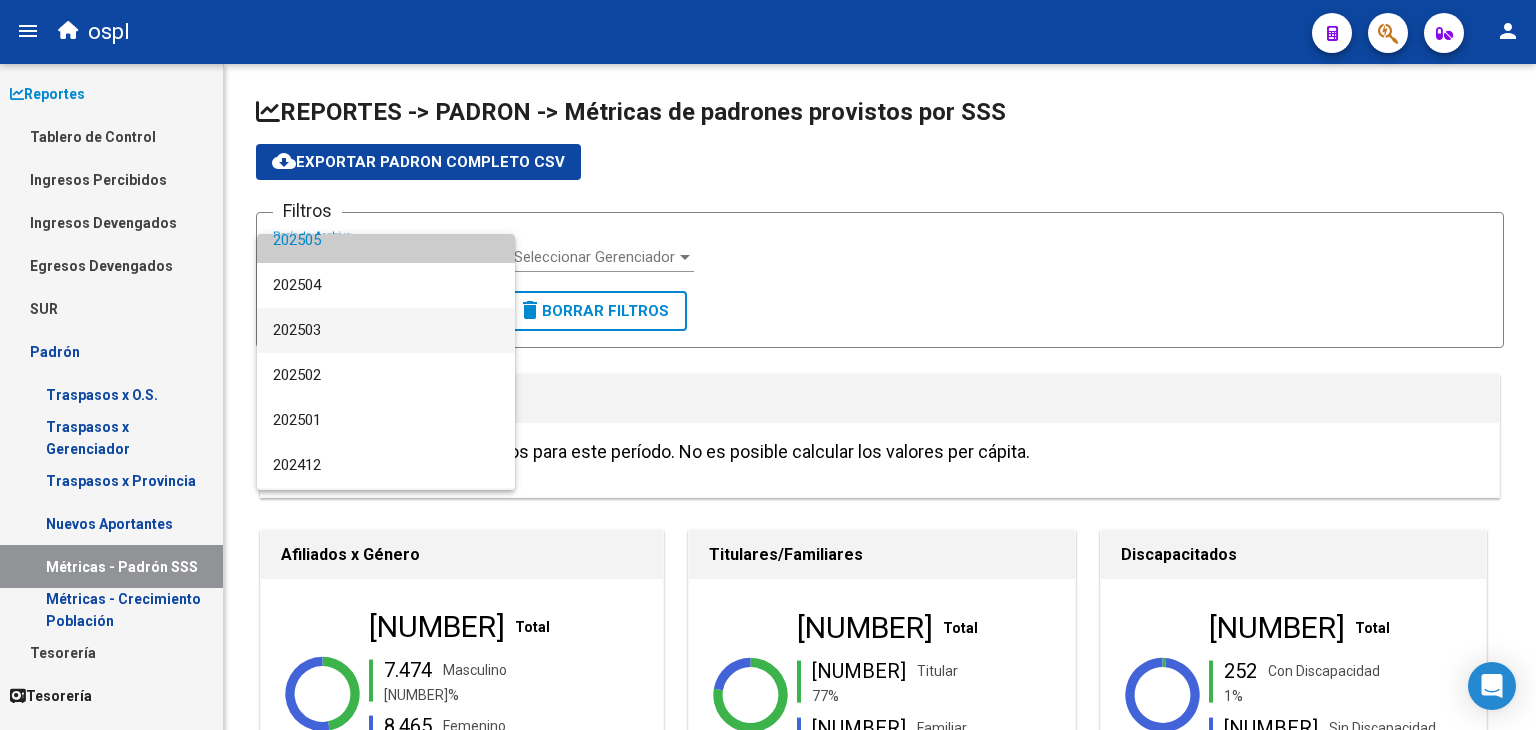drag, startPoint x: 325, startPoint y: 366, endPoint x: 300, endPoint y: 478, distance: 114.75626 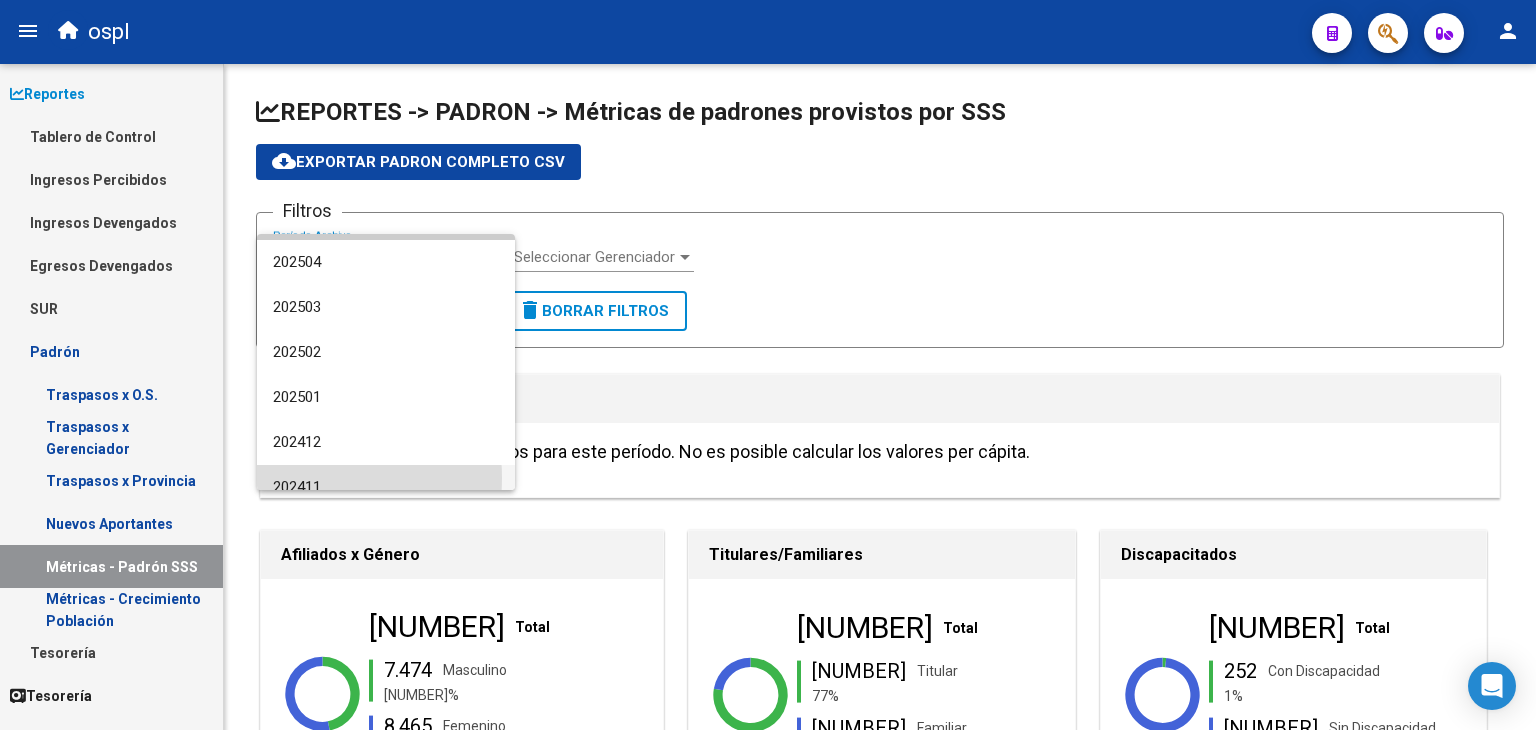 click on "202411" at bounding box center [386, 487] 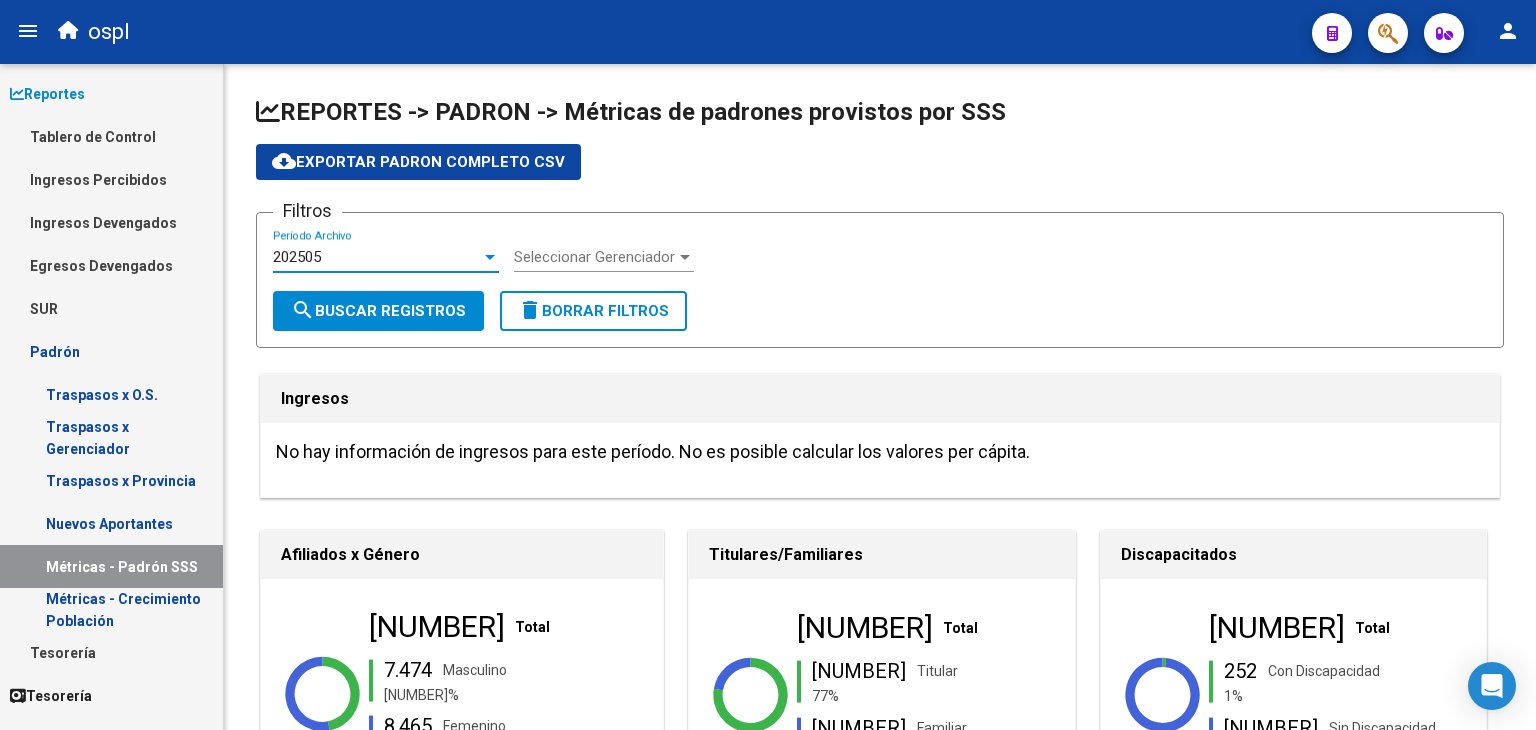 scroll, scrollTop: 59, scrollLeft: 0, axis: vertical 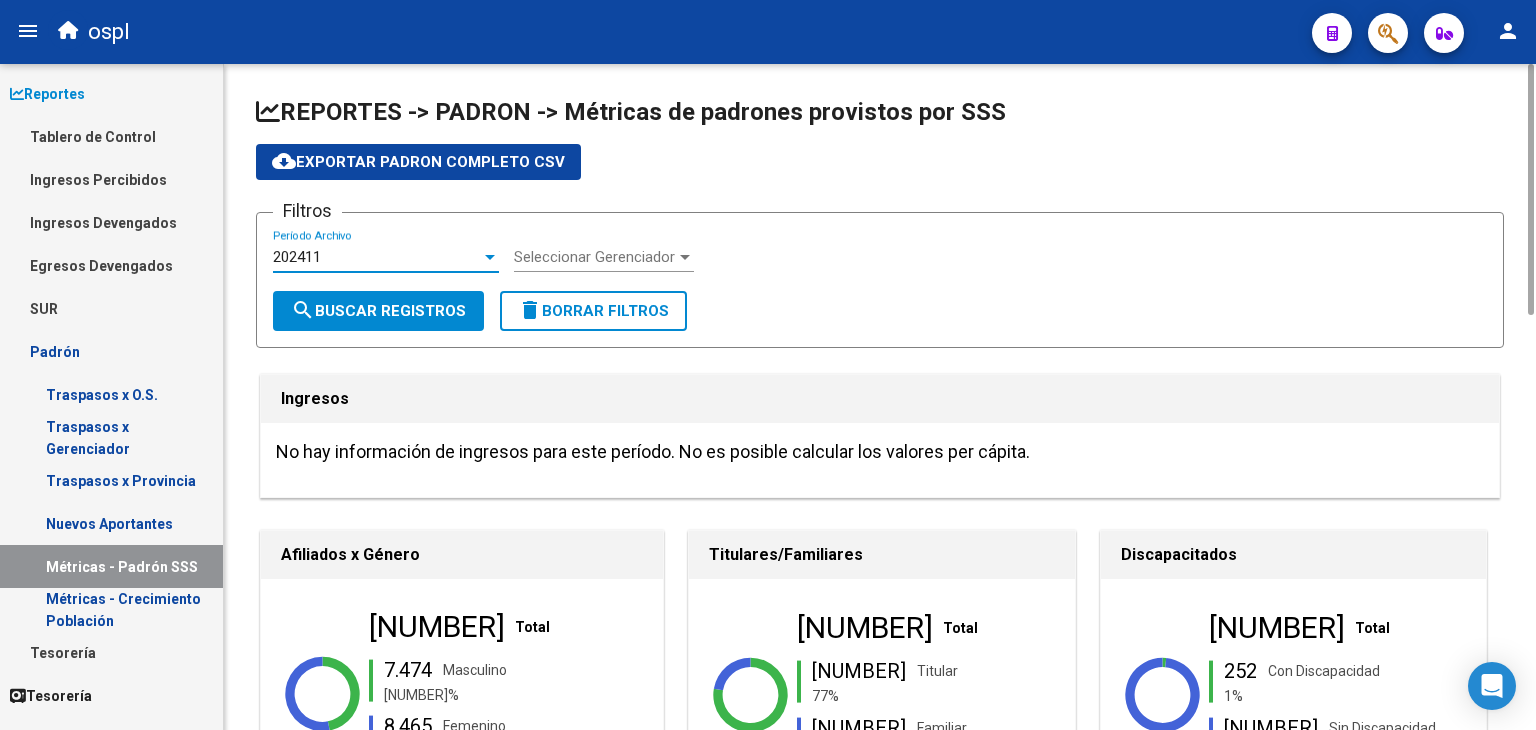 click on "202411  Período Archivo" 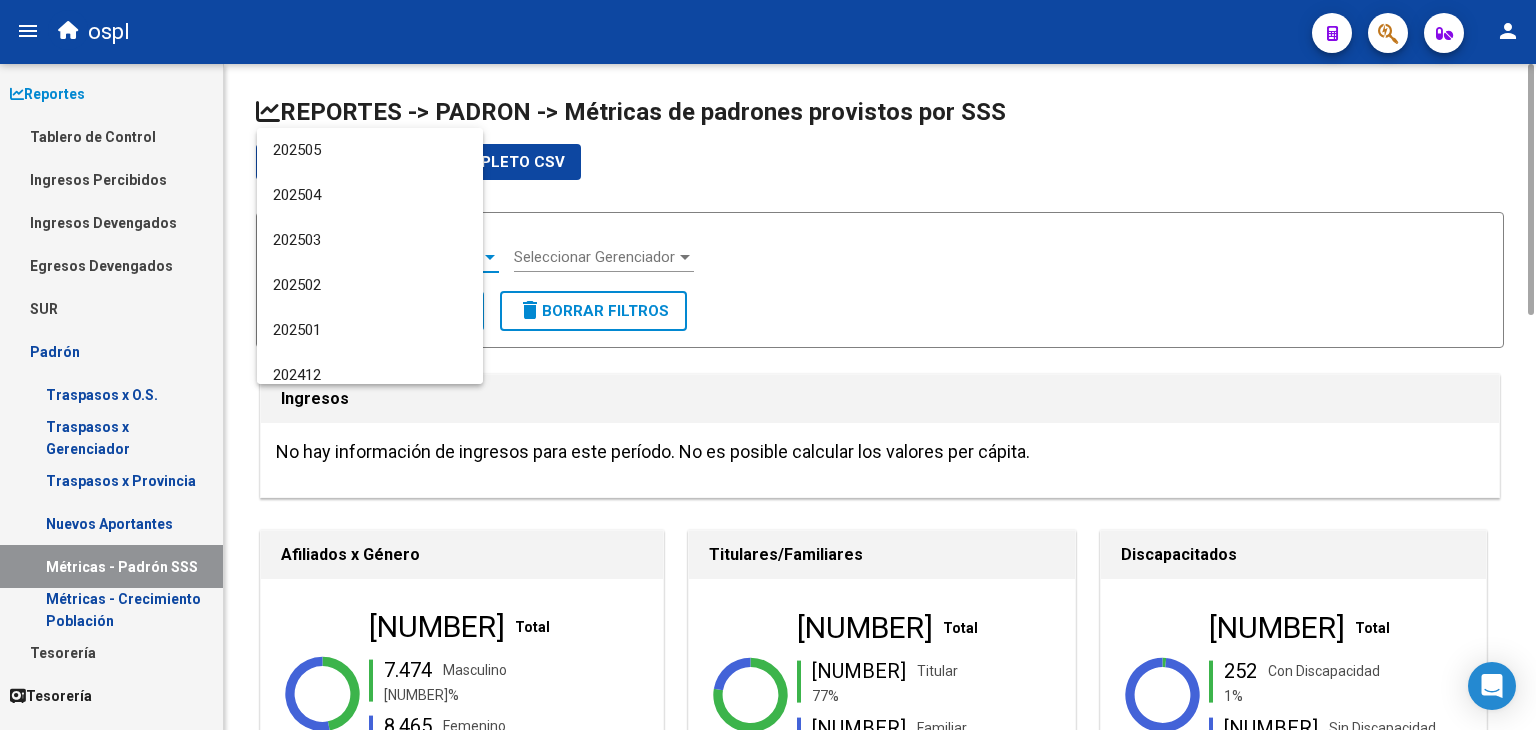scroll, scrollTop: 164, scrollLeft: 0, axis: vertical 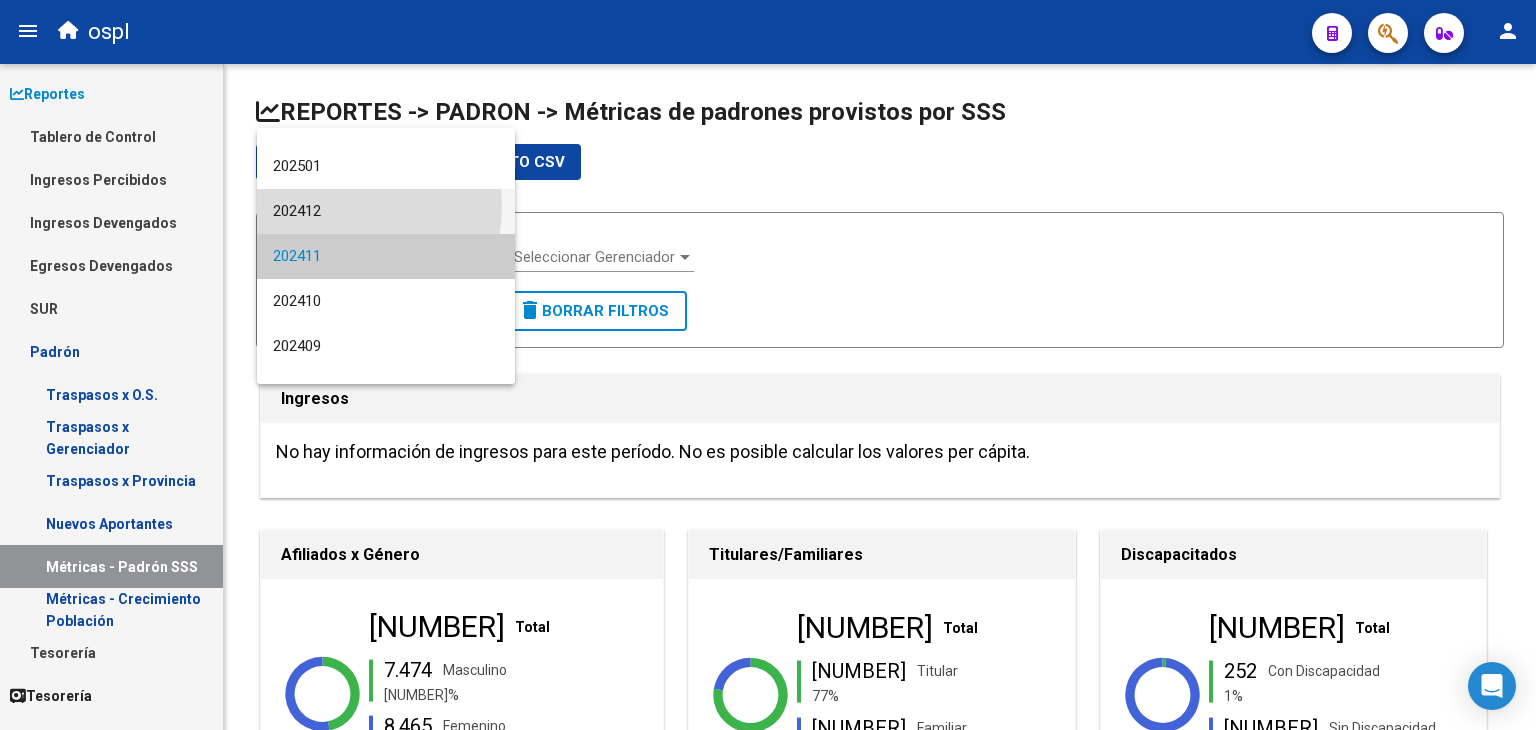 click on "202412" at bounding box center (386, 211) 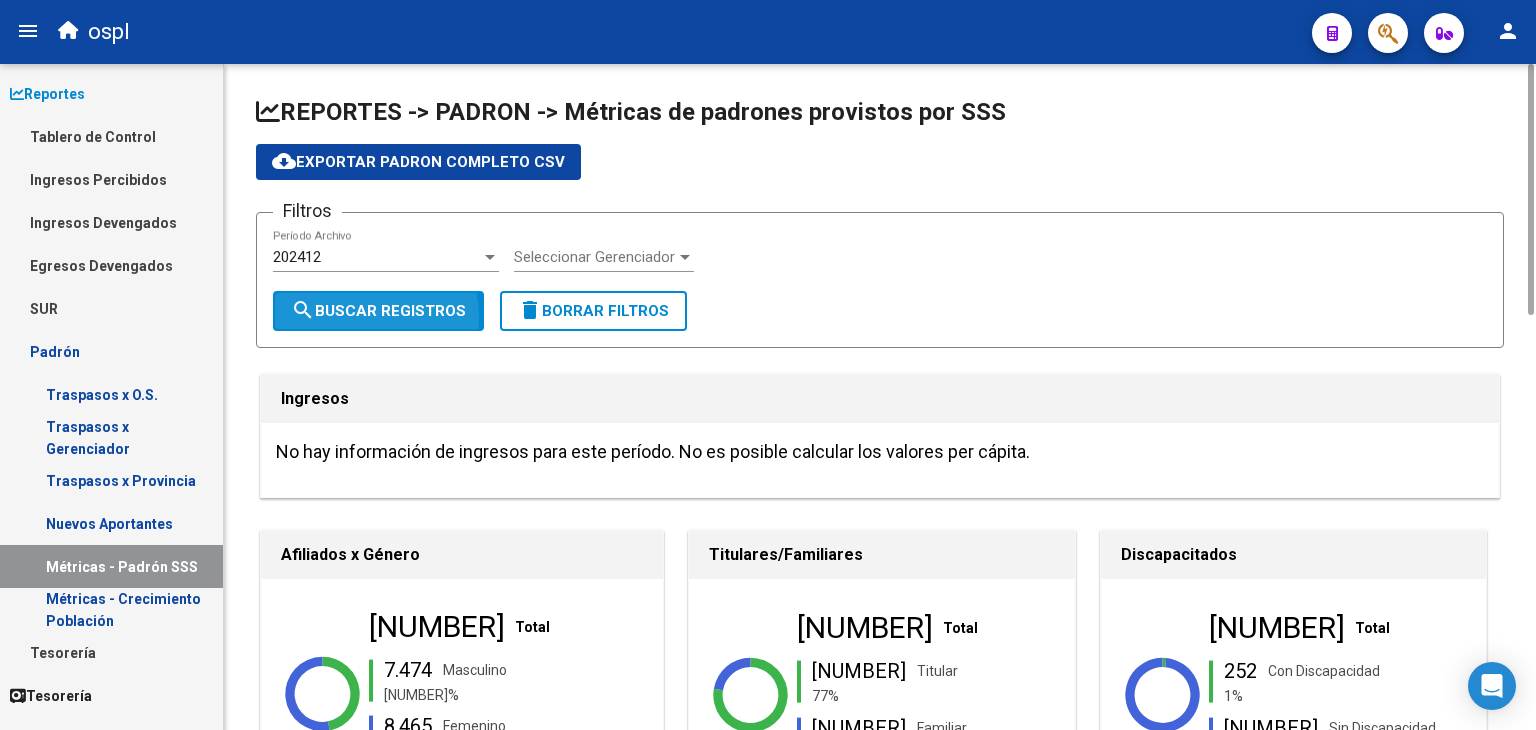 click on "search  Buscar Registros" 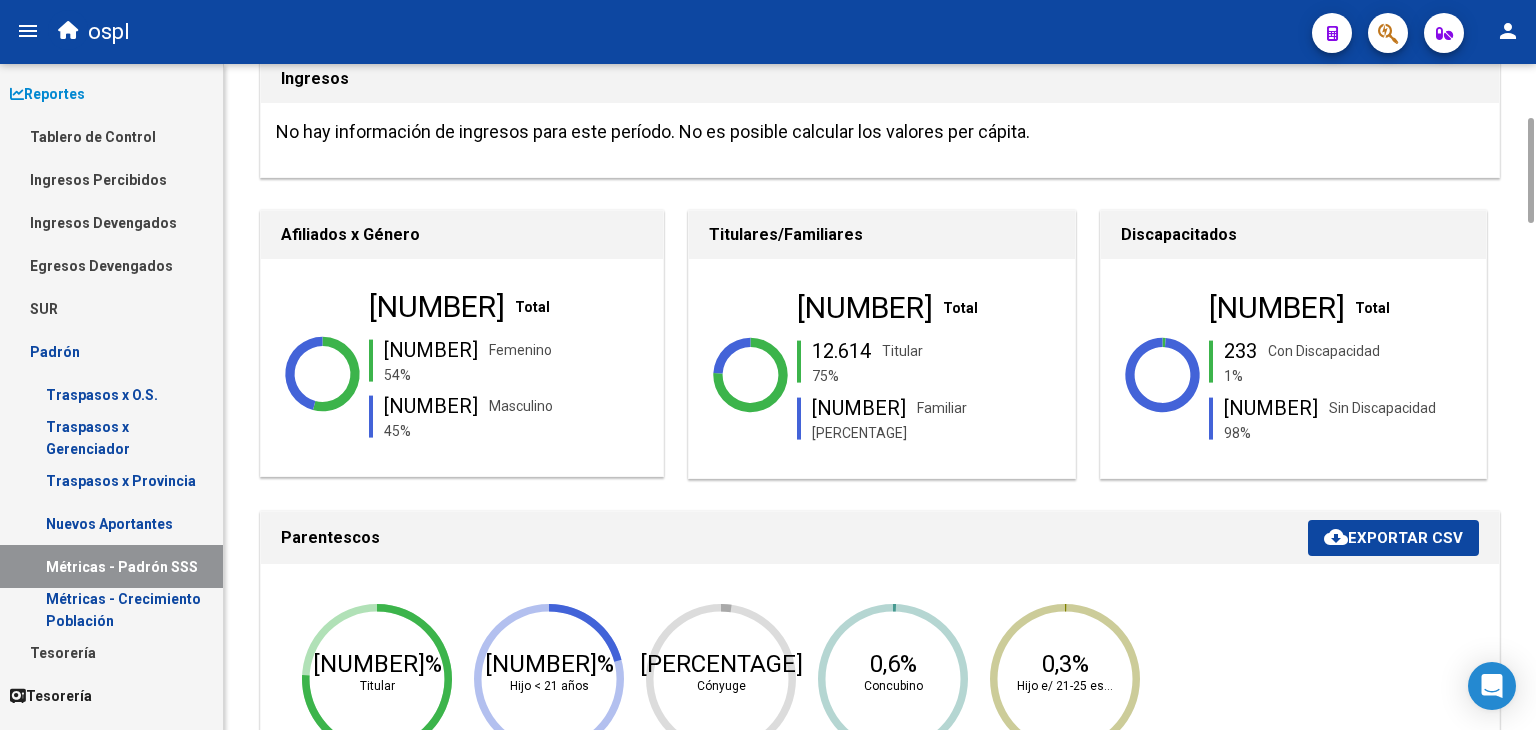 scroll, scrollTop: 323, scrollLeft: 0, axis: vertical 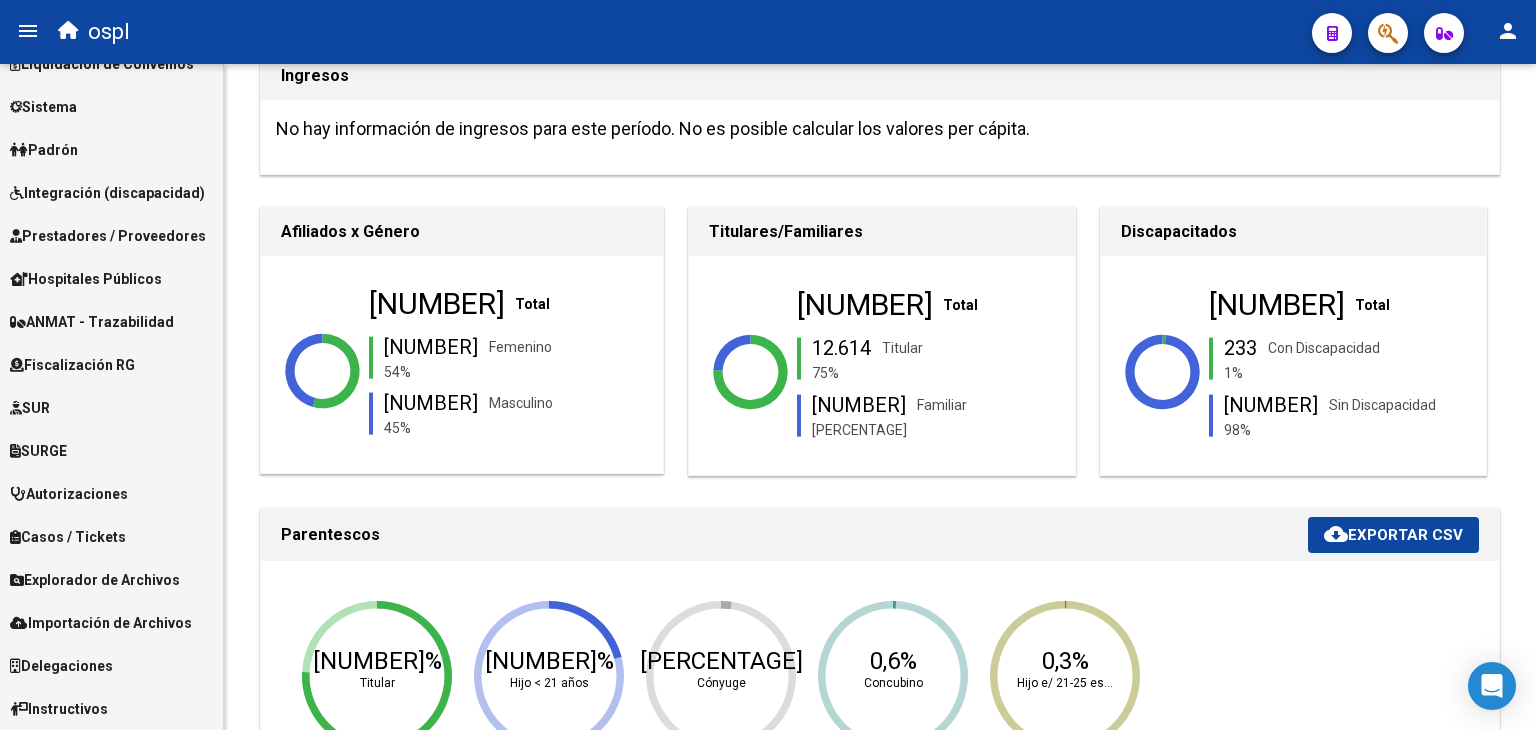 click on "Fiscalización RG" at bounding box center [111, 364] 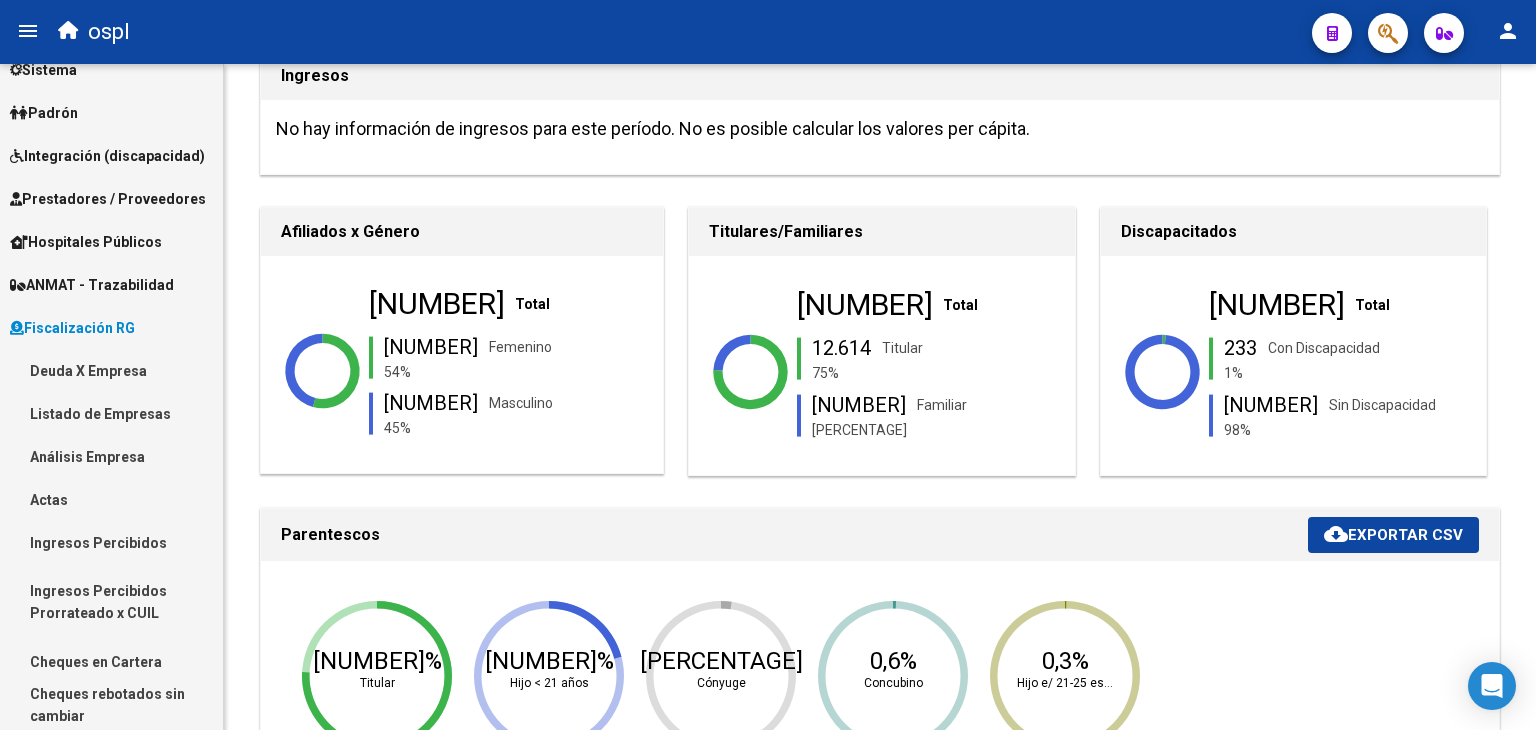 scroll, scrollTop: 116, scrollLeft: 0, axis: vertical 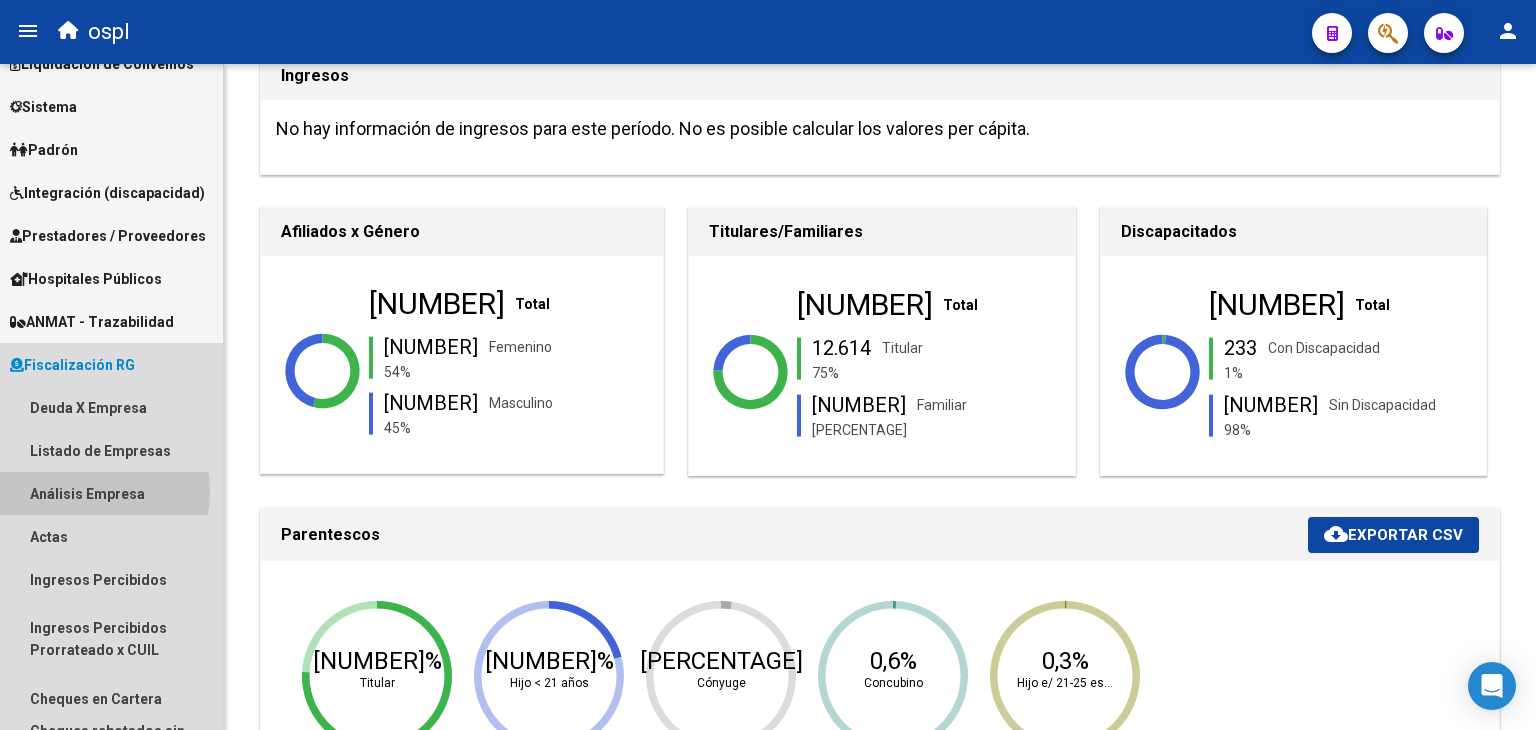 click on "Análisis Empresa" at bounding box center (111, 493) 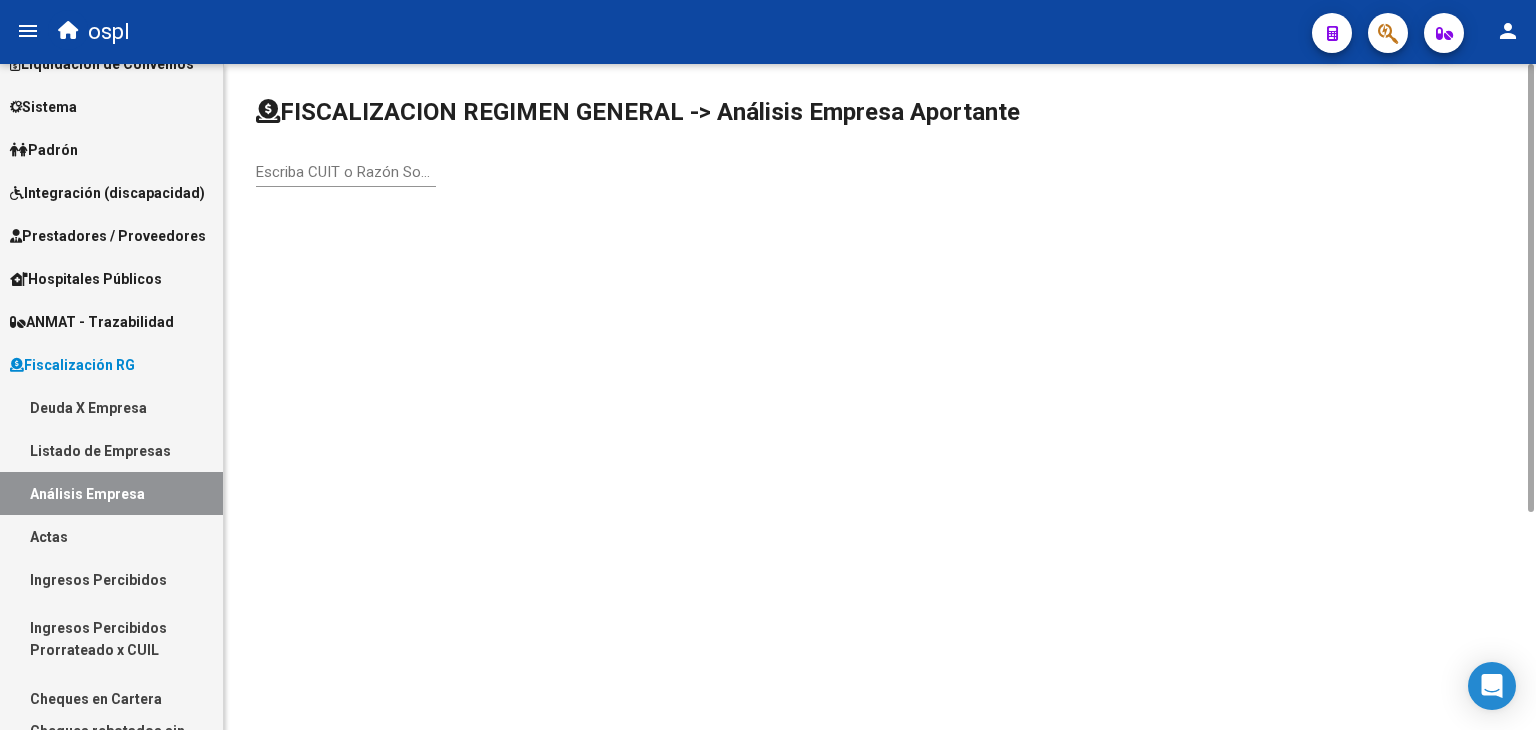 scroll, scrollTop: 0, scrollLeft: 0, axis: both 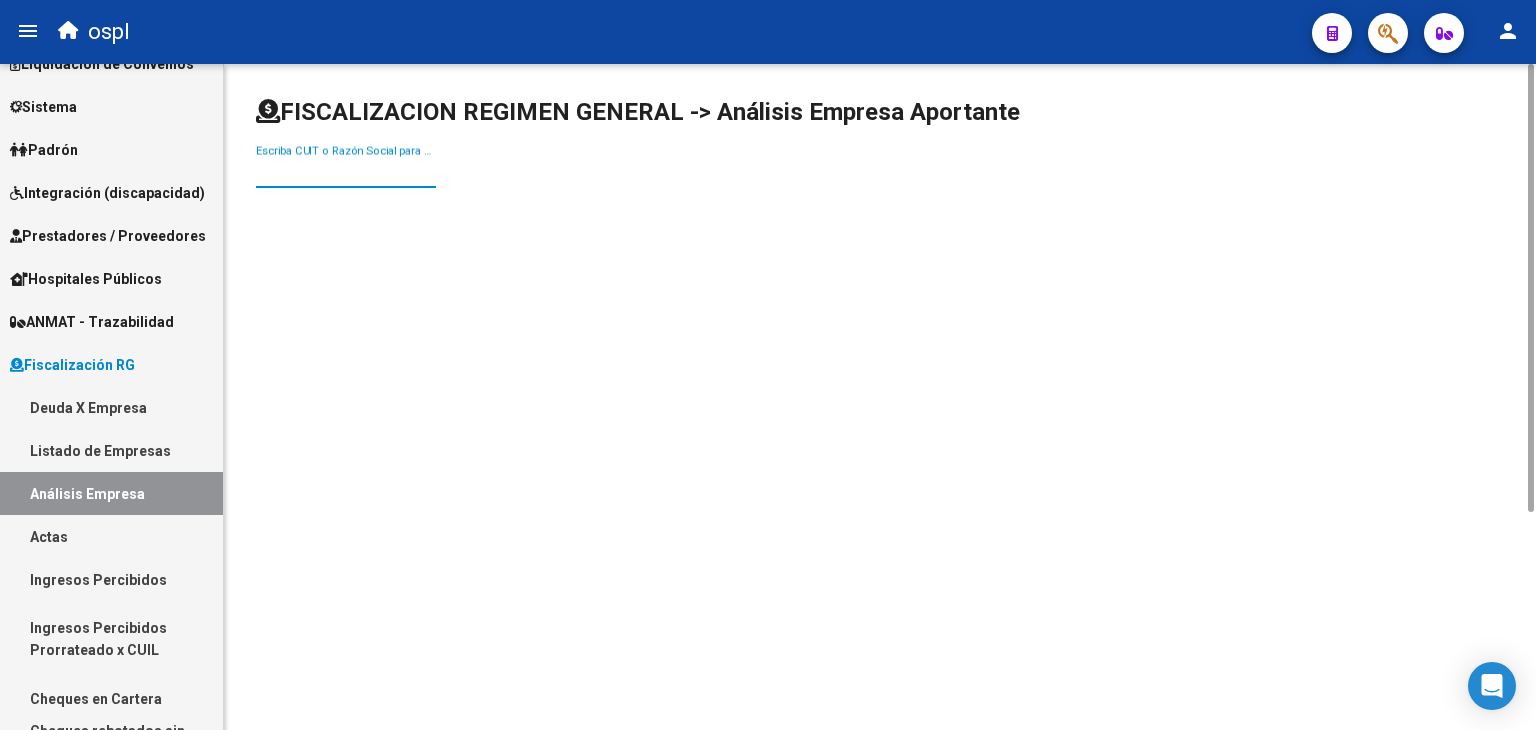 click on "Escriba CUIT o Razón Social para buscar" at bounding box center (346, 172) 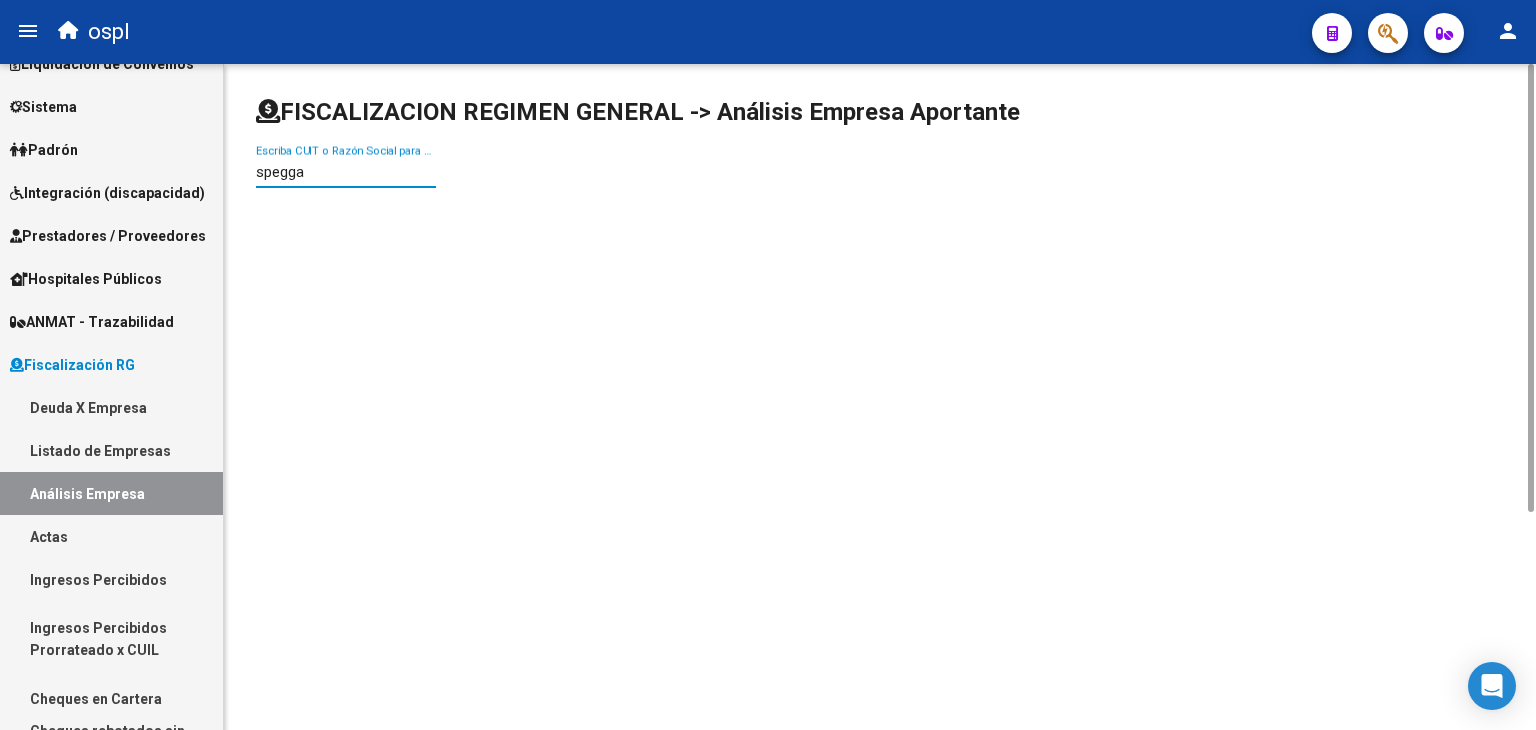 type on "spegga" 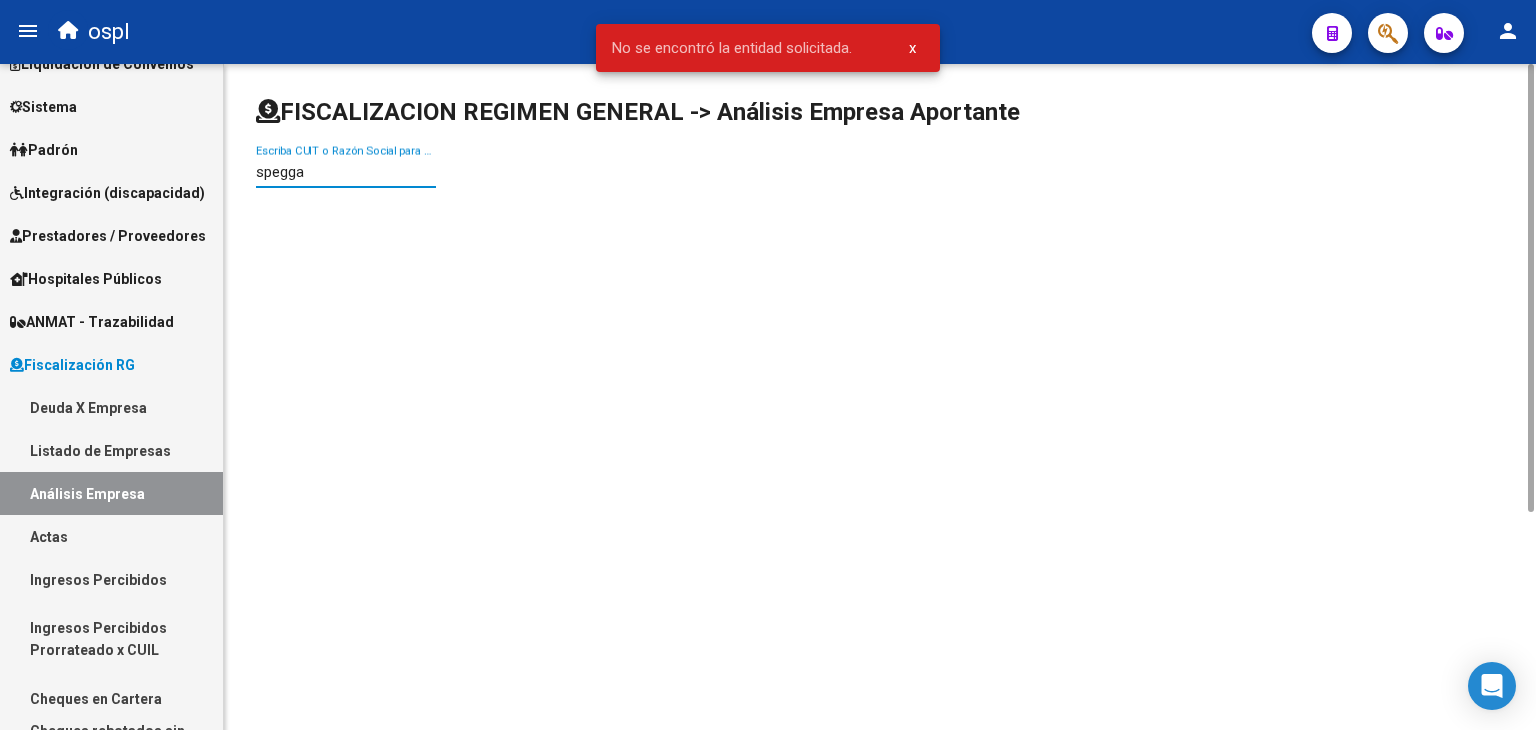 click on "spegga" at bounding box center (346, 172) 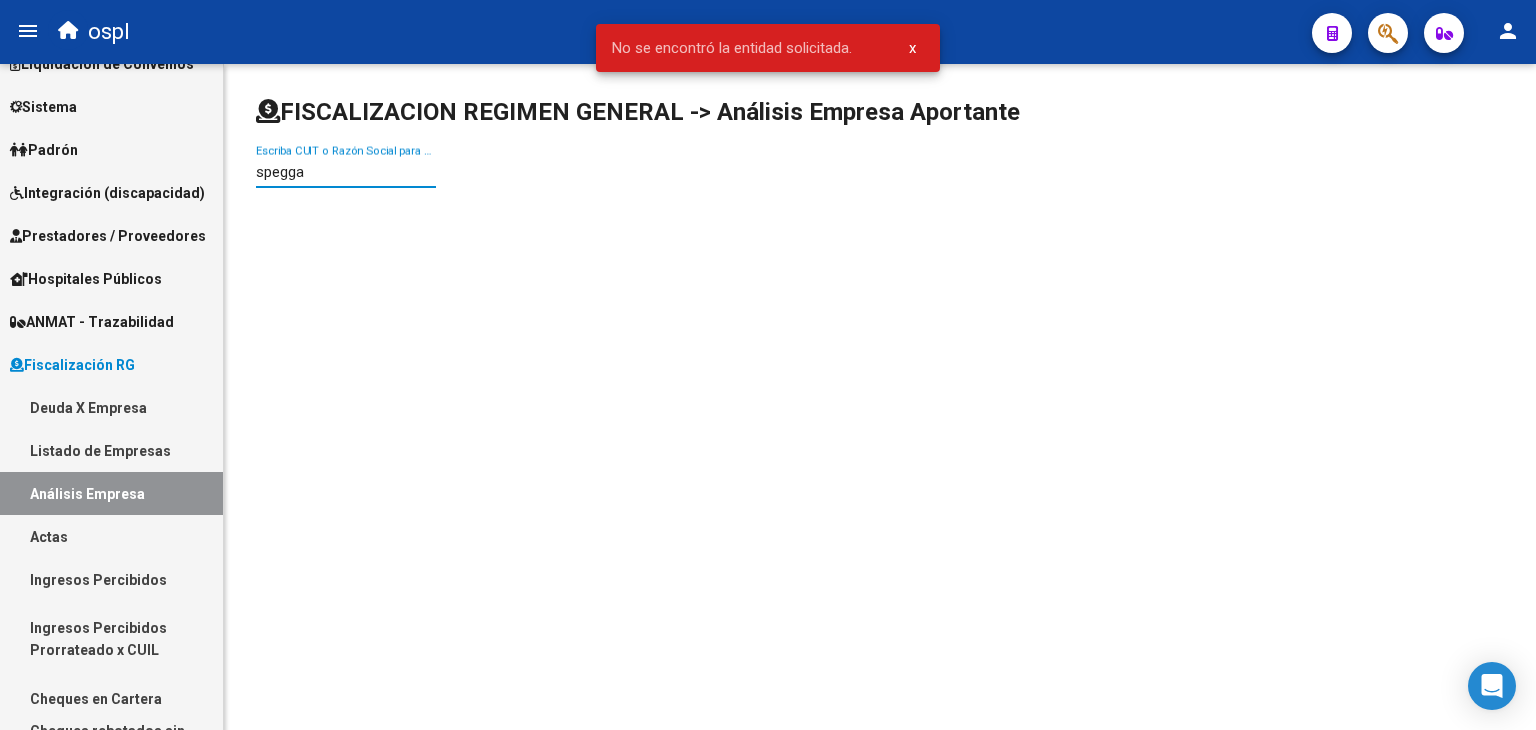 drag, startPoint x: 387, startPoint y: 173, endPoint x: 163, endPoint y: 161, distance: 224.3212 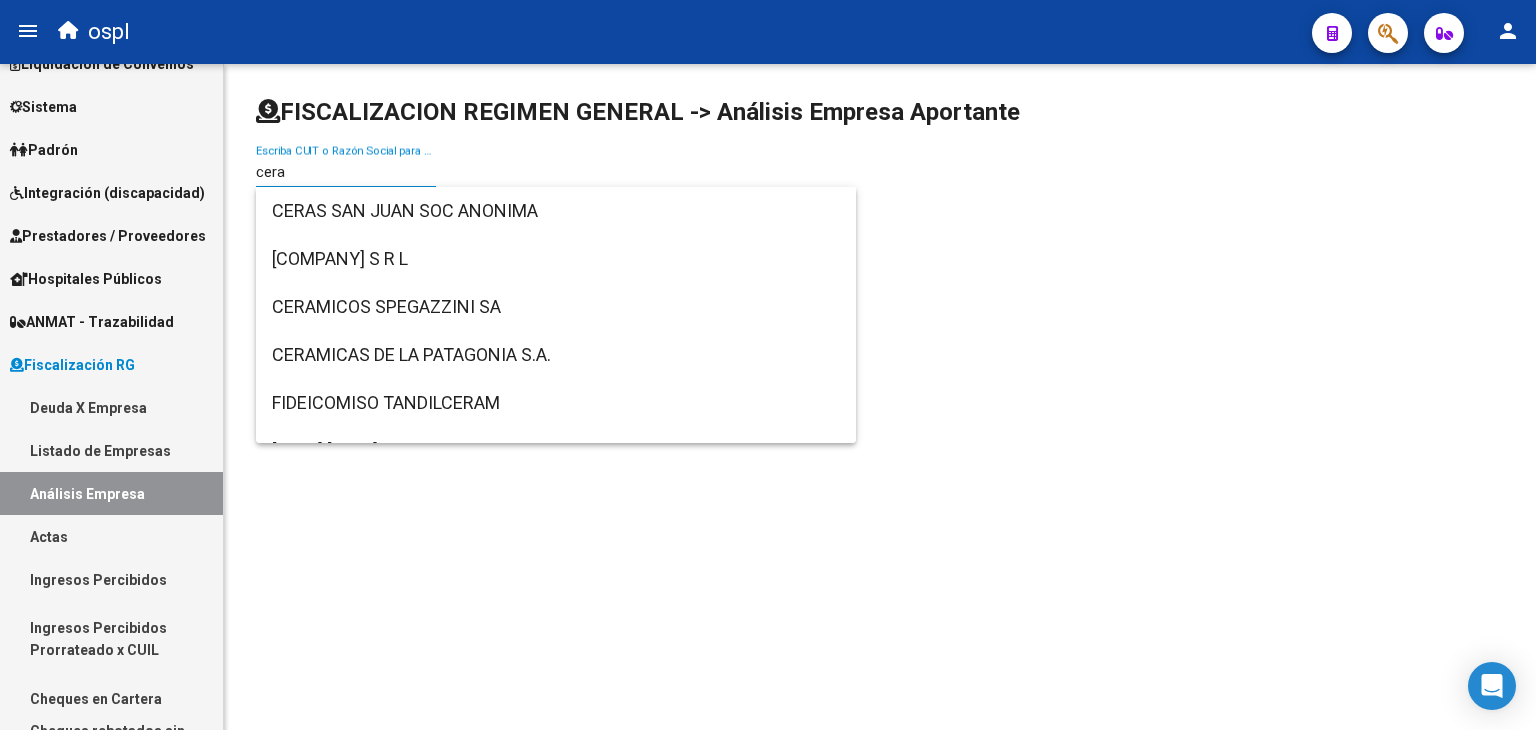 type on "cera" 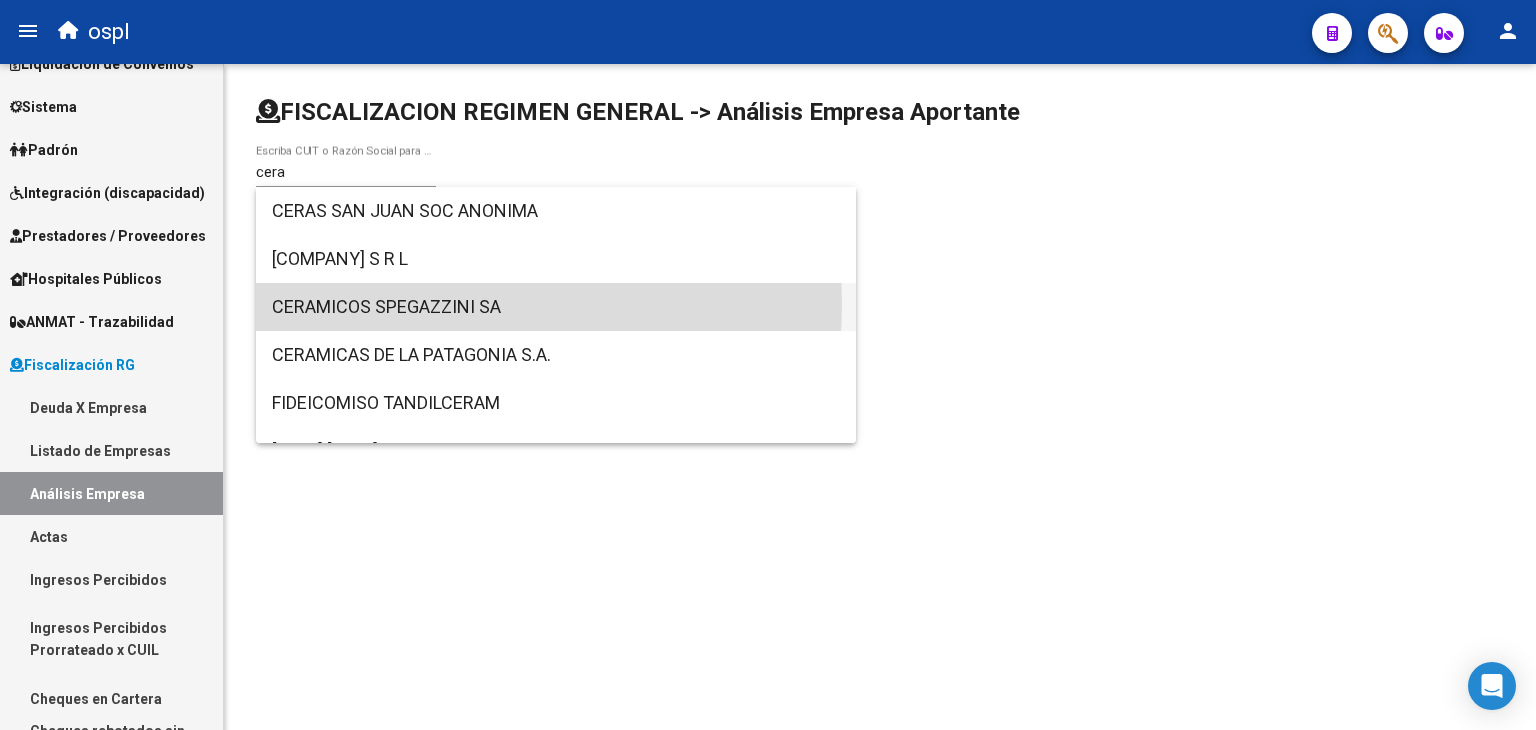 click on "CERAMICOS SPEGAZZINI SA" at bounding box center (556, 307) 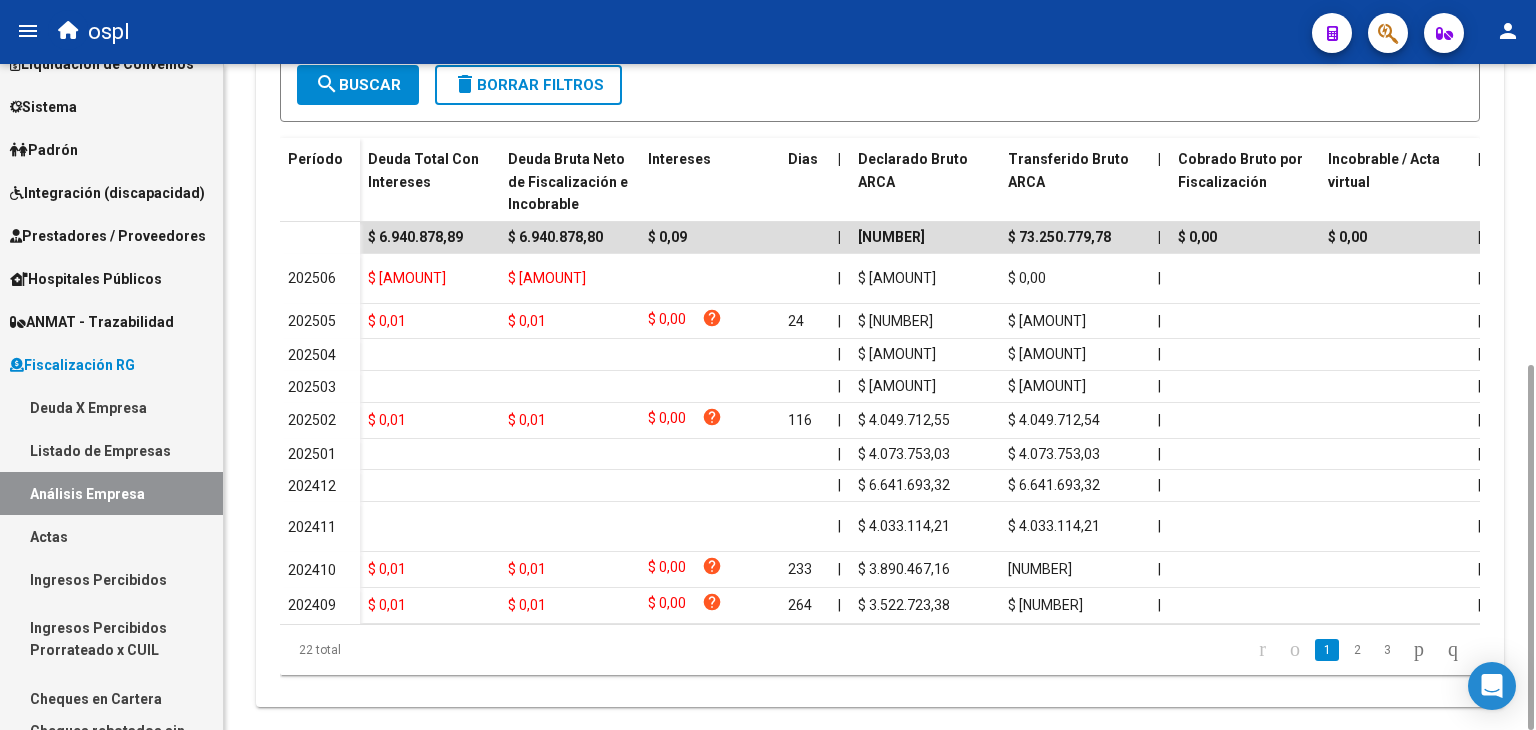 scroll, scrollTop: 548, scrollLeft: 0, axis: vertical 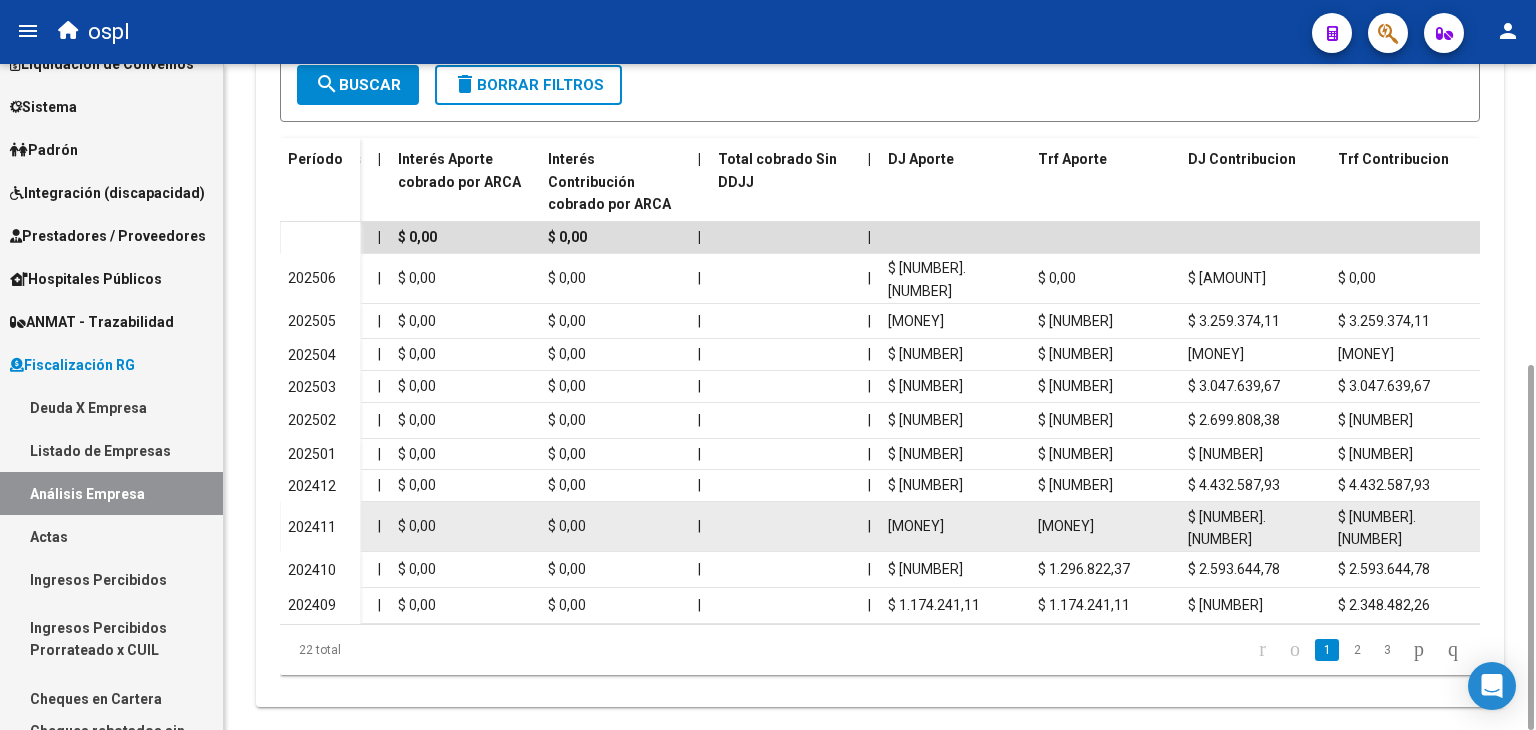 drag, startPoint x: 1088, startPoint y: 481, endPoint x: 832, endPoint y: 490, distance: 256.15814 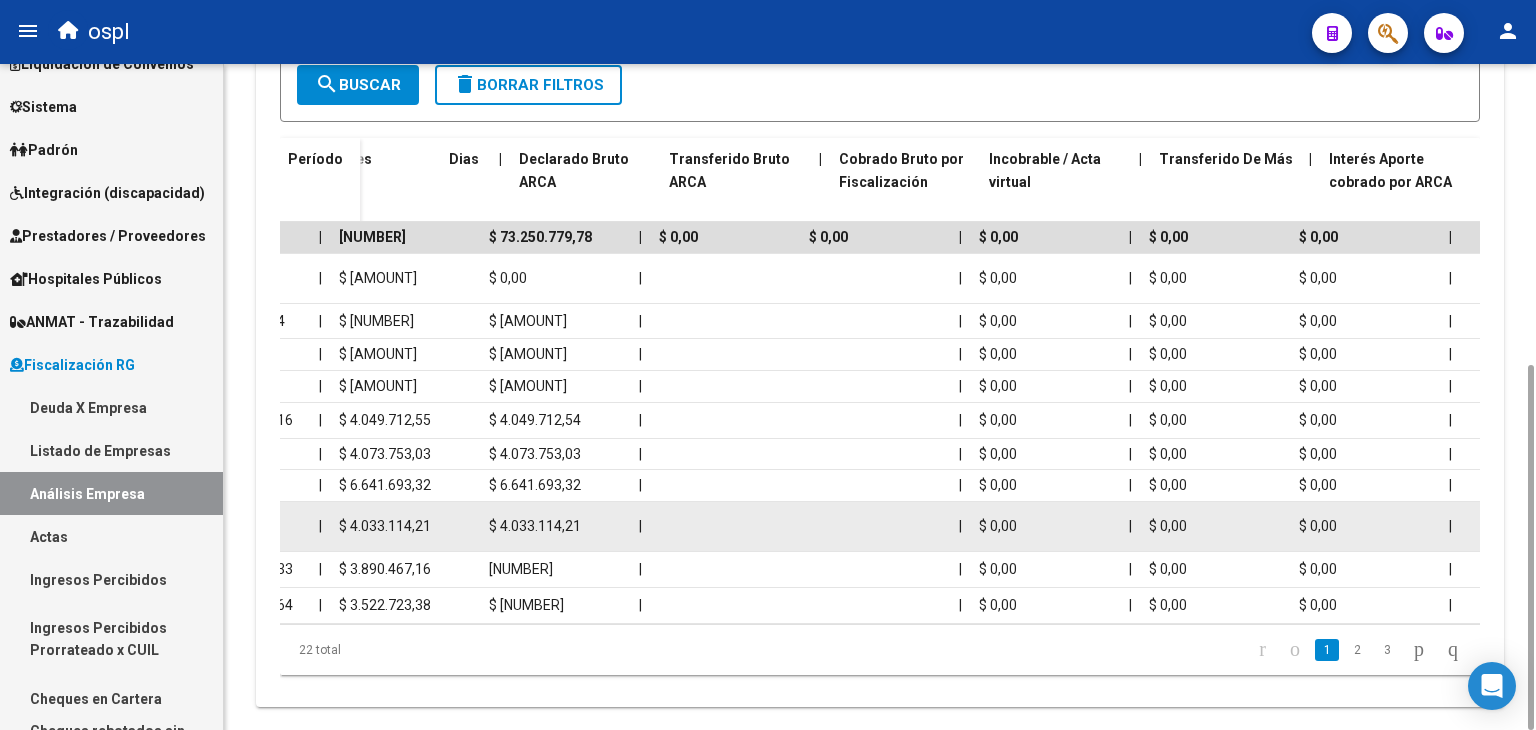 scroll, scrollTop: 0, scrollLeft: 0, axis: both 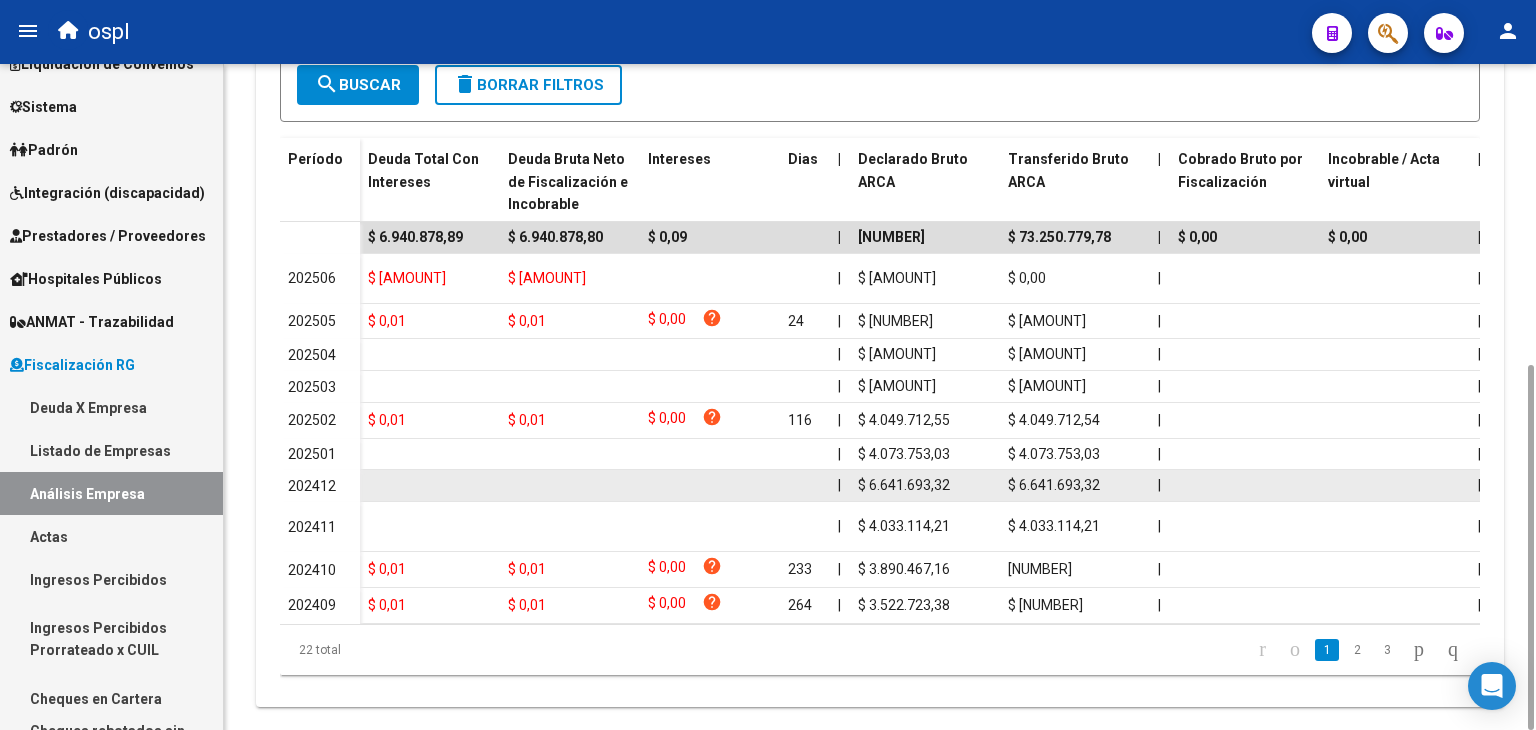 click on "$ 6.641.693,32" 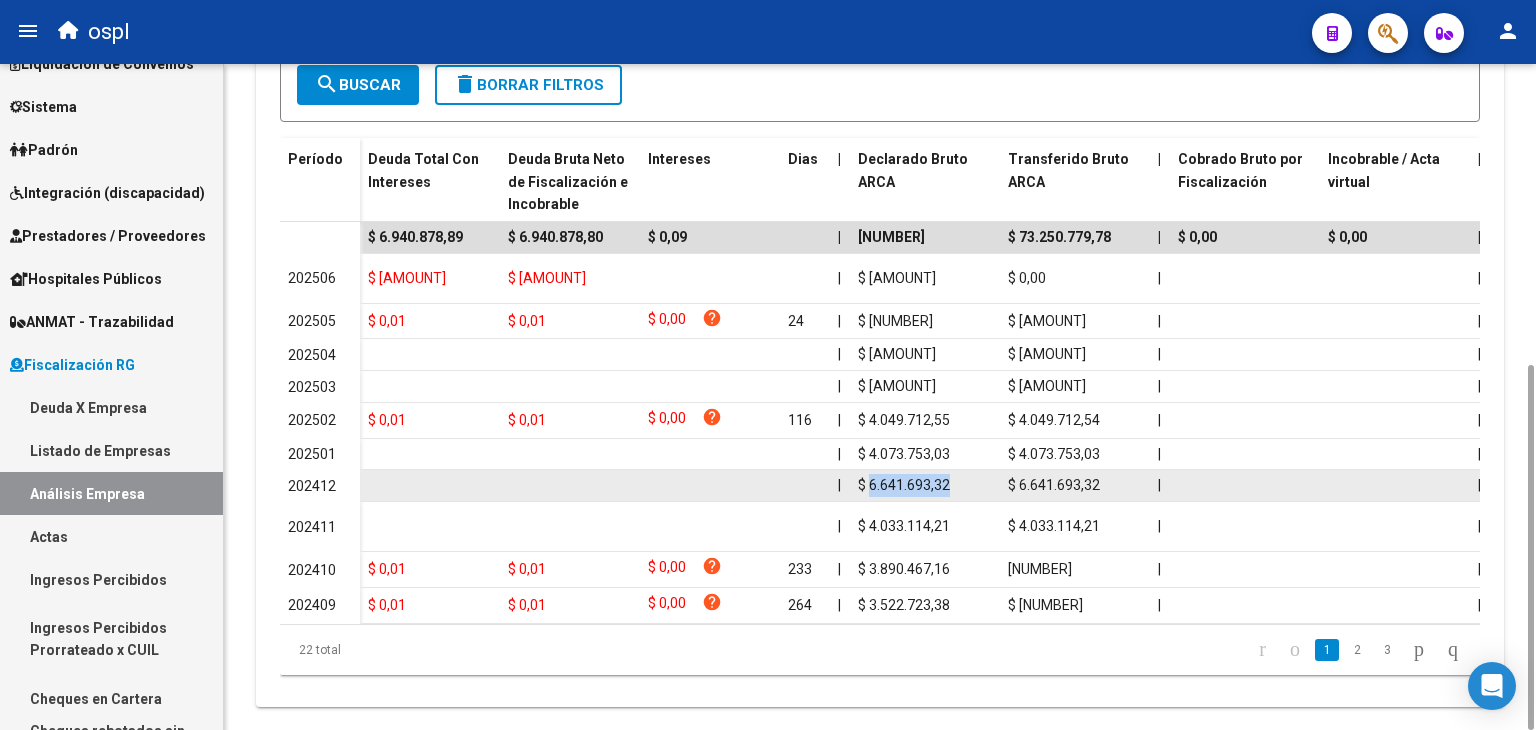 click on "$ 6.641.693,32" 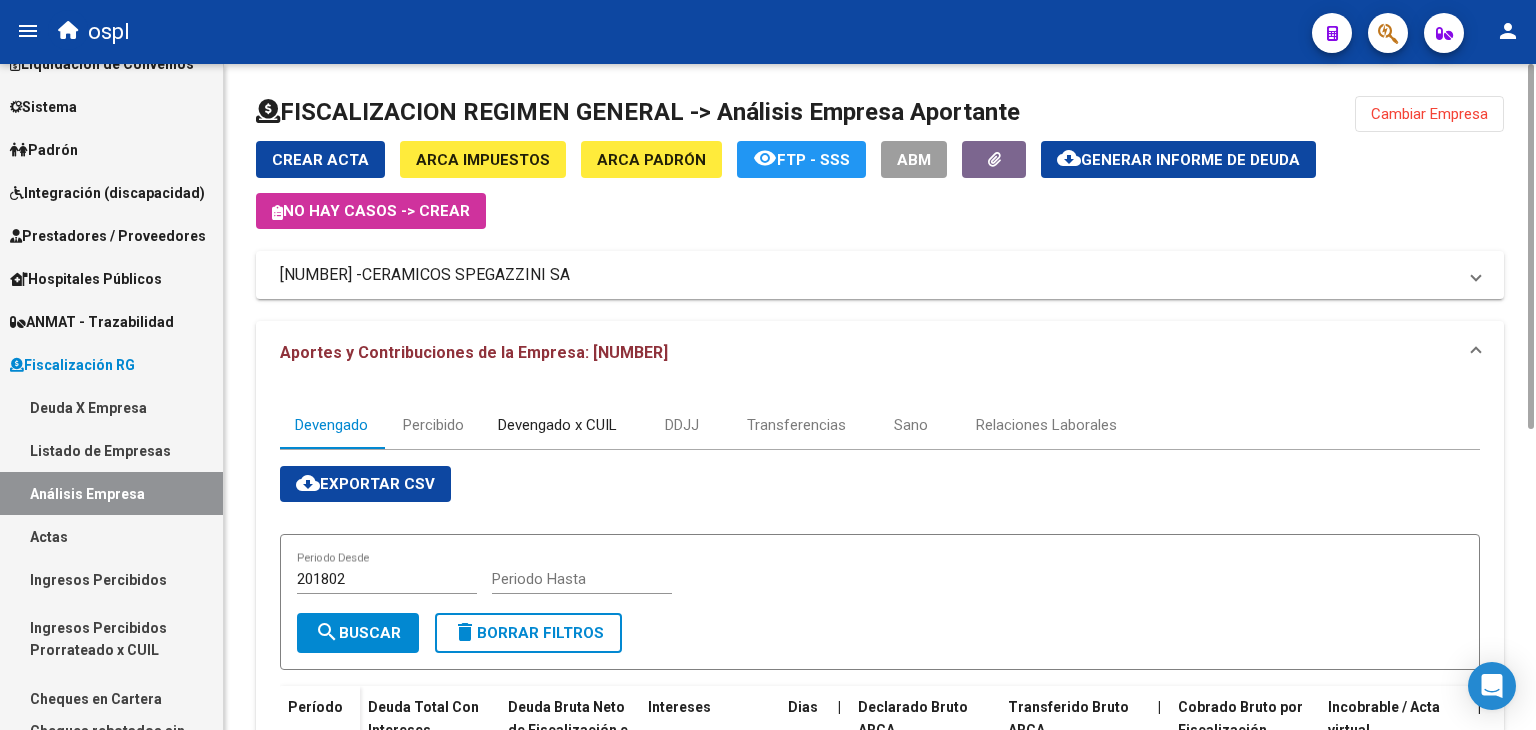 click on "Devengado x CUIL" at bounding box center [557, 425] 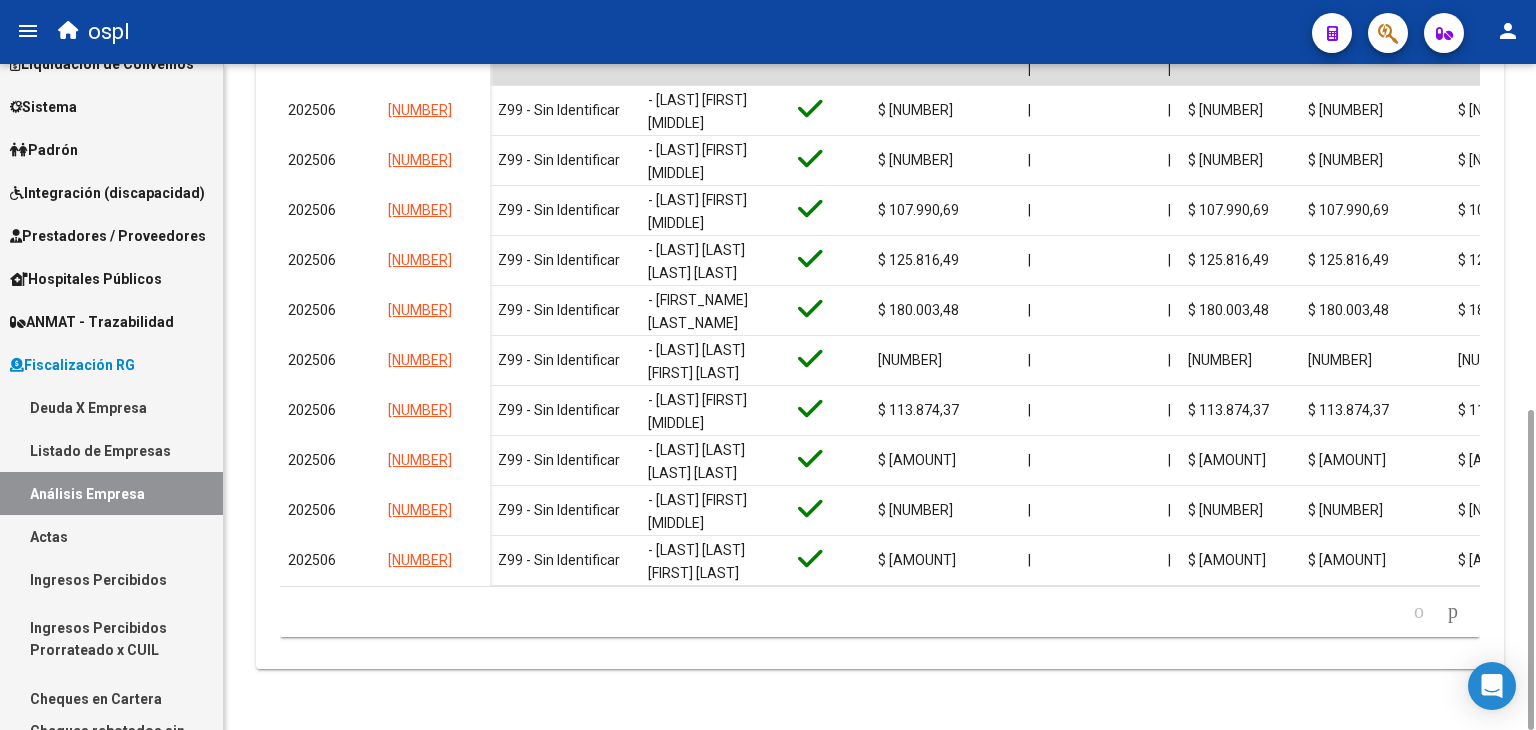 scroll, scrollTop: 0, scrollLeft: 0, axis: both 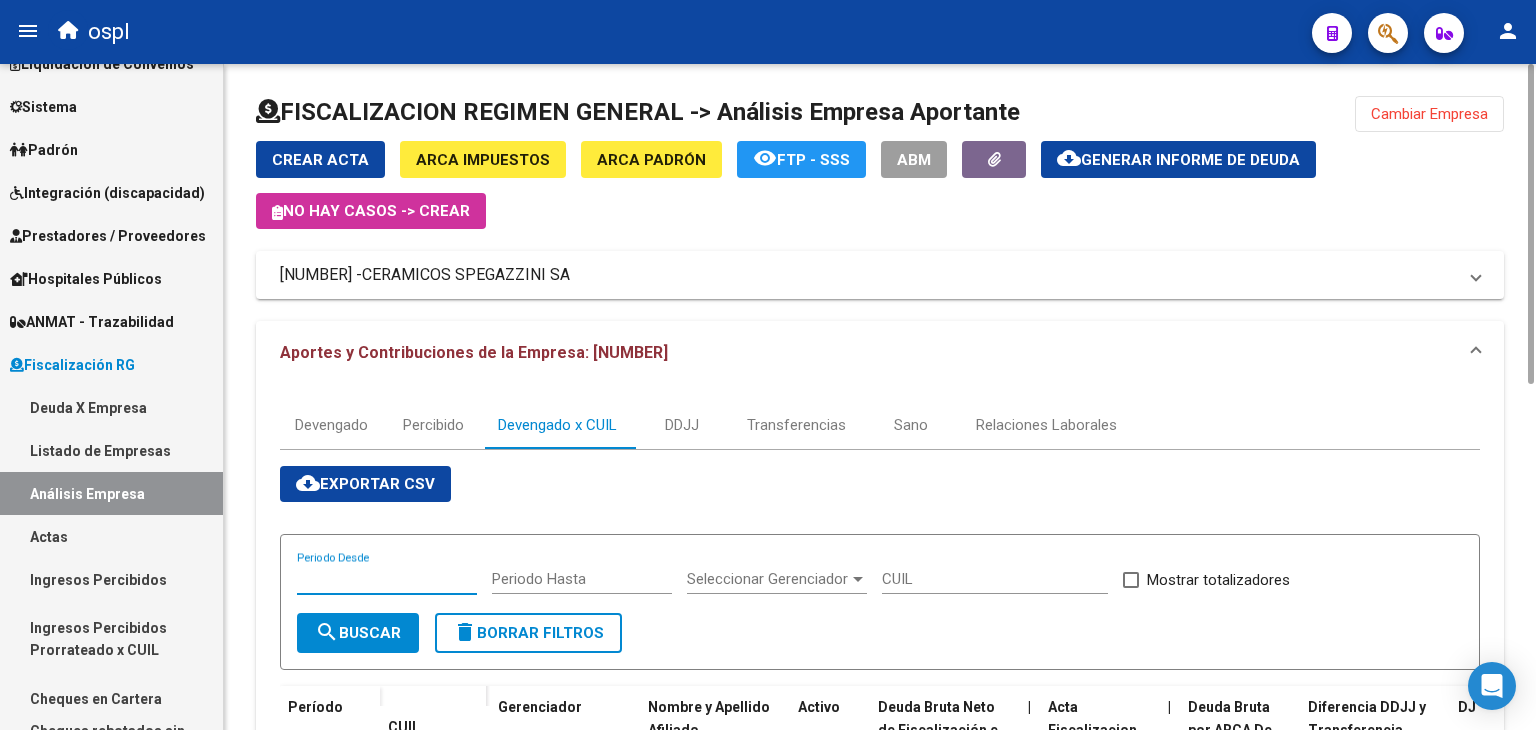 click on "Periodo Desde" at bounding box center (387, 579) 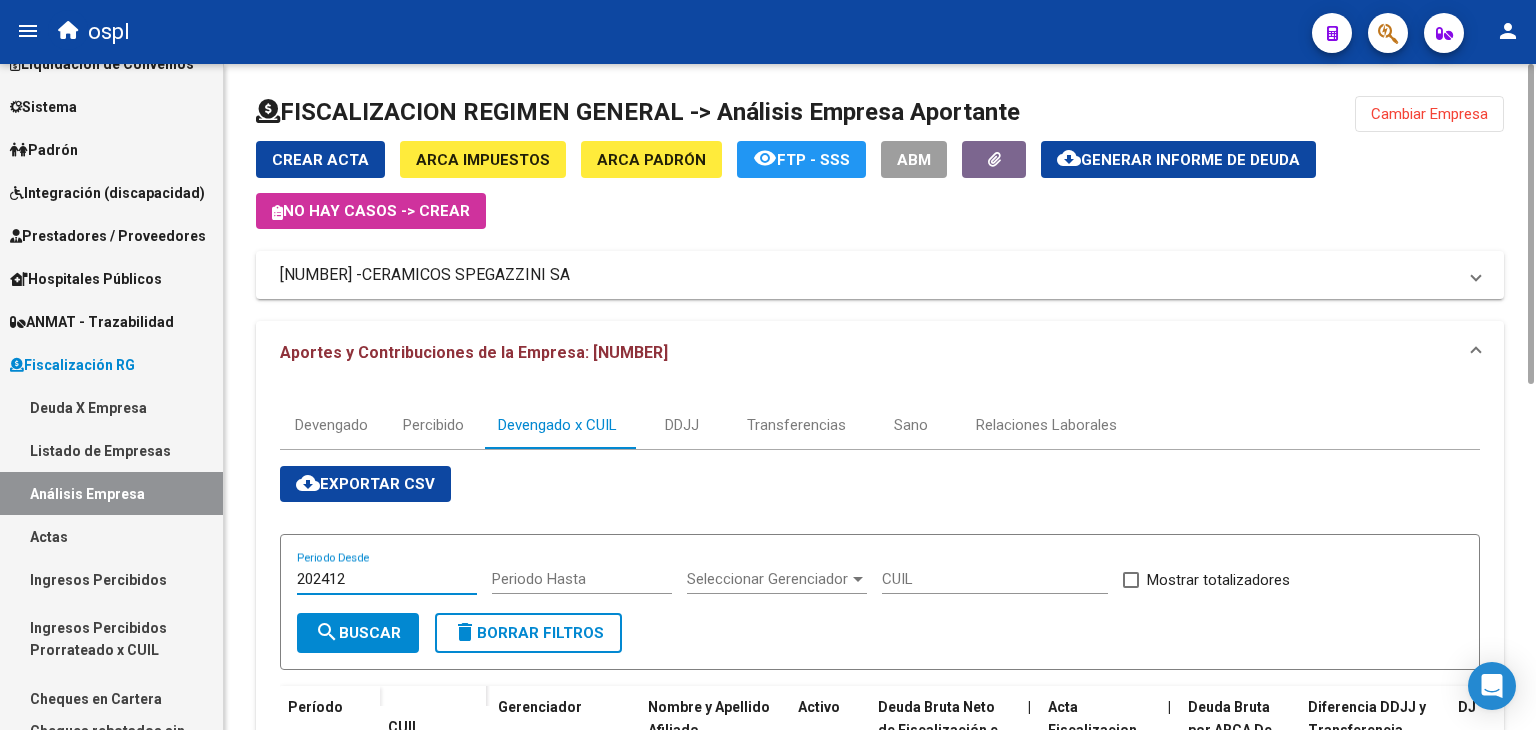 type on "202412" 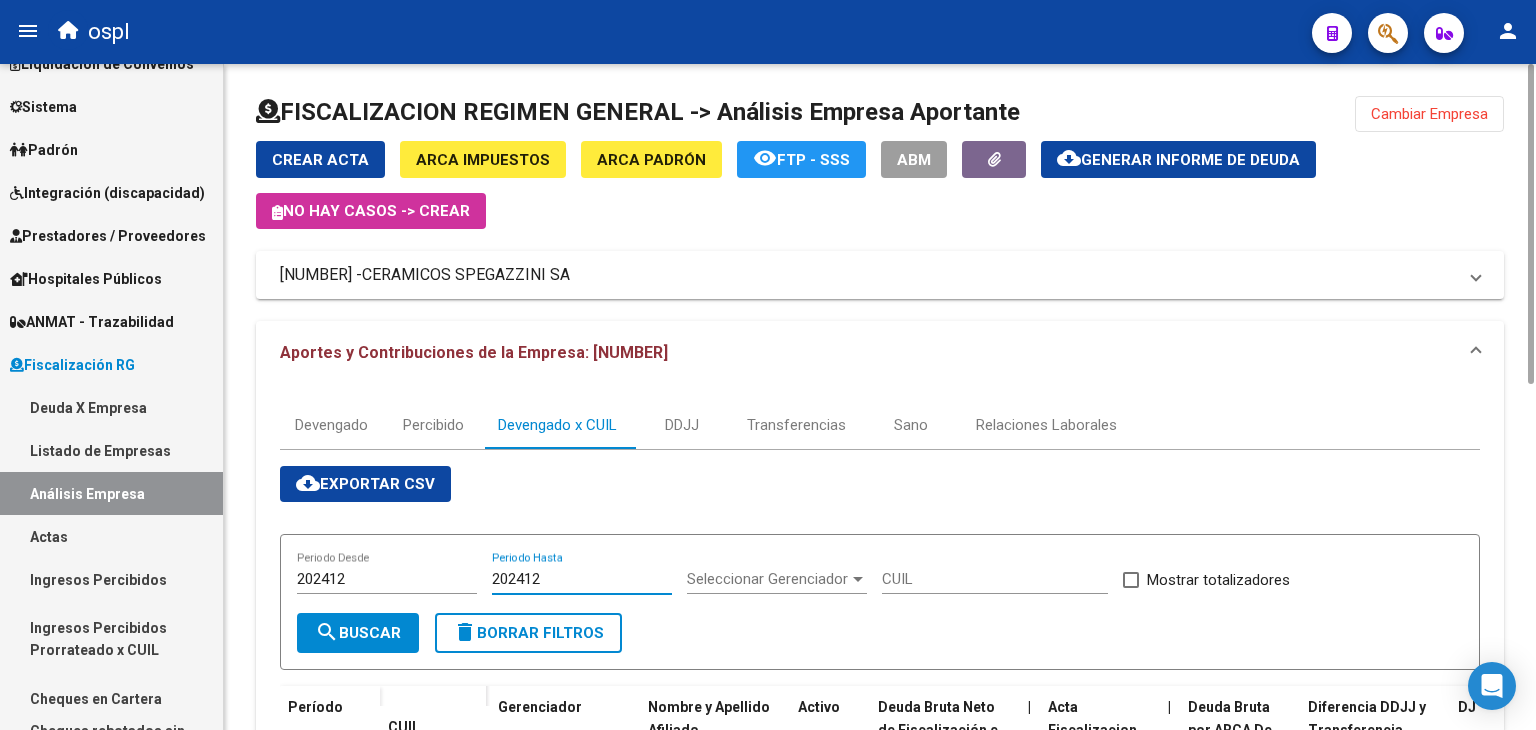 type on "202412" 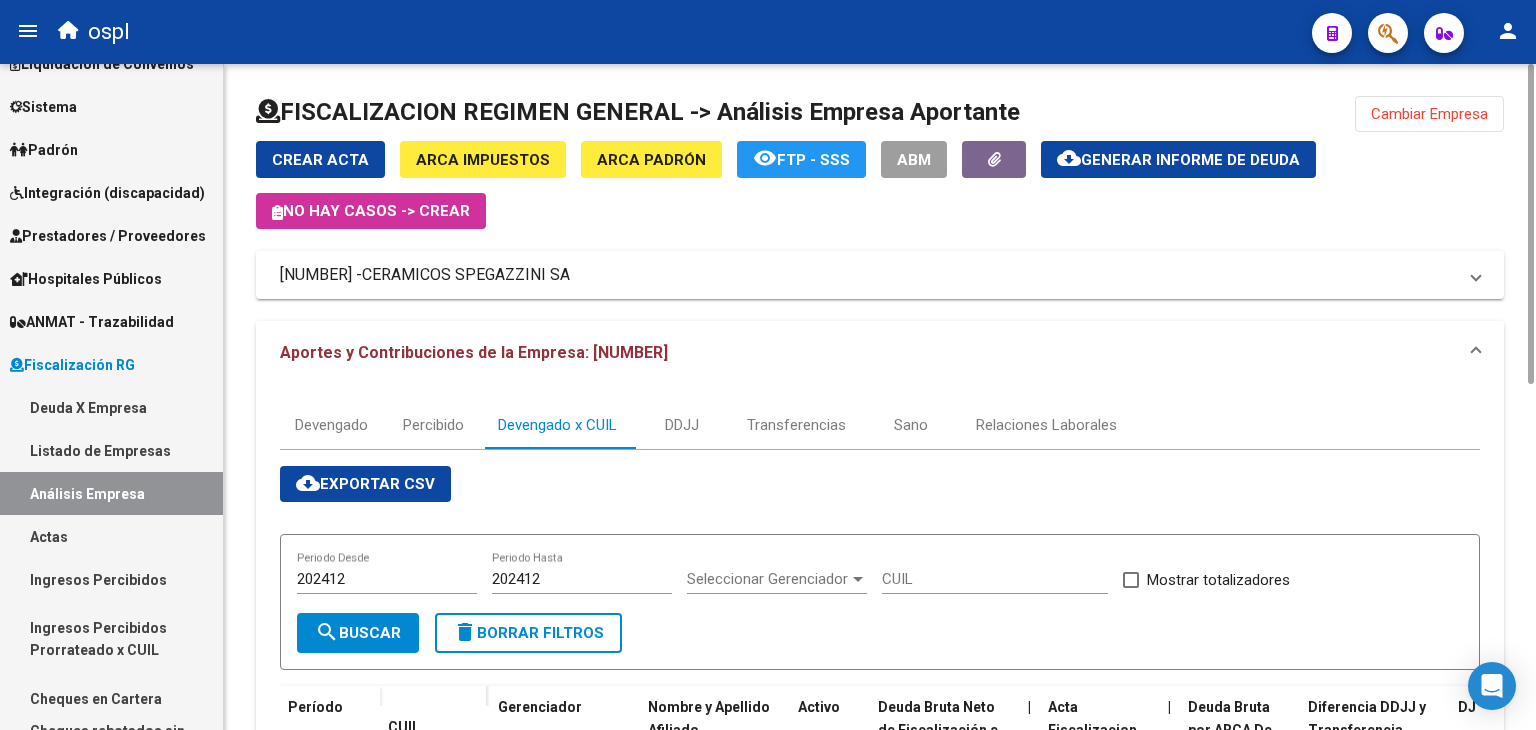 click on "search  Buscar" at bounding box center [358, 633] 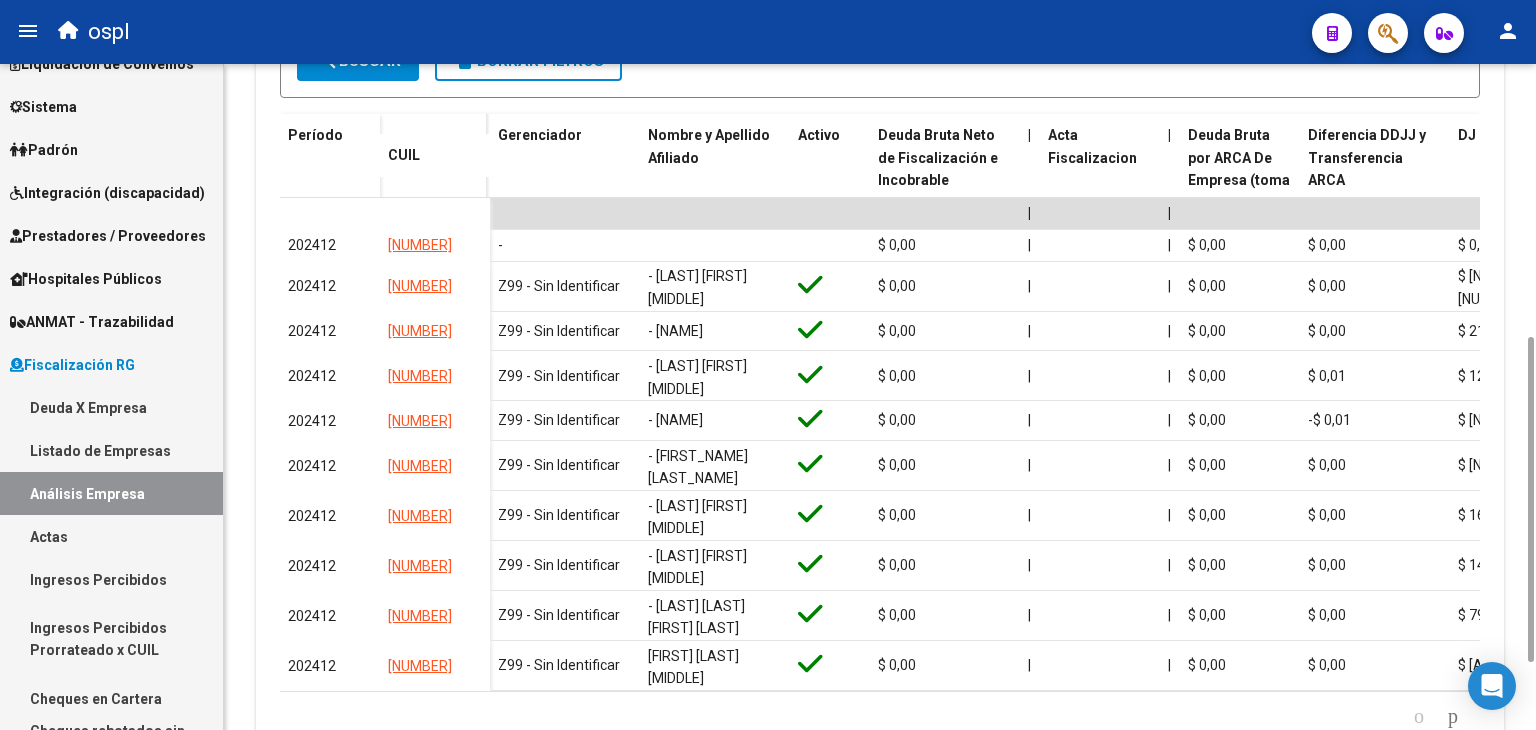 scroll, scrollTop: 575, scrollLeft: 0, axis: vertical 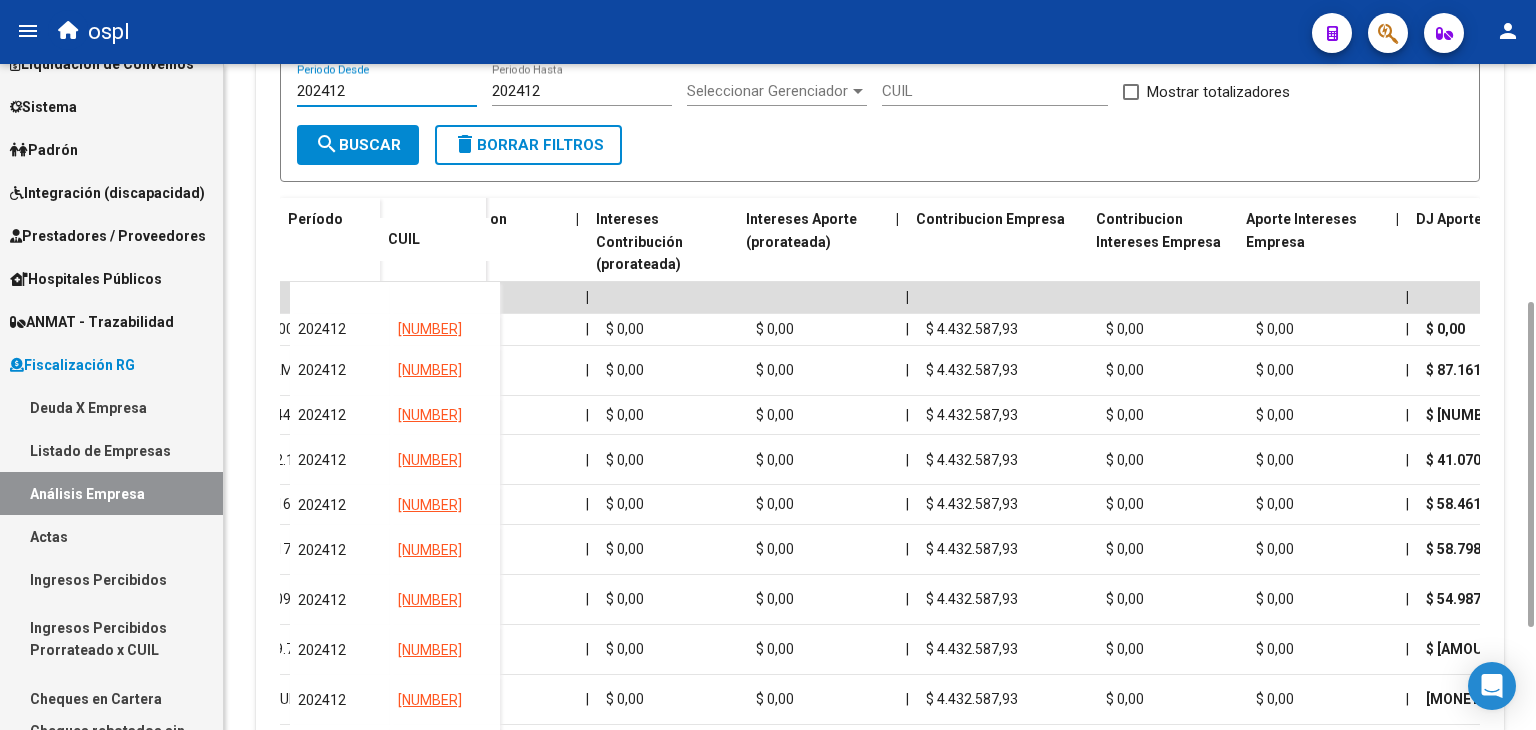 click on "202412" at bounding box center [387, 91] 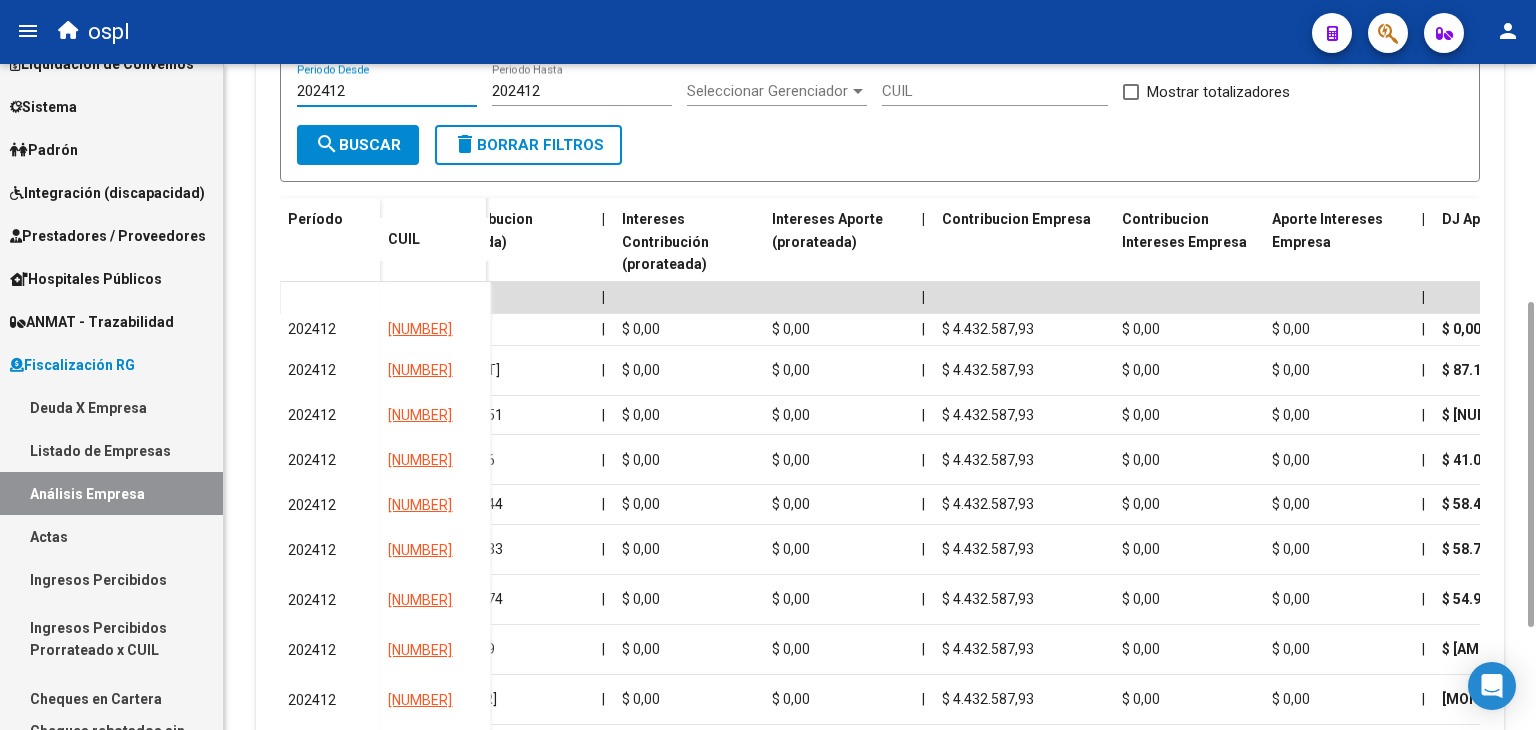 scroll, scrollTop: 0, scrollLeft: 2124, axis: horizontal 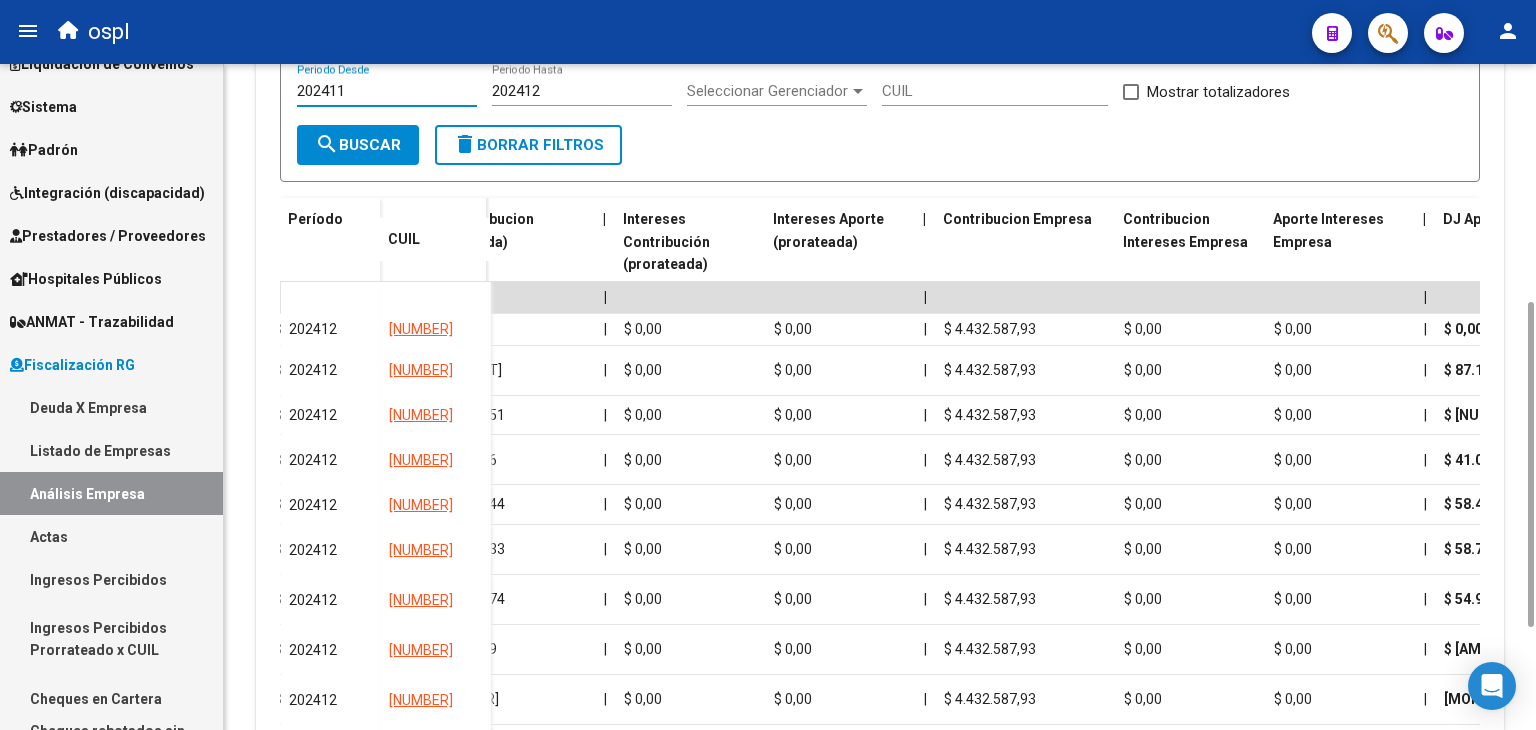 type on "202411" 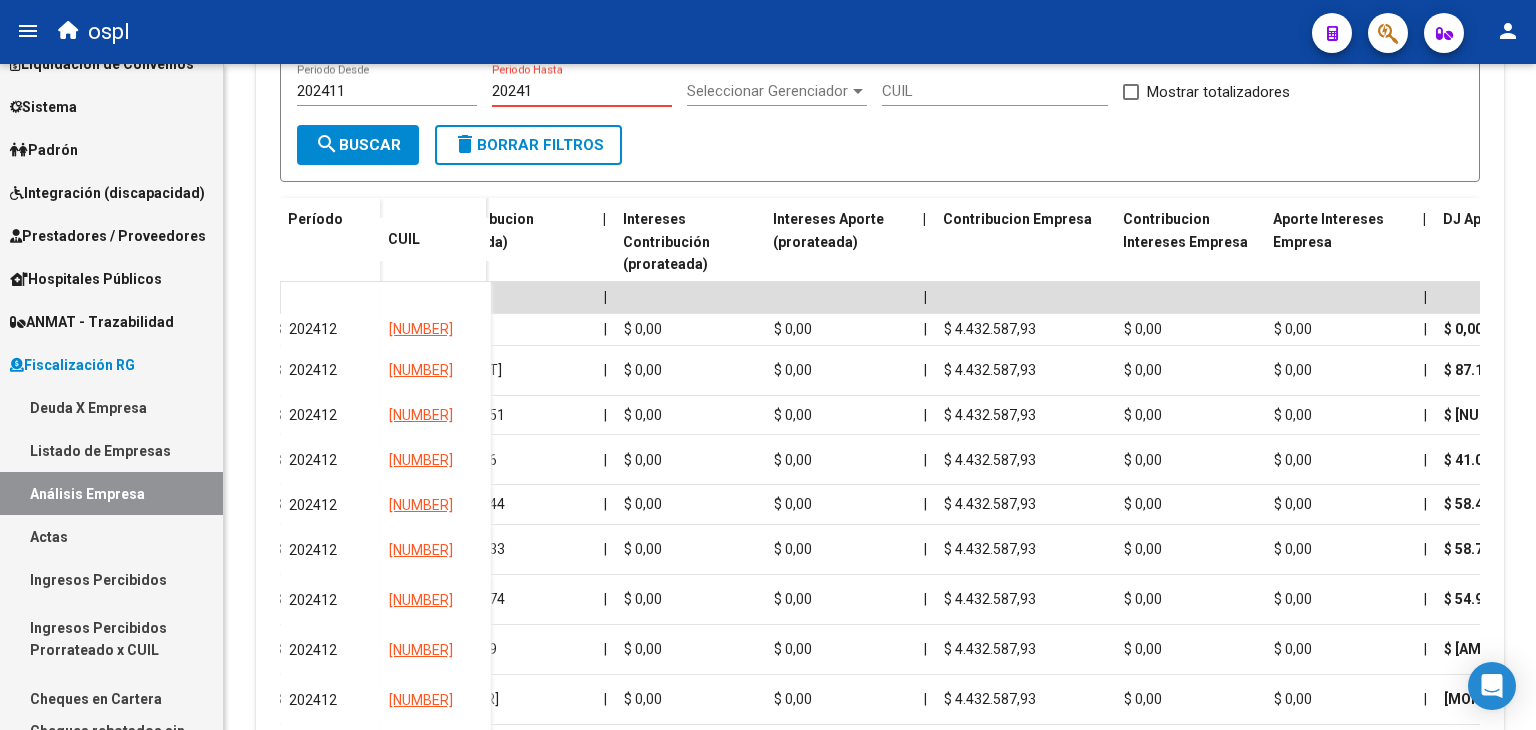 type on "202411" 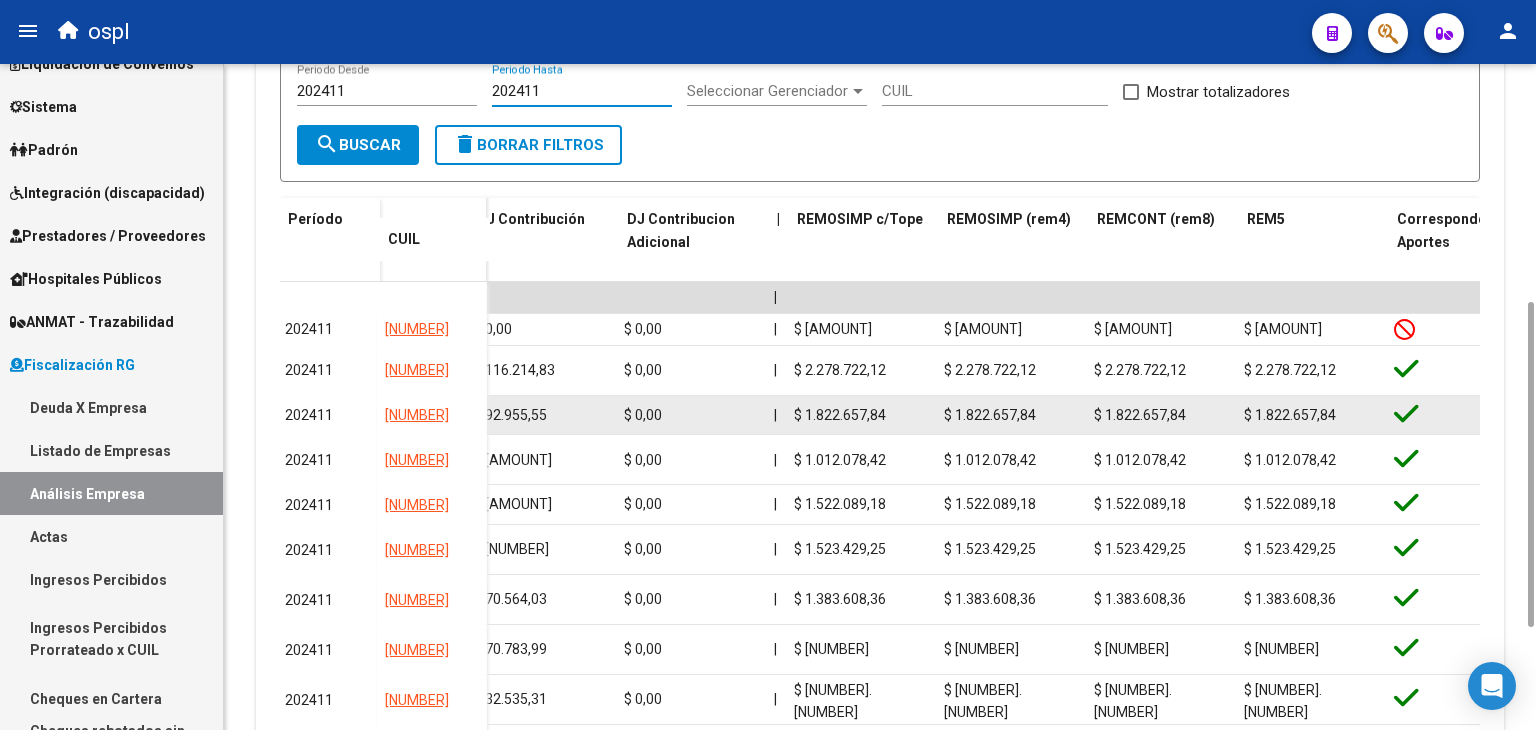 scroll, scrollTop: 0, scrollLeft: 3906, axis: horizontal 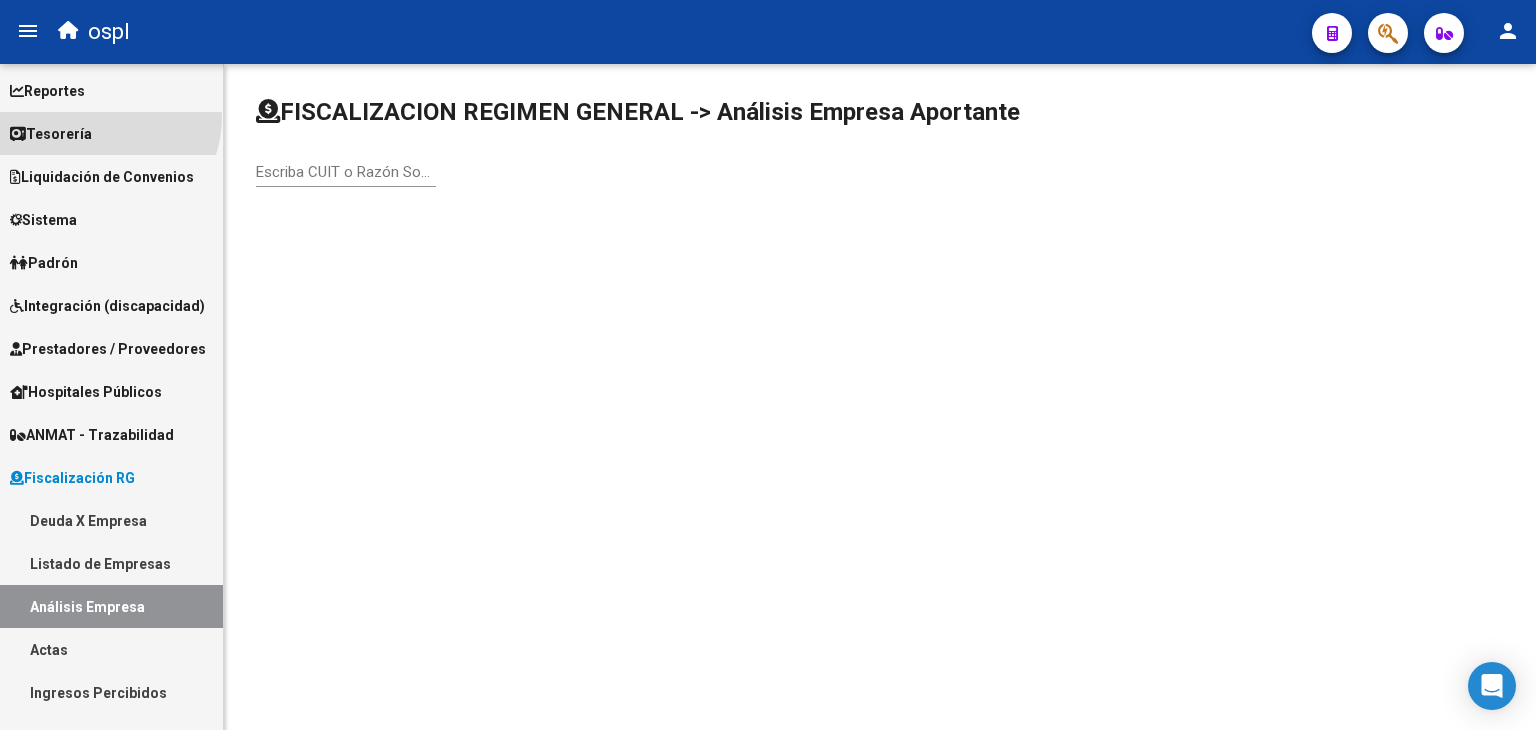 click on "Tesorería" at bounding box center [111, 133] 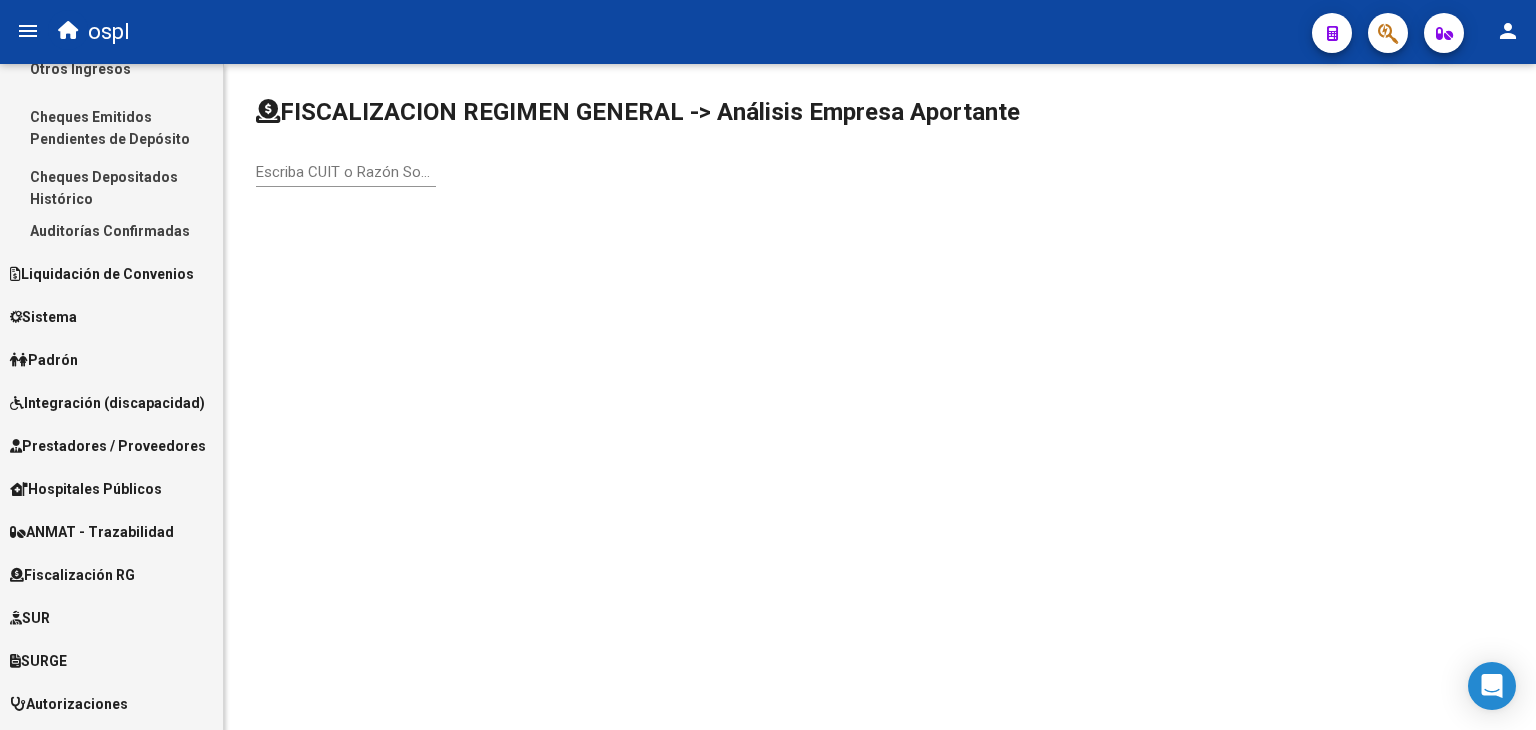 scroll, scrollTop: 203, scrollLeft: 0, axis: vertical 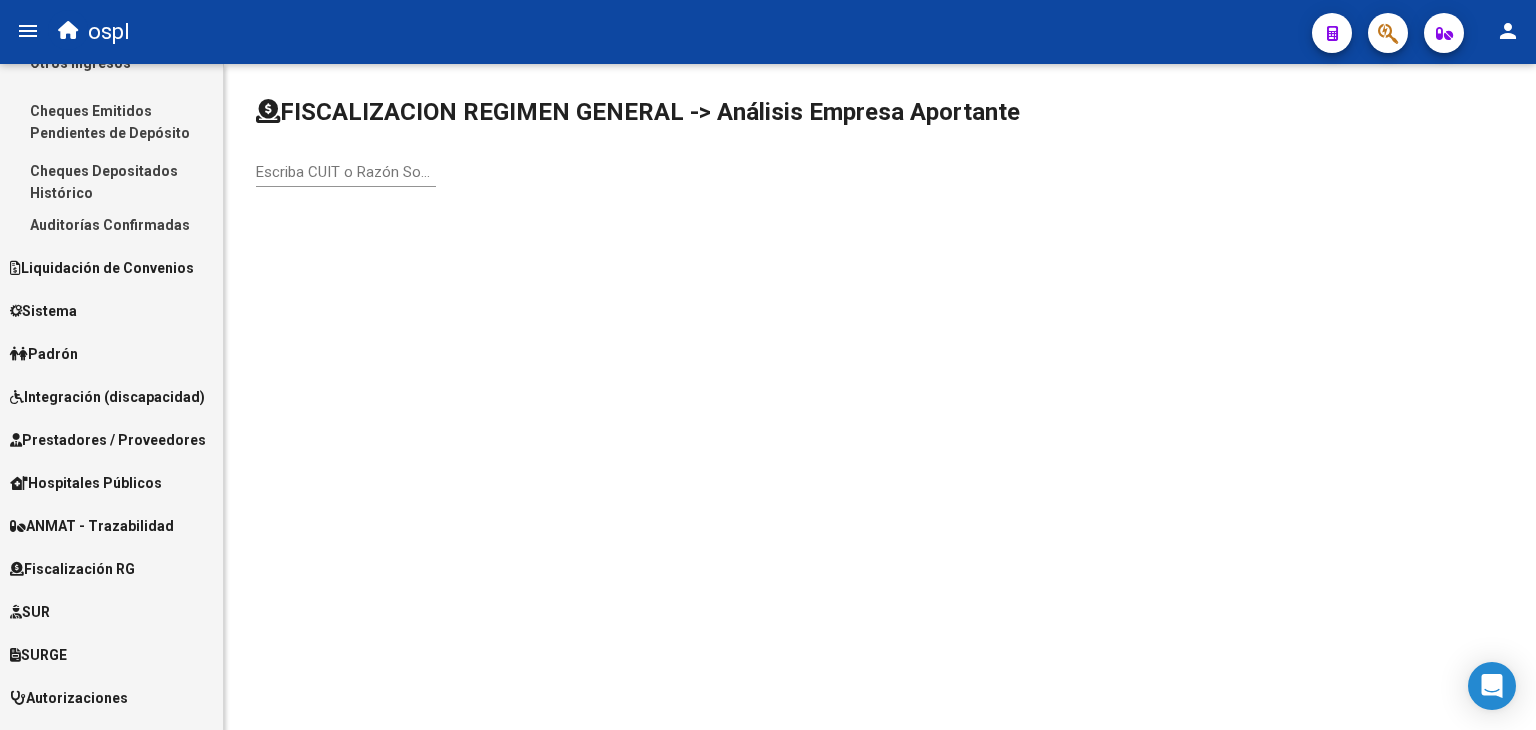 click on "Padrón" at bounding box center (111, 353) 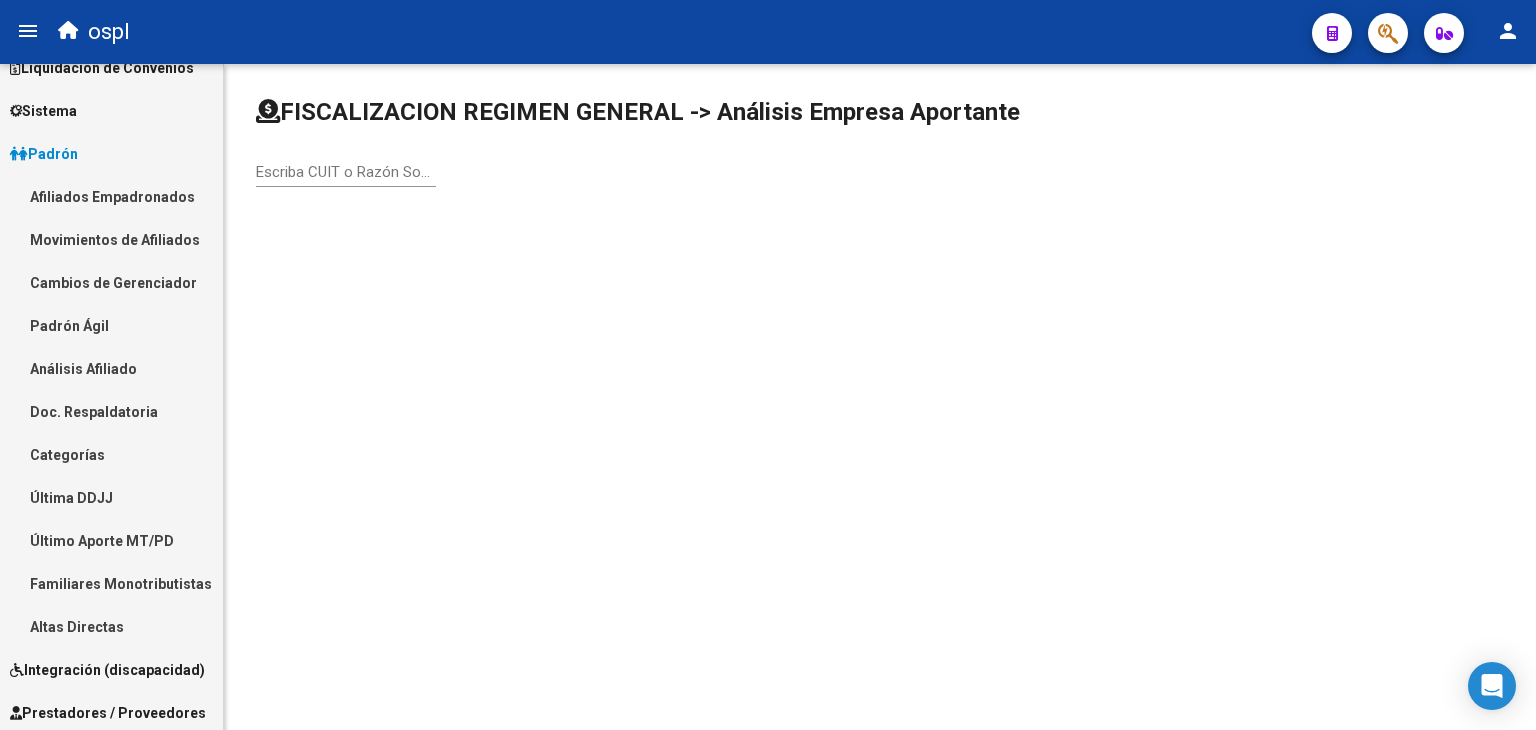 scroll, scrollTop: 0, scrollLeft: 0, axis: both 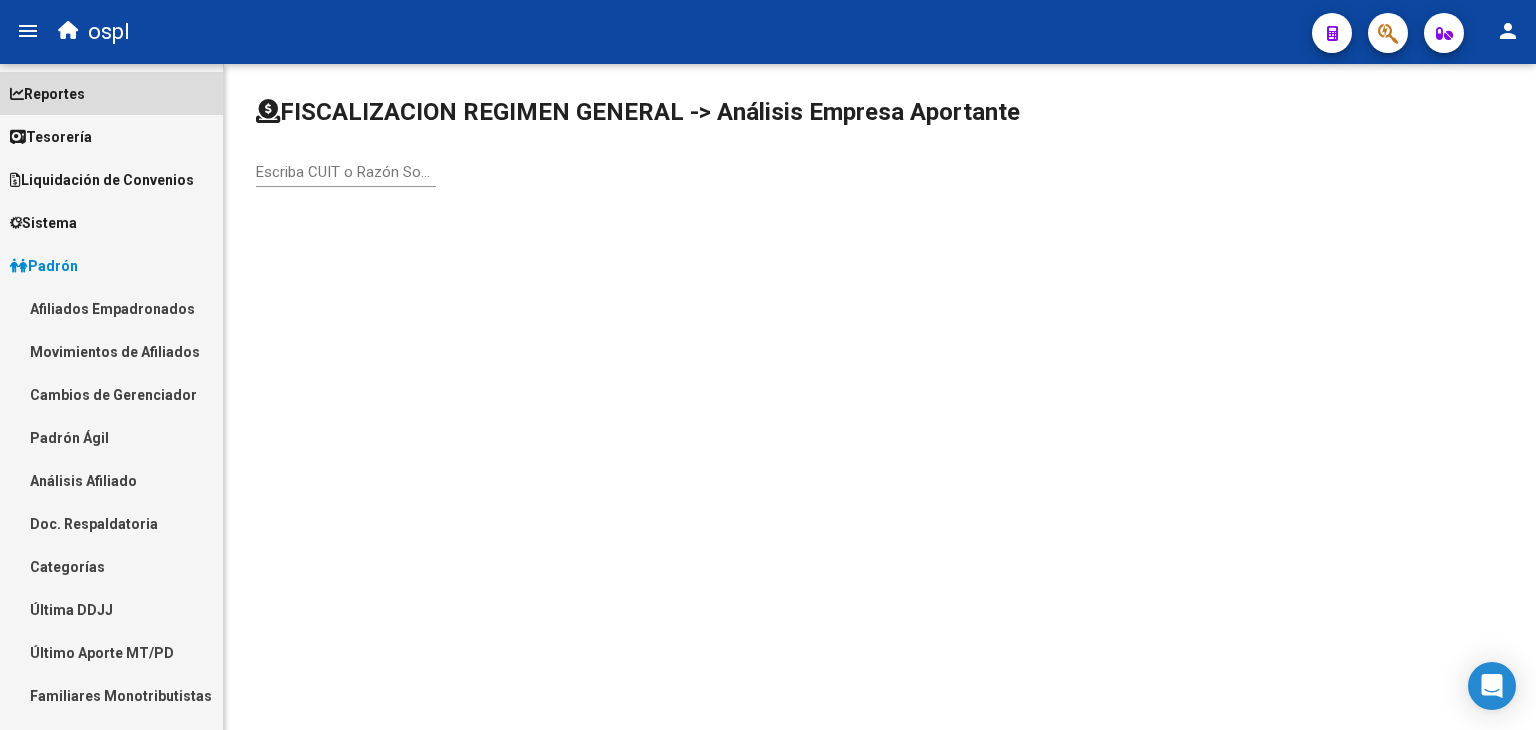 click on "Reportes" at bounding box center (111, 93) 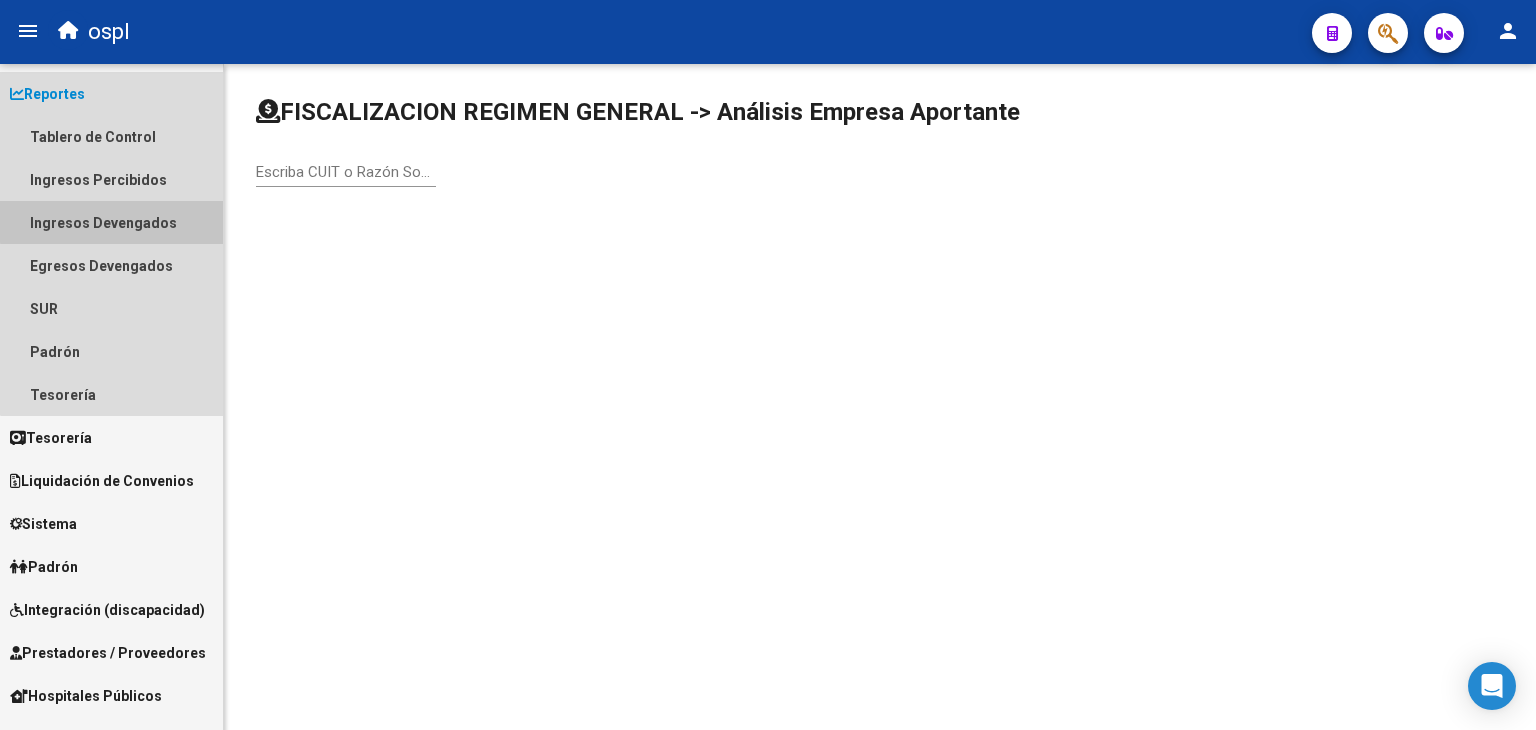 click on "Ingresos Devengados" at bounding box center [111, 222] 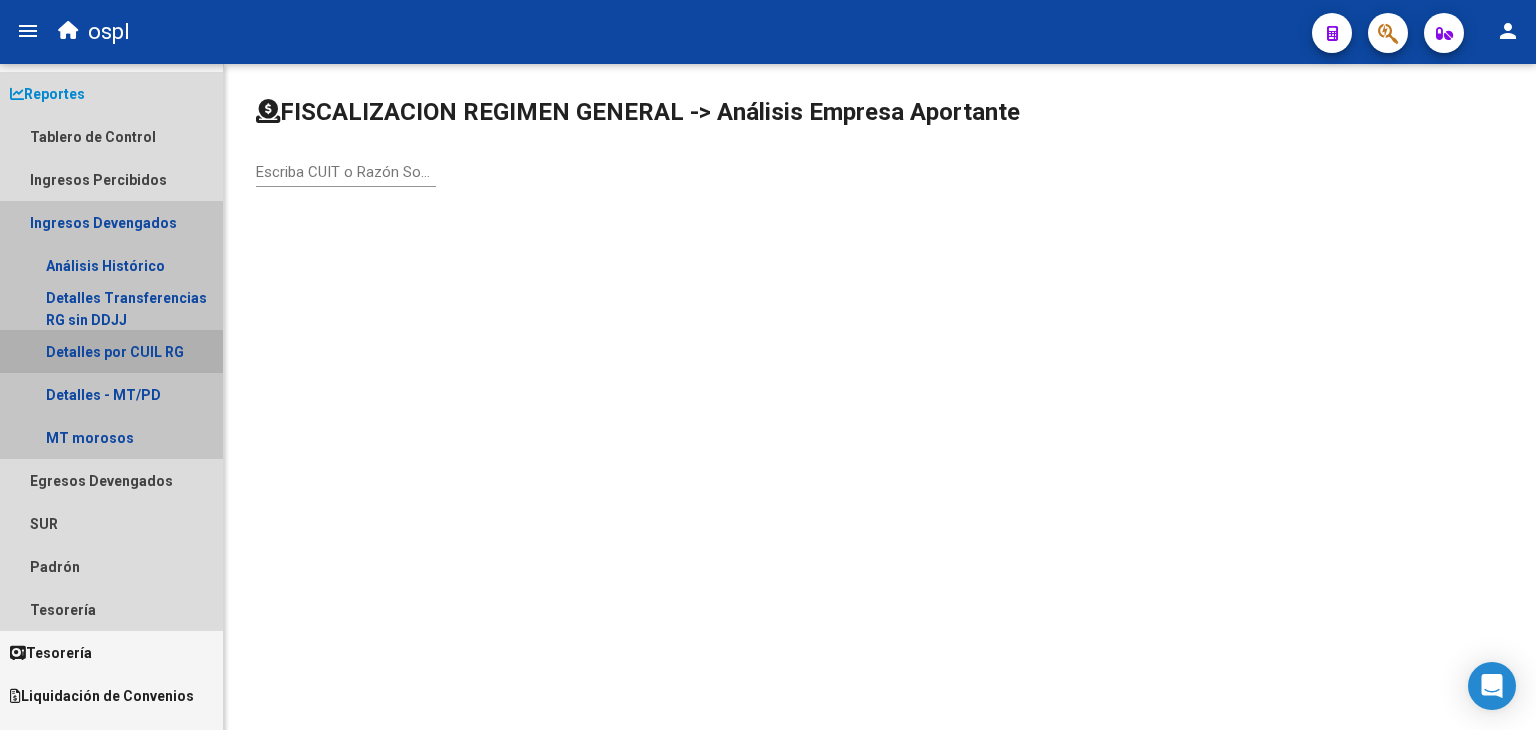 click on "Detalles por CUIL RG" at bounding box center (111, 351) 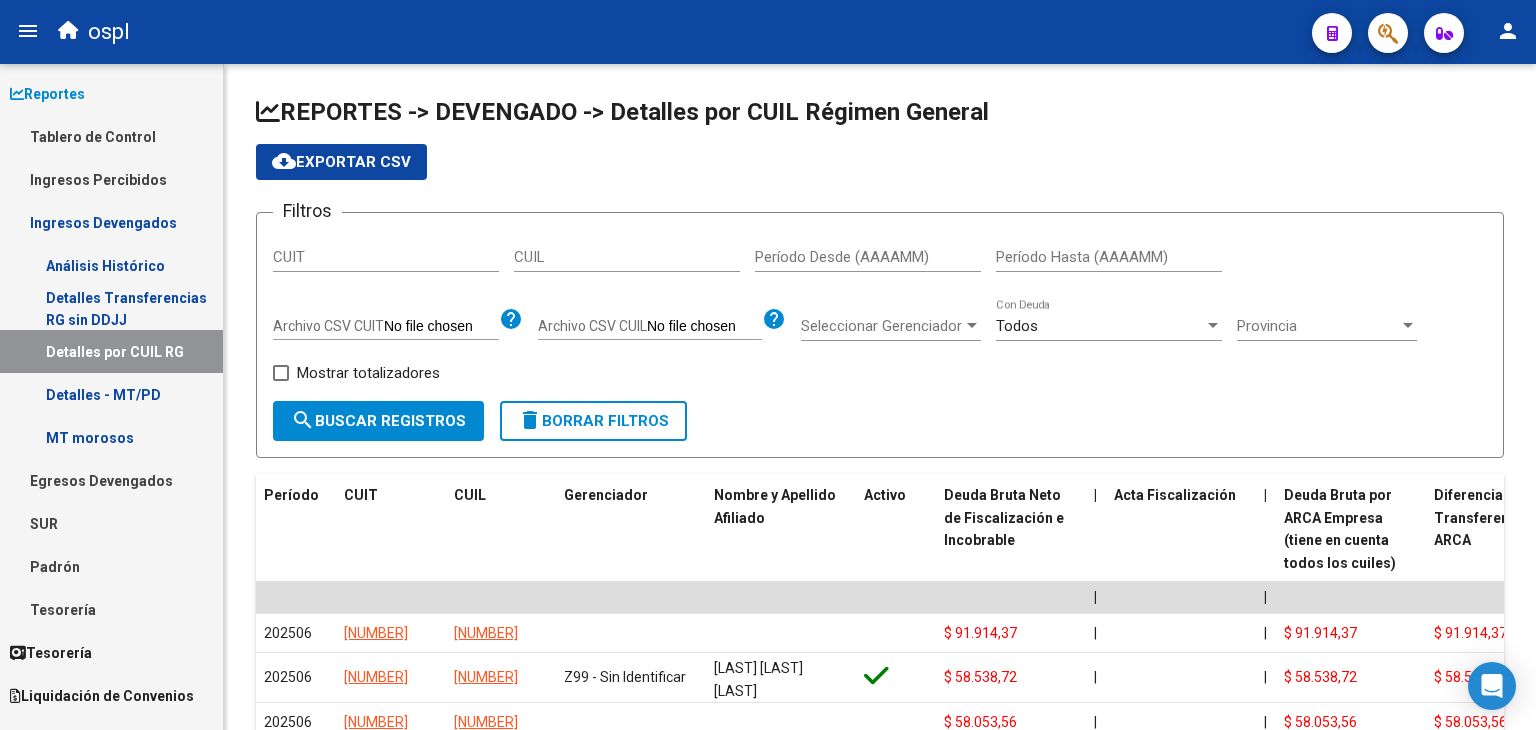 click on "Período Desde (AAAAMM)" at bounding box center [868, 257] 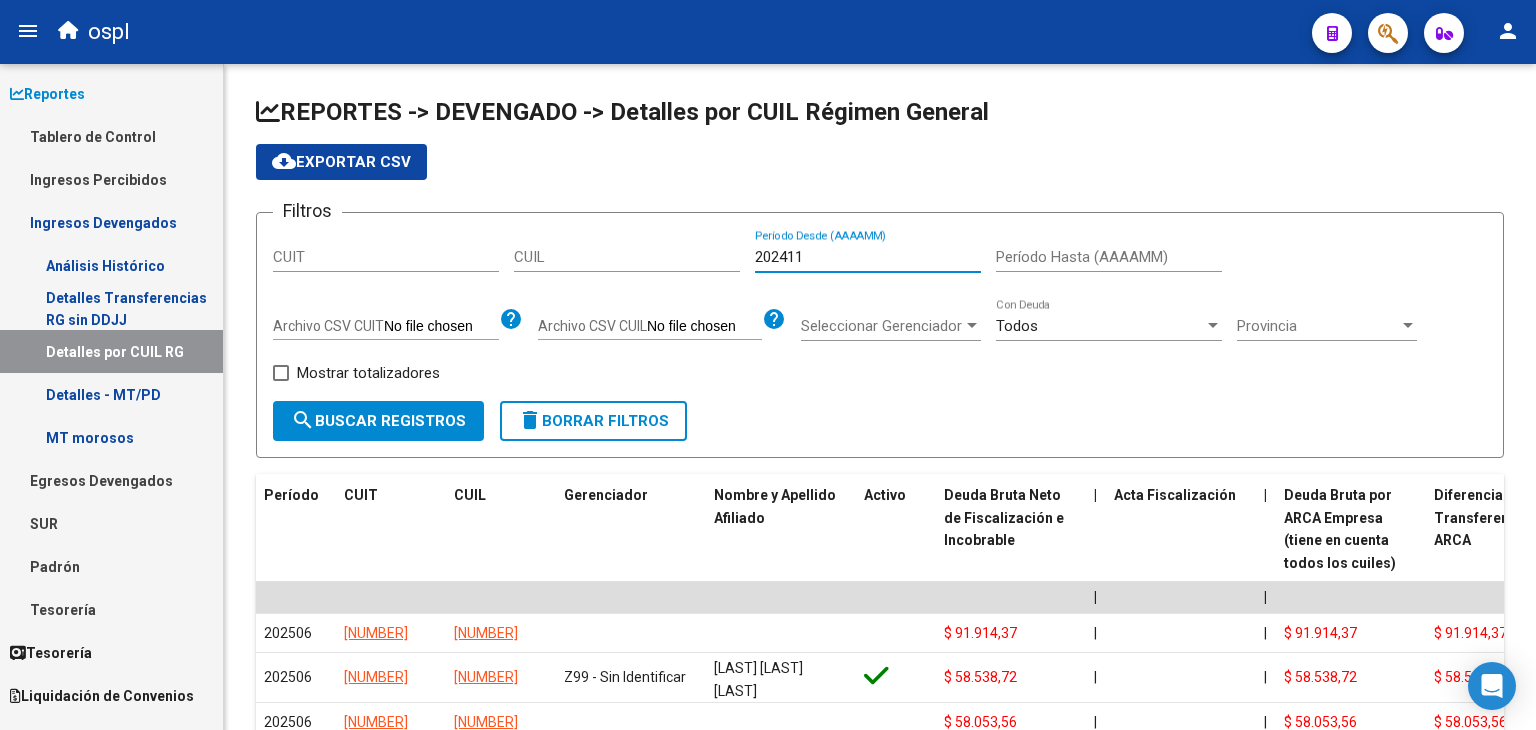 type on "202411" 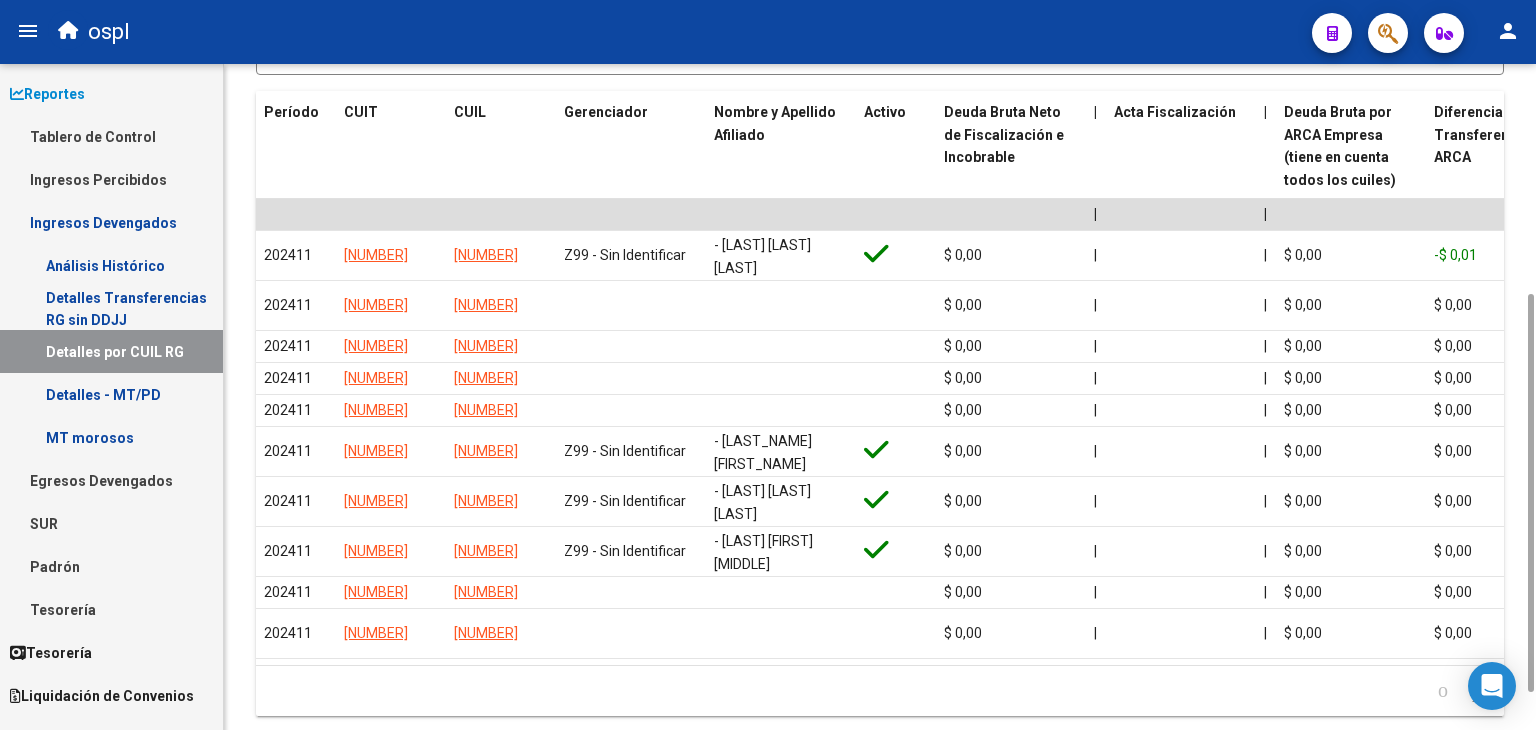 scroll, scrollTop: 388, scrollLeft: 0, axis: vertical 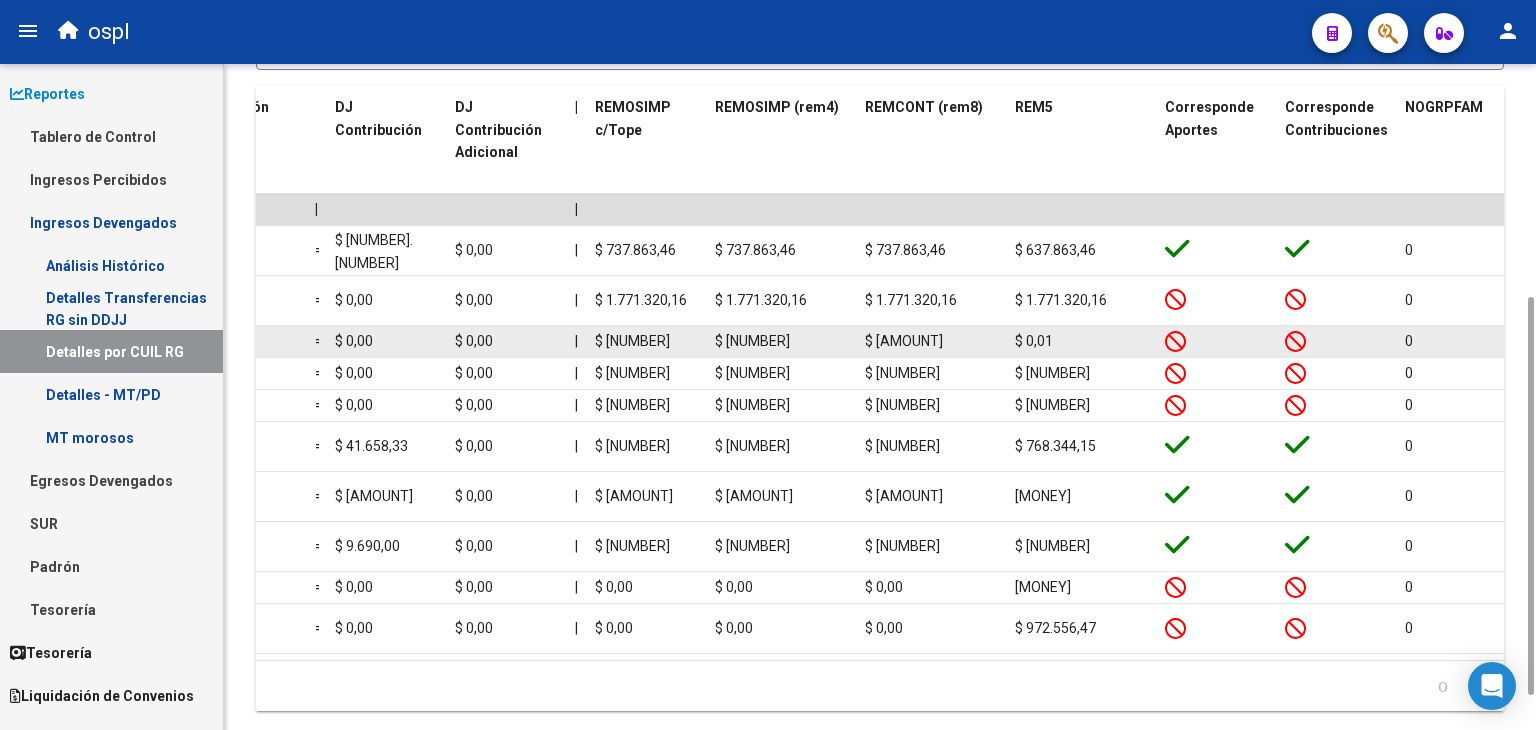 type on "202411" 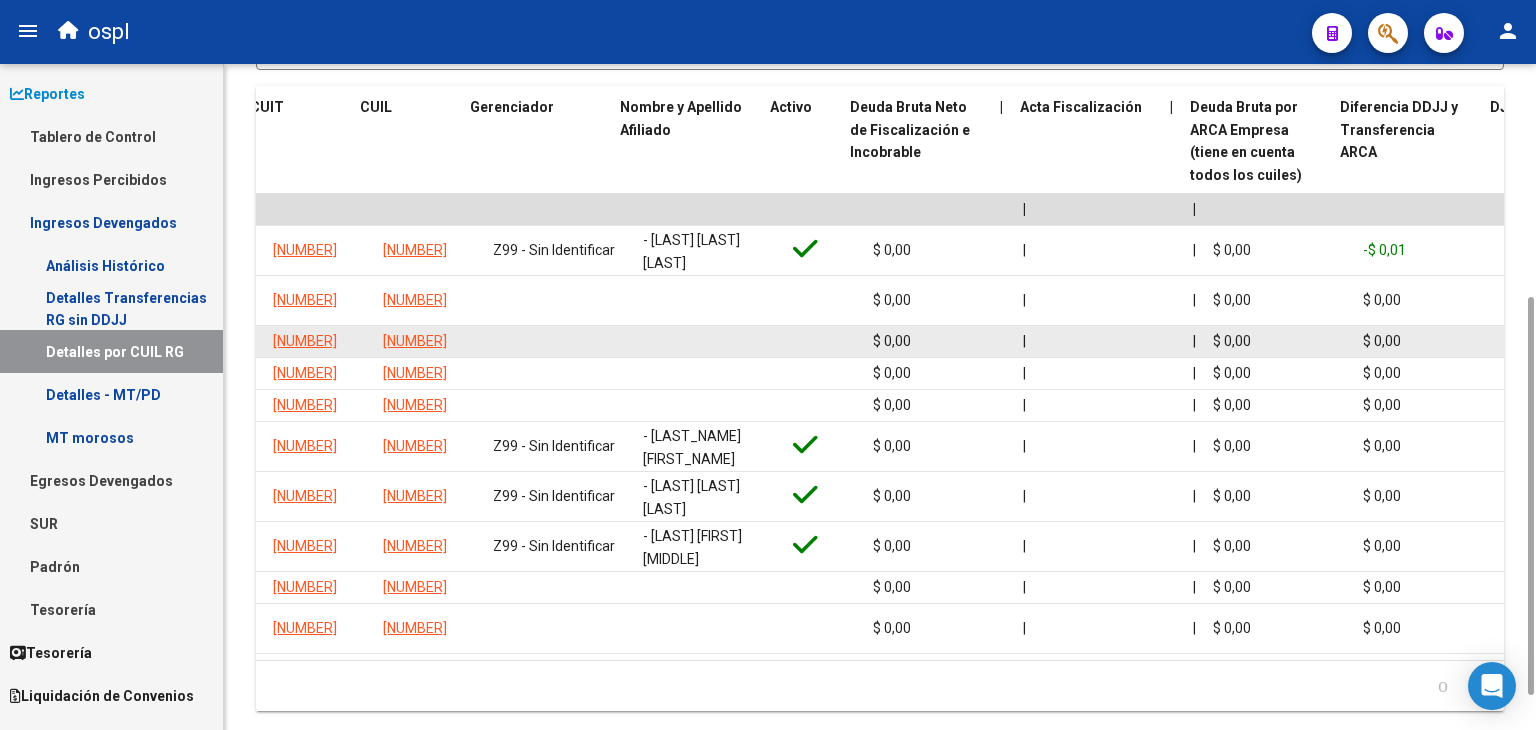 scroll, scrollTop: 0, scrollLeft: 0, axis: both 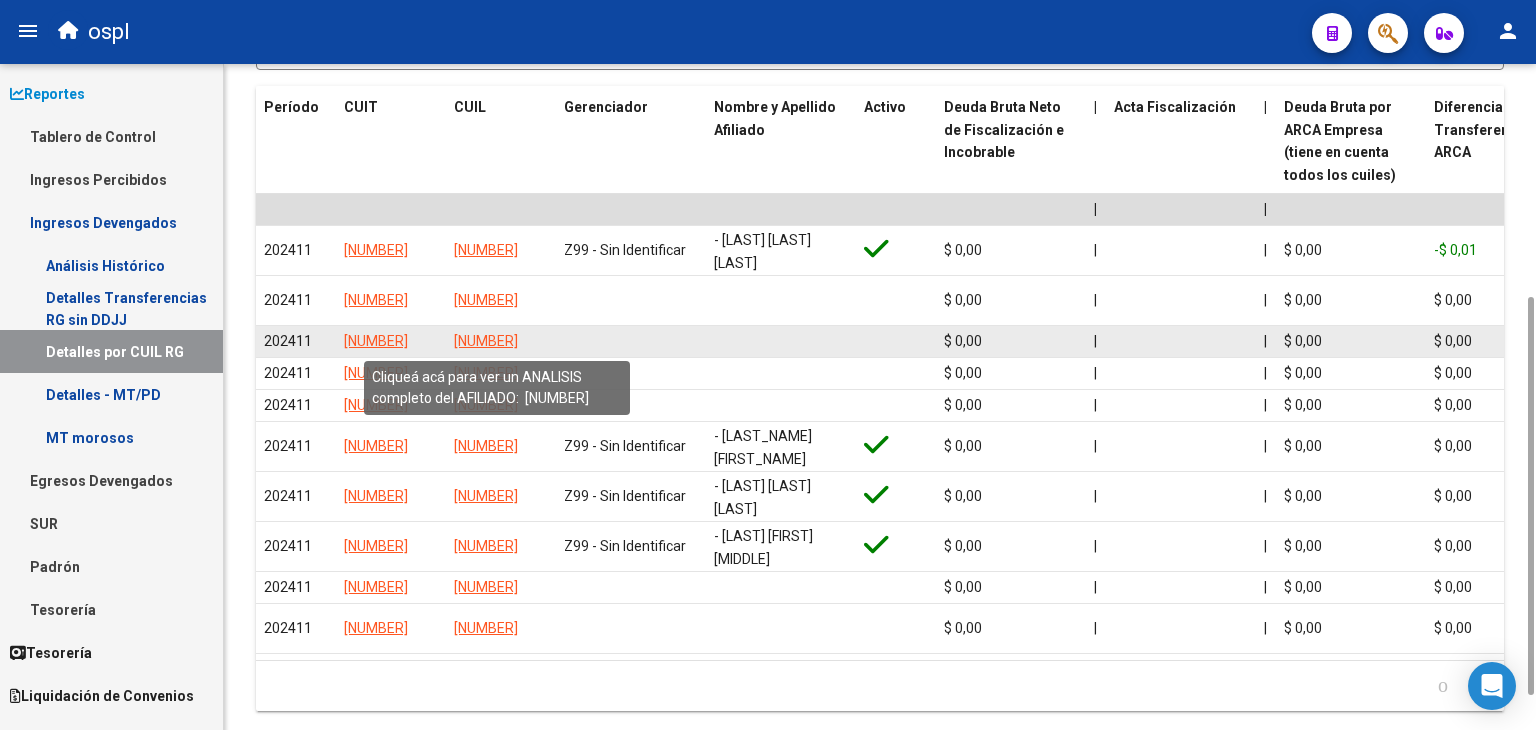 click on "[NUMBER]" 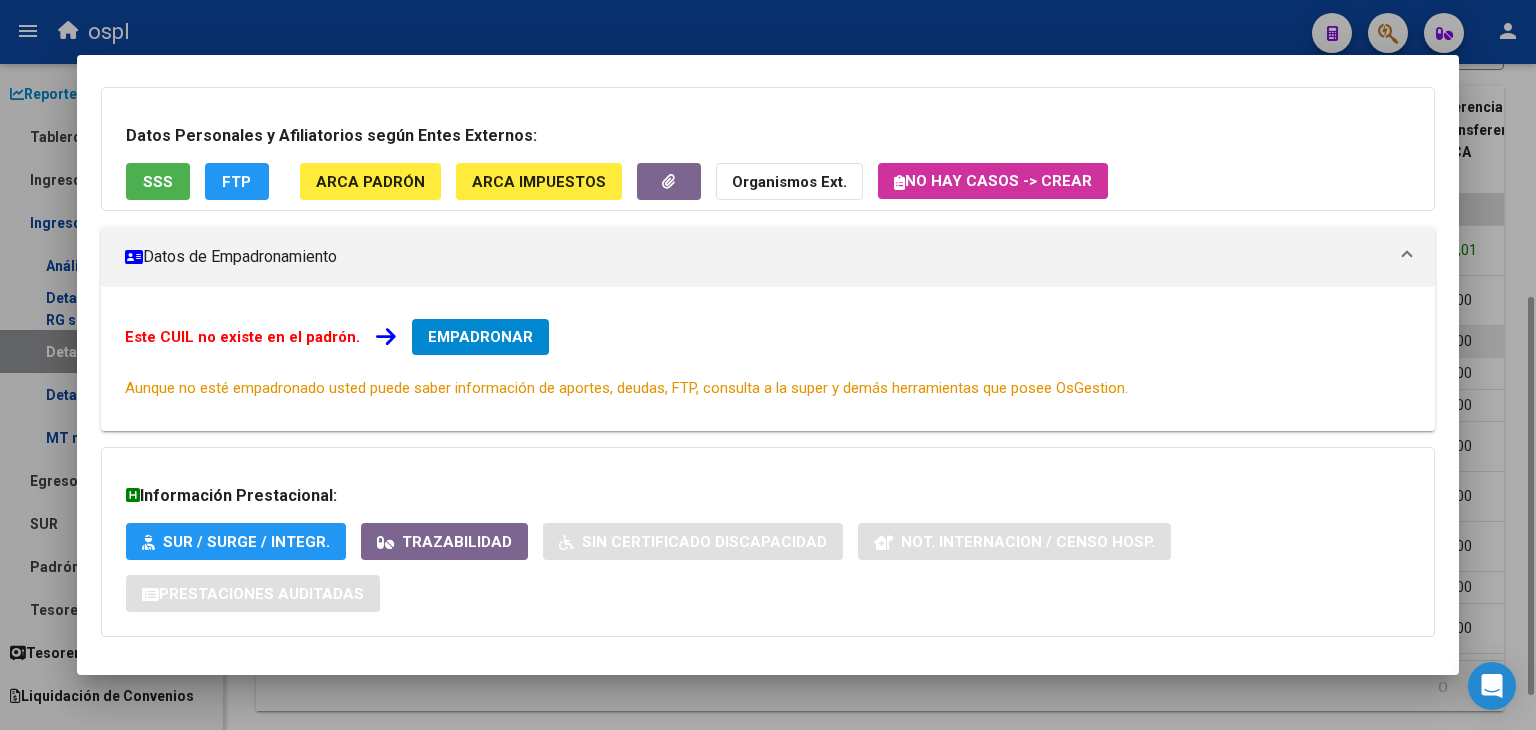 scroll, scrollTop: 161, scrollLeft: 0, axis: vertical 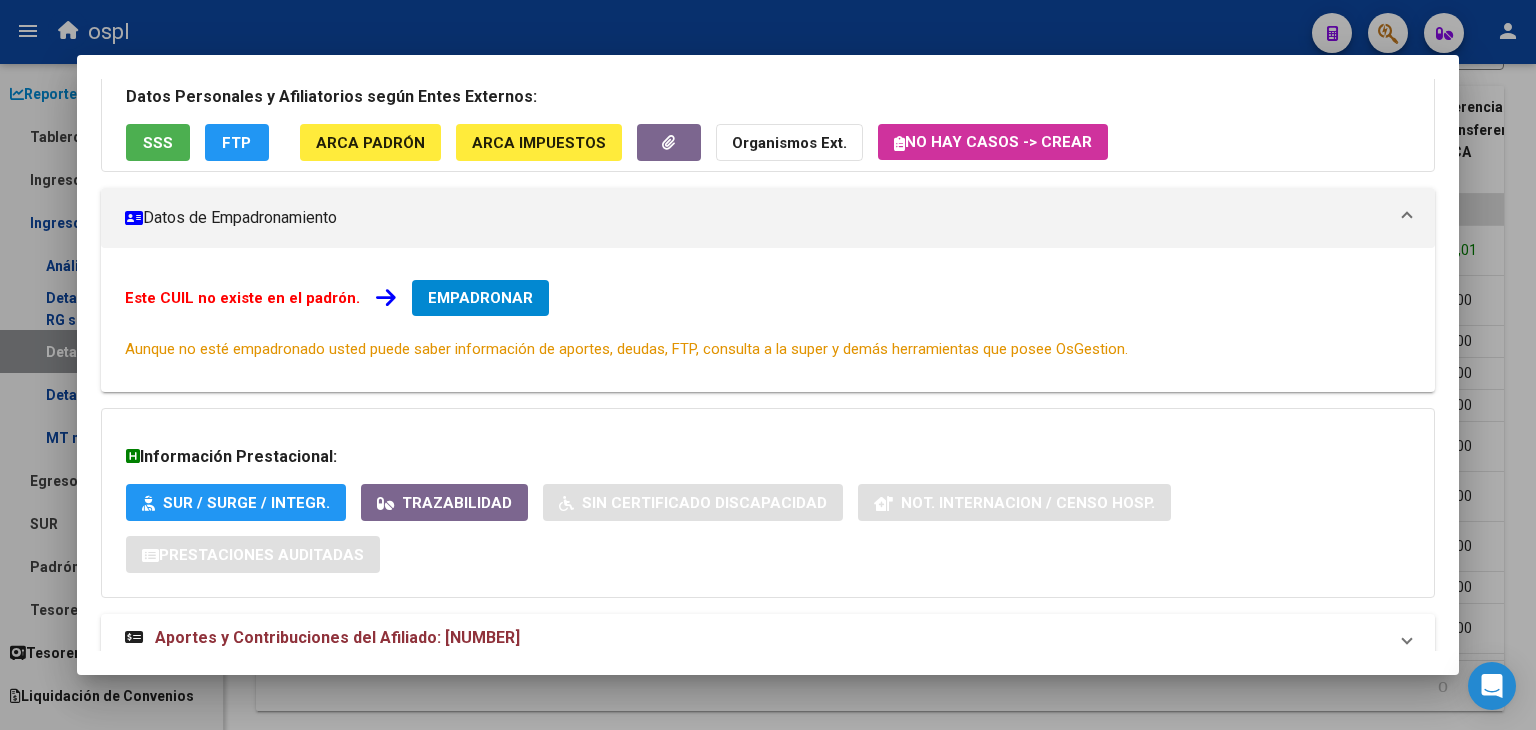 click at bounding box center [768, 365] 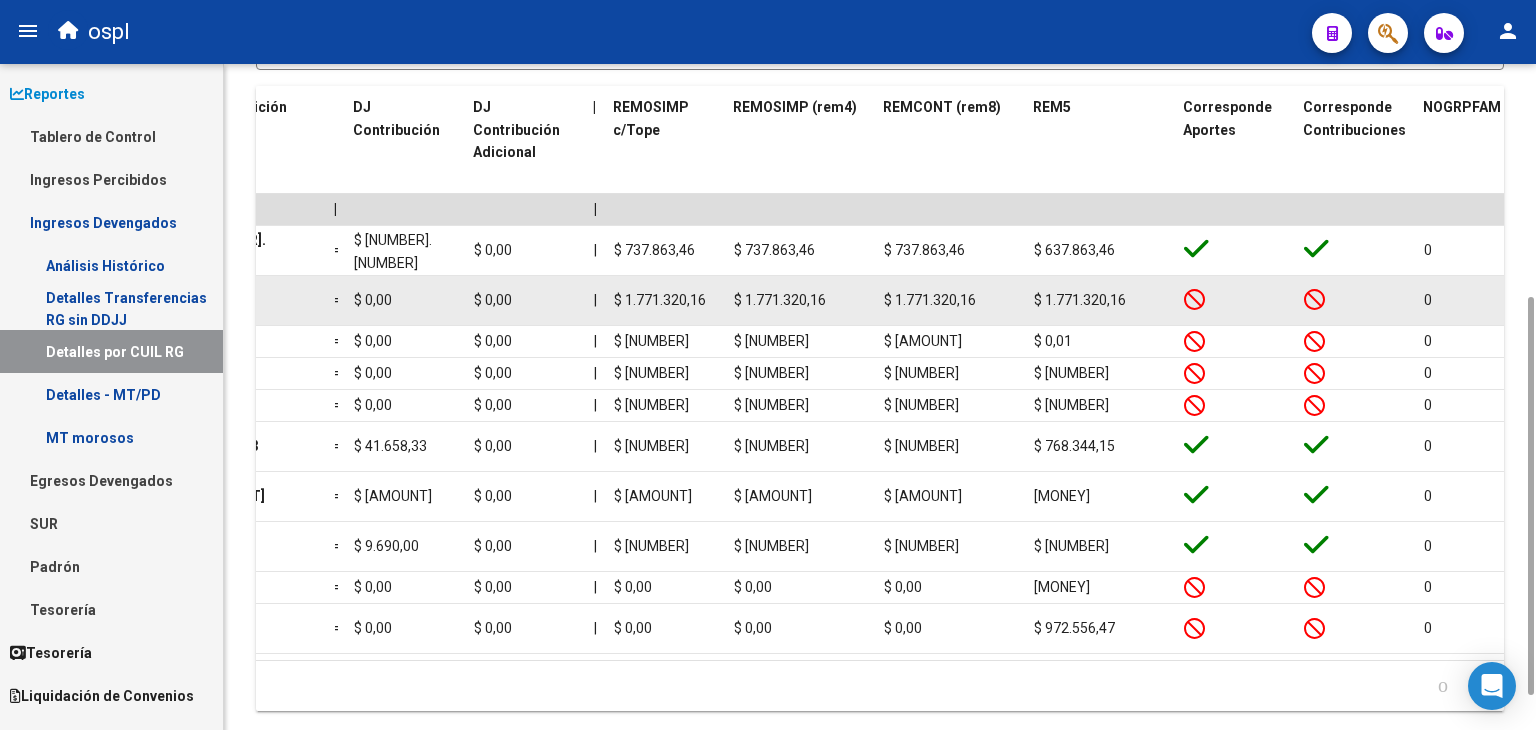 scroll, scrollTop: 0, scrollLeft: 3884, axis: horizontal 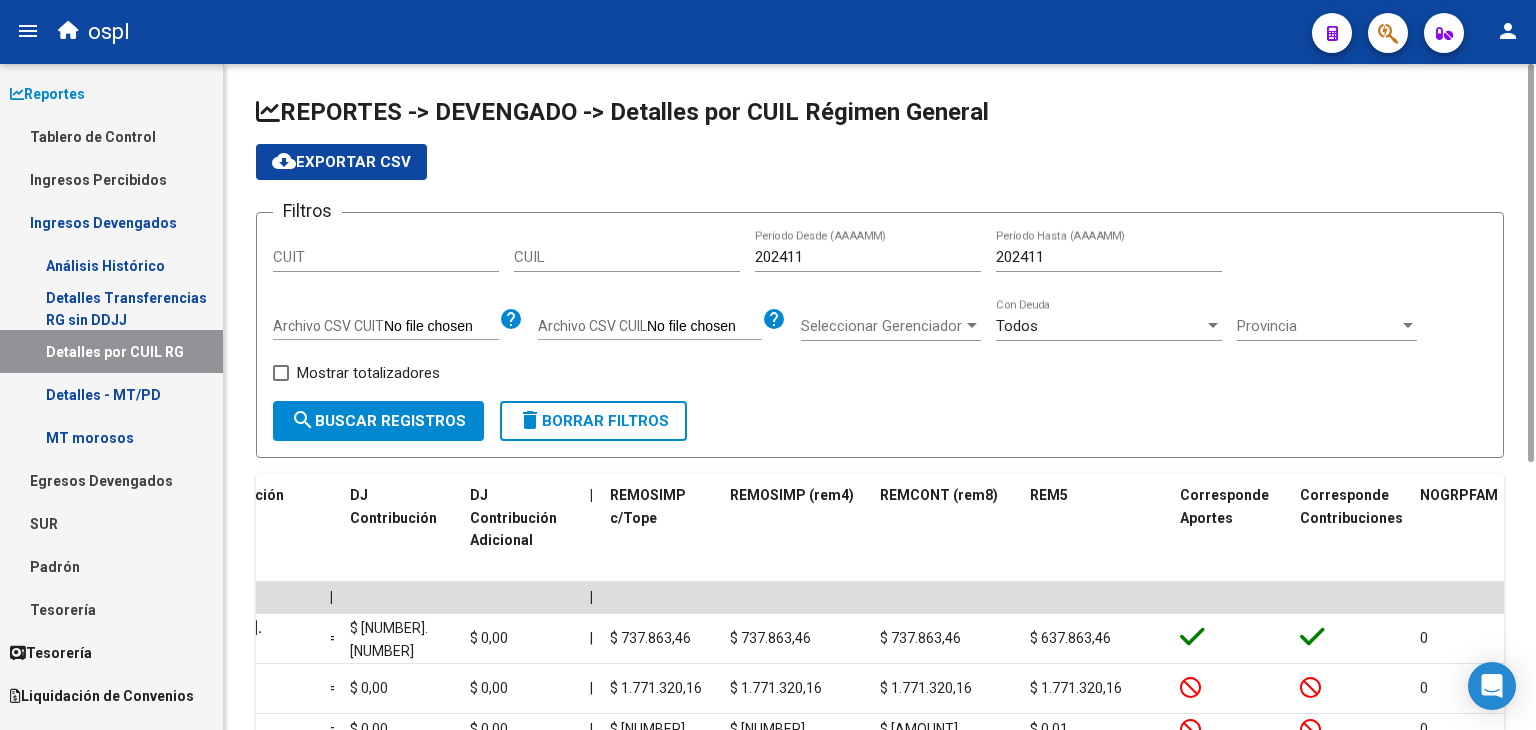 click on "cloud_download  Exportar CSV" 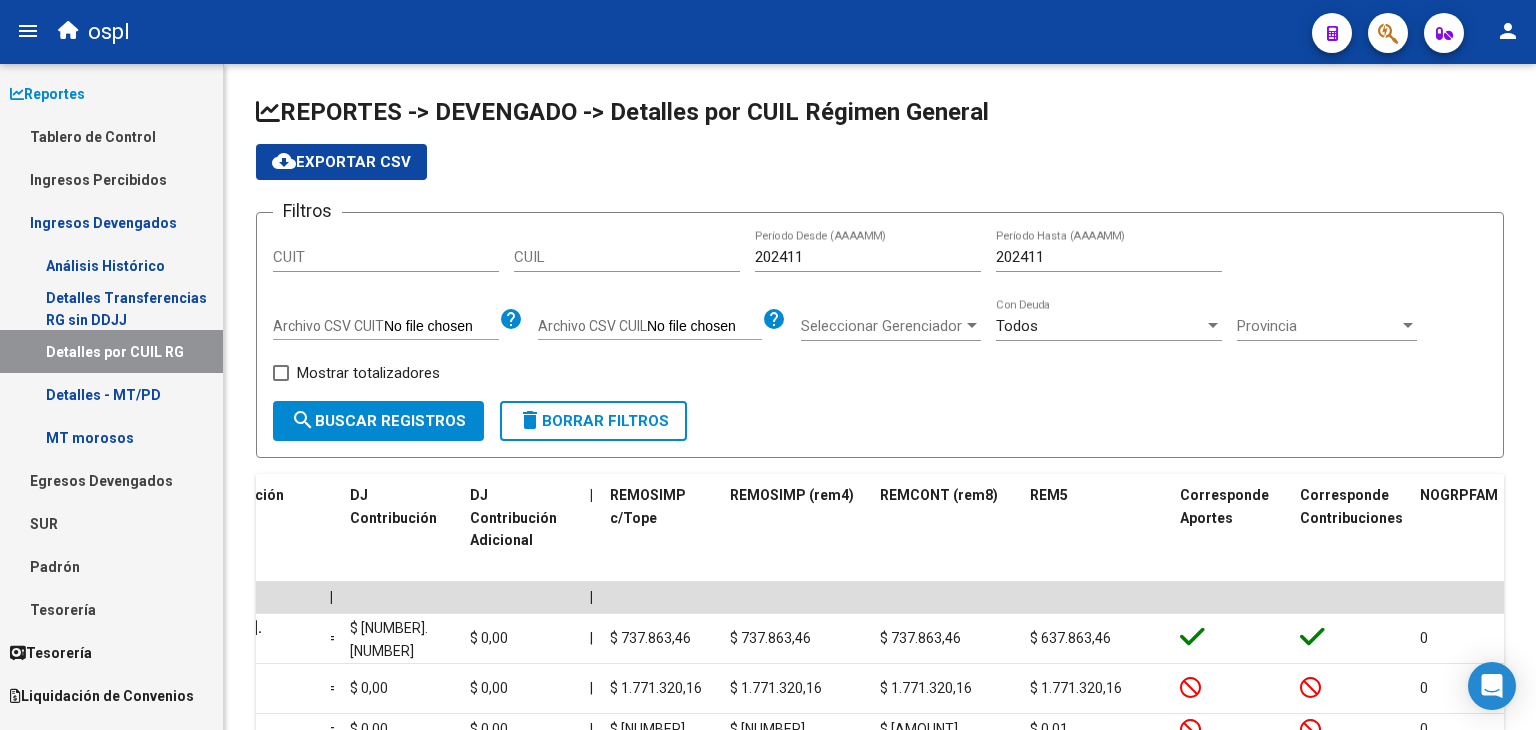 click on "Análisis Histórico" at bounding box center (111, 265) 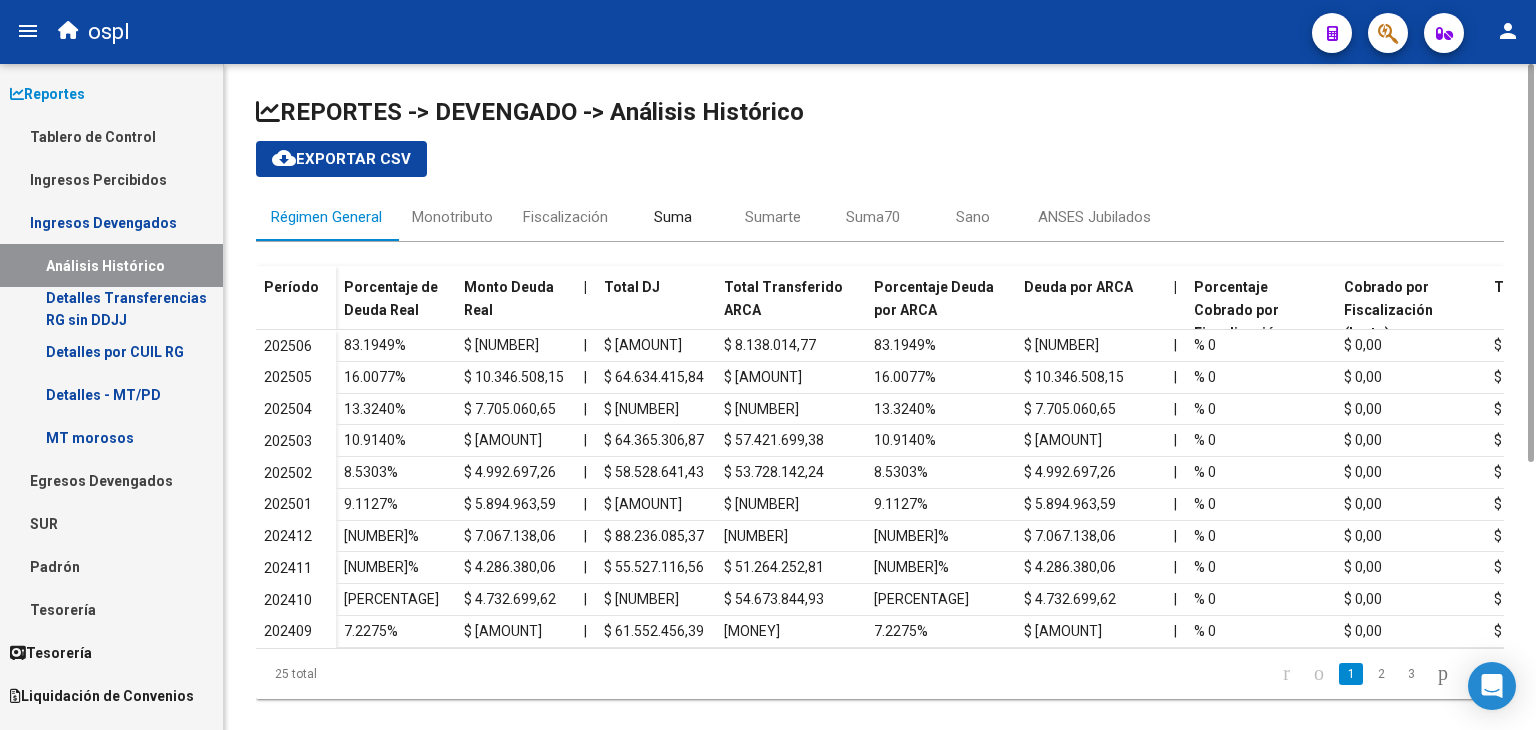 click on "Suma" at bounding box center (673, 217) 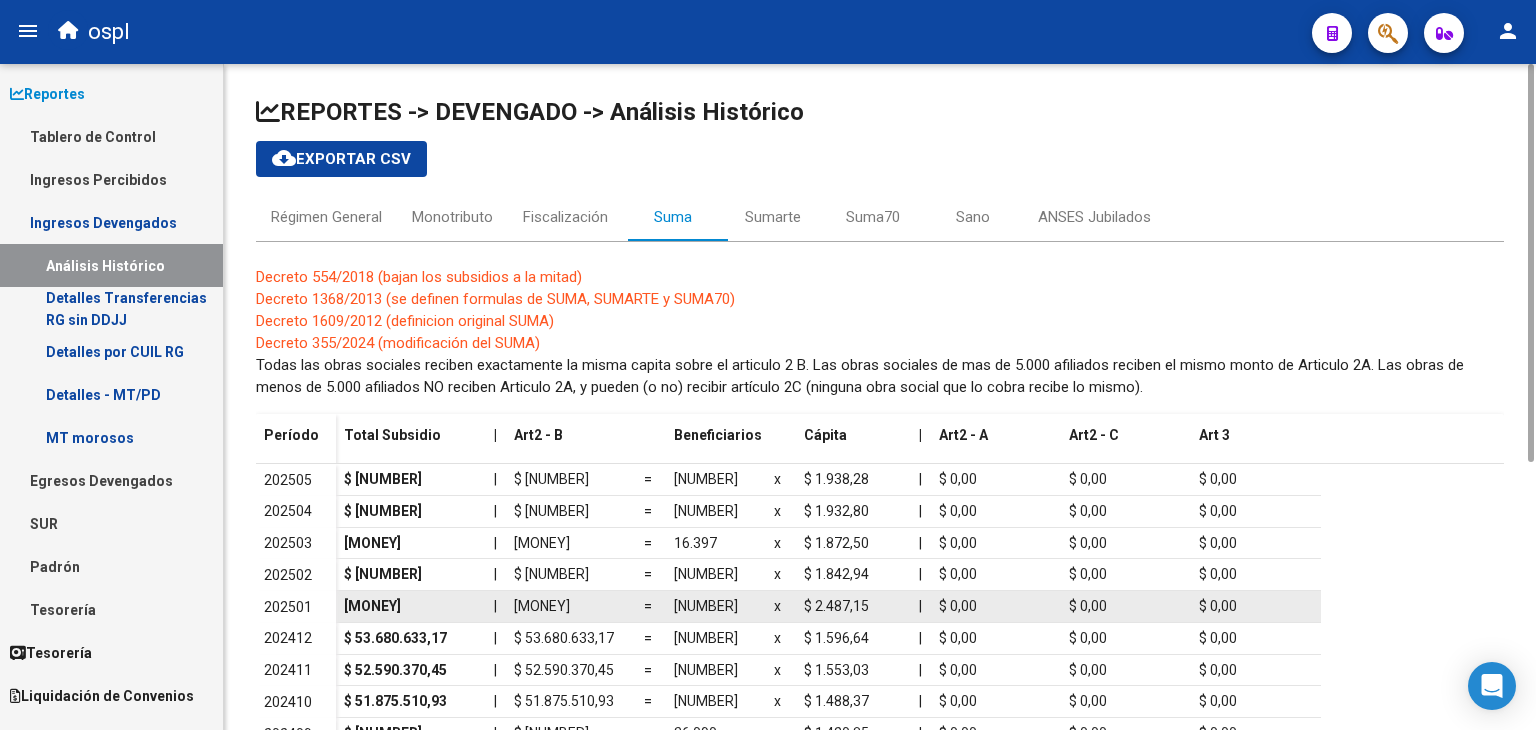 drag, startPoint x: 887, startPoint y: 610, endPoint x: 810, endPoint y: 601, distance: 77.52419 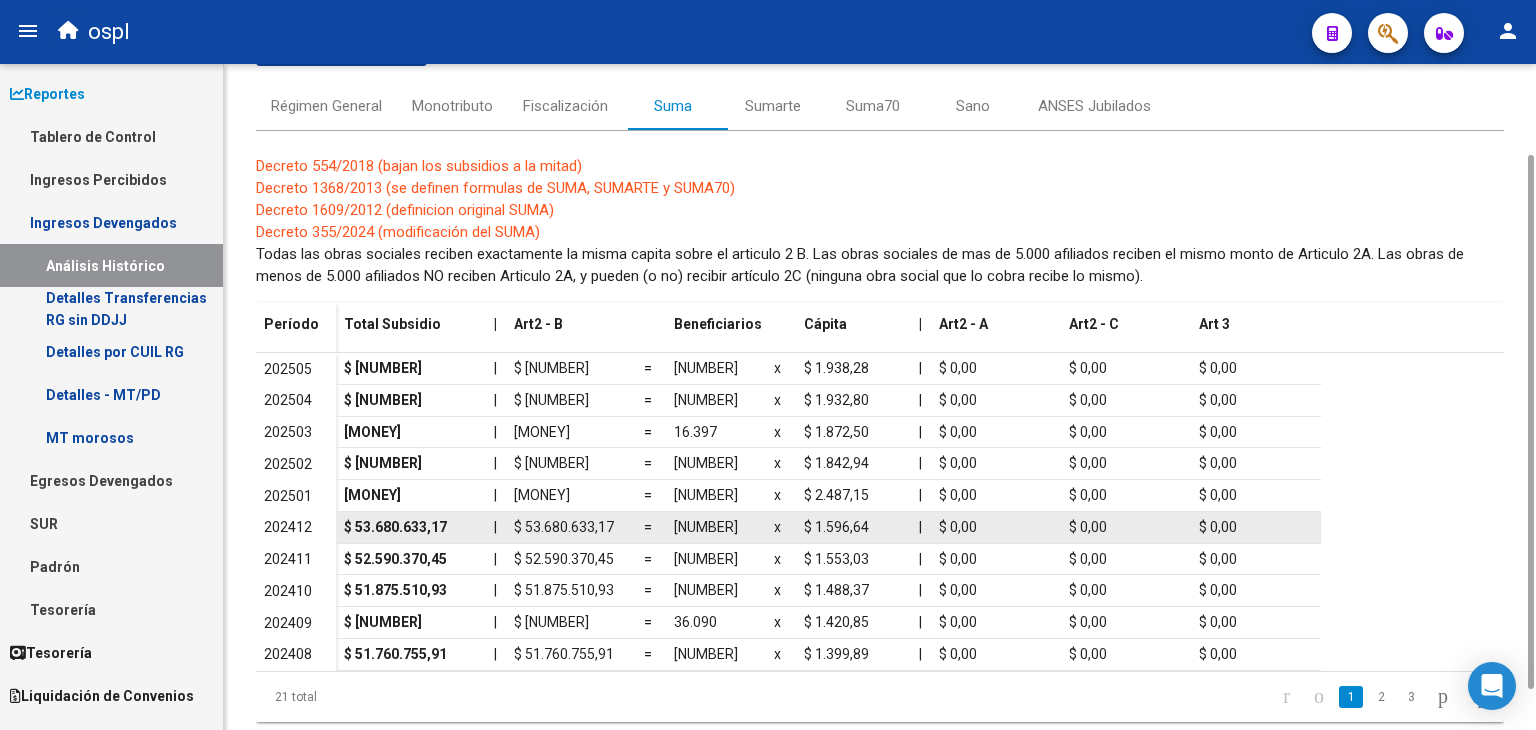 scroll, scrollTop: 112, scrollLeft: 0, axis: vertical 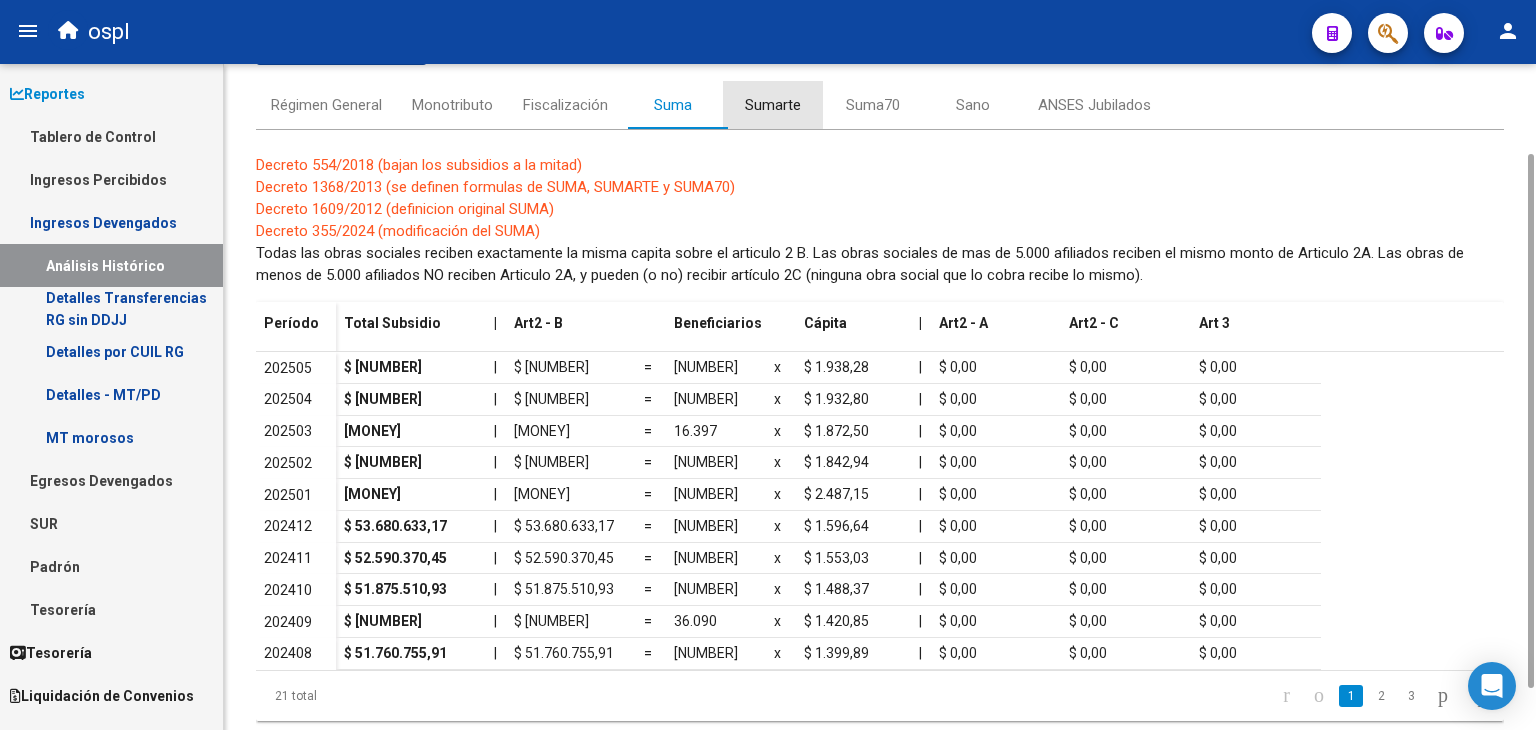 click on "Sumarte" at bounding box center [773, 105] 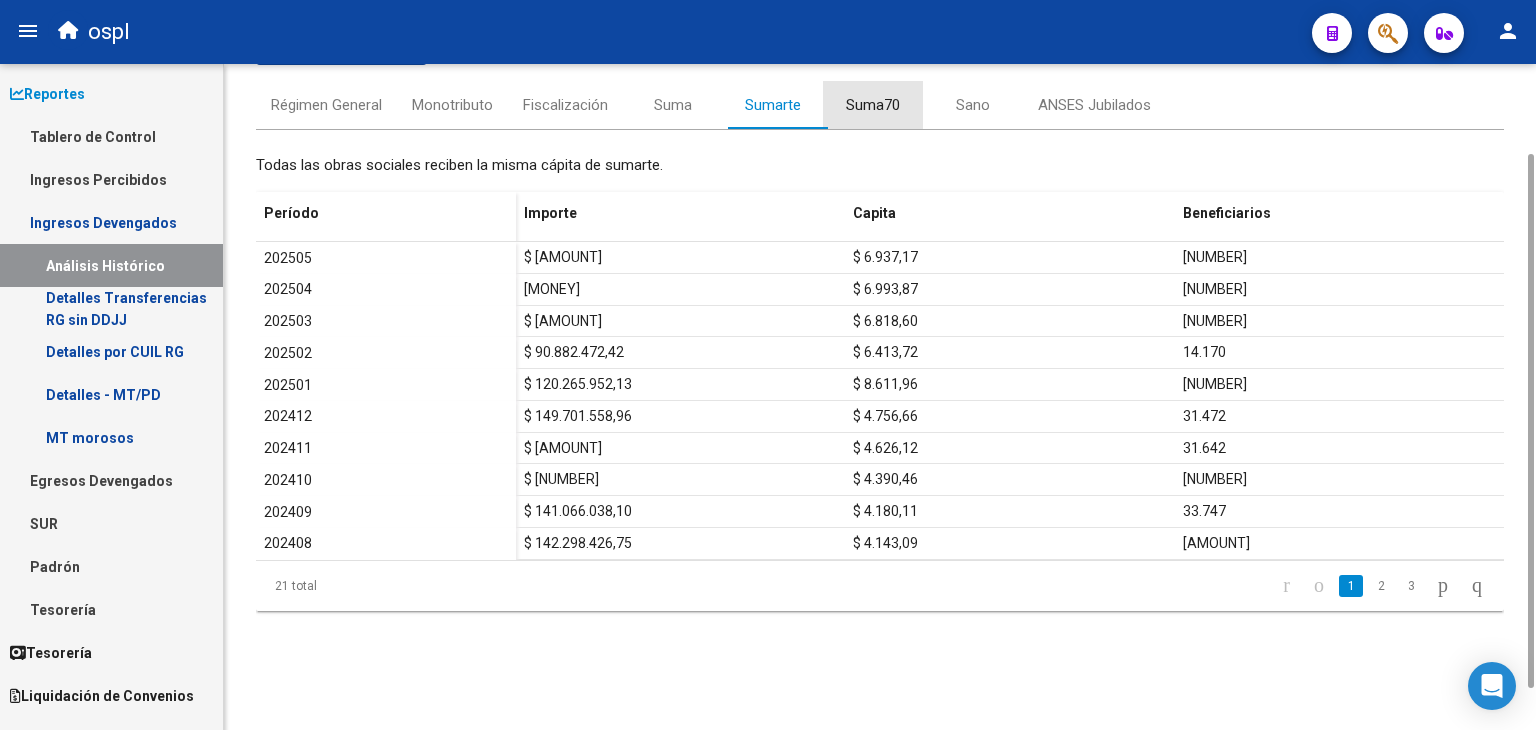 click on "Suma70" at bounding box center (873, 105) 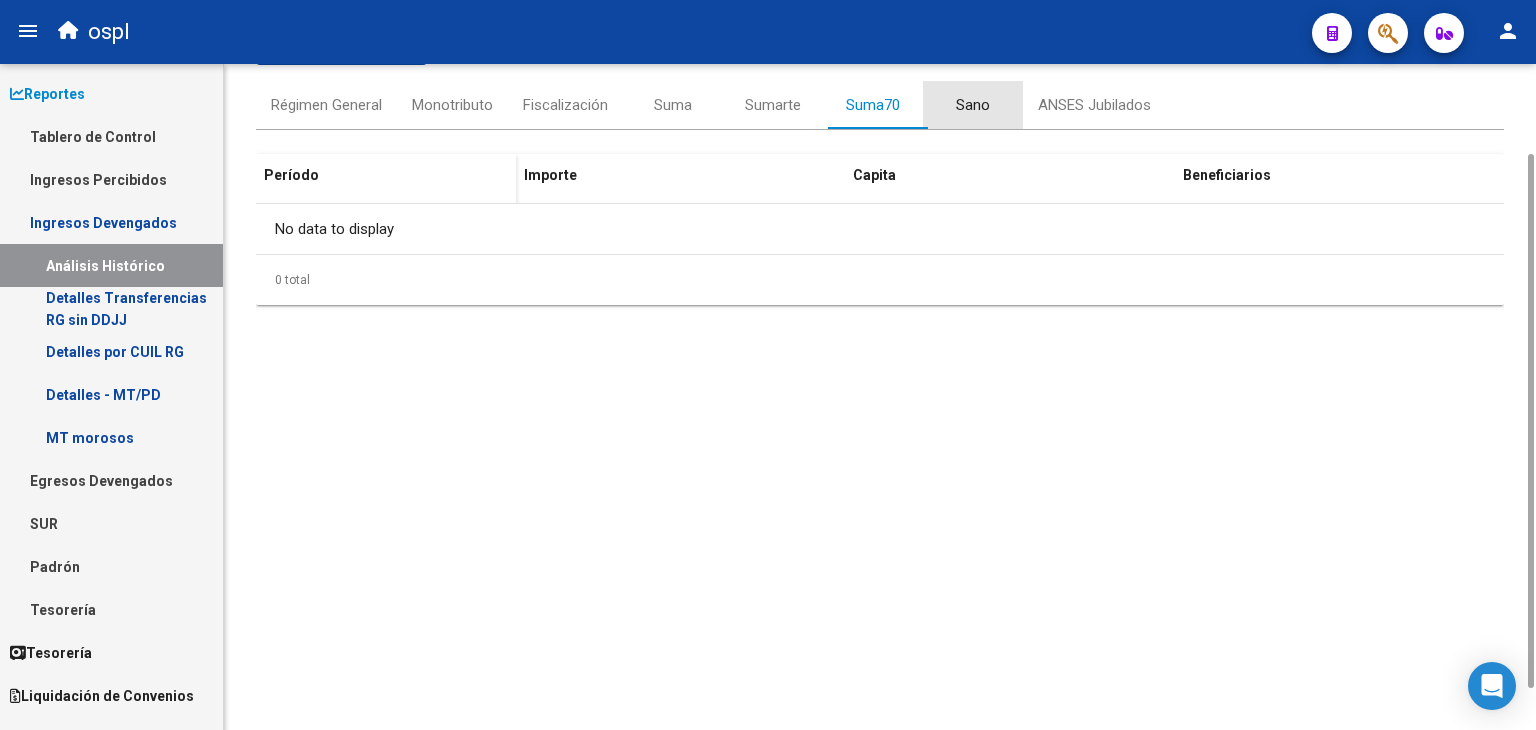 click on "Sano" at bounding box center [973, 105] 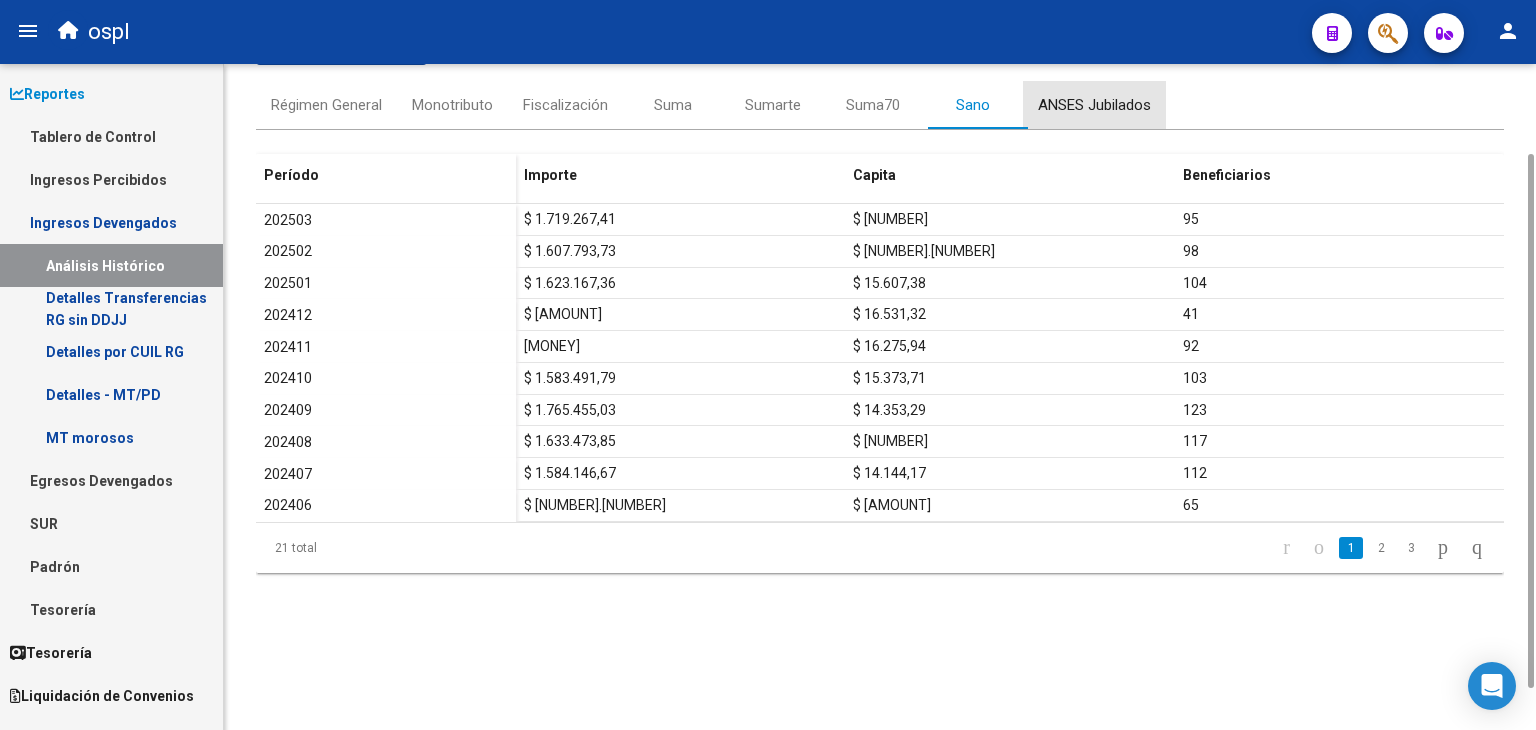 click on "ANSES Jubilados" at bounding box center [1094, 105] 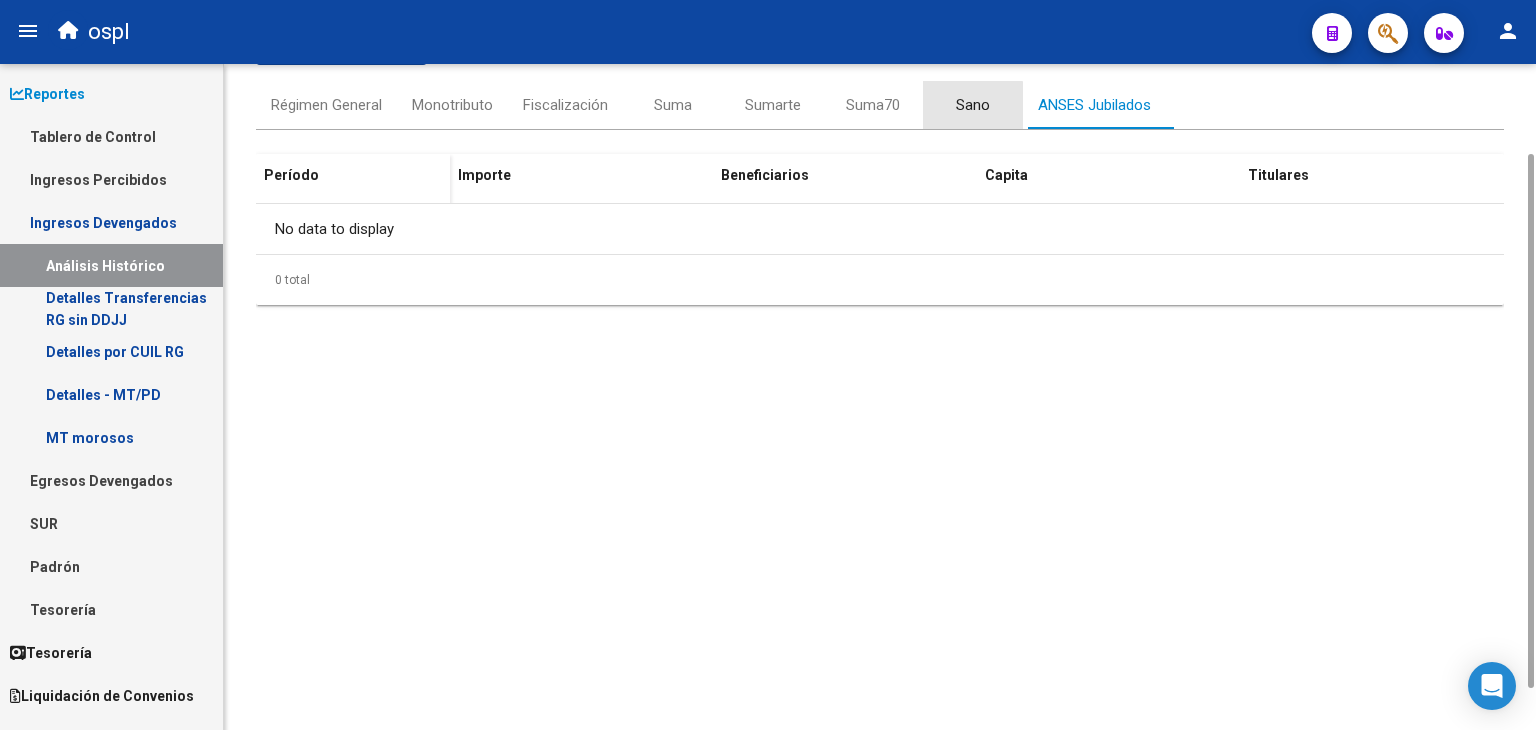 click on "Sano" at bounding box center (973, 105) 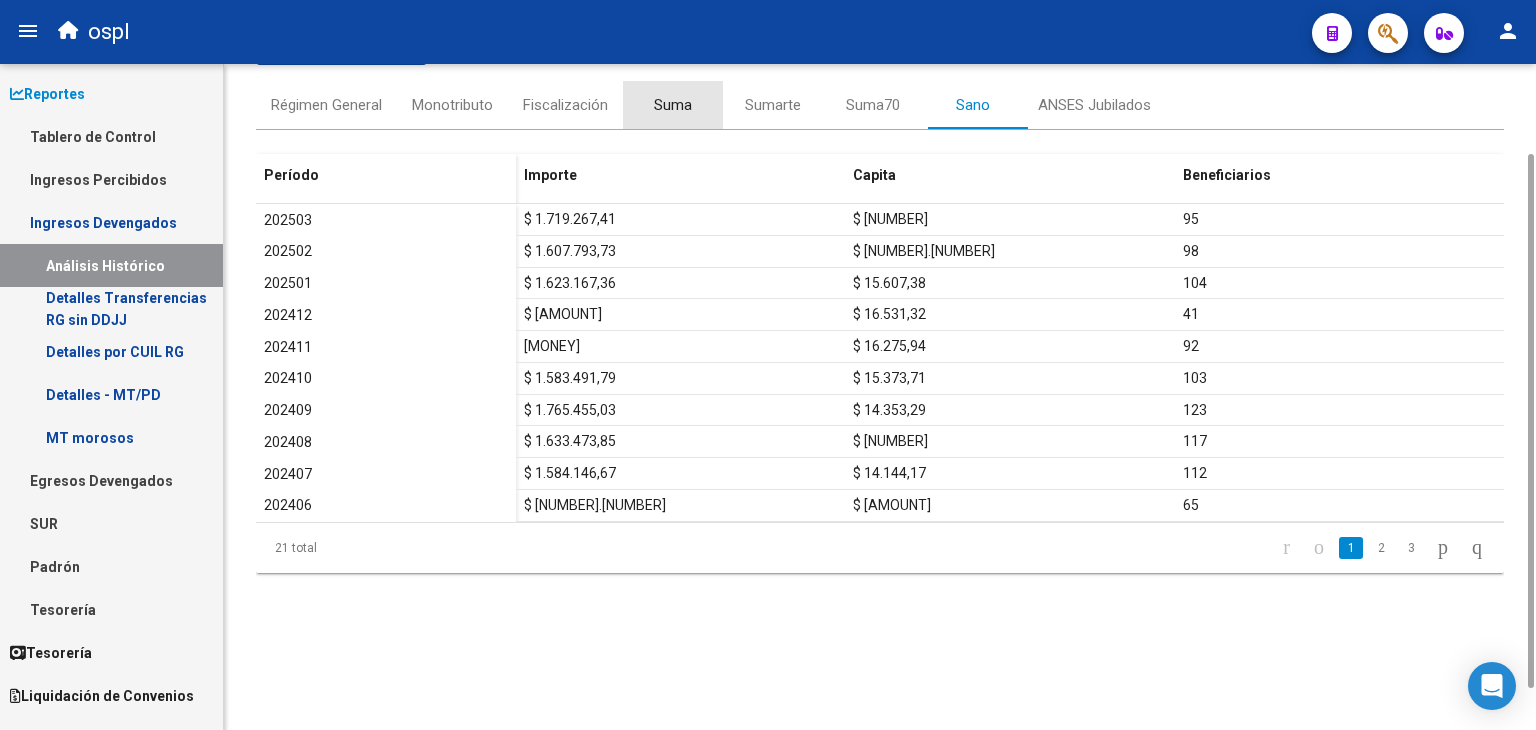 click on "Suma" at bounding box center (673, 105) 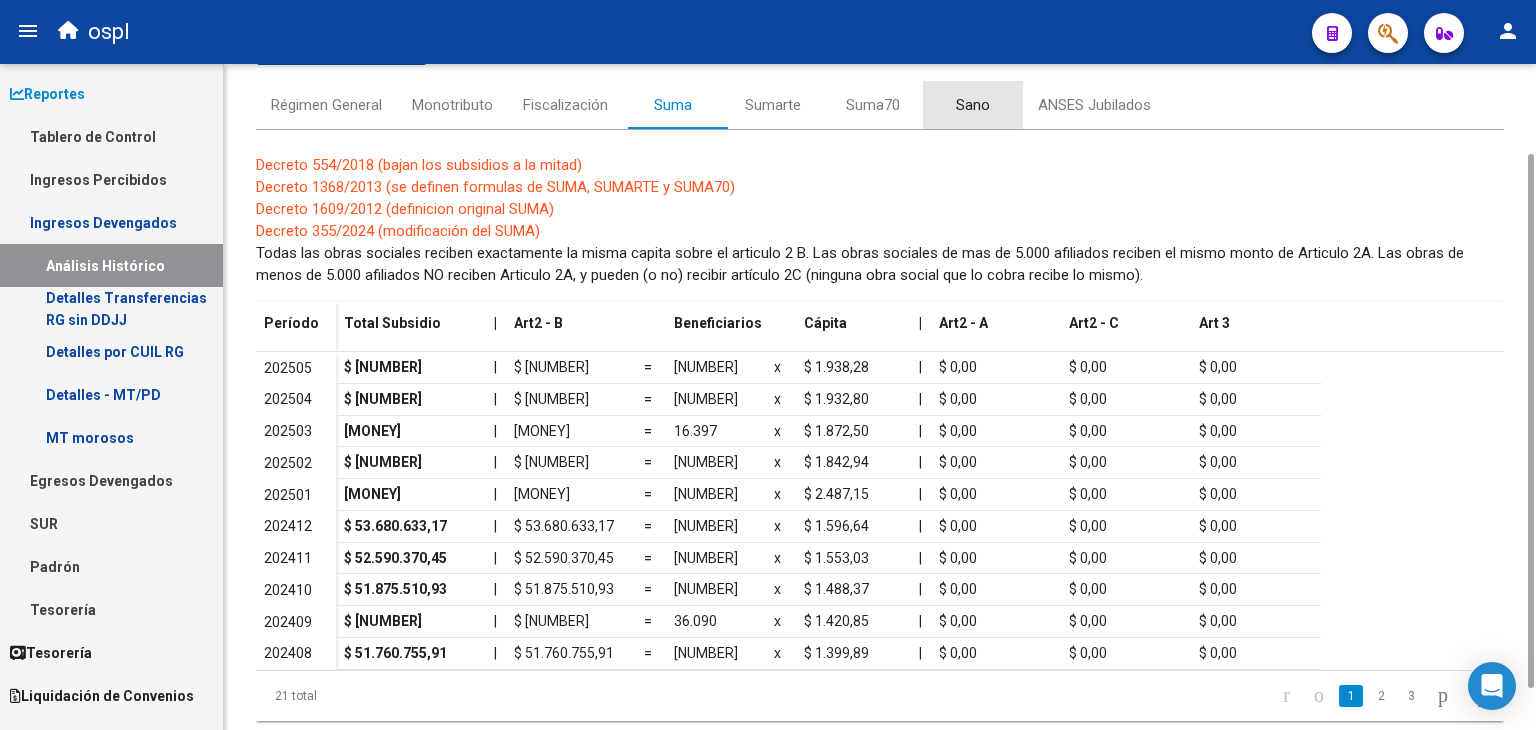 click on "Sano" at bounding box center [973, 105] 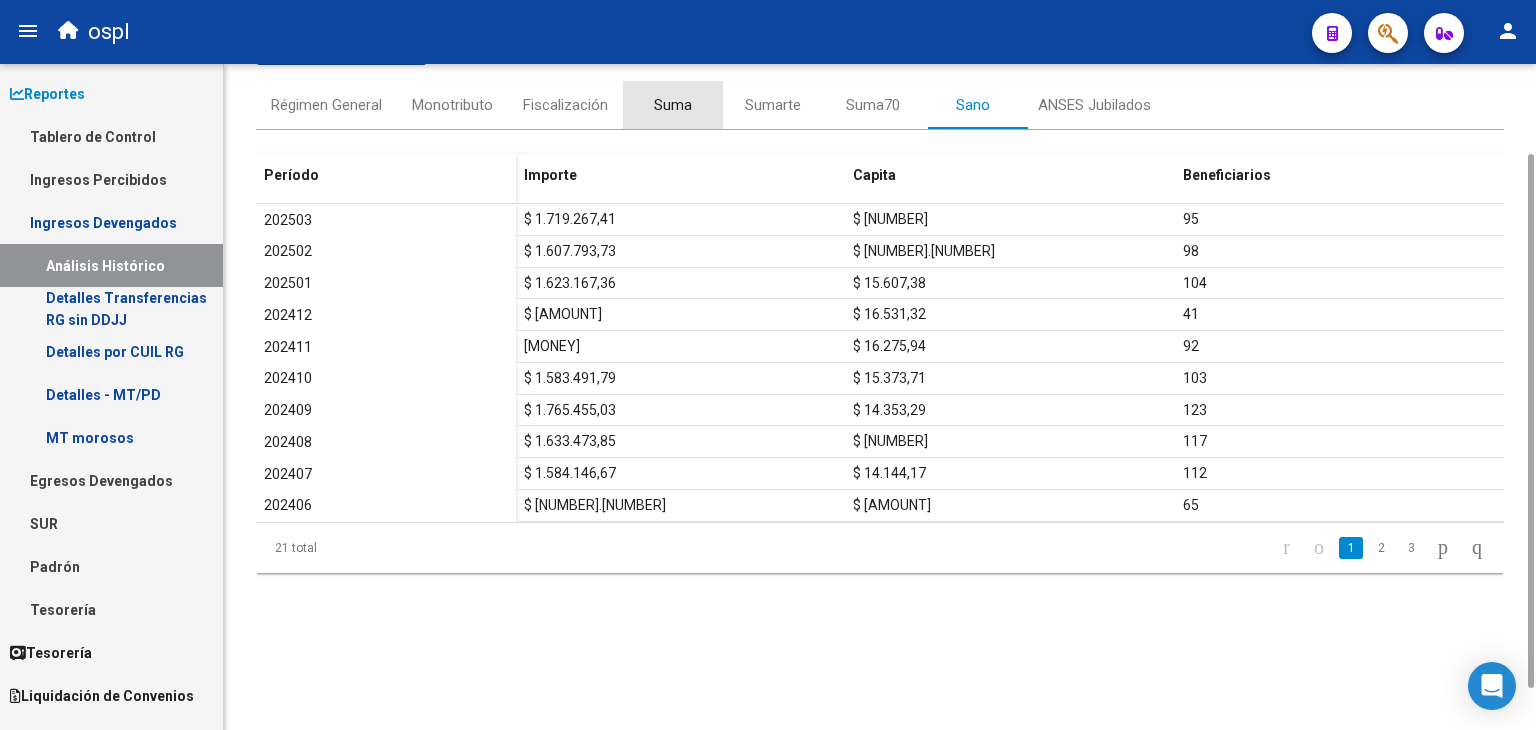 click on "Suma" at bounding box center (673, 105) 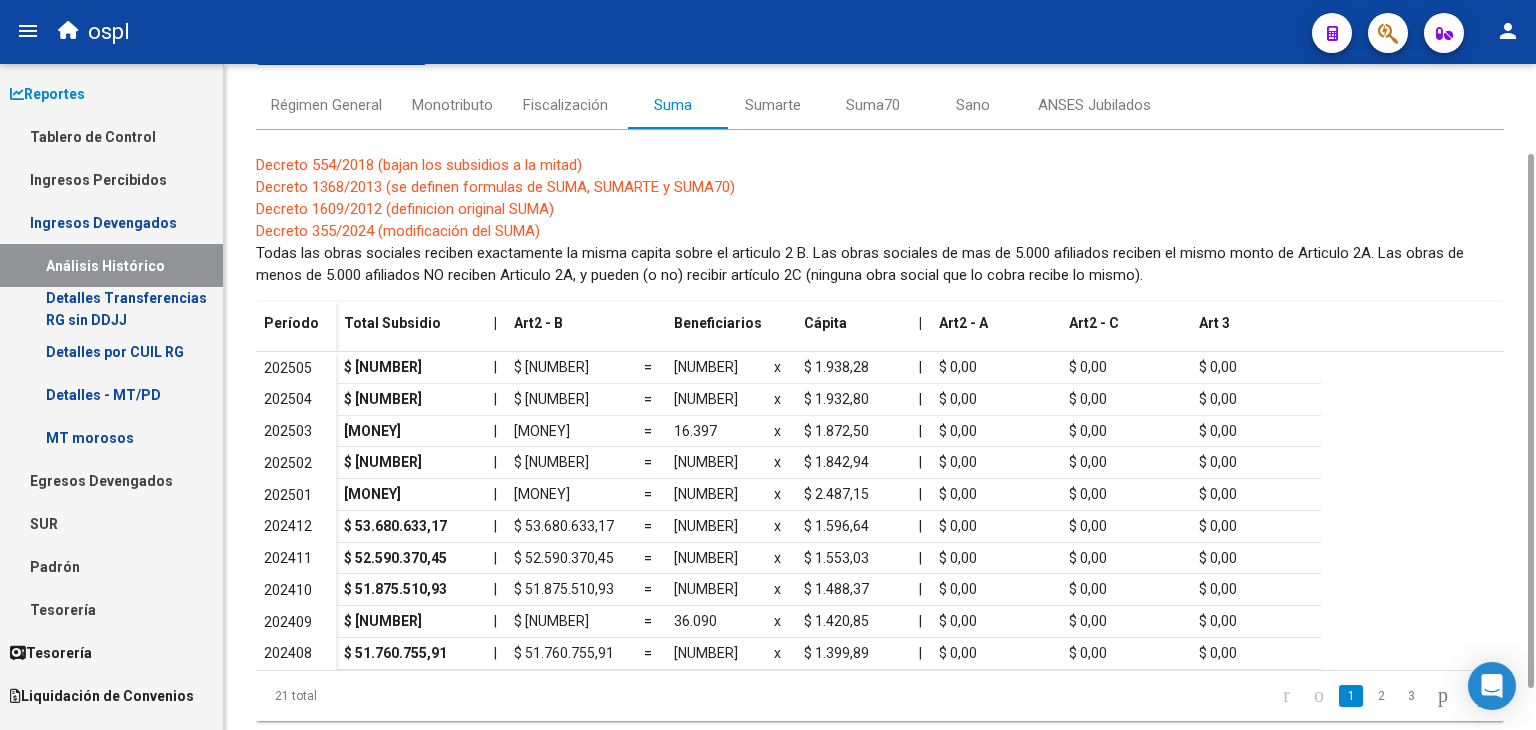 click on "Decreto 355/2024 (modificación del SUMA)" at bounding box center [398, 231] 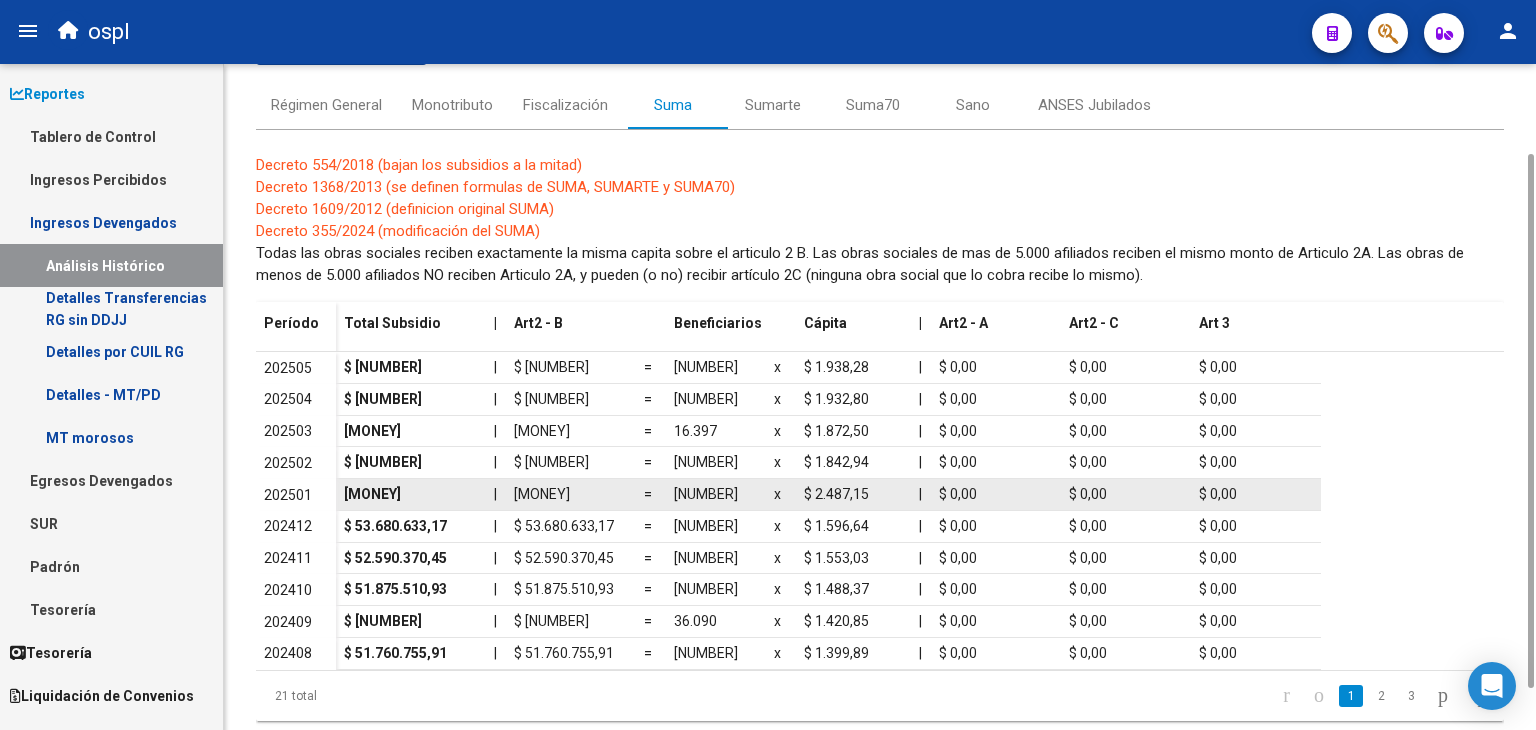 drag, startPoint x: 812, startPoint y: 491, endPoint x: 905, endPoint y: 479, distance: 93.770996 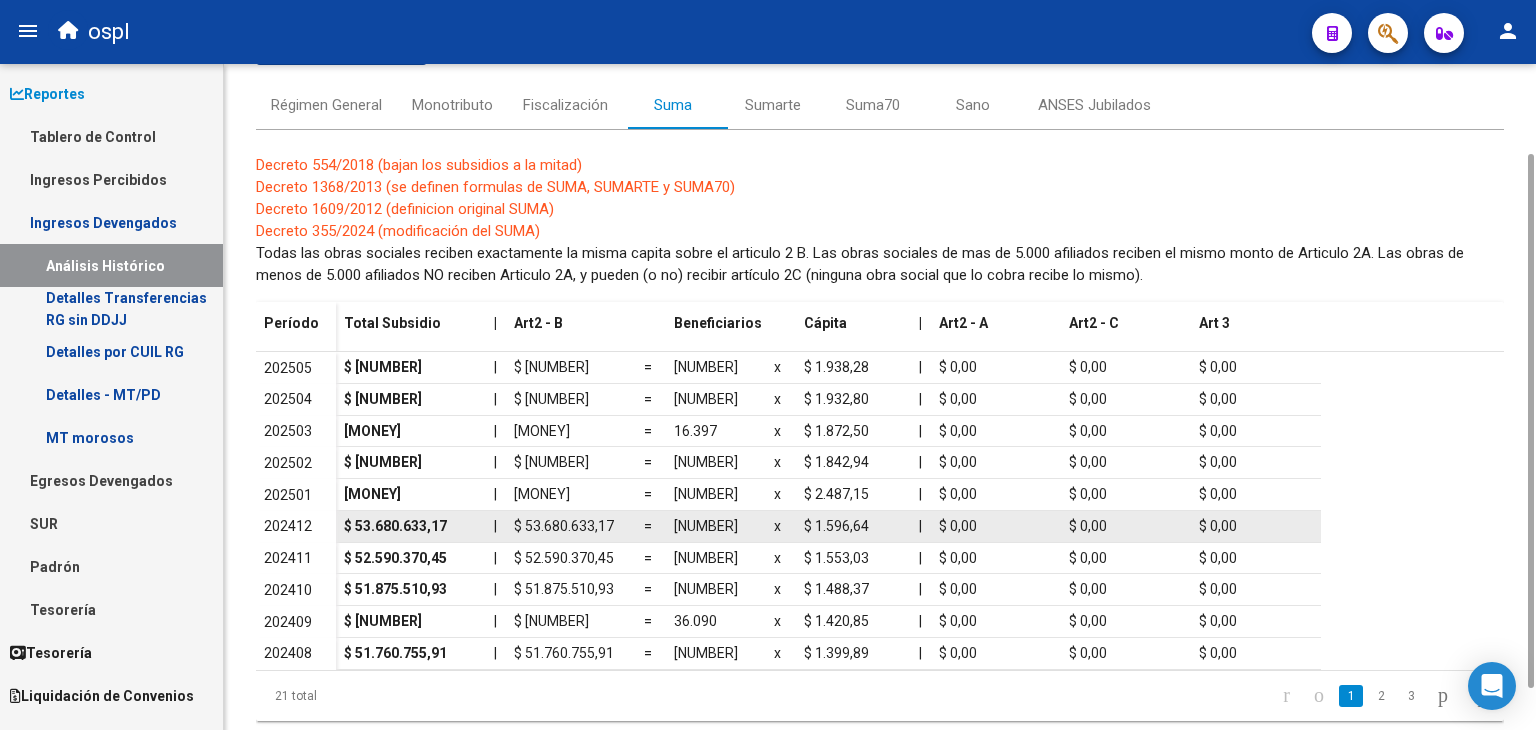 click on "$ 1.596,64" 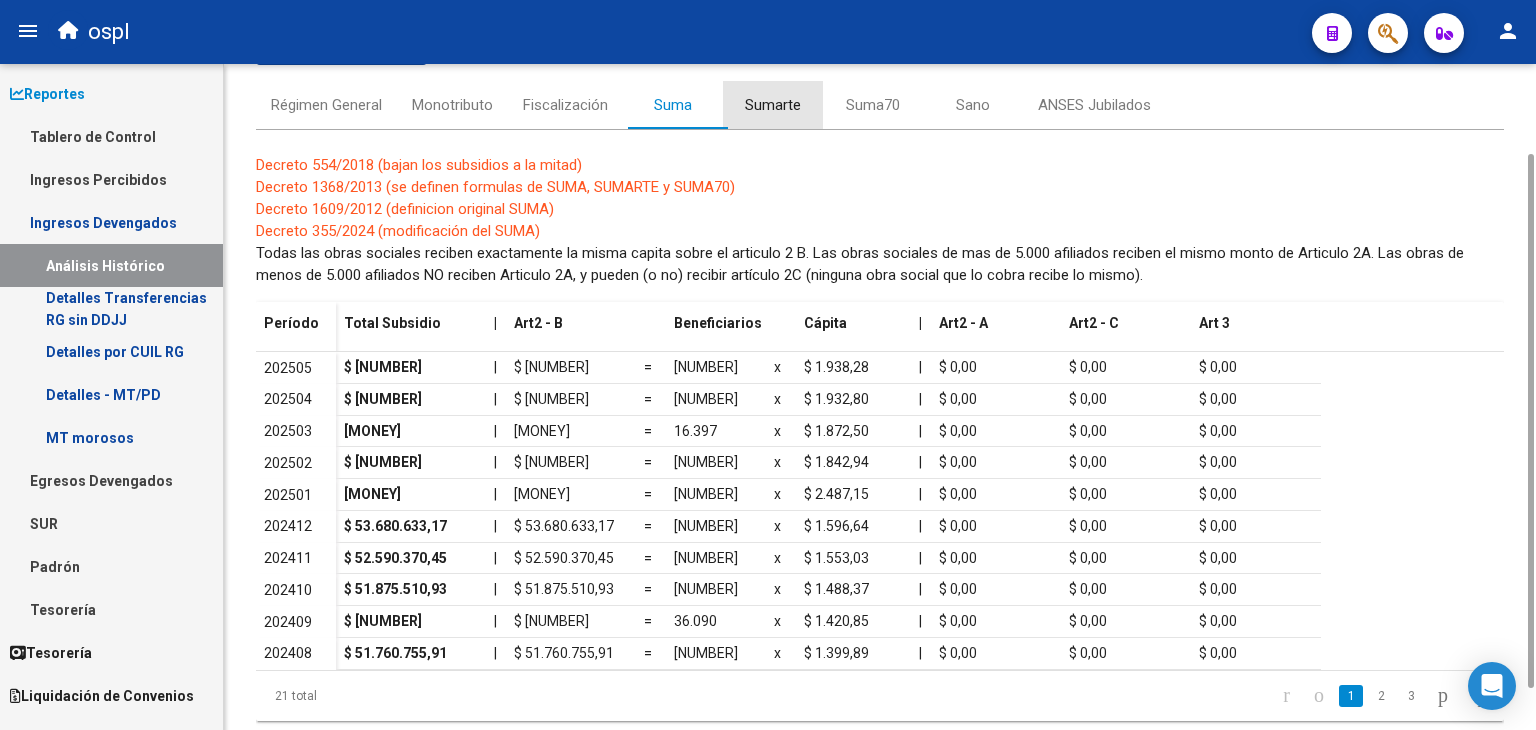 click on "Sumarte" at bounding box center [773, 105] 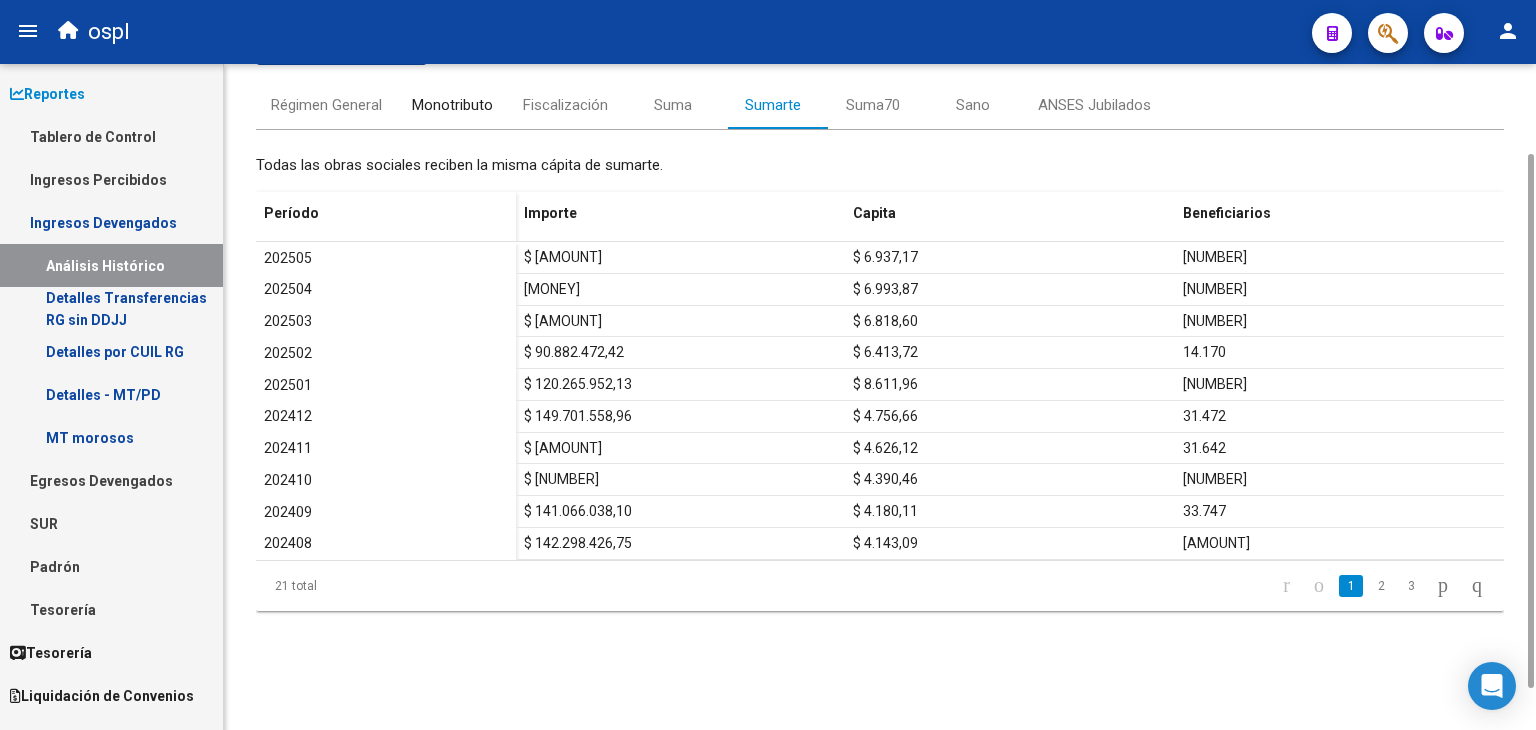 click on "Monotributo" at bounding box center [452, 105] 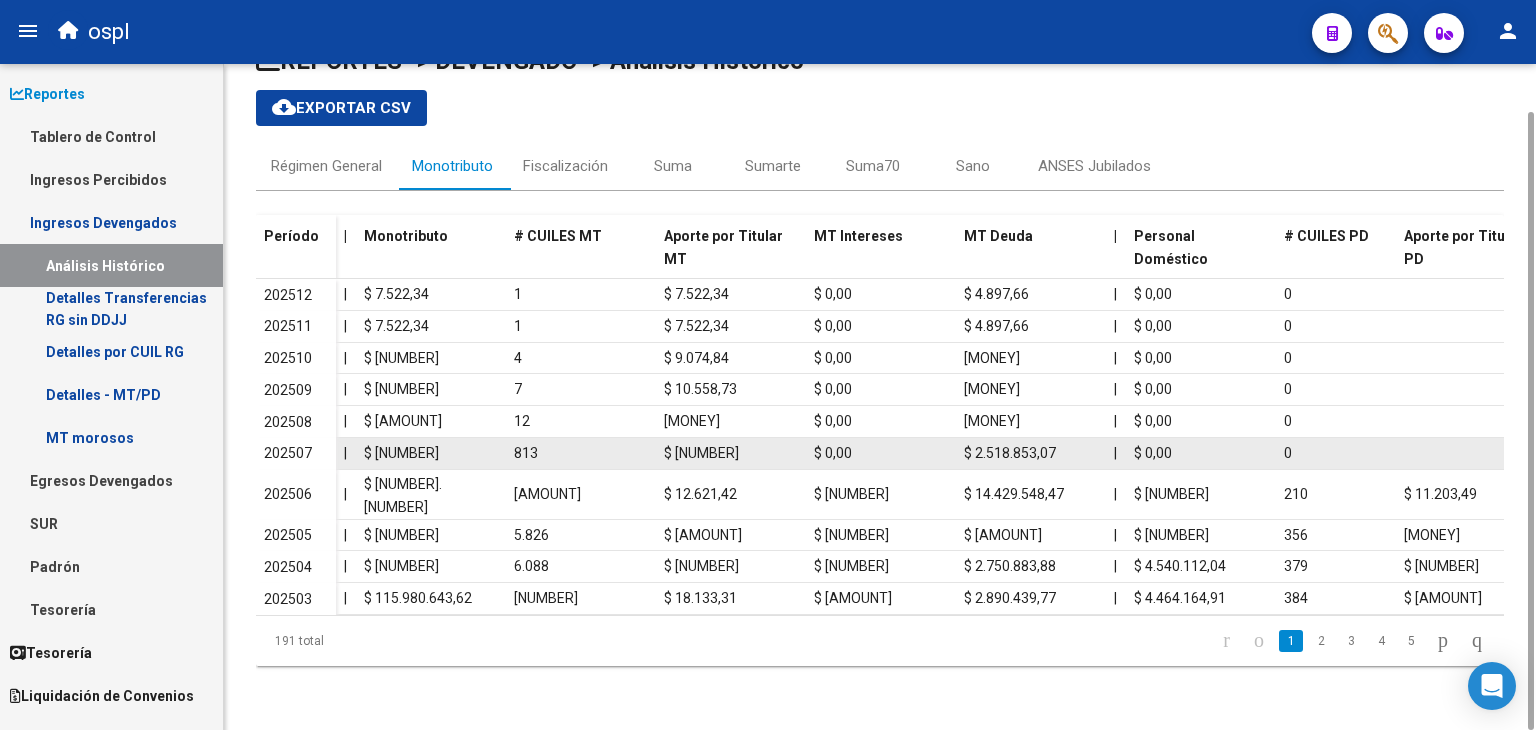 scroll, scrollTop: 0, scrollLeft: 0, axis: both 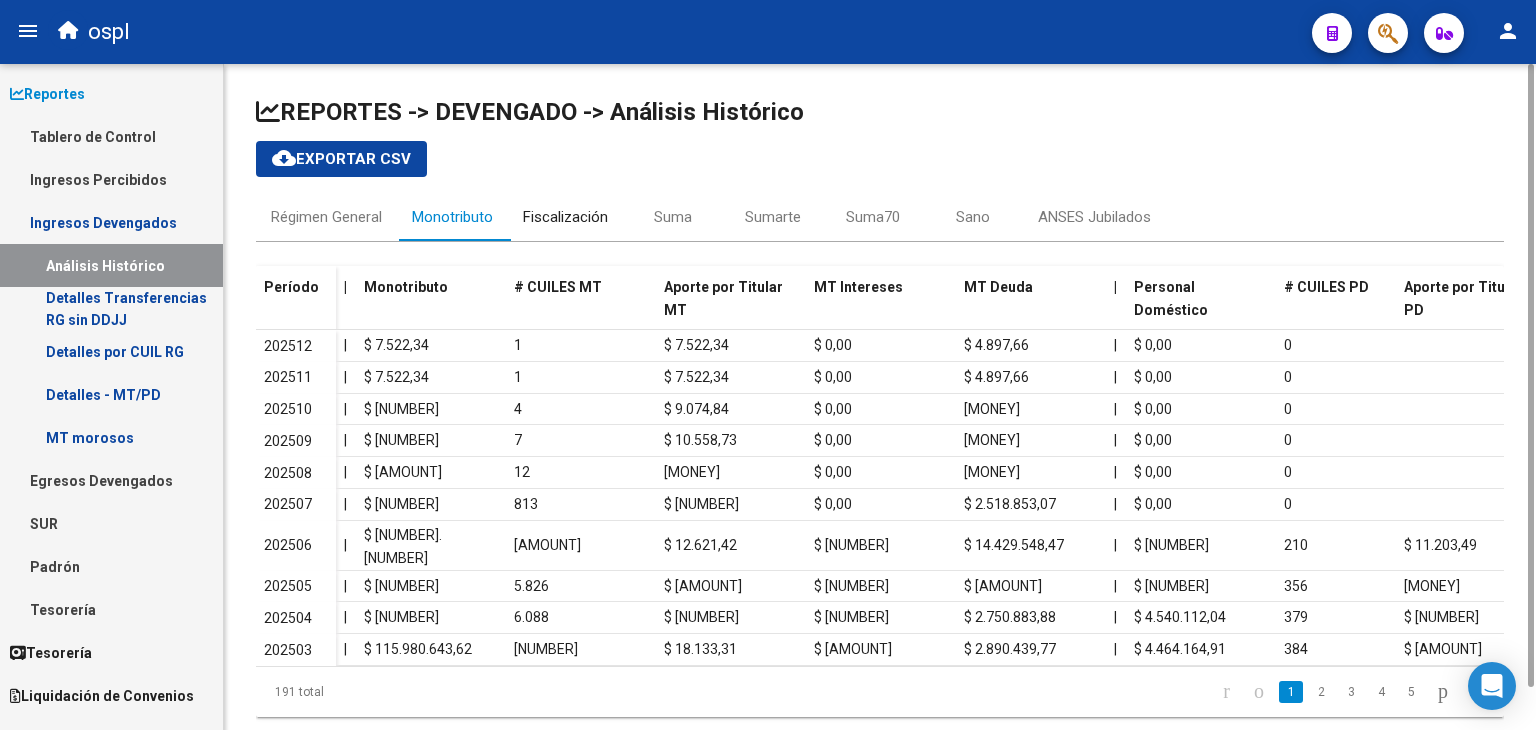 click on "Fiscalización" at bounding box center (565, 217) 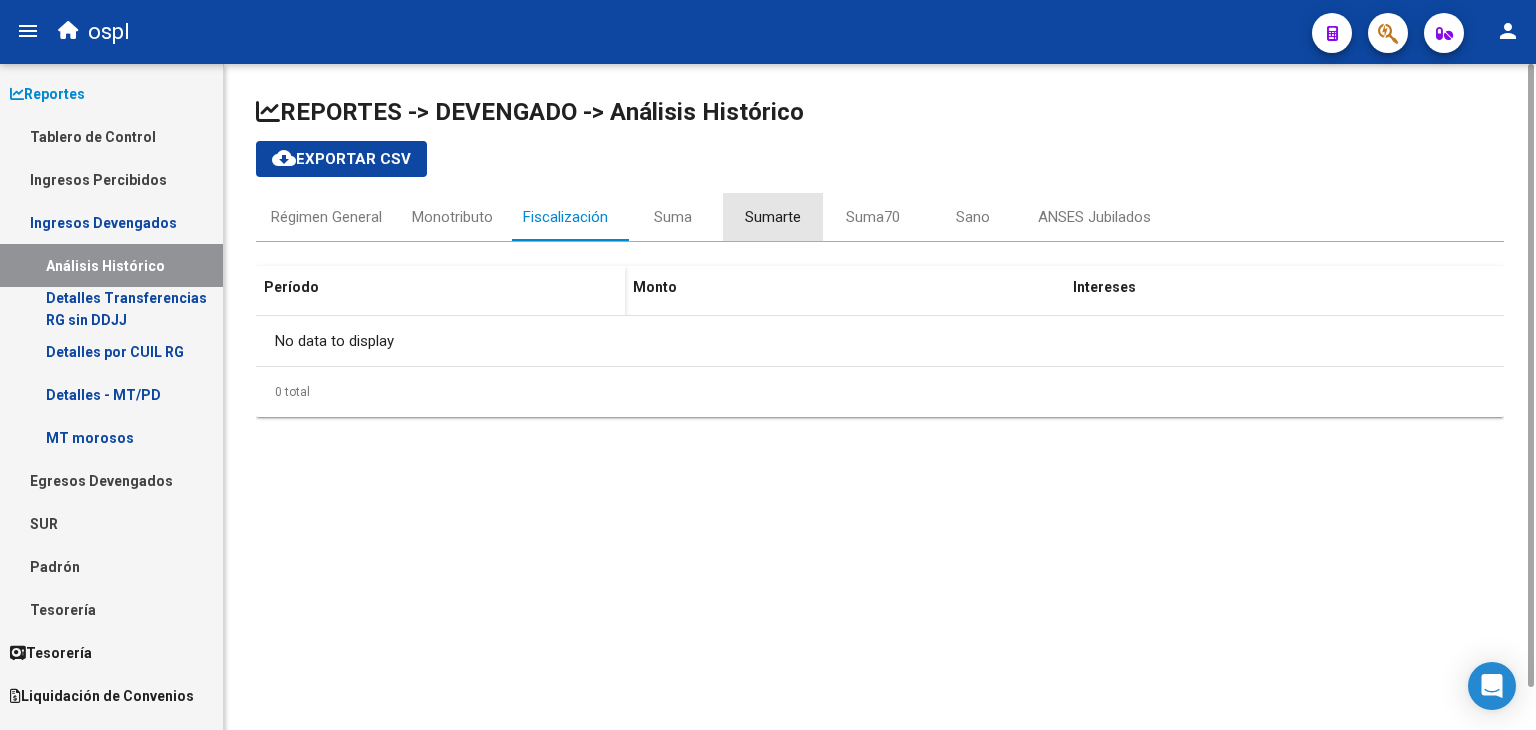 drag, startPoint x: 813, startPoint y: 217, endPoint x: 800, endPoint y: 217, distance: 13 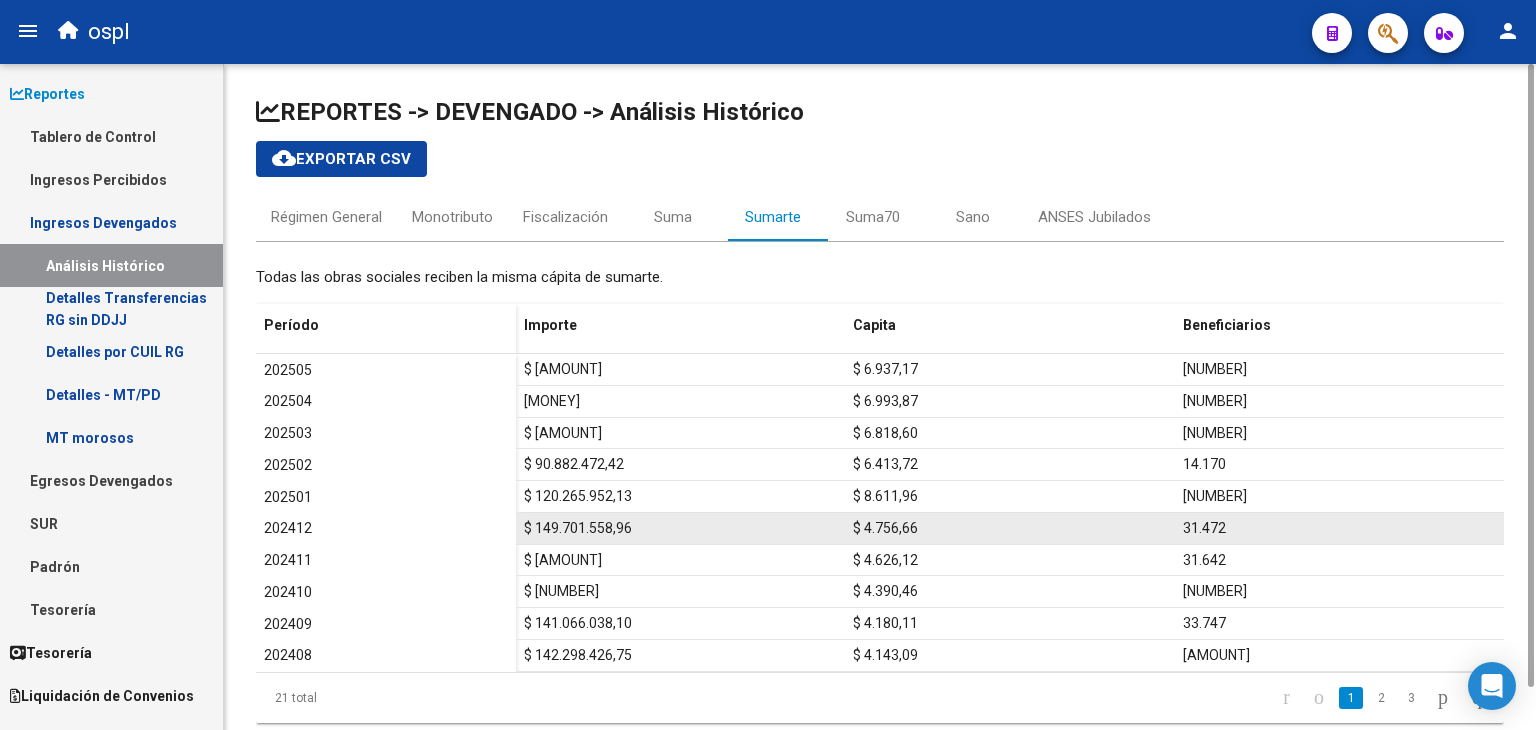 drag, startPoint x: 855, startPoint y: 524, endPoint x: 941, endPoint y: 539, distance: 87.29834 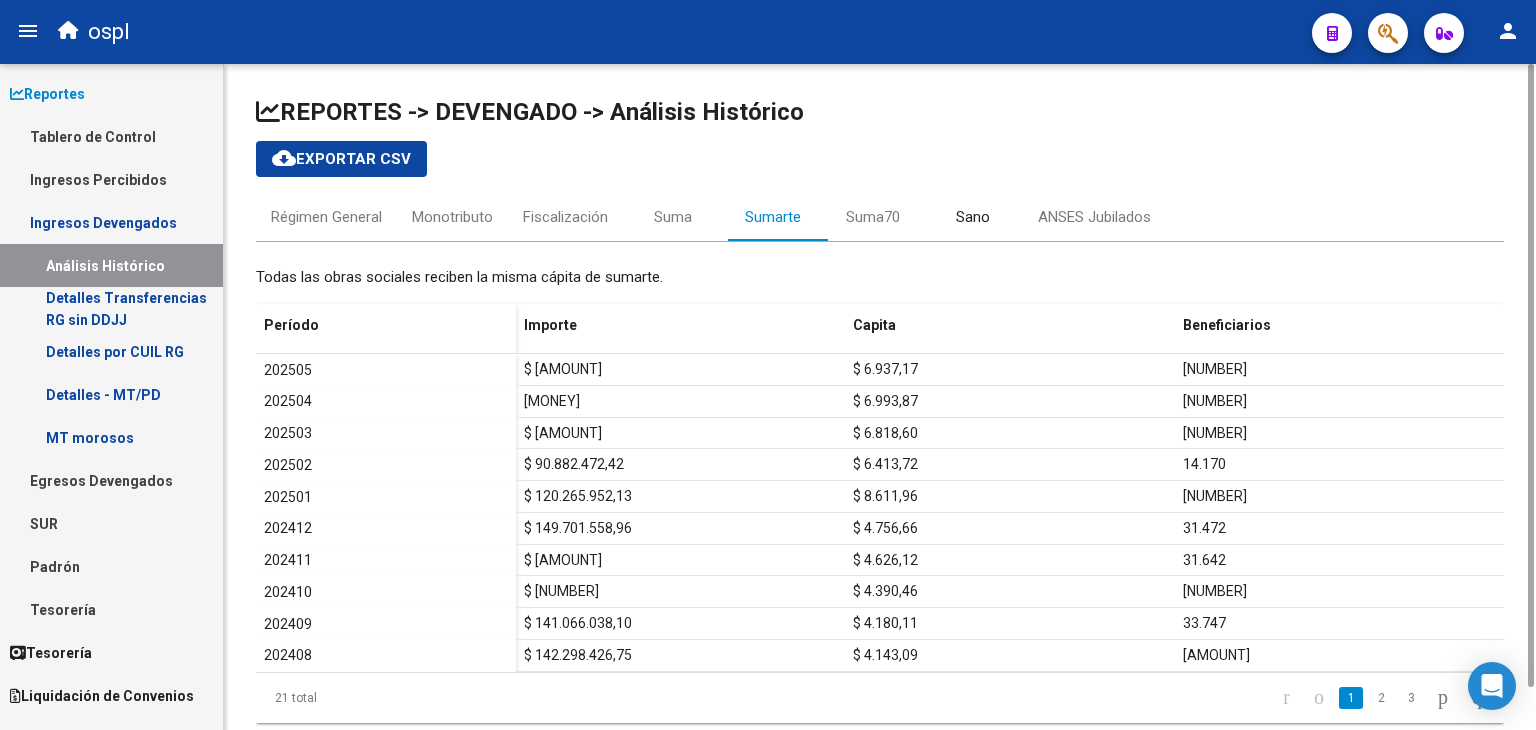 click on "Sano" at bounding box center (973, 217) 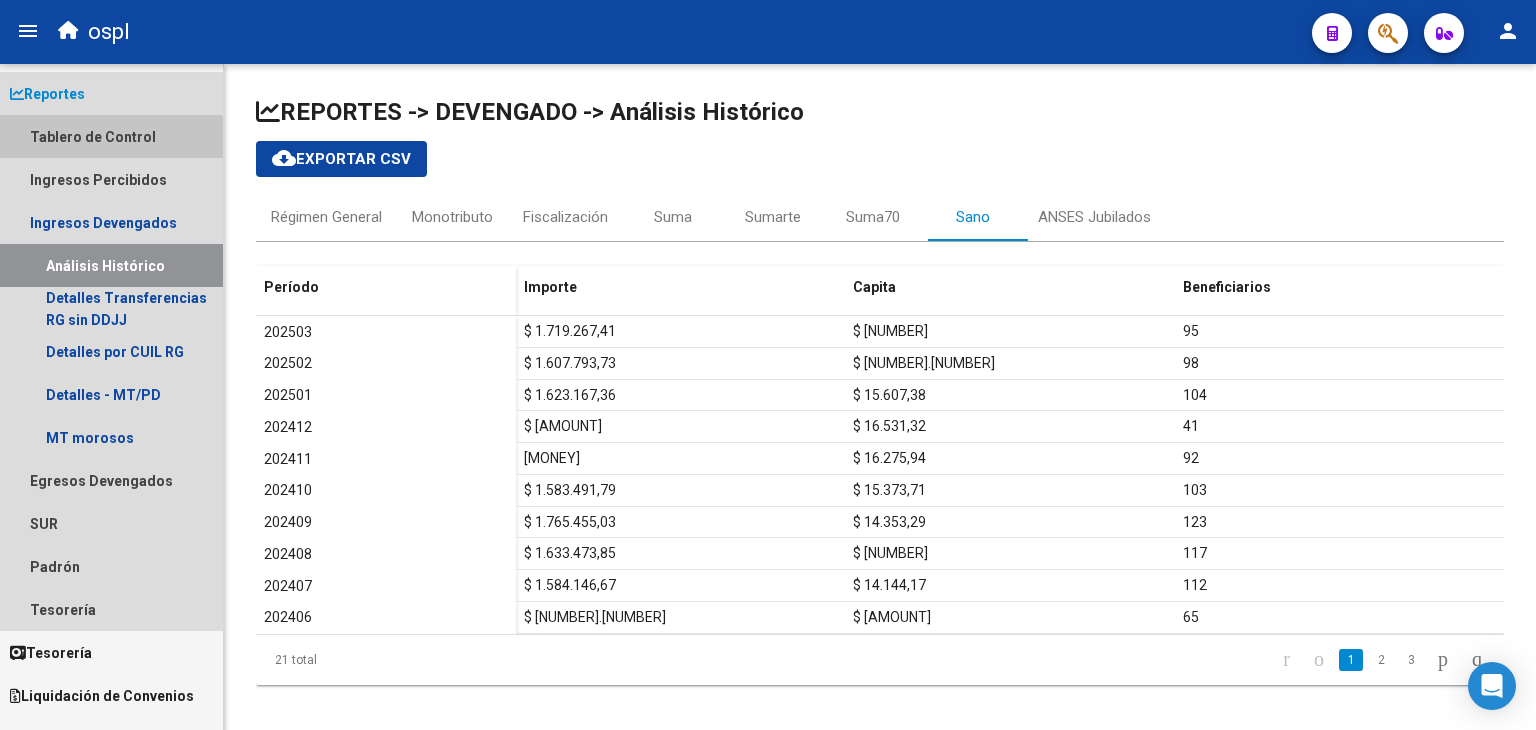 click on "Tablero de Control" at bounding box center (111, 136) 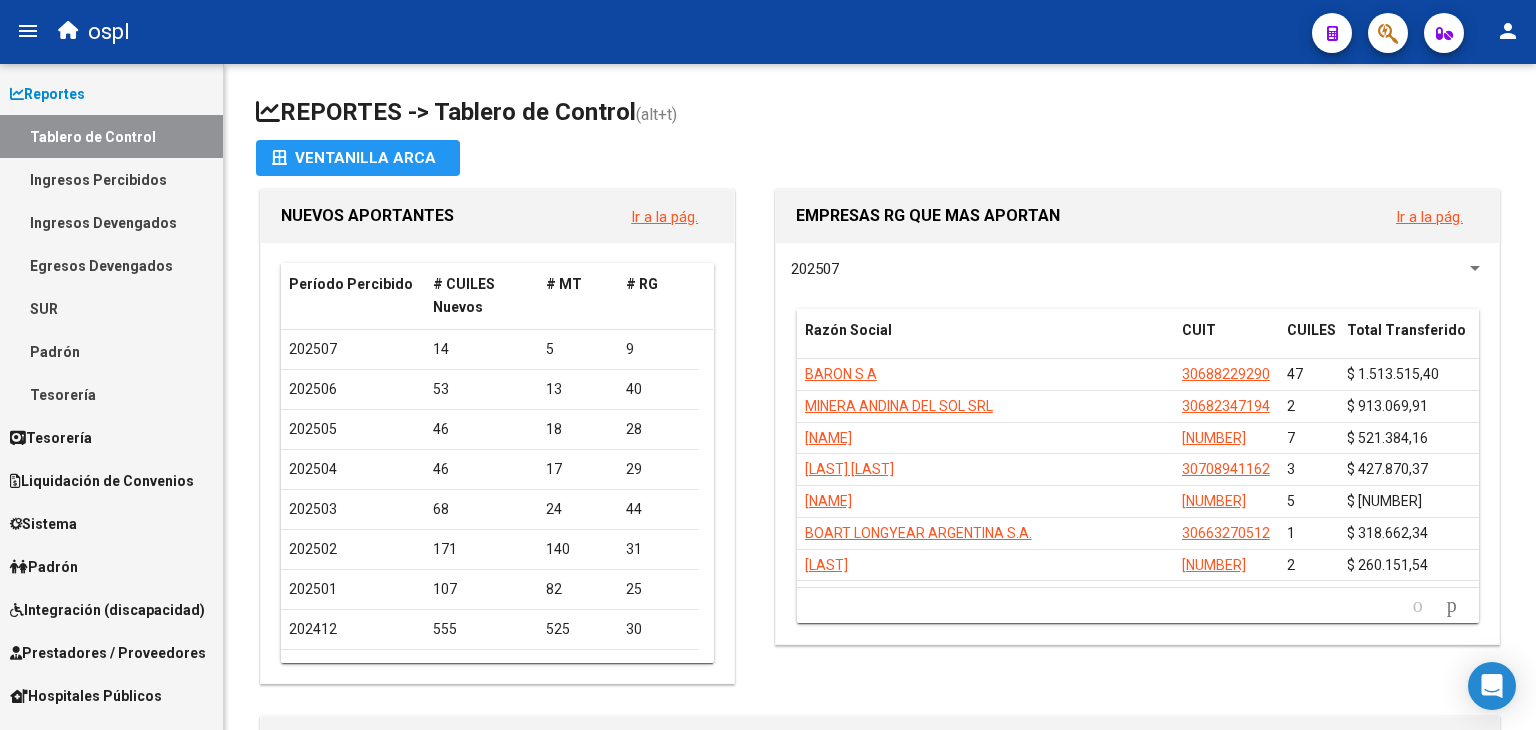 click on "Padrón" at bounding box center [111, 351] 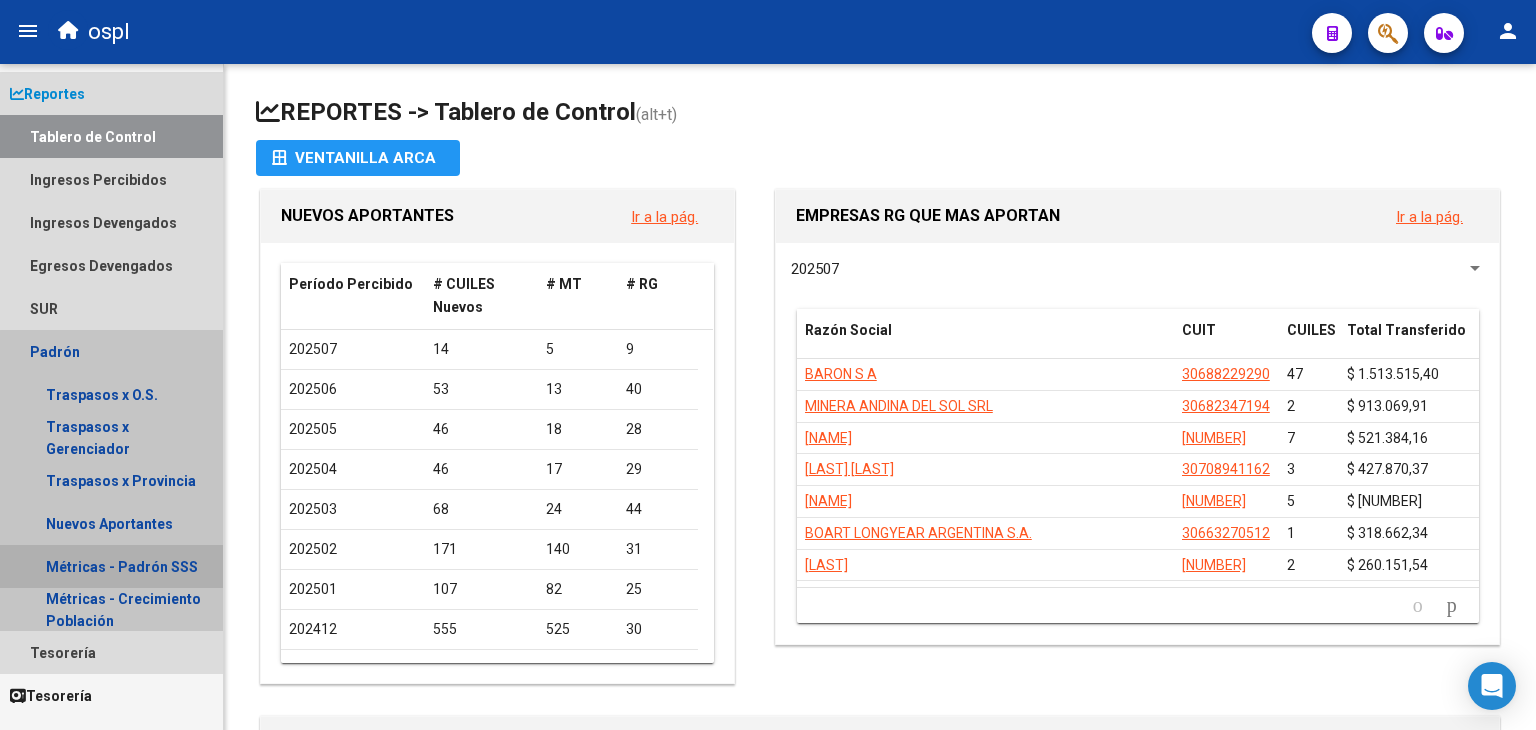 click on "Métricas - Padrón SSS" at bounding box center (111, 566) 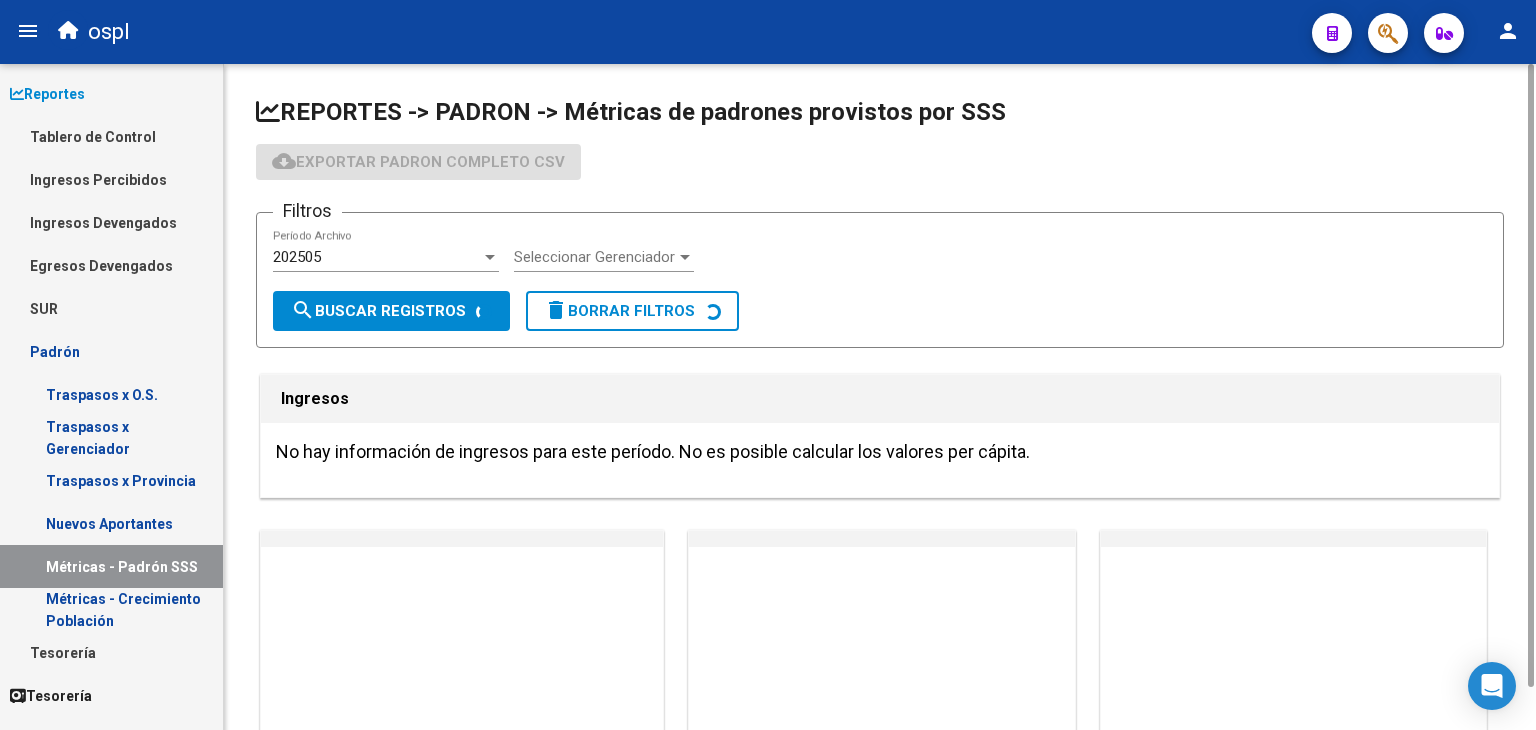click on "202505  Período Archivo" 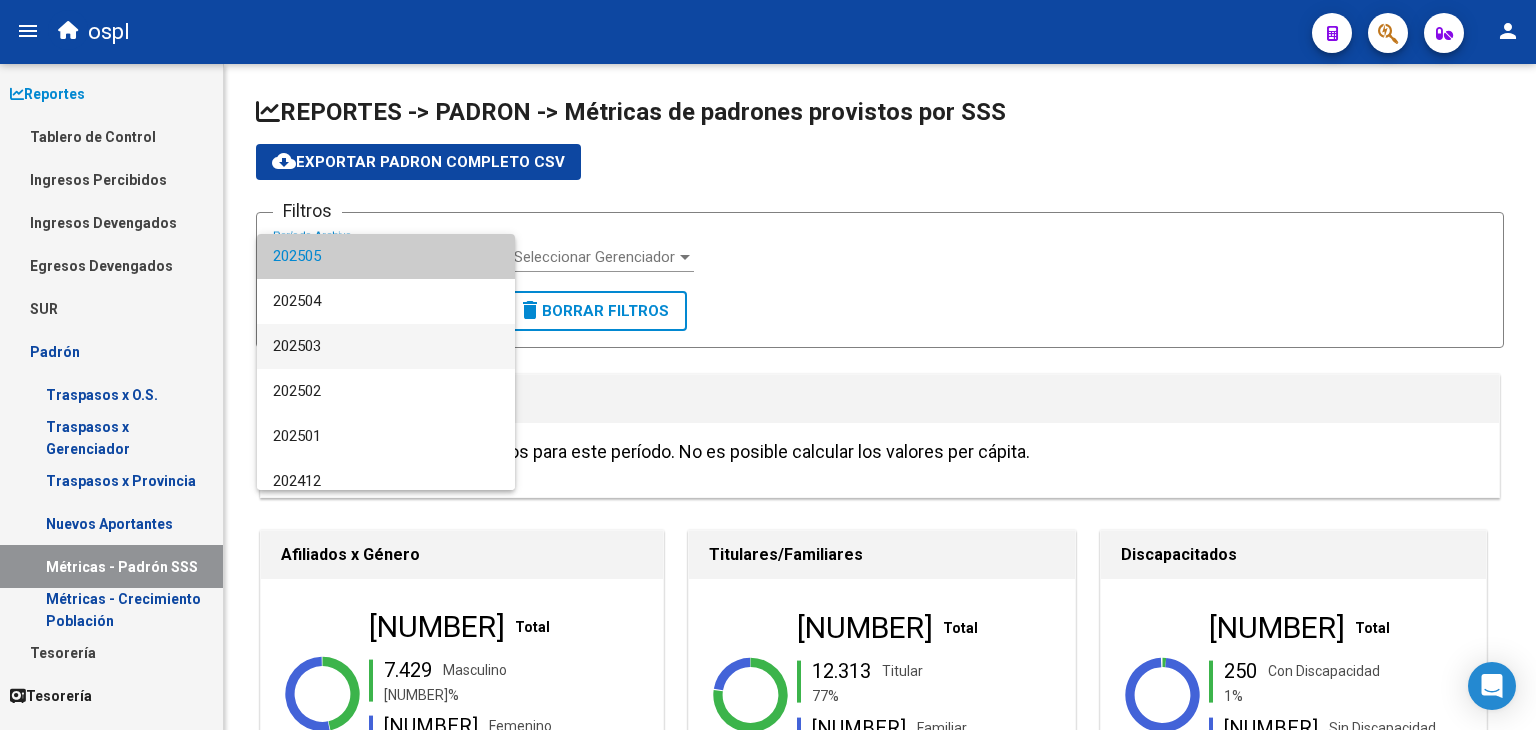click on "202503" at bounding box center [386, 346] 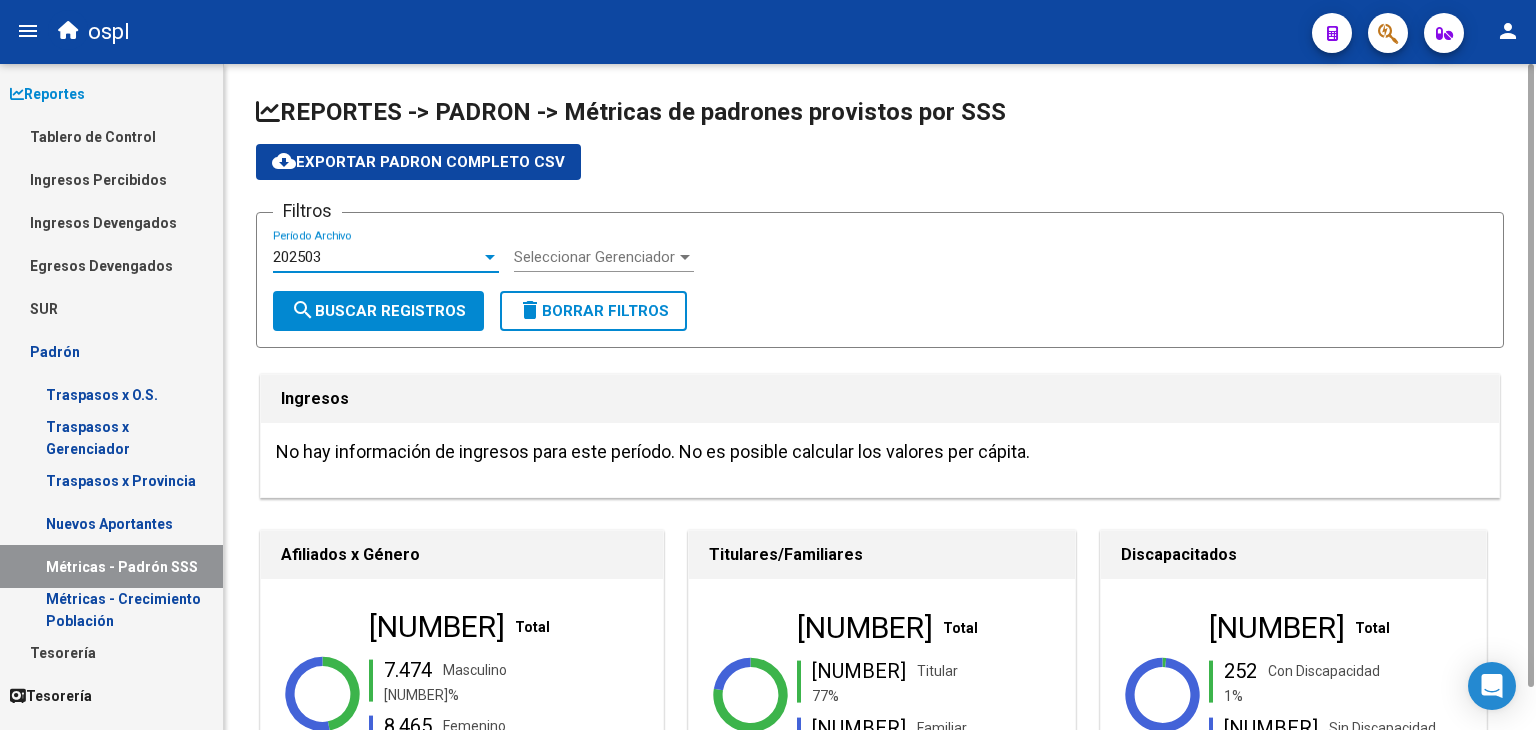 click on "search  Buscar Registros" 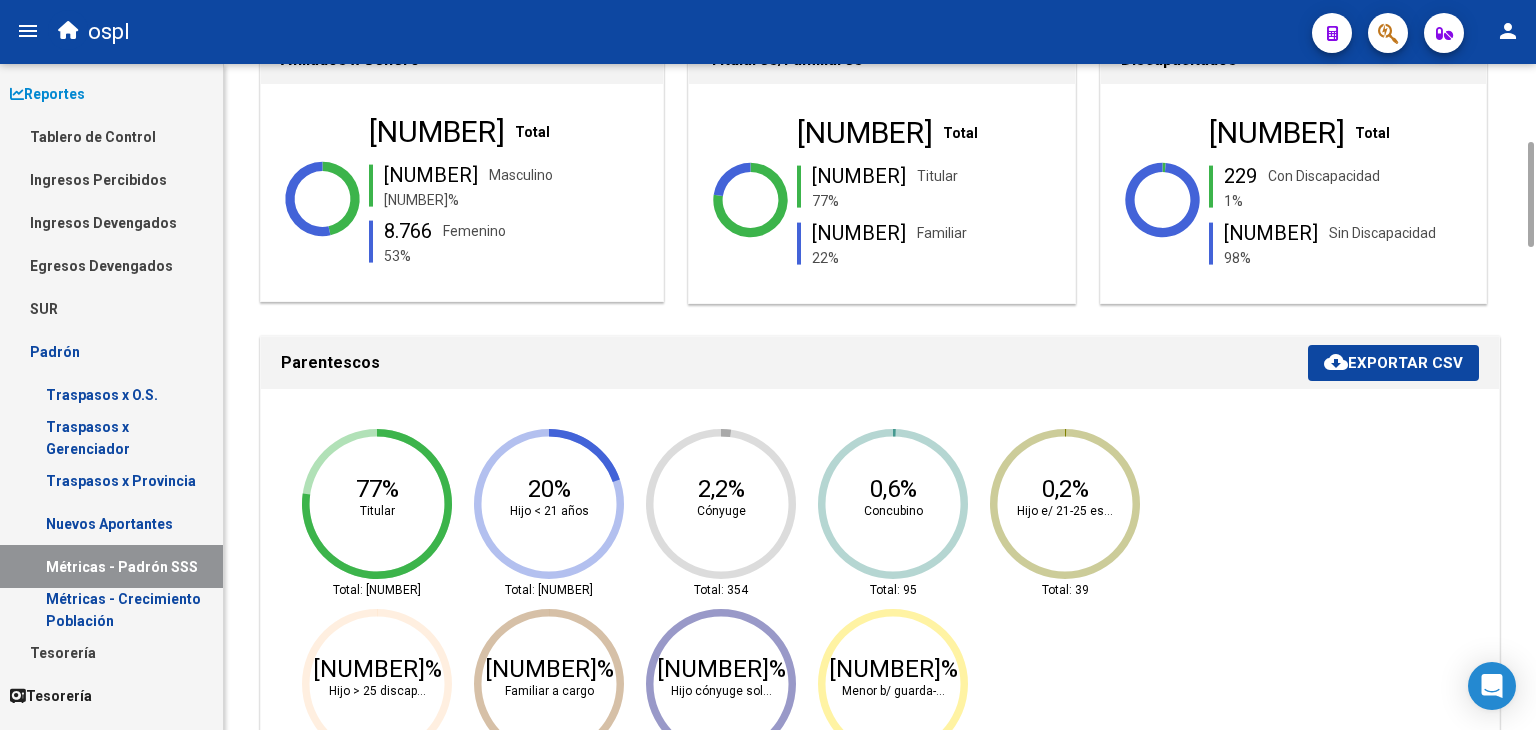 scroll, scrollTop: 0, scrollLeft: 0, axis: both 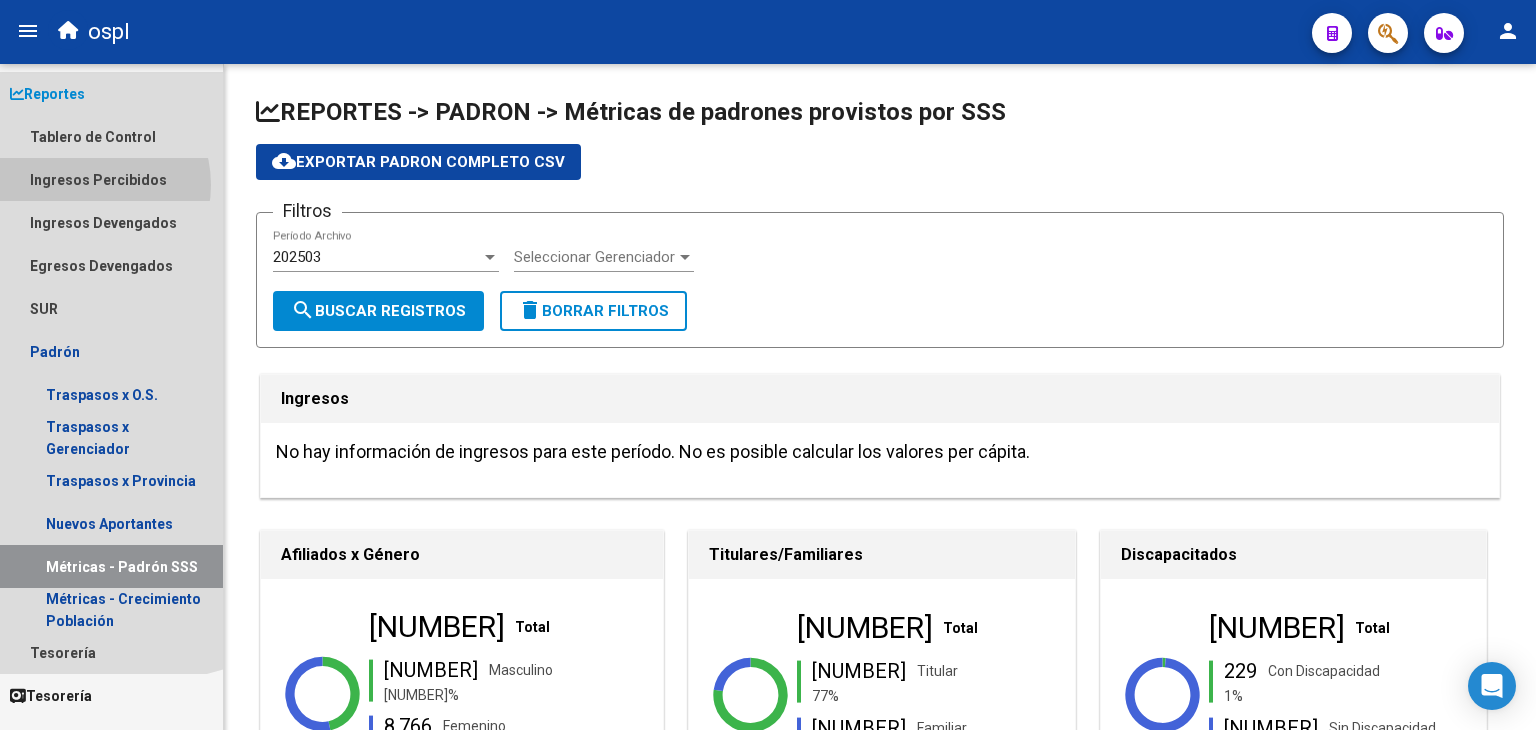 click on "Ingresos Percibidos" at bounding box center [111, 179] 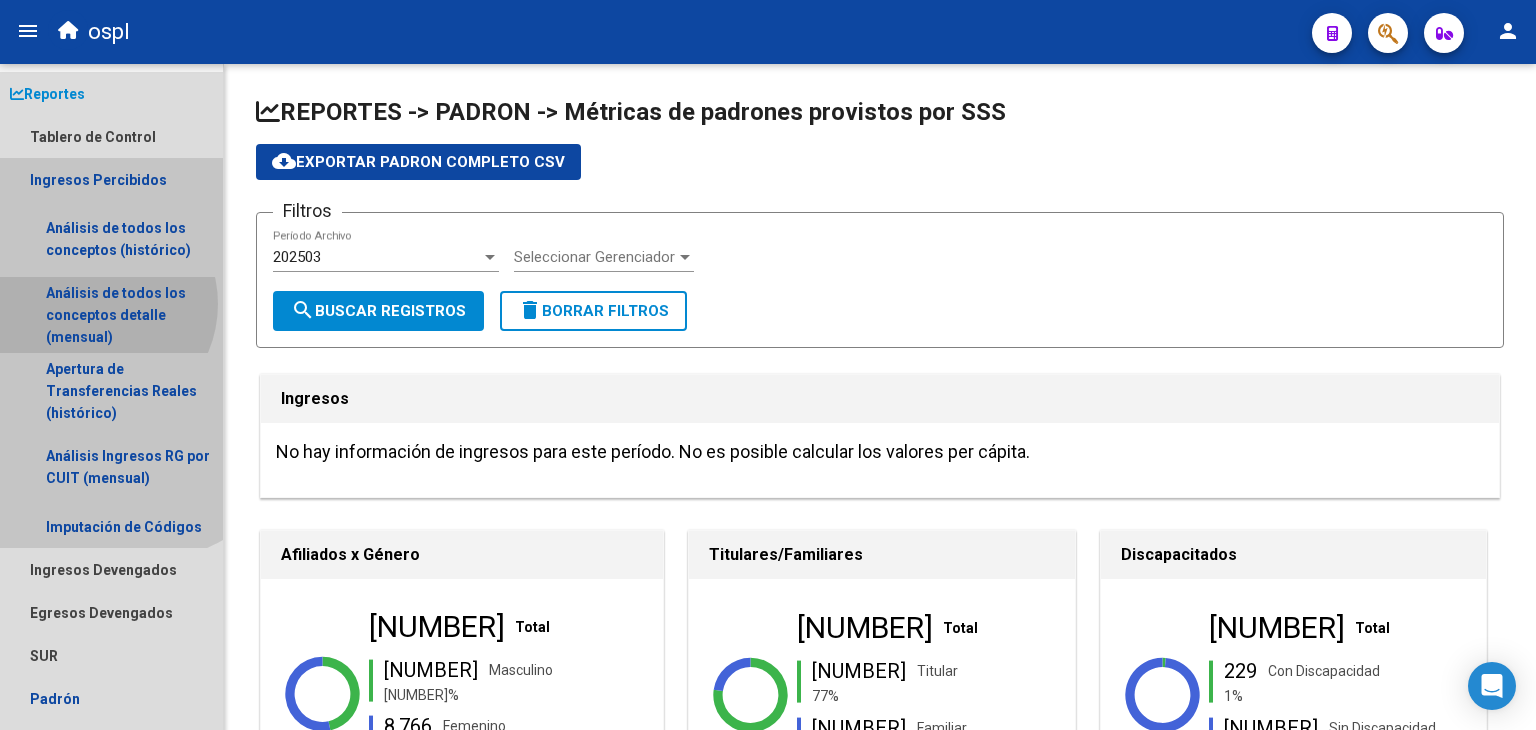 click on "Análisis de todos los conceptos detalle (mensual)" at bounding box center (111, 315) 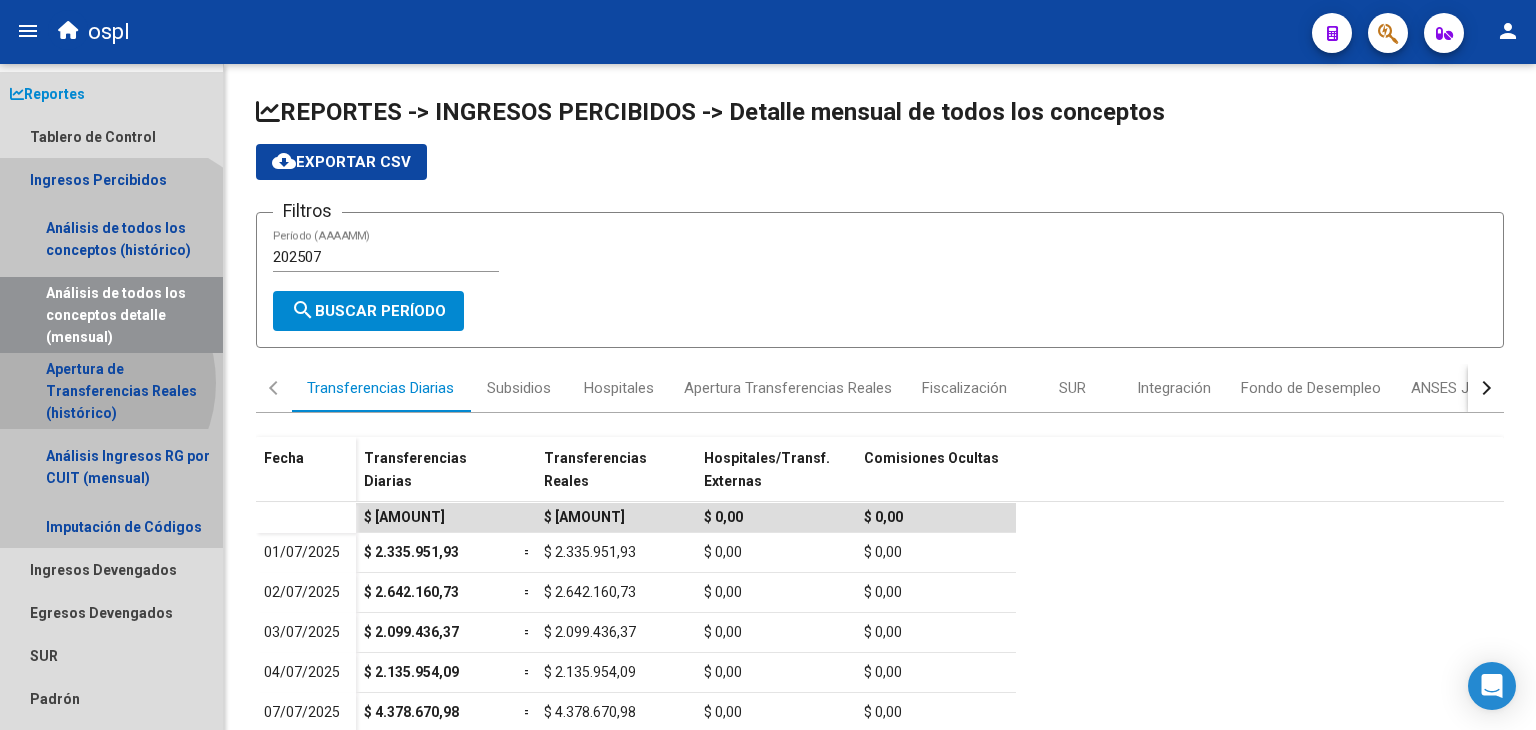 click on "Apertura de Transferencias Reales (histórico)" at bounding box center [111, 391] 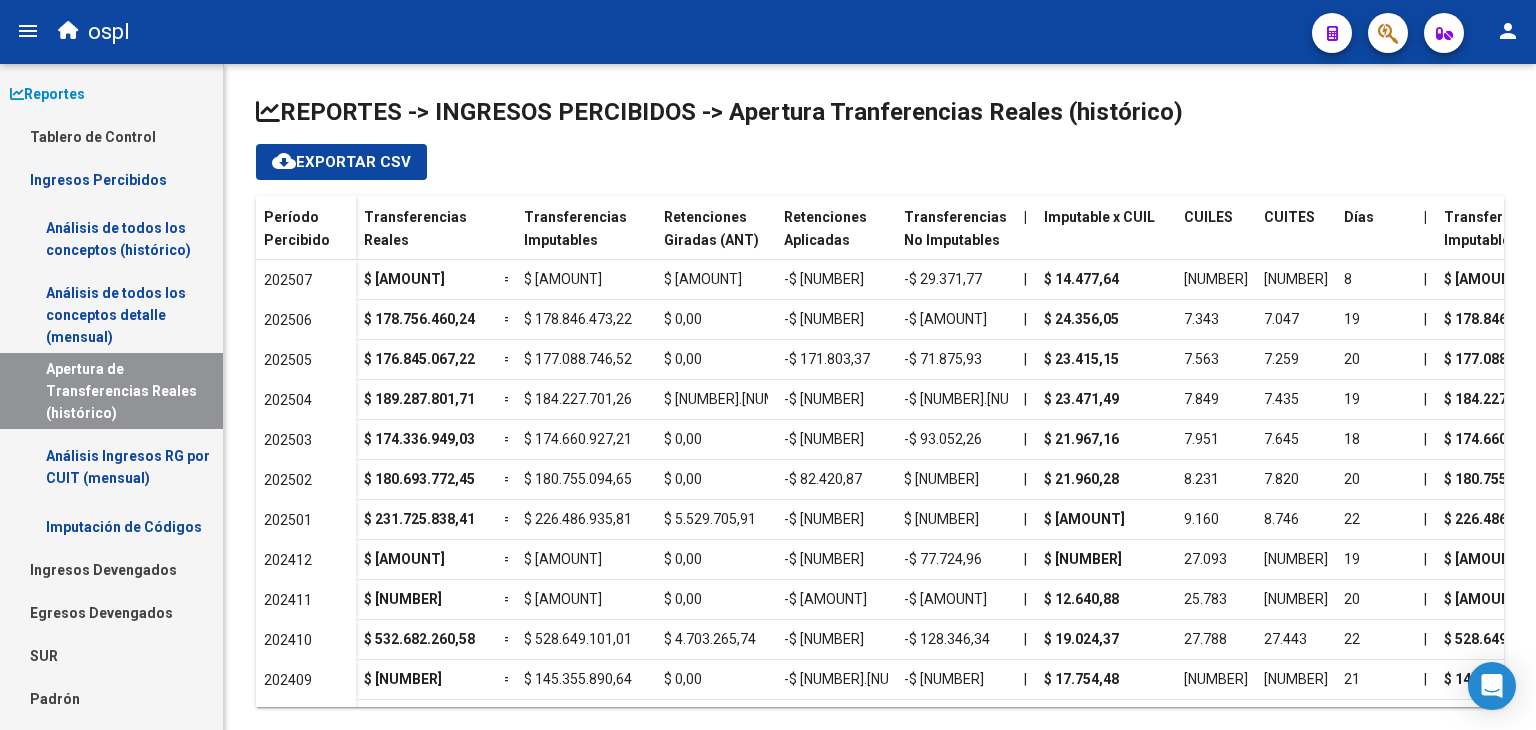 click on "Análisis Ingresos RG por CUIT (mensual)" at bounding box center [111, 467] 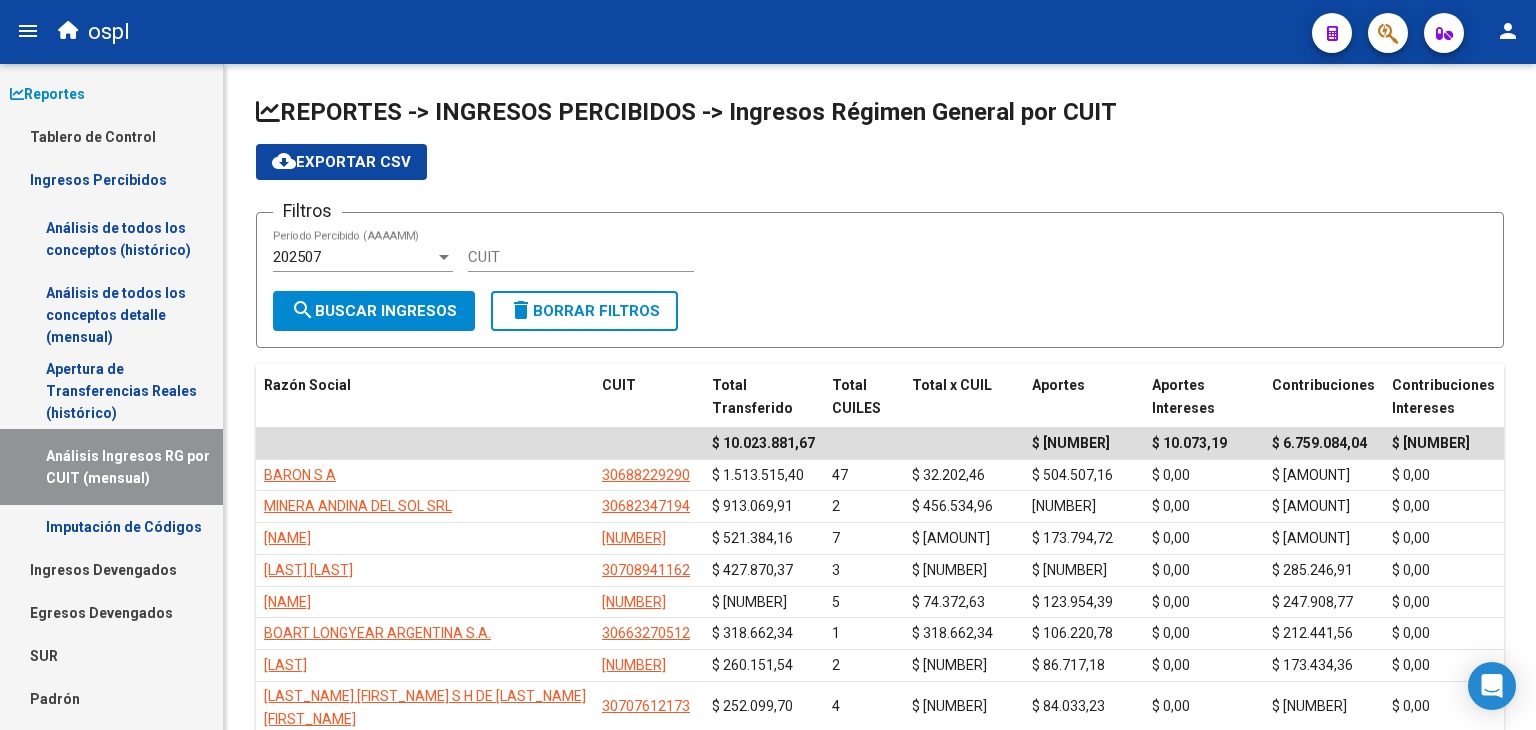 click on "Análisis de todos los conceptos (histórico)" at bounding box center (111, 239) 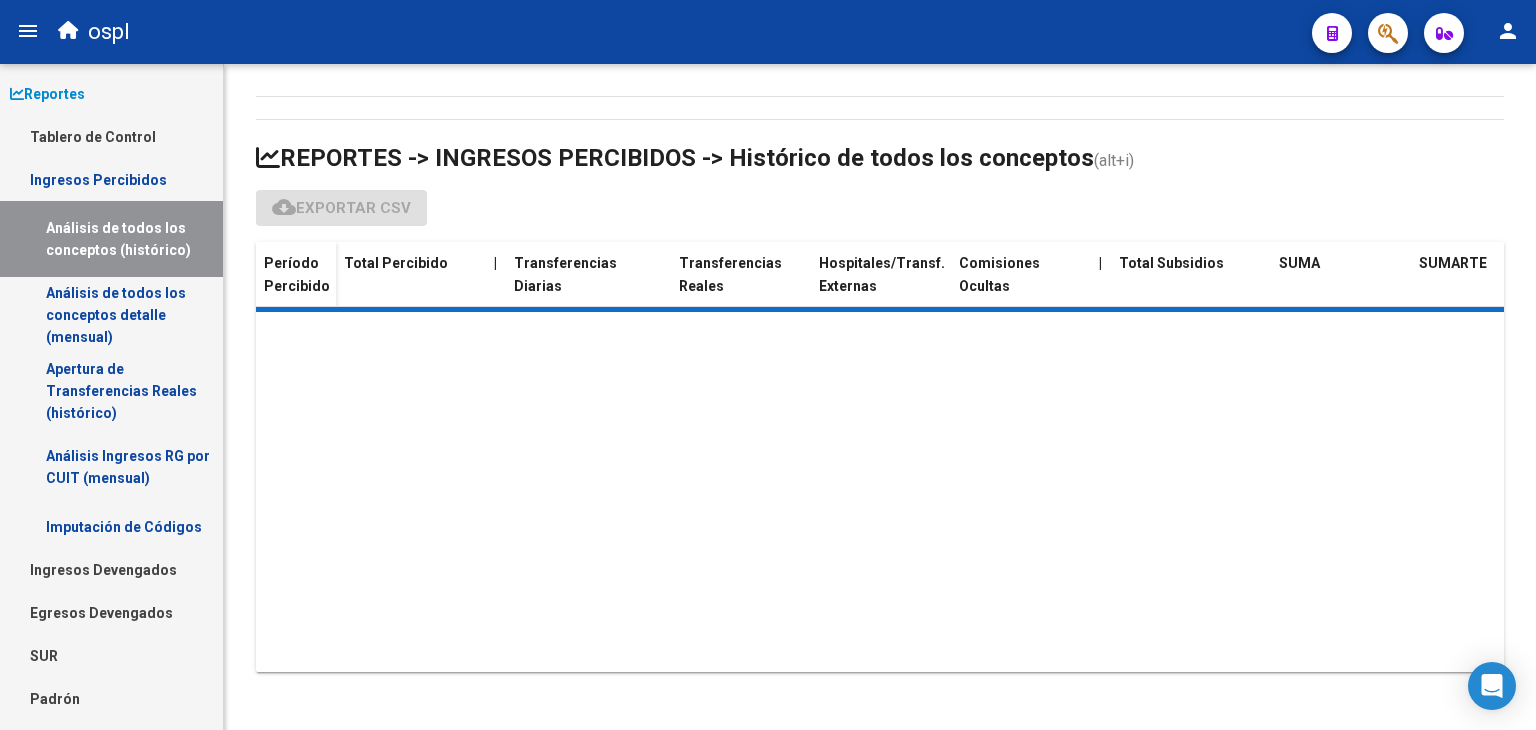 click on "Análisis de todos los conceptos detalle (mensual)" at bounding box center (111, 315) 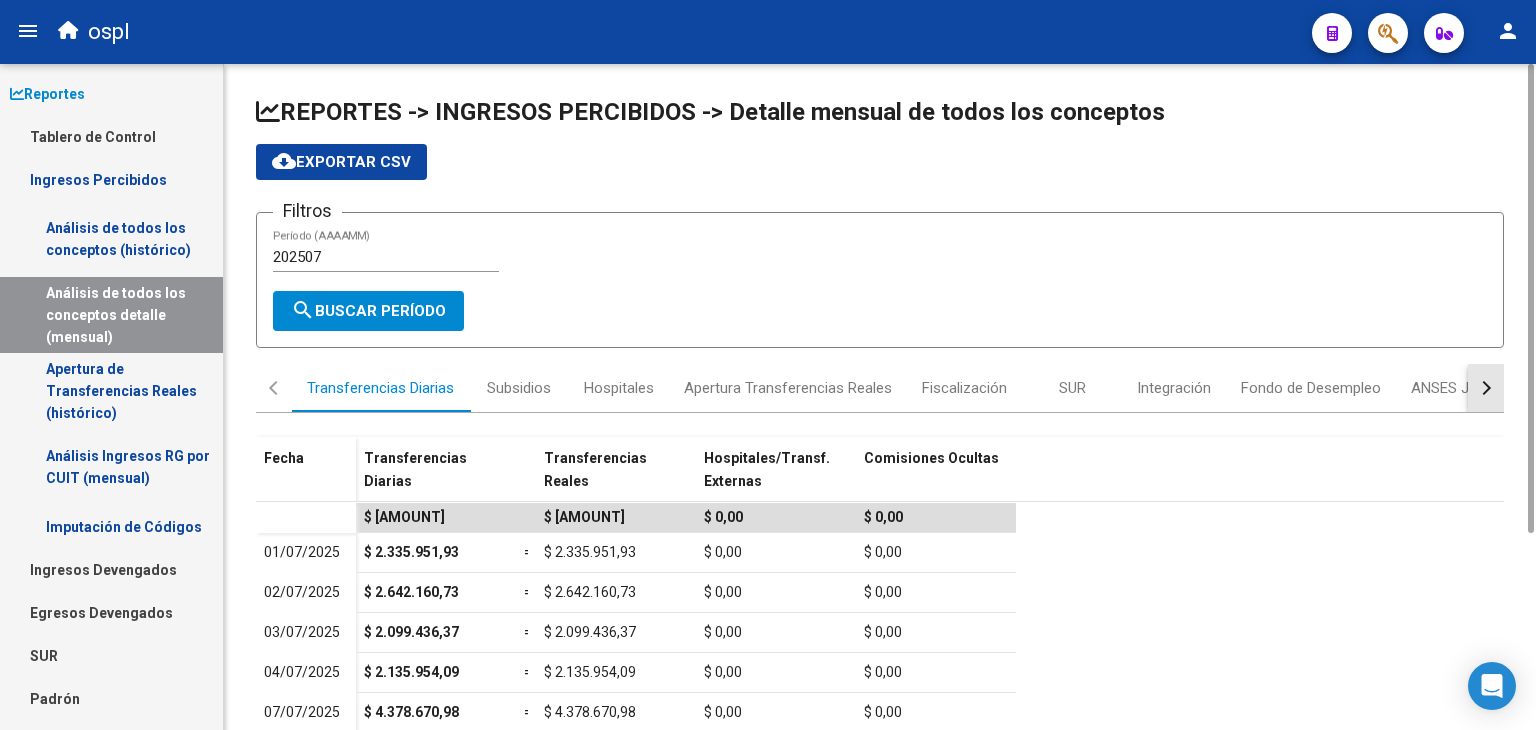 click 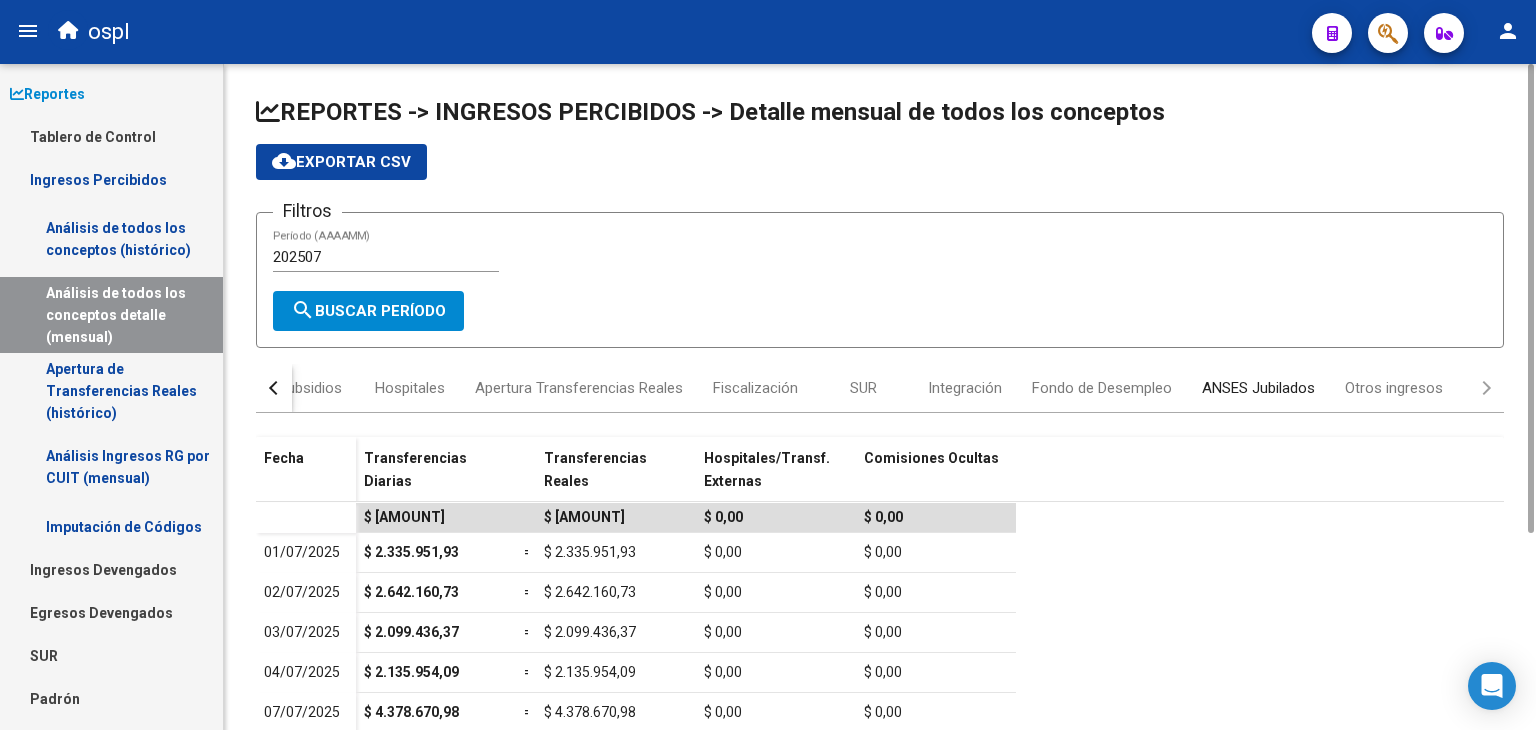 click on "ANSES Jubilados" at bounding box center [1258, 388] 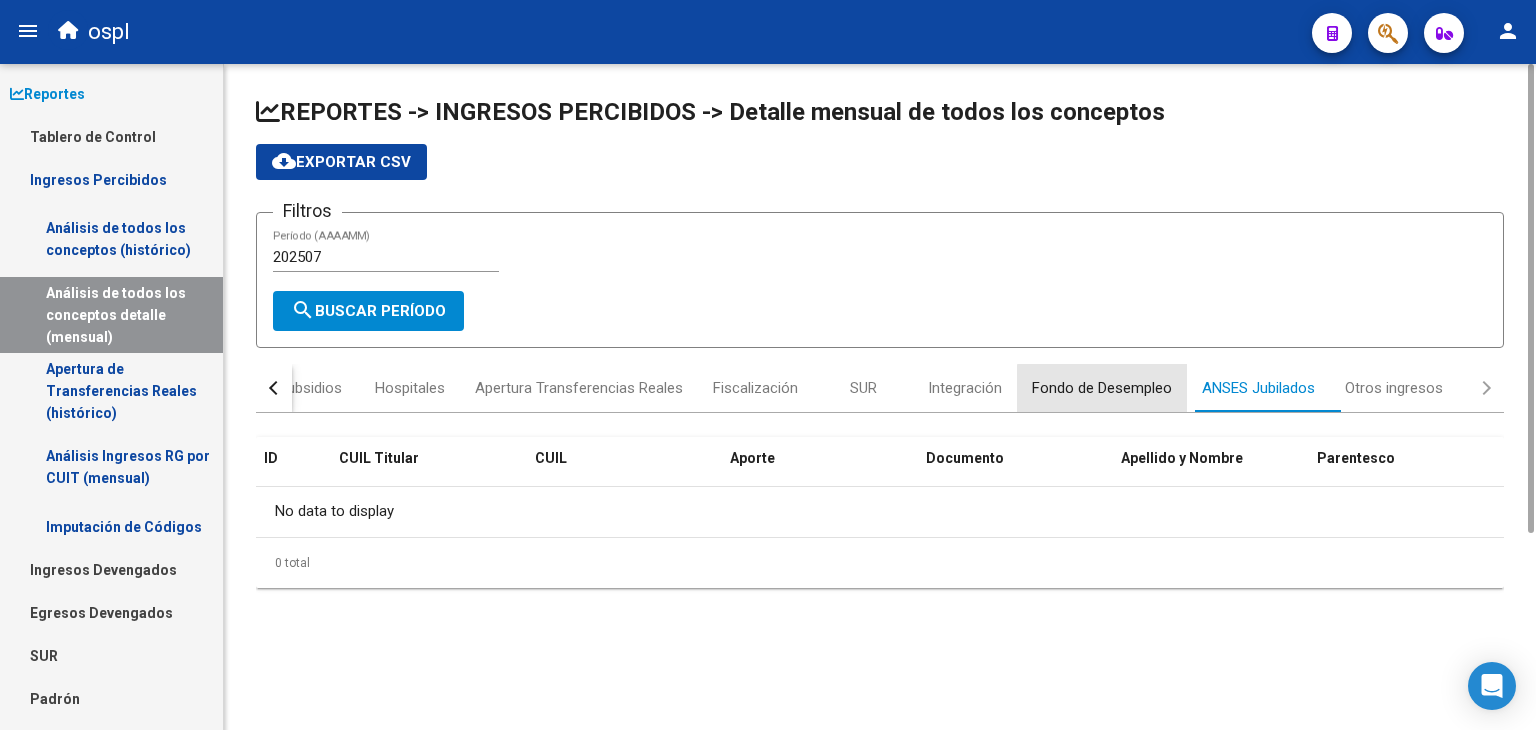 click on "Fondo de Desempleo" at bounding box center (1102, 388) 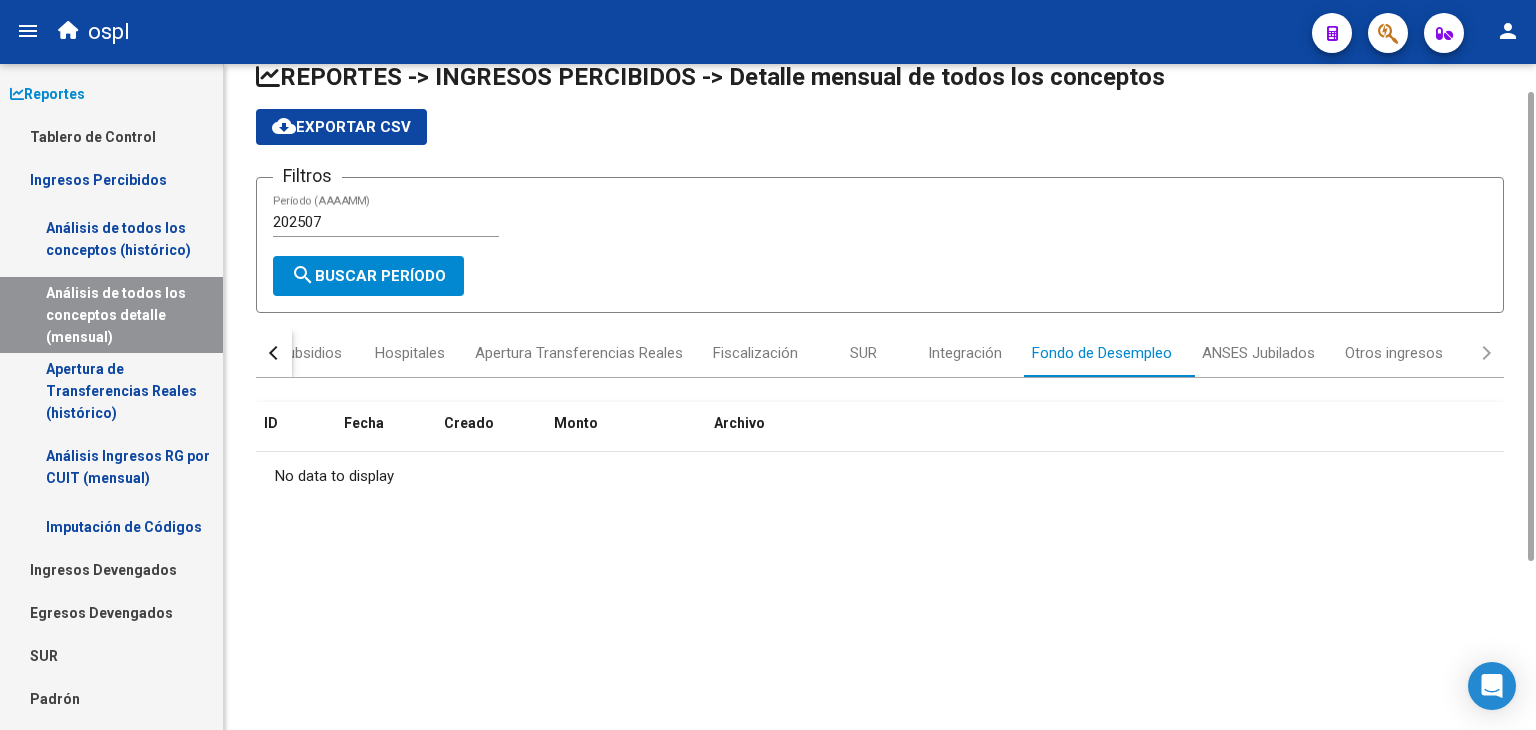 scroll, scrollTop: 37, scrollLeft: 0, axis: vertical 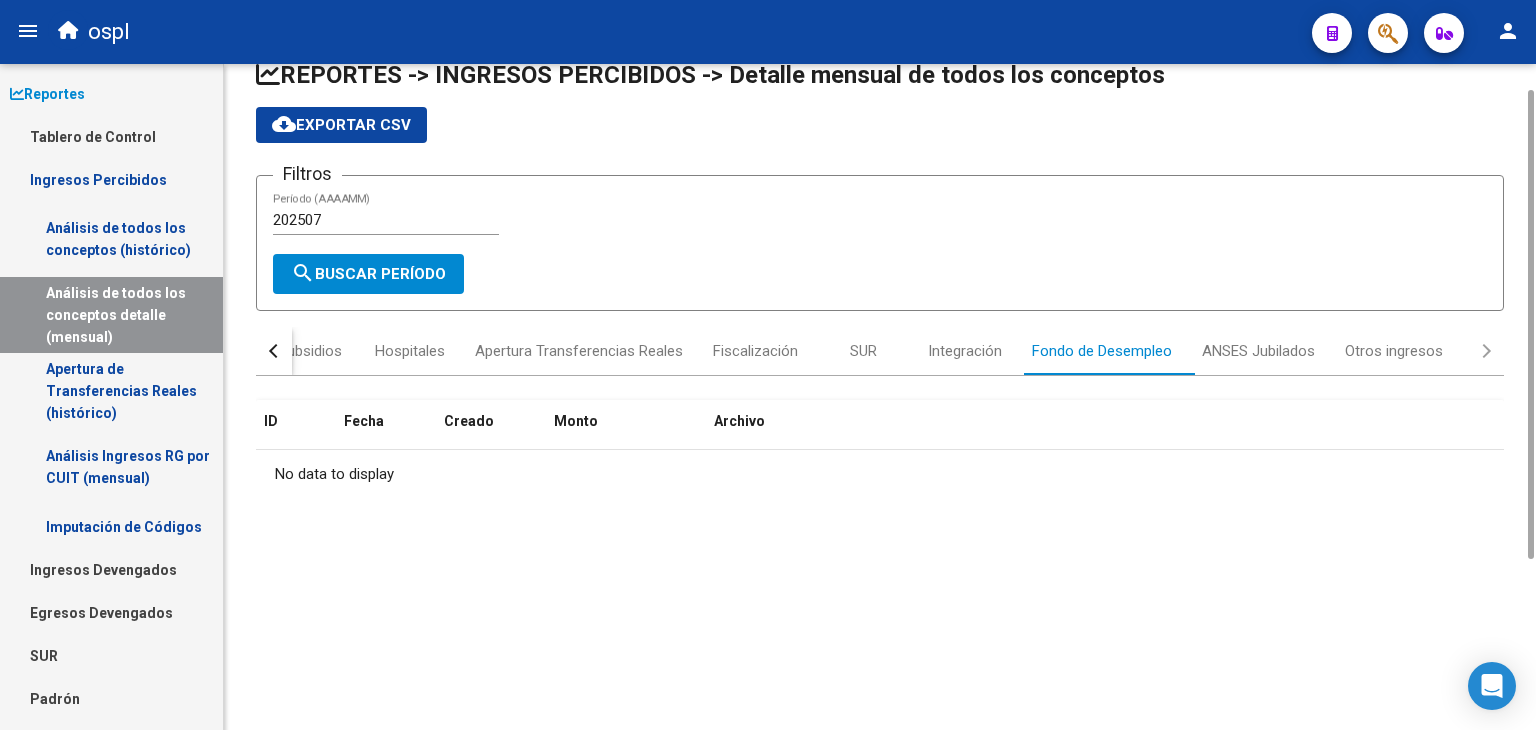 click on "REPORTES -> INGRESOS PERCIBIDOS -> Detalle mensual de todos los conceptos cloud_download  Exportar CSV  Filtros 202507 Período (AAAAMM) search  Buscar Período  Transferencias Diarias Subsidios Hospitales Apertura Transferencias Reales Fiscalización SUR Integración Fondo de Desempleo ANSES Jubilados Otros ingresos ID Fecha Creado Monto Archivo No data to display" 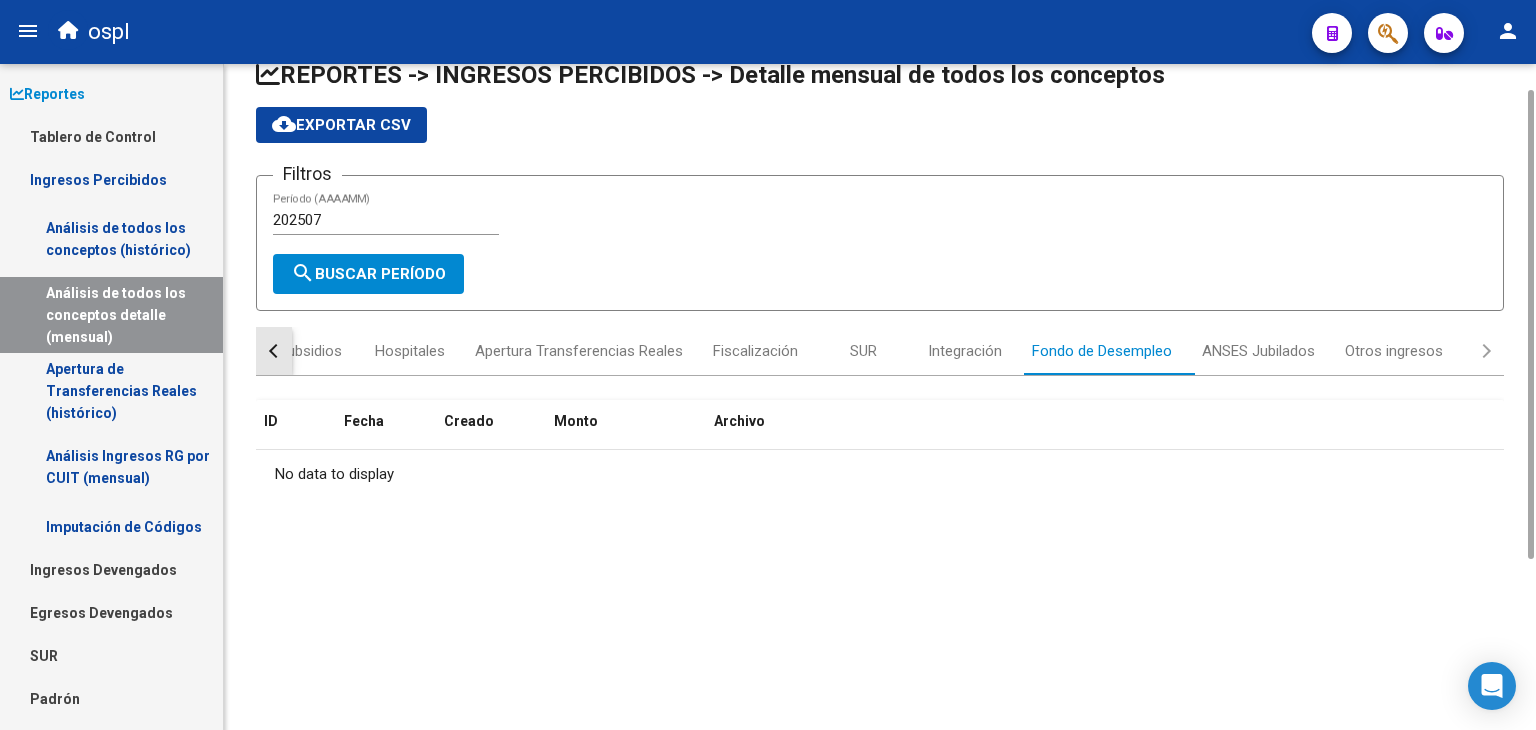 click 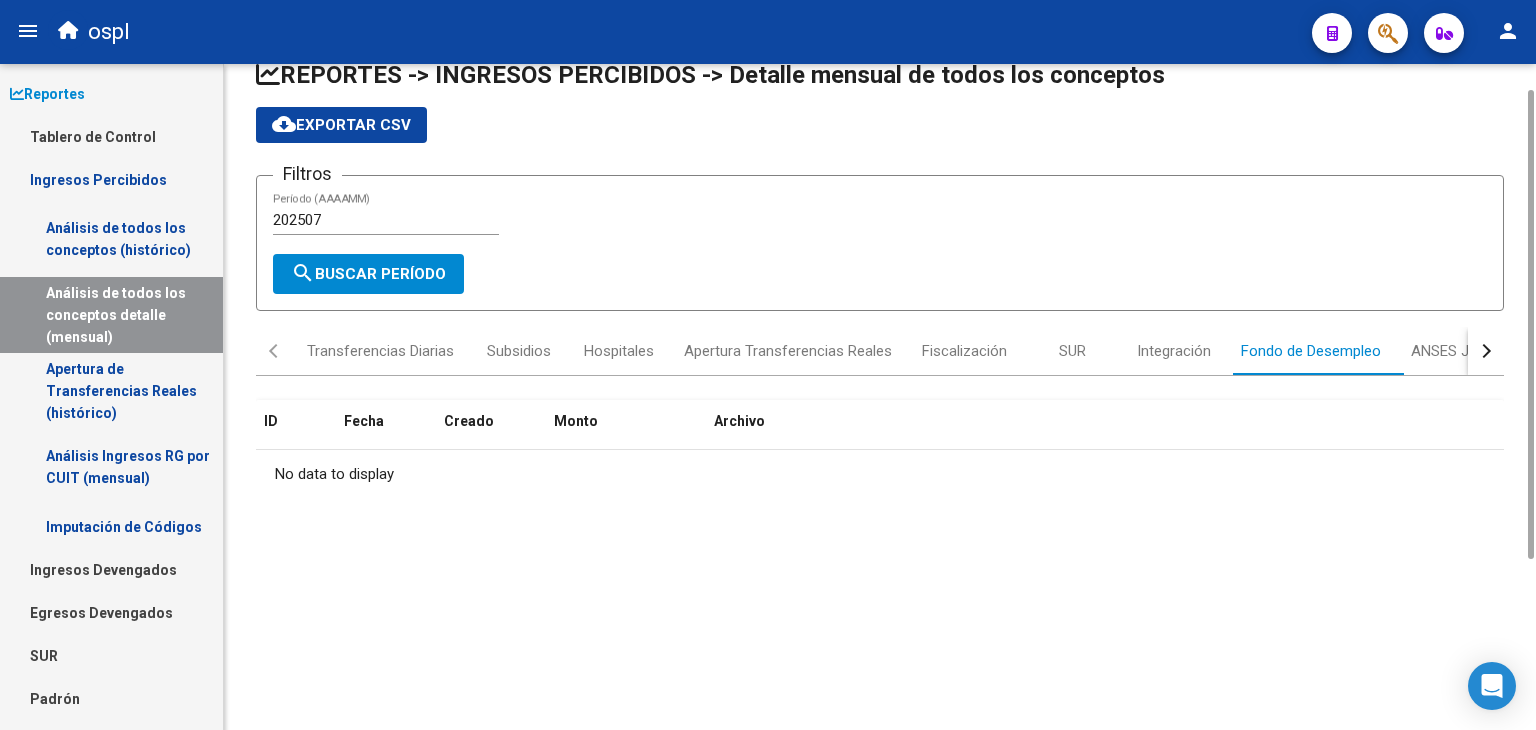 click on "202507" at bounding box center [386, 220] 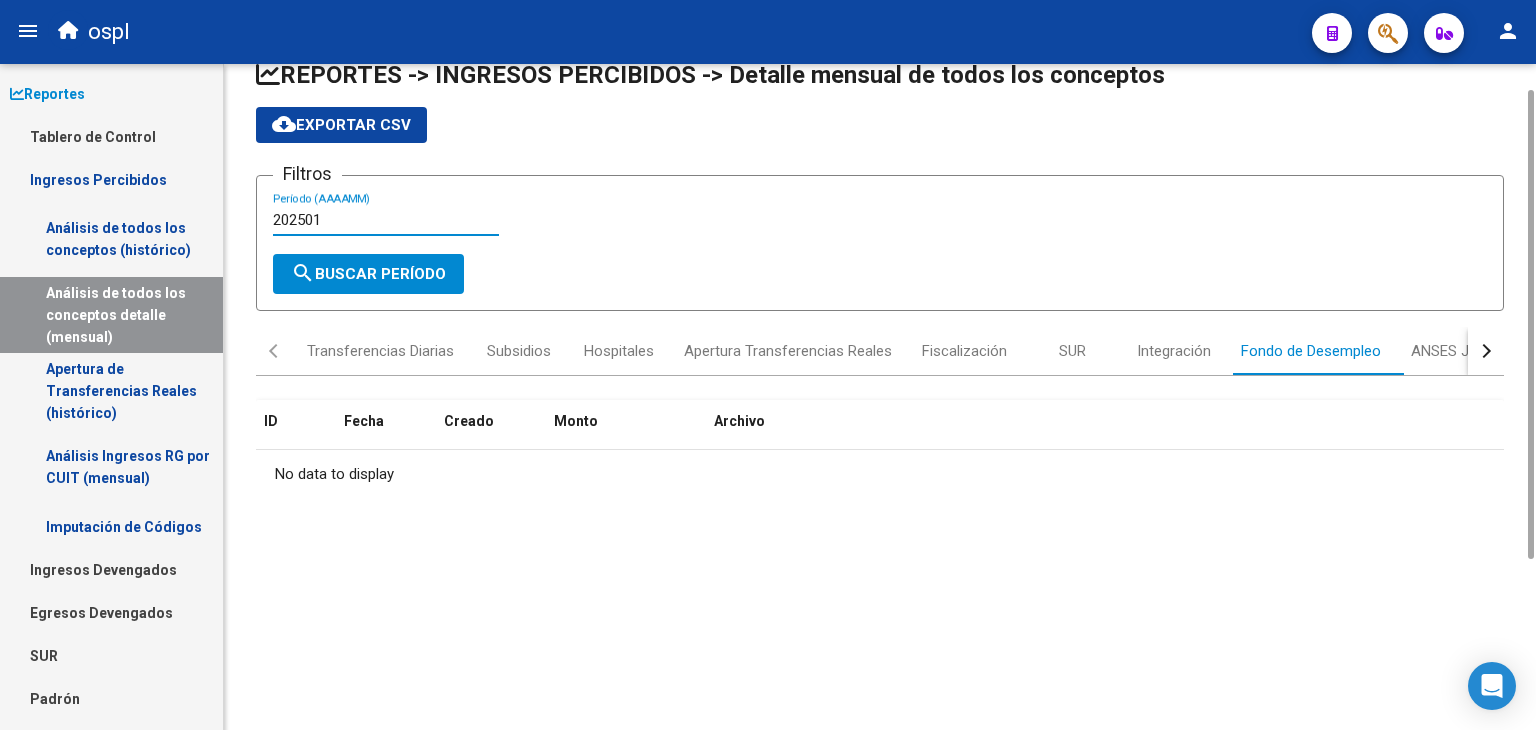 type on "202501" 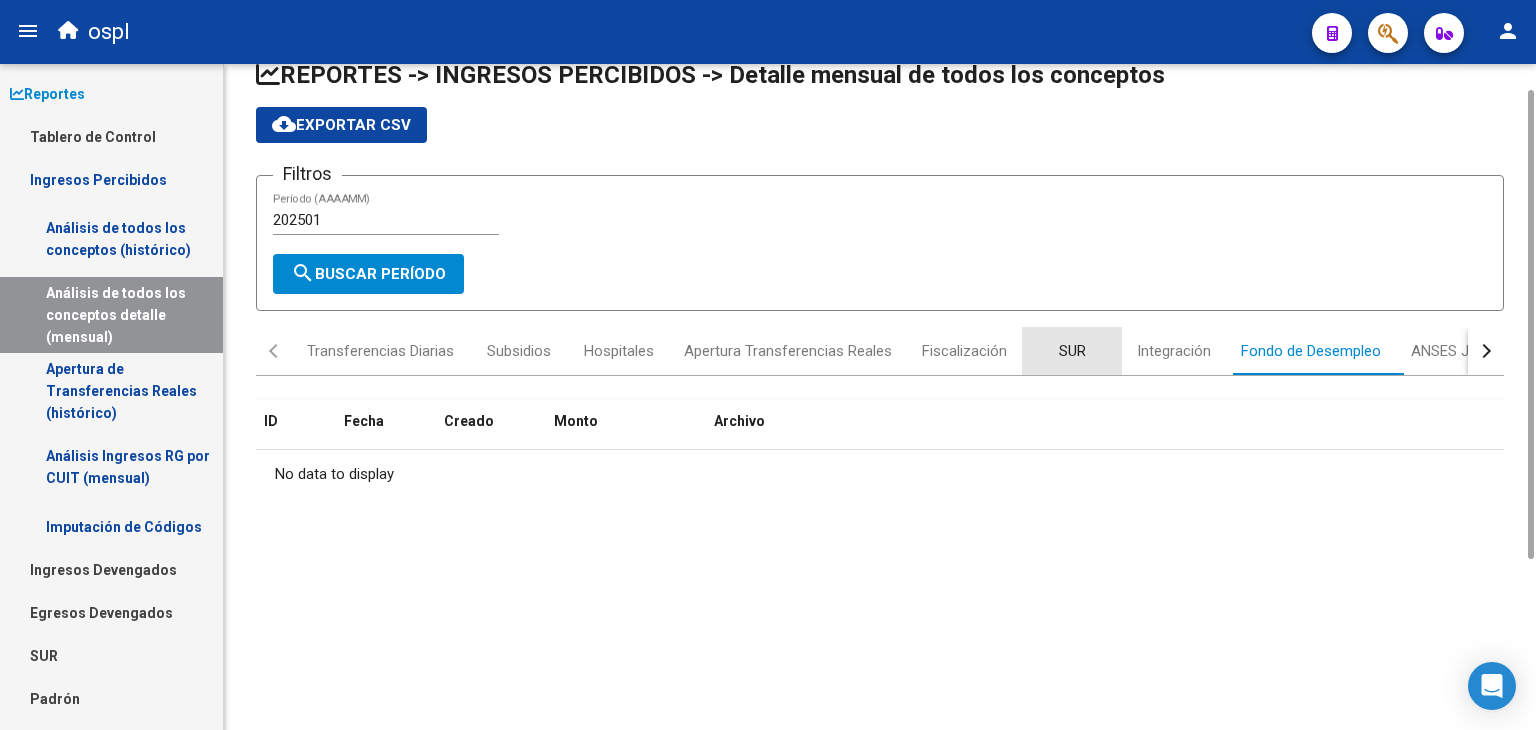 click on "SUR" at bounding box center (1072, 351) 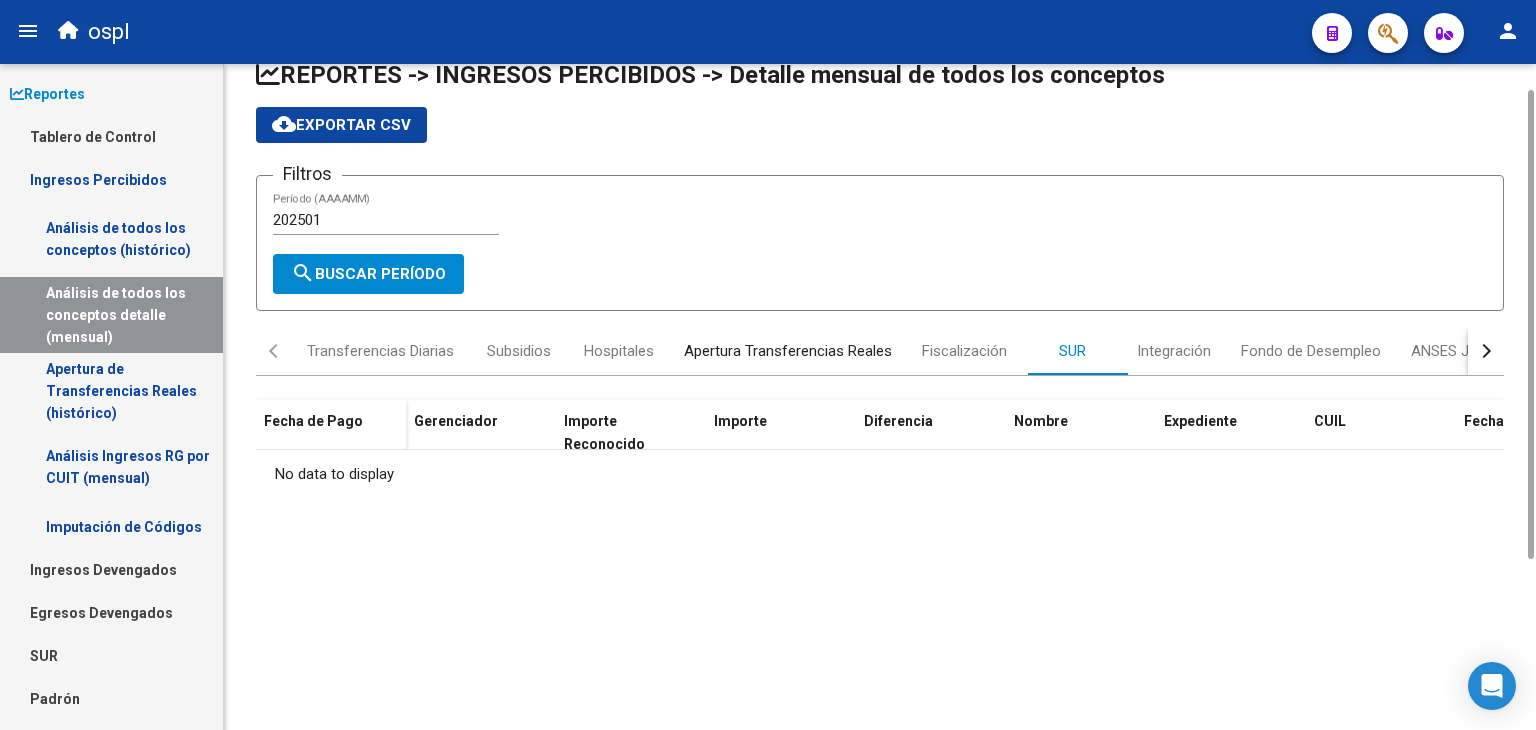 click on "Apertura Transferencias Reales" at bounding box center (788, 351) 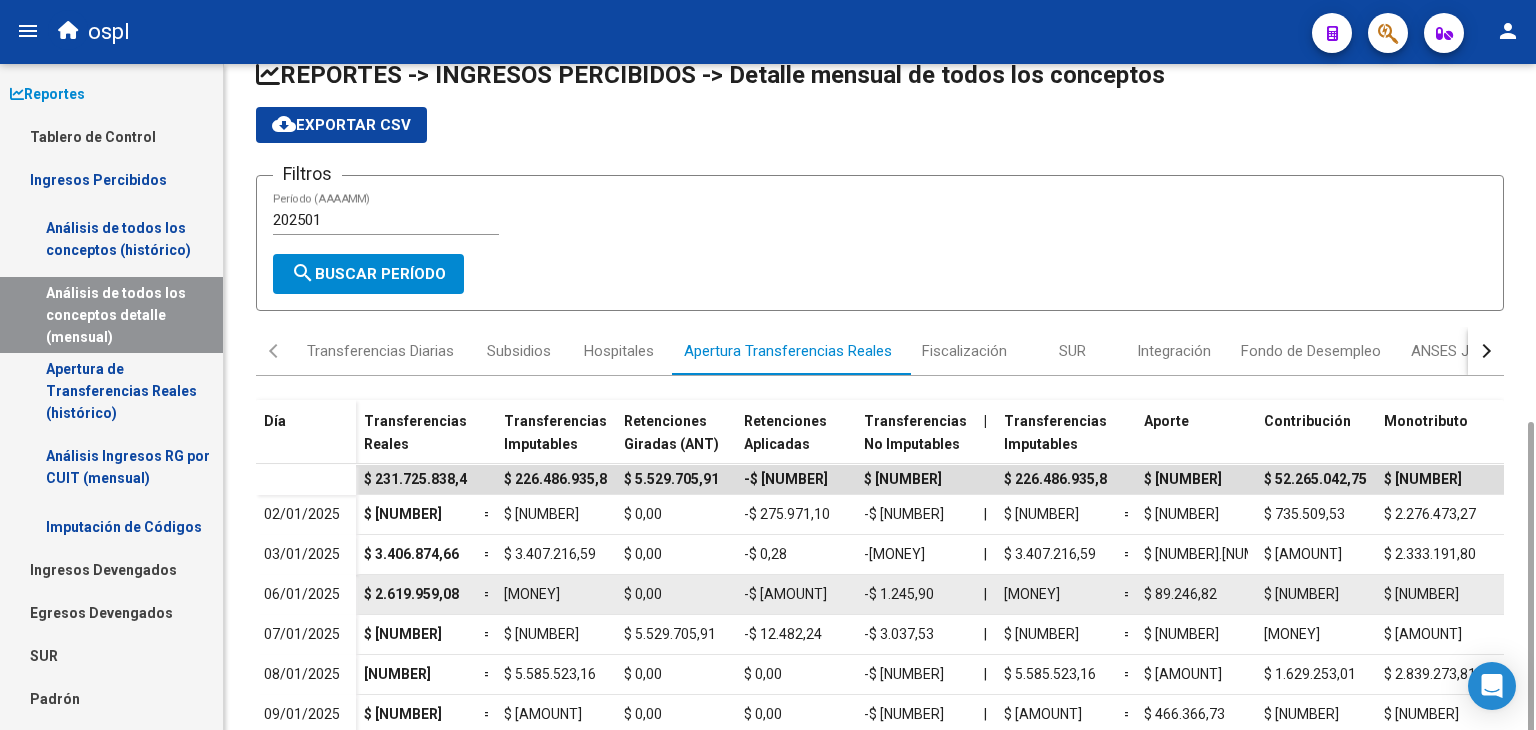 scroll, scrollTop: 245, scrollLeft: 0, axis: vertical 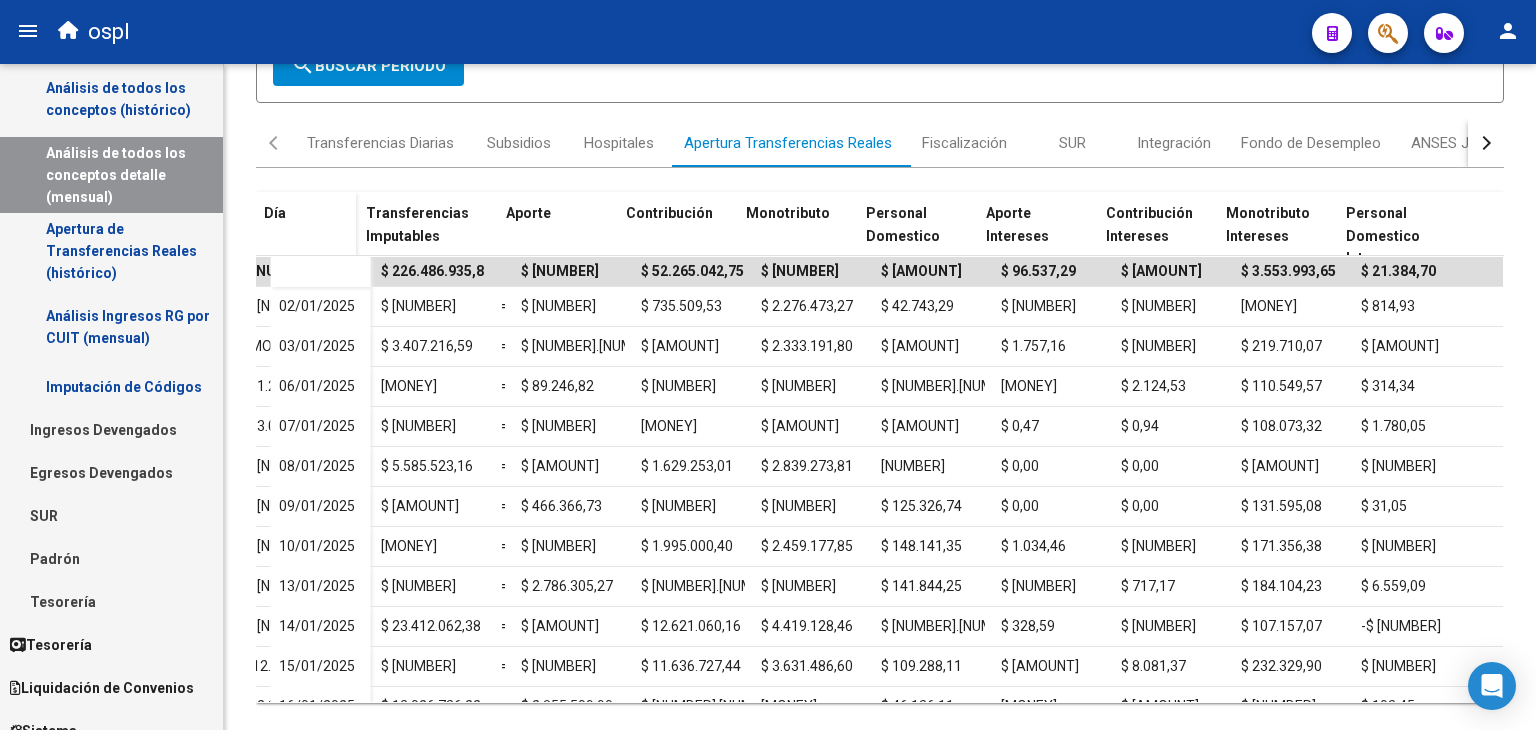 click on "Ingresos Devengados" at bounding box center [111, 429] 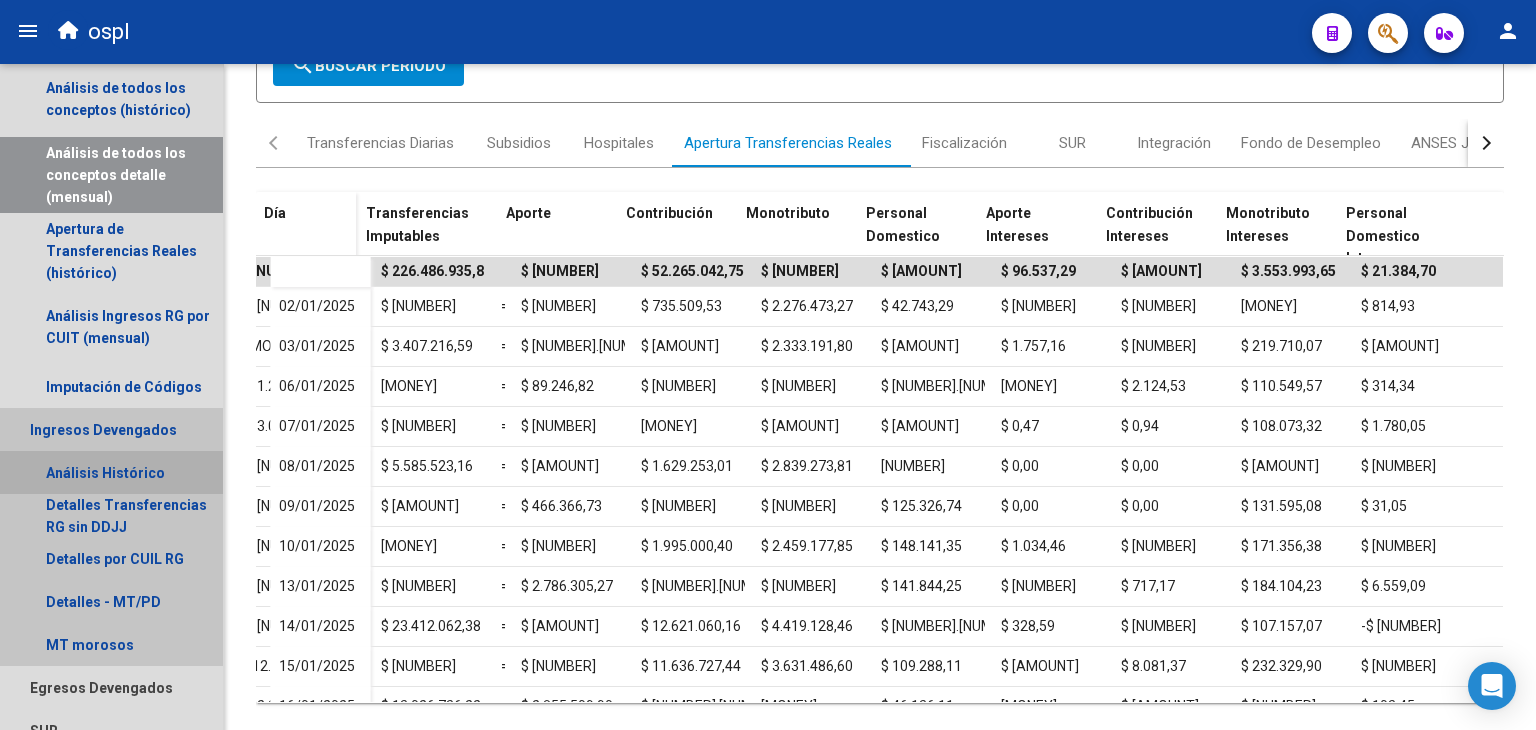 click on "Análisis Histórico" at bounding box center (111, 472) 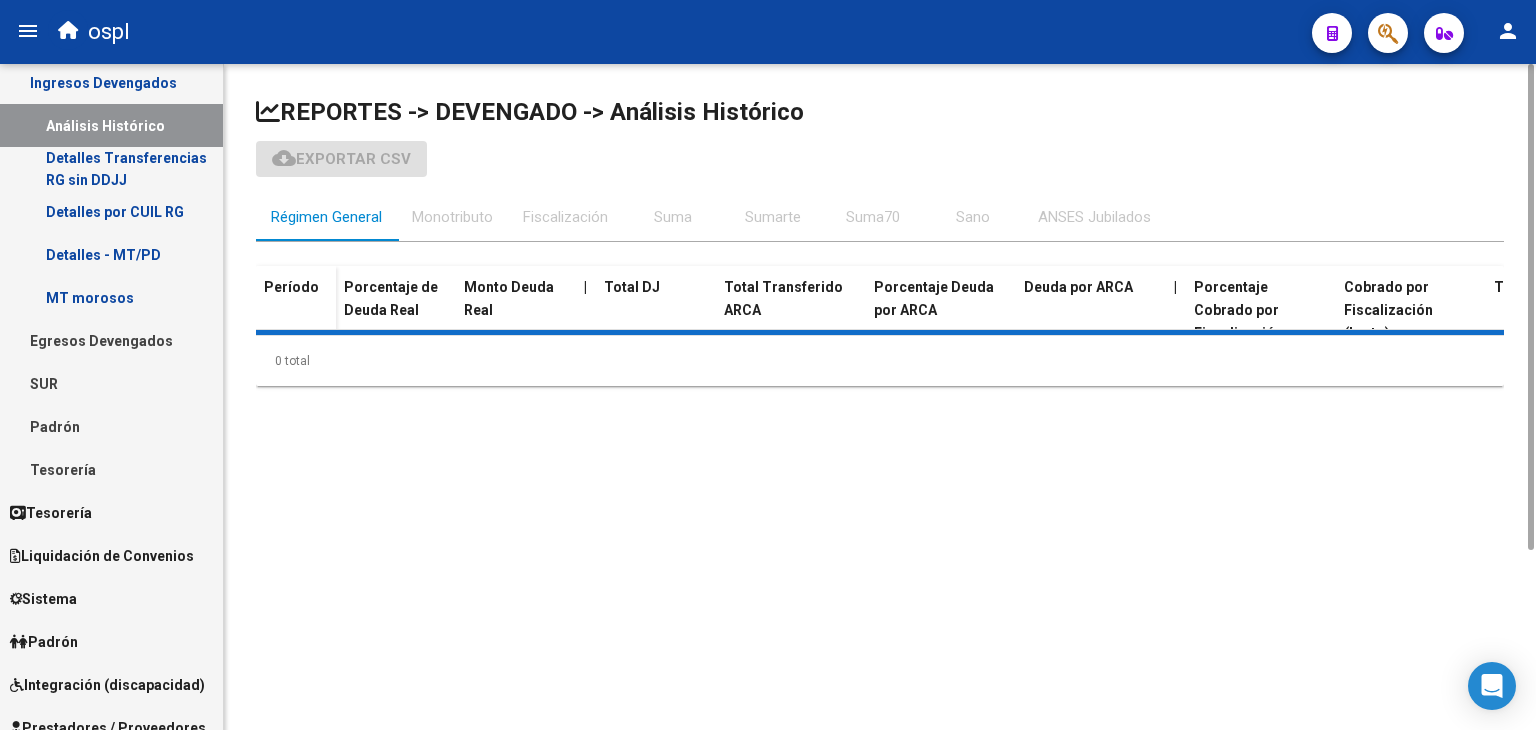 scroll, scrollTop: 0, scrollLeft: 0, axis: both 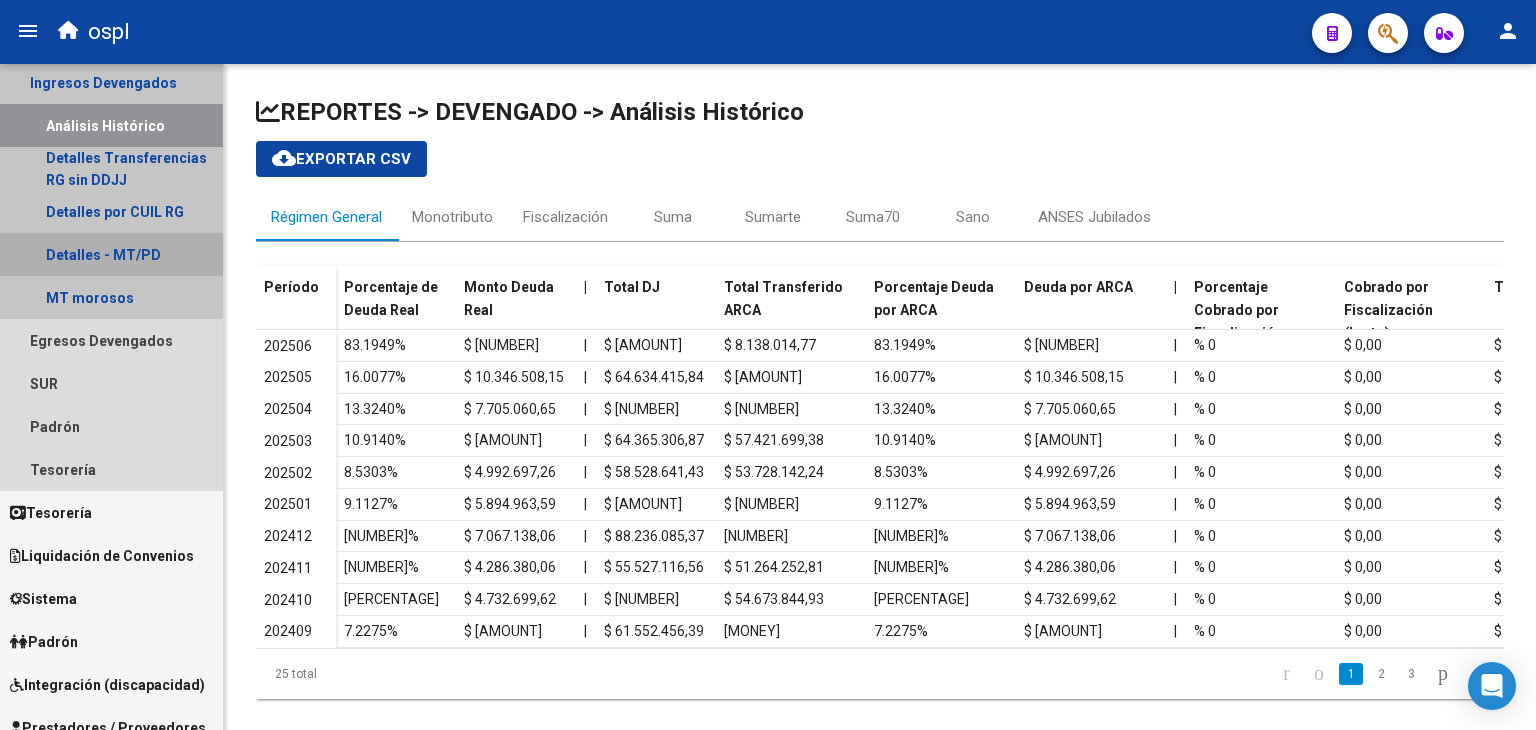 click on "Detalles - MT/PD" at bounding box center (111, 254) 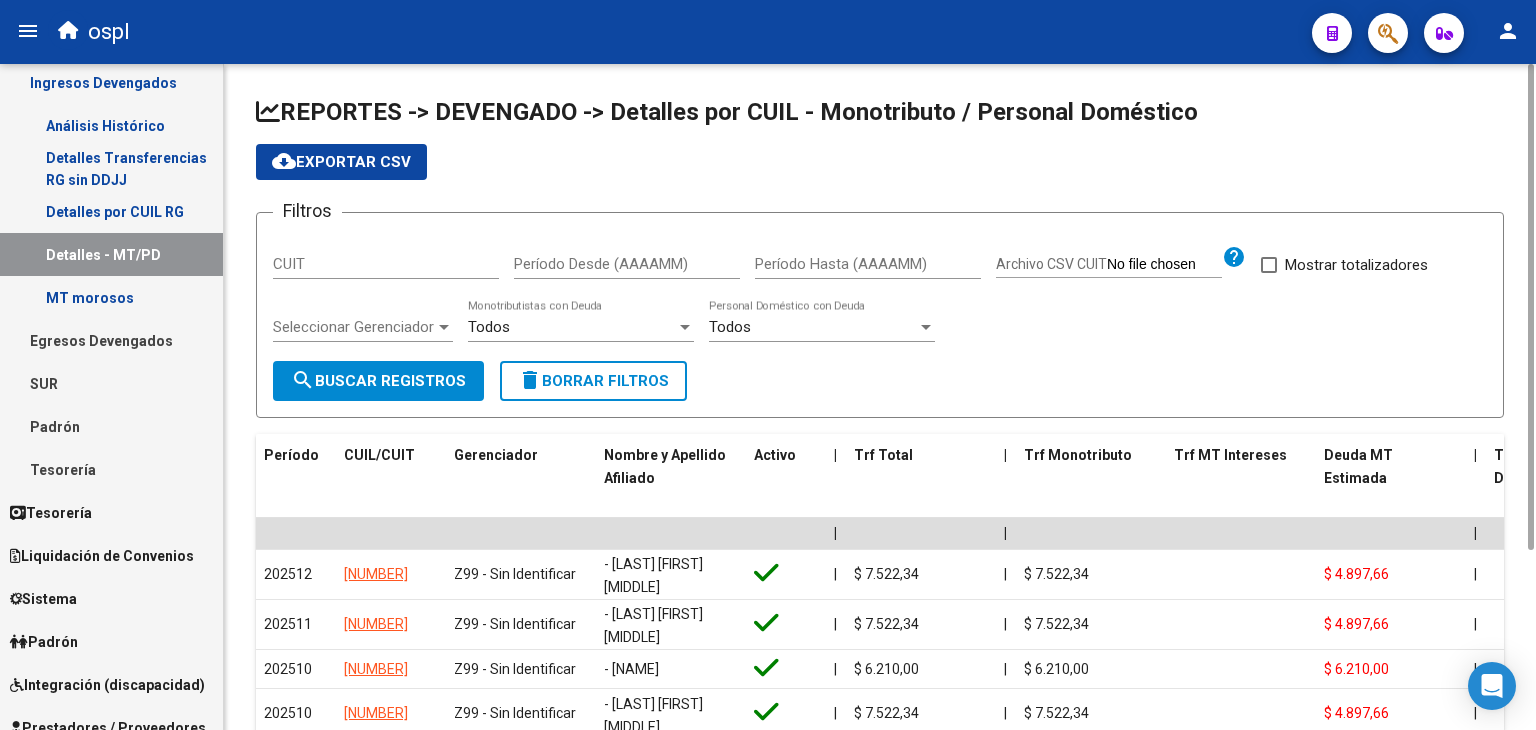 click on "Período Desde (AAAAMM)" 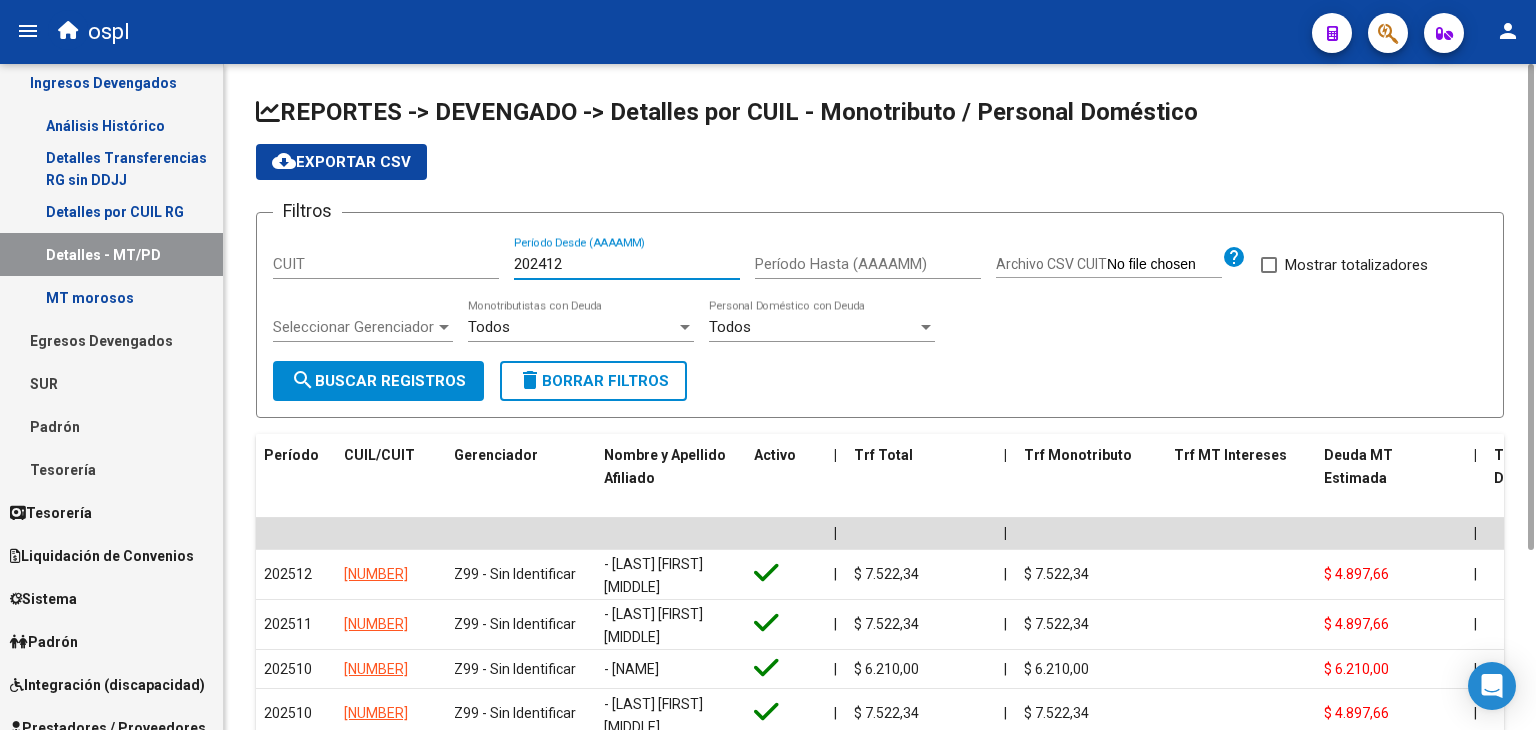 type on "202412" 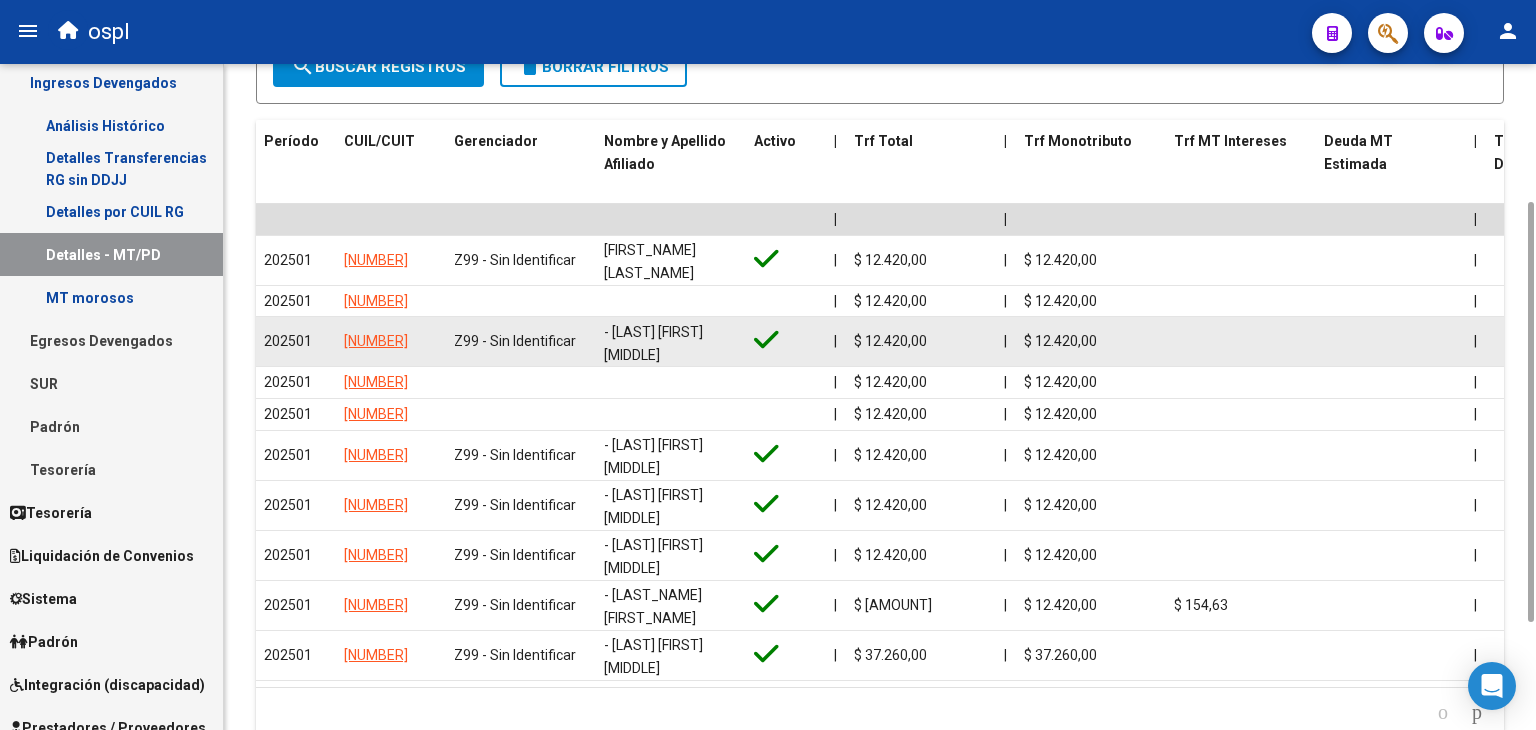 scroll, scrollTop: 332, scrollLeft: 0, axis: vertical 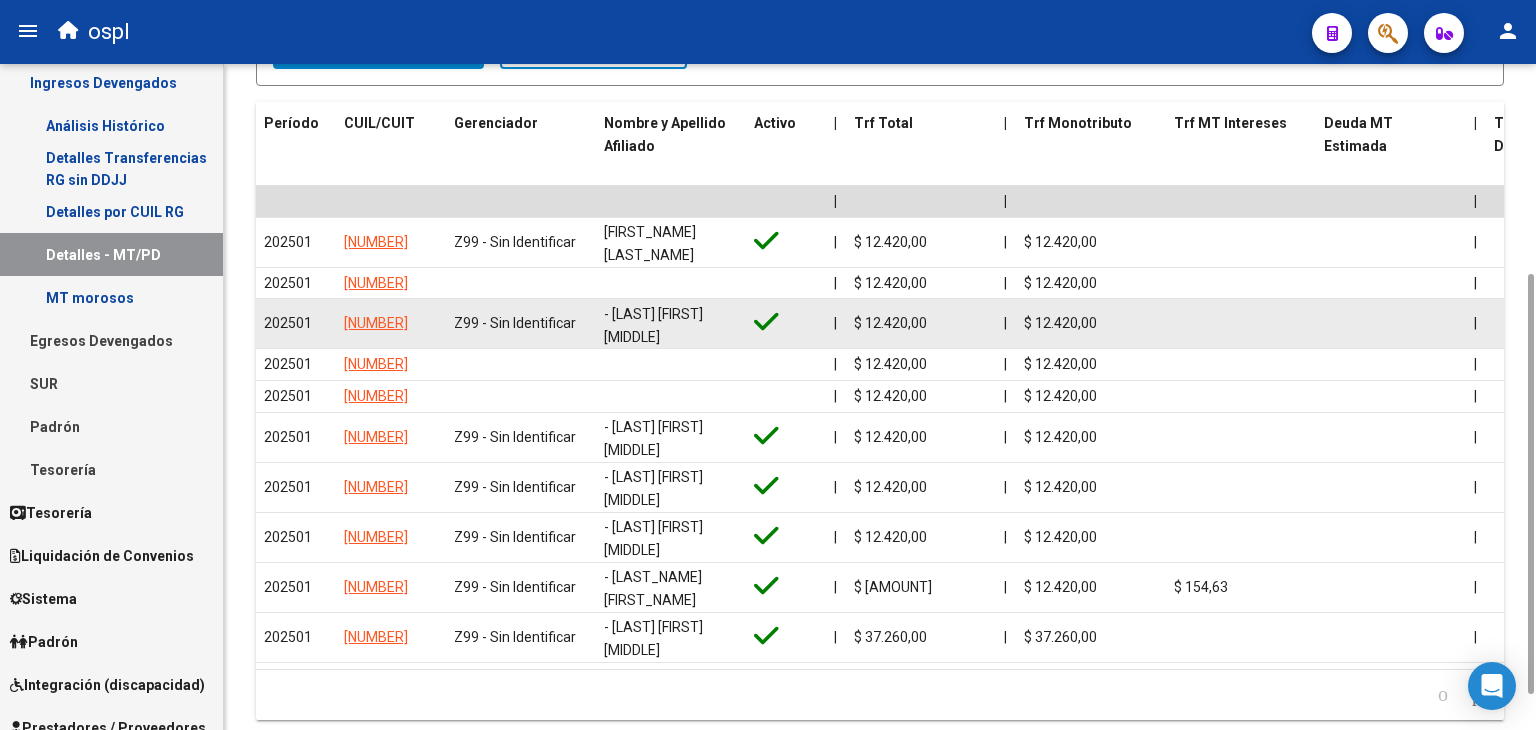 type on "202501" 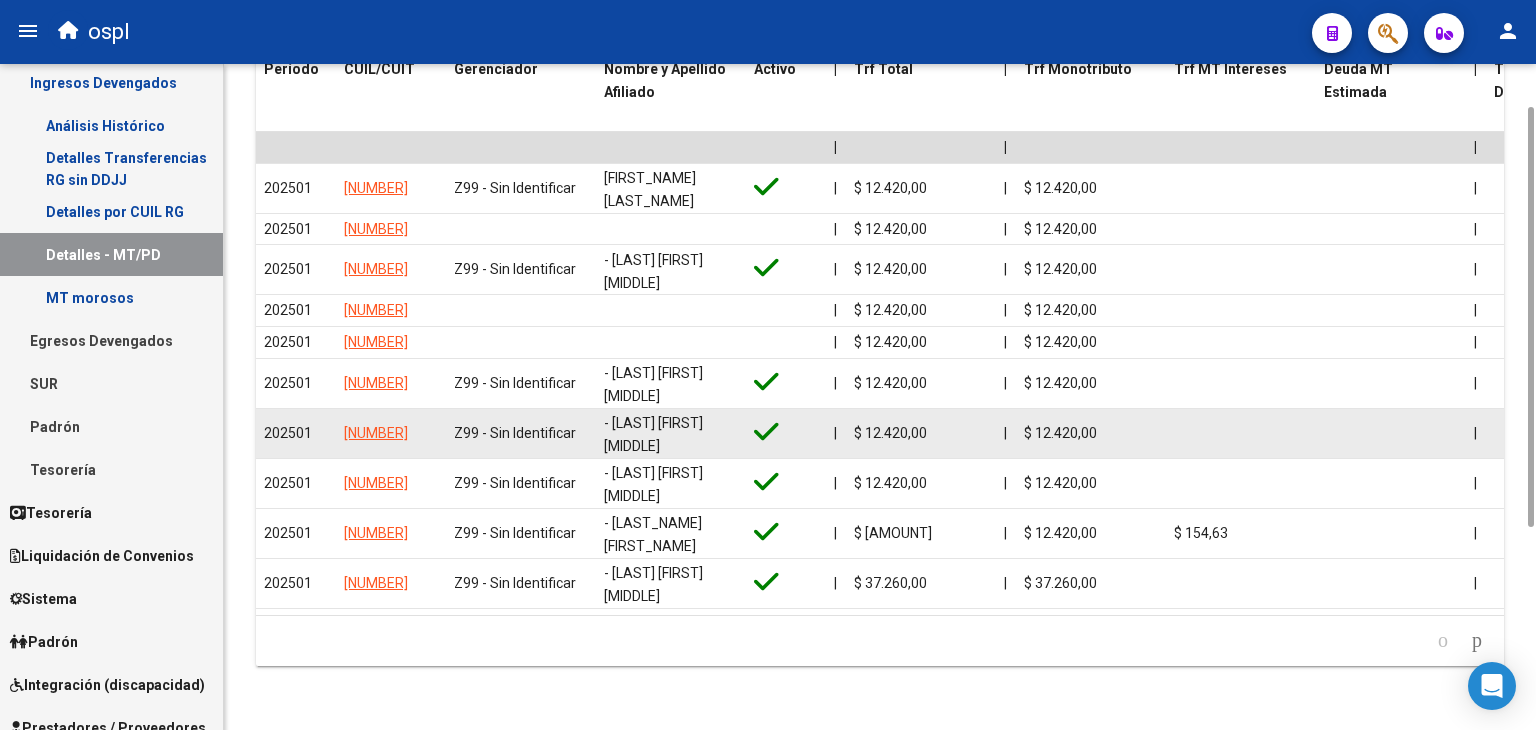 scroll, scrollTop: 0, scrollLeft: 0, axis: both 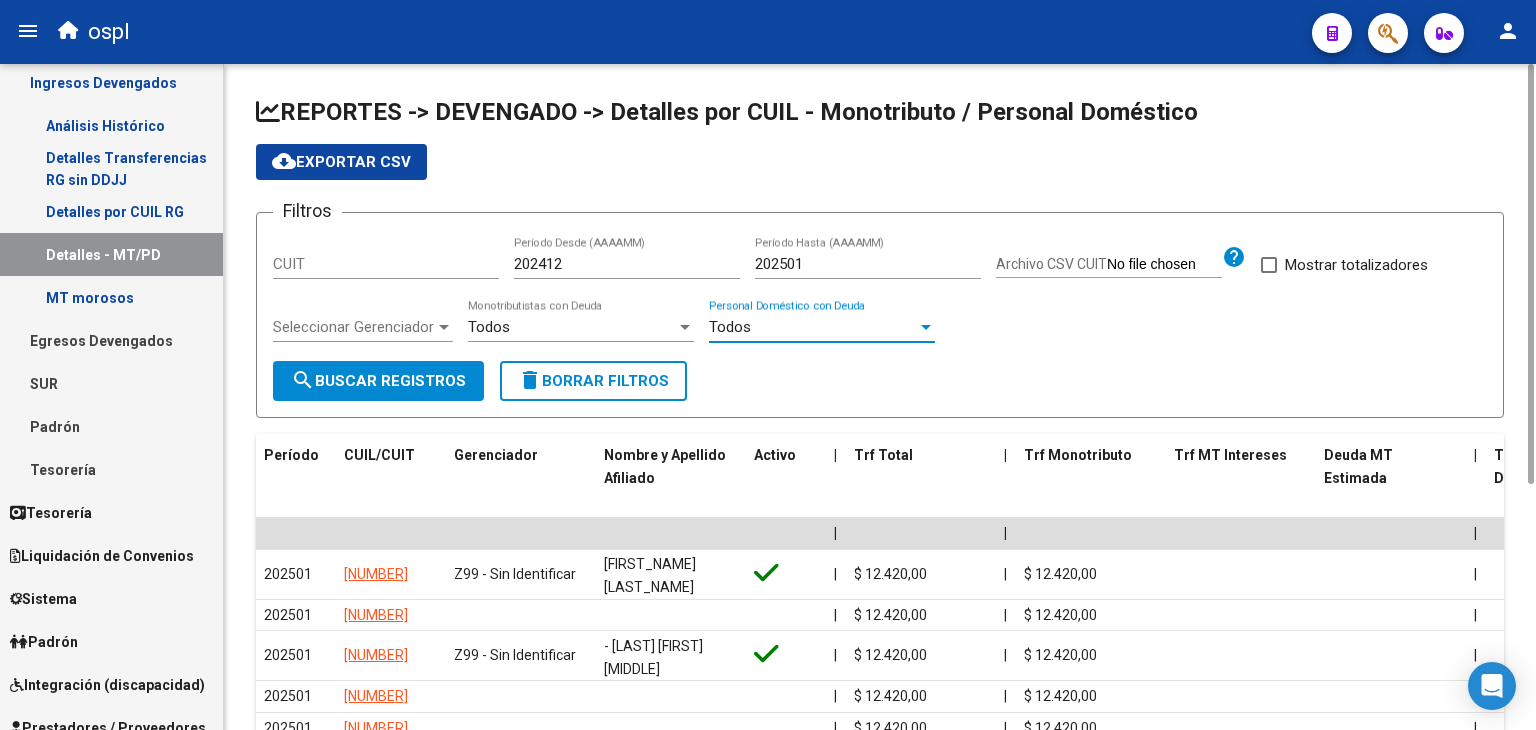 click on "Todos" at bounding box center (813, 327) 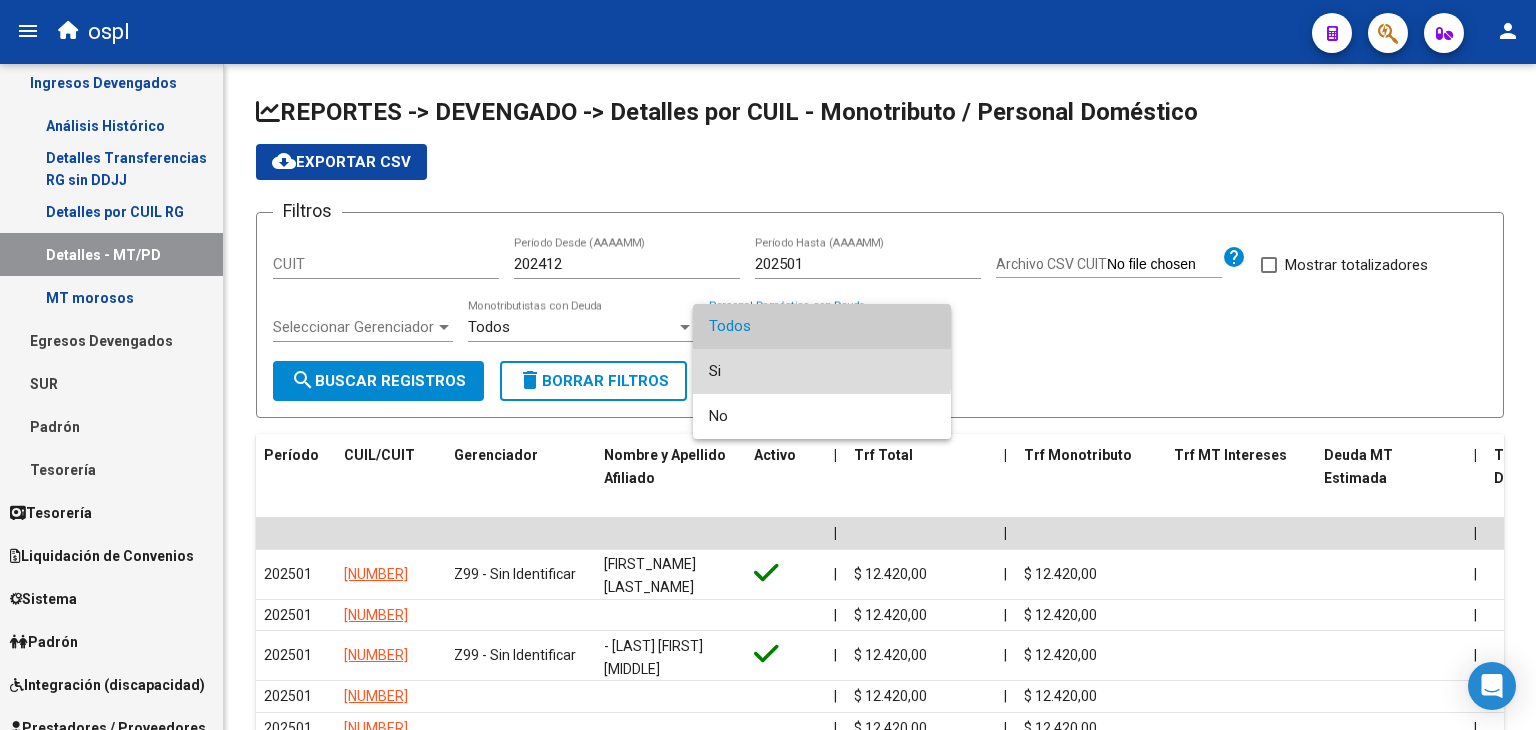 click on "Si" at bounding box center [822, 371] 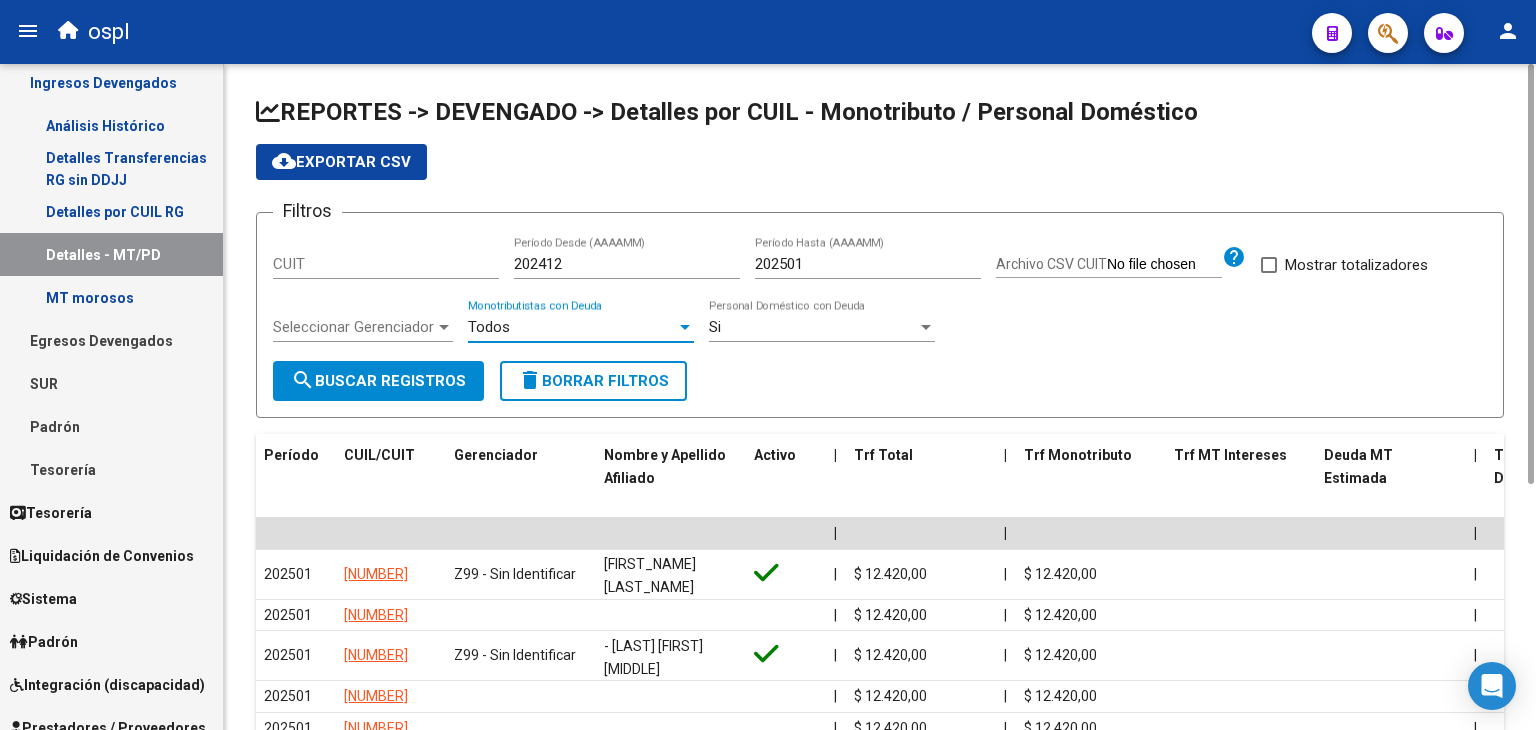 click on "Todos" at bounding box center (572, 327) 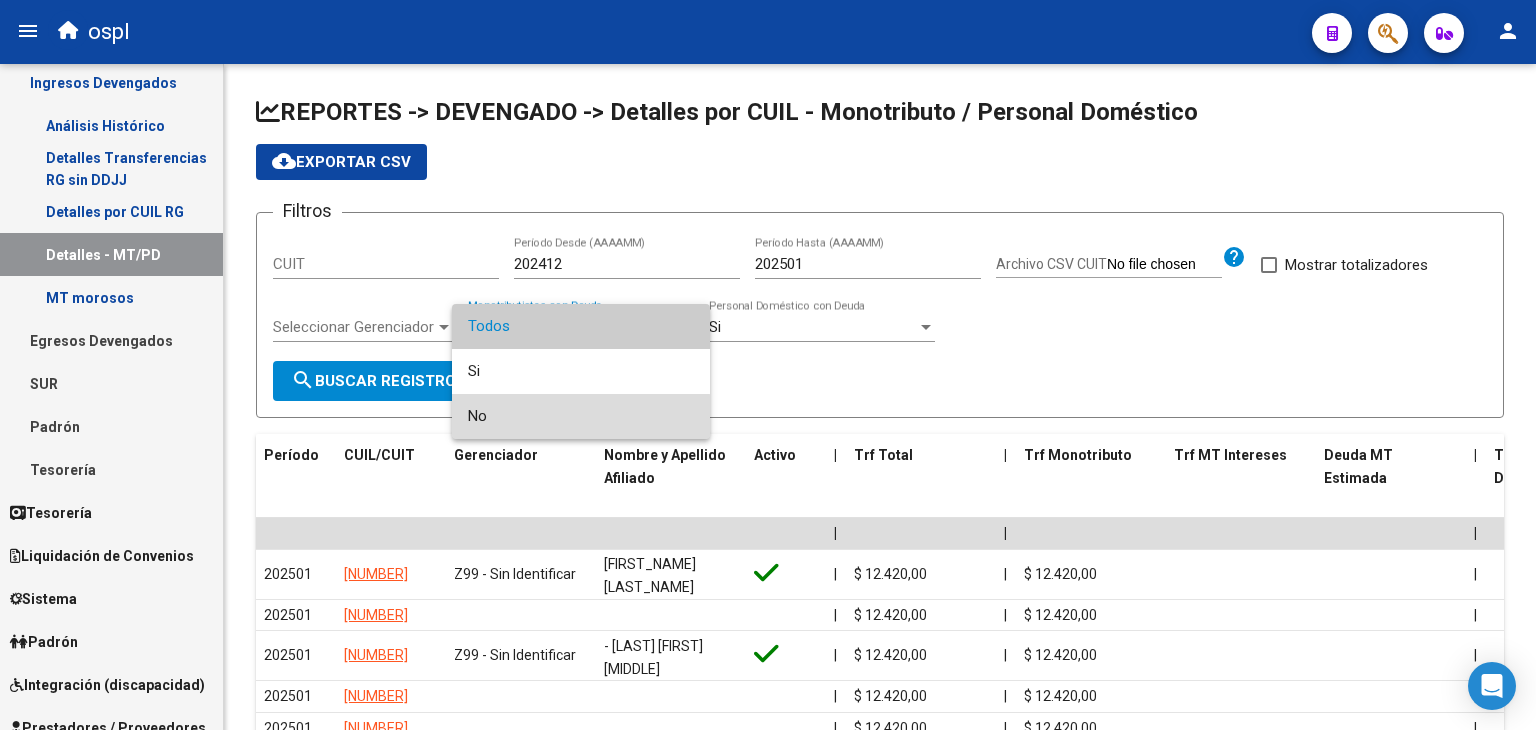 click on "No" at bounding box center (581, 416) 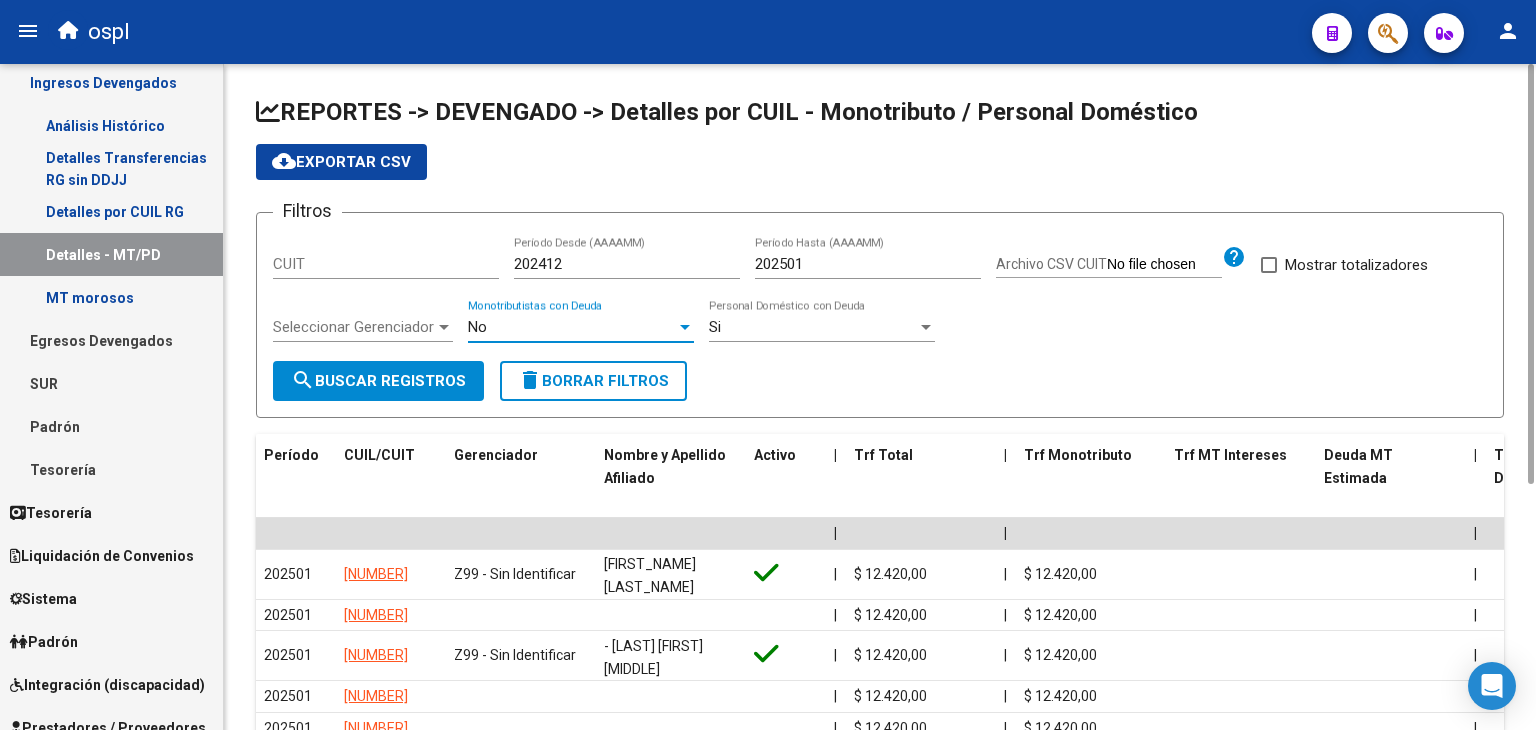 click on "search  Buscar Registros" 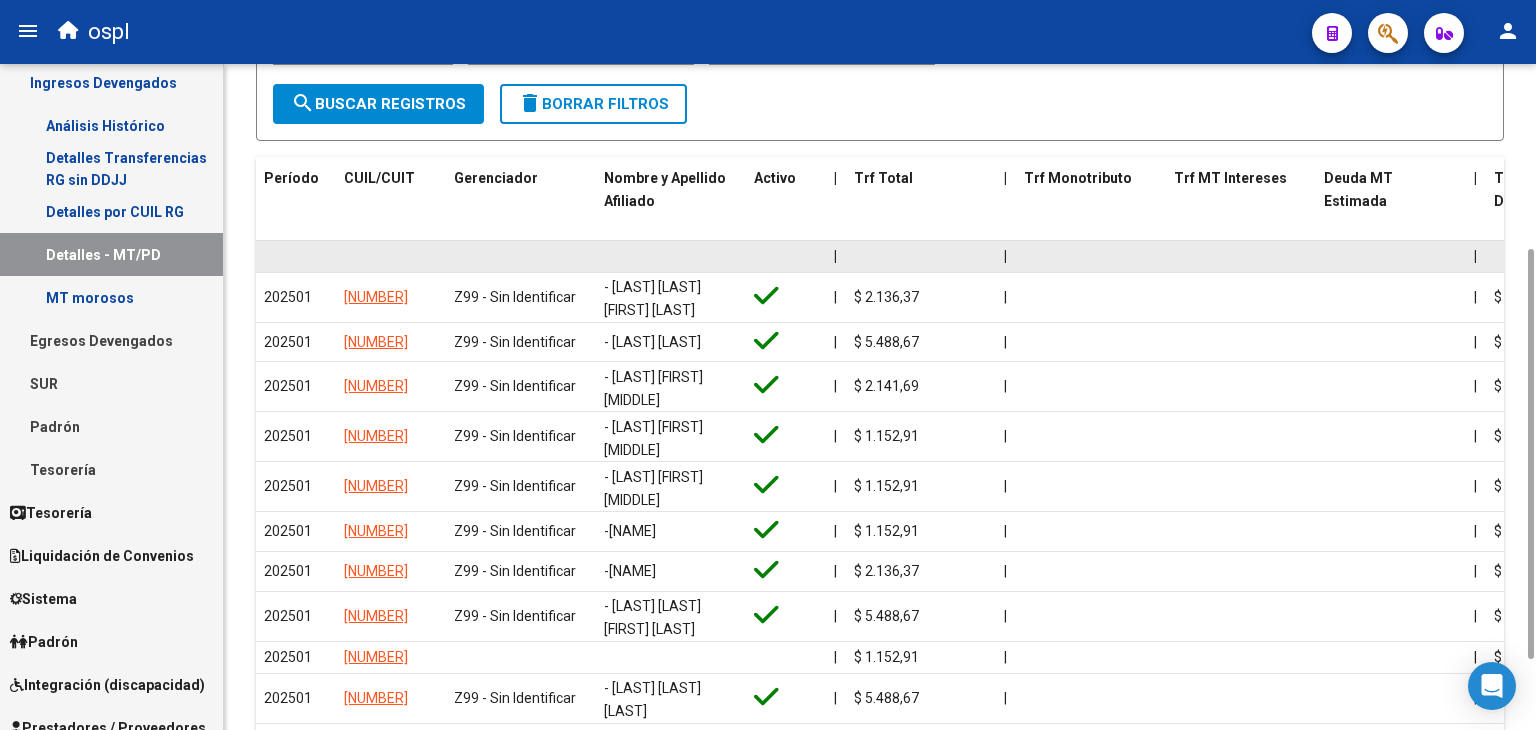 scroll, scrollTop: 288, scrollLeft: 0, axis: vertical 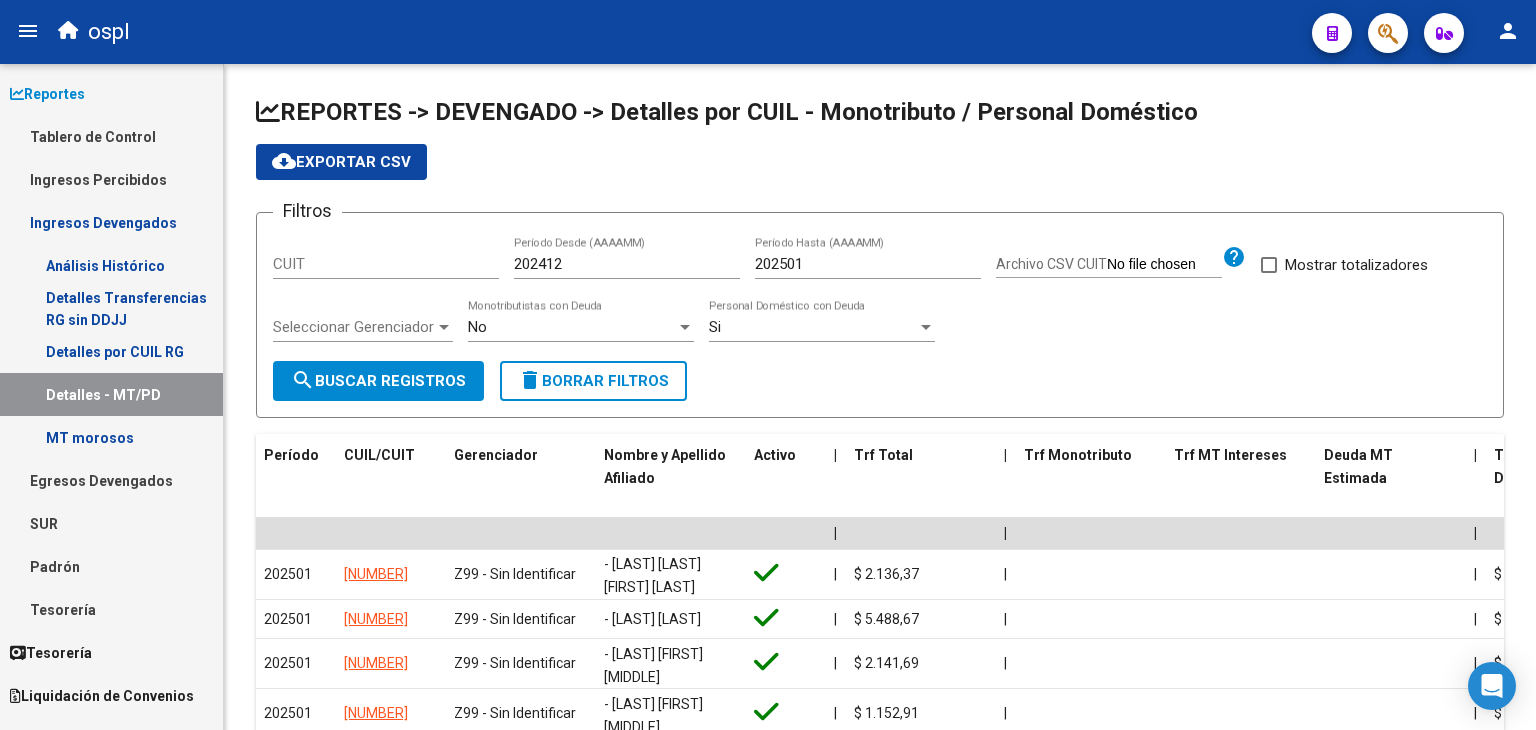 click on "Ingresos Percibidos" at bounding box center [111, 179] 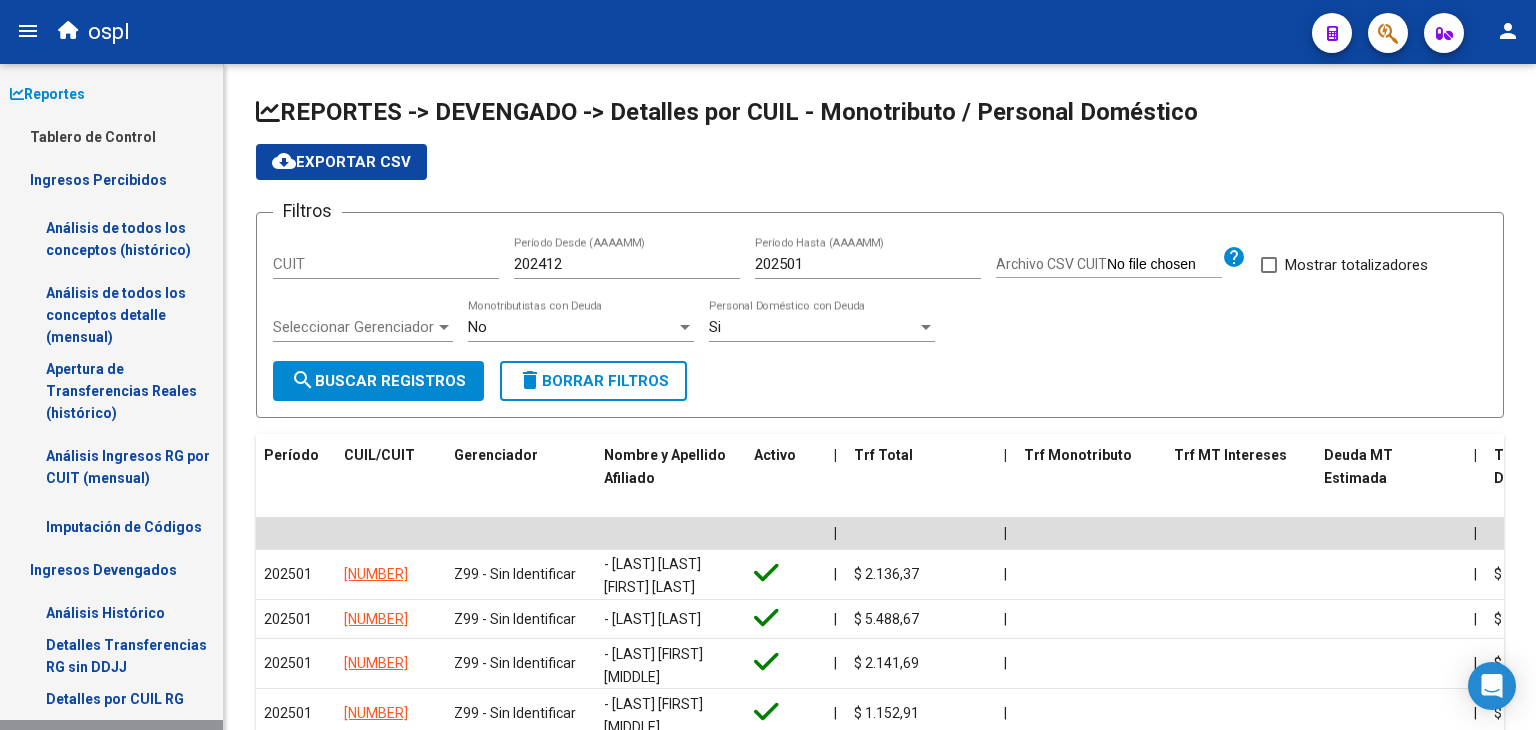 click on "Análisis de todos los conceptos (histórico)" at bounding box center [111, 239] 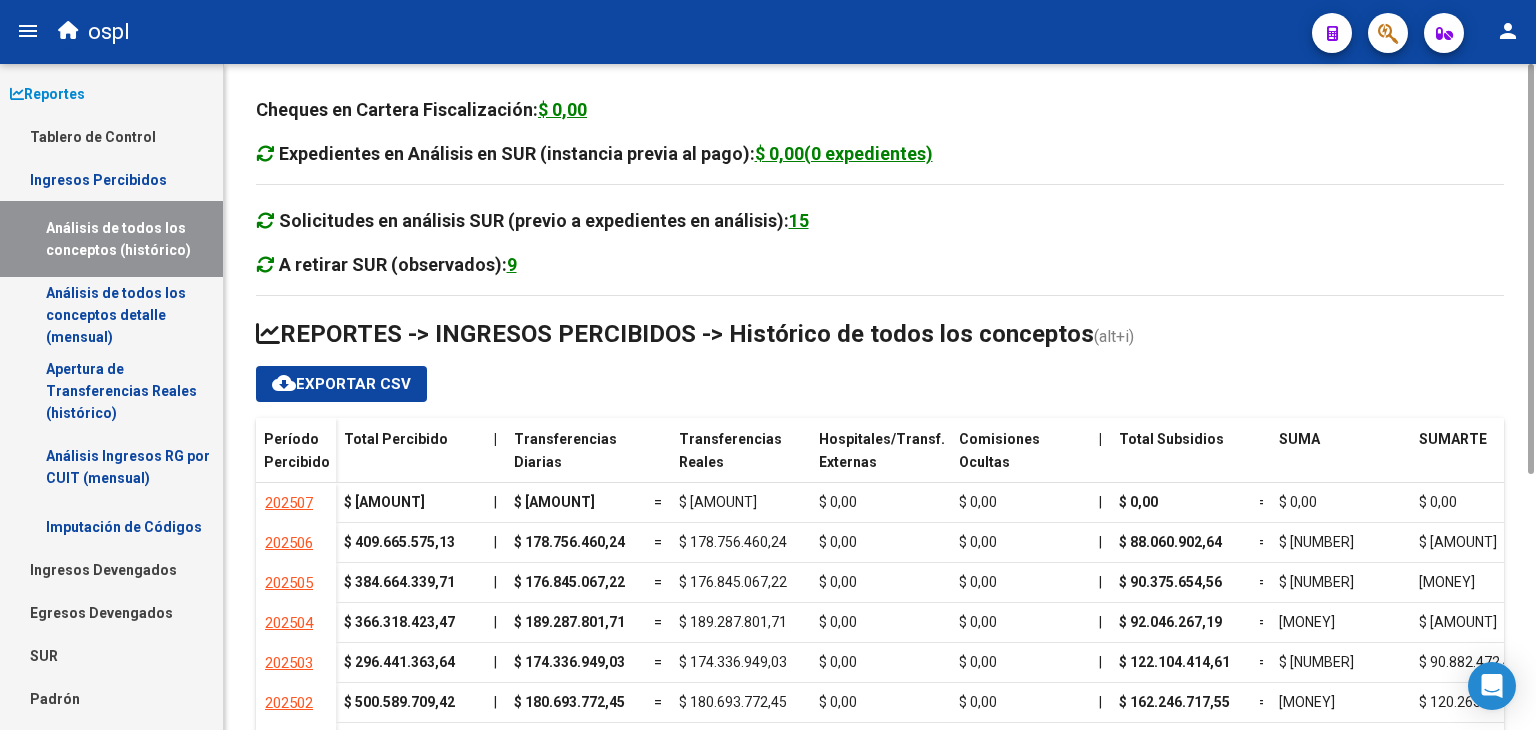 scroll, scrollTop: 181, scrollLeft: 0, axis: vertical 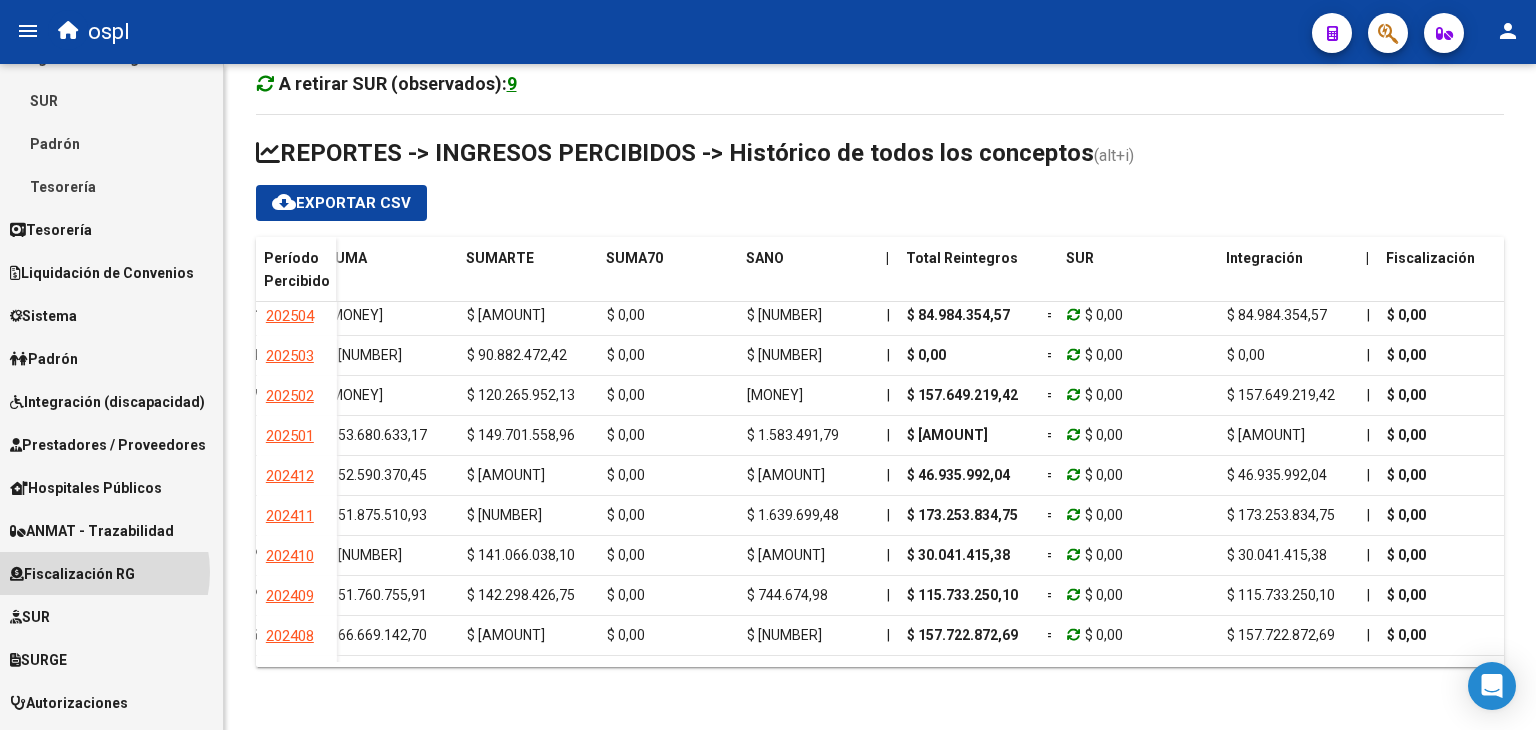 click on "Fiscalización RG" at bounding box center [72, 574] 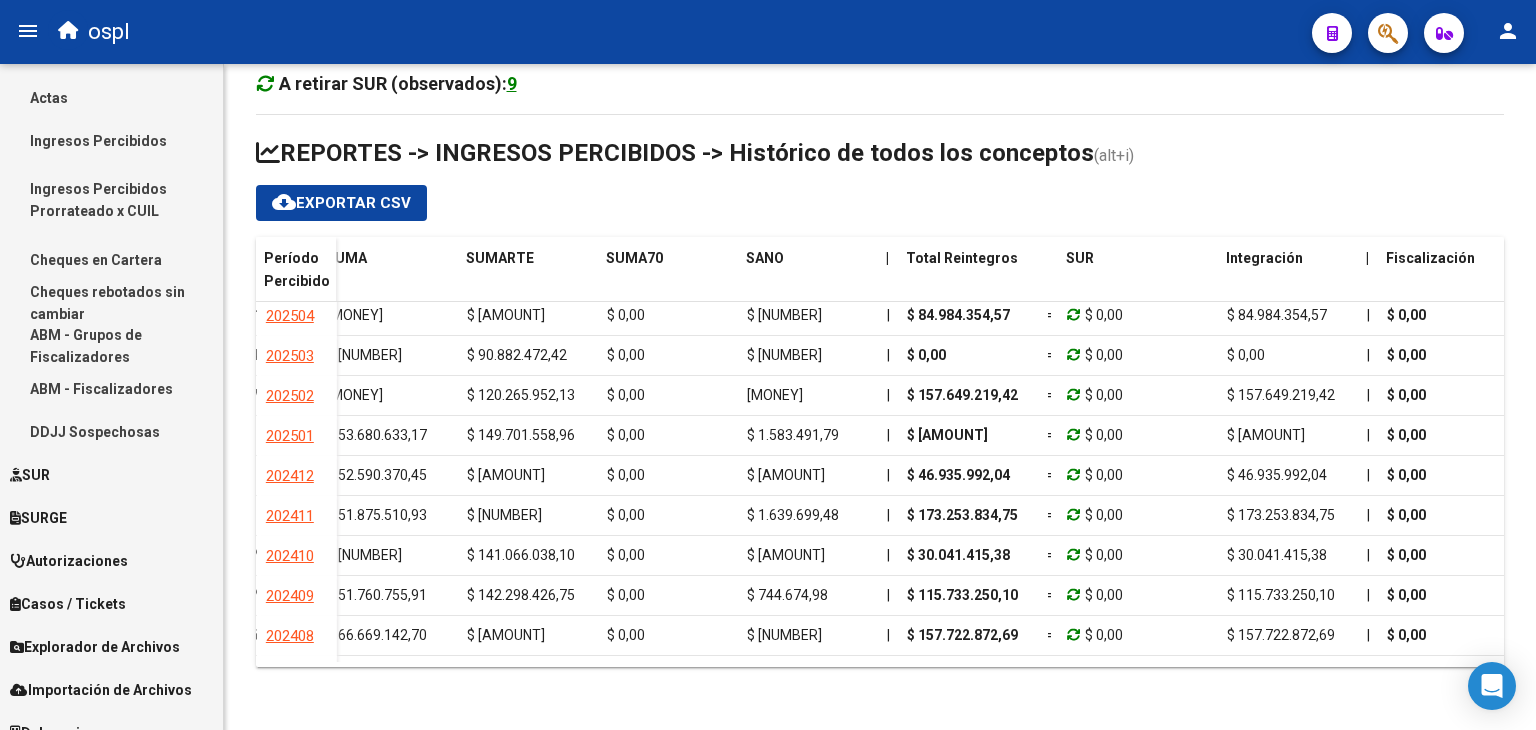 scroll, scrollTop: 339, scrollLeft: 0, axis: vertical 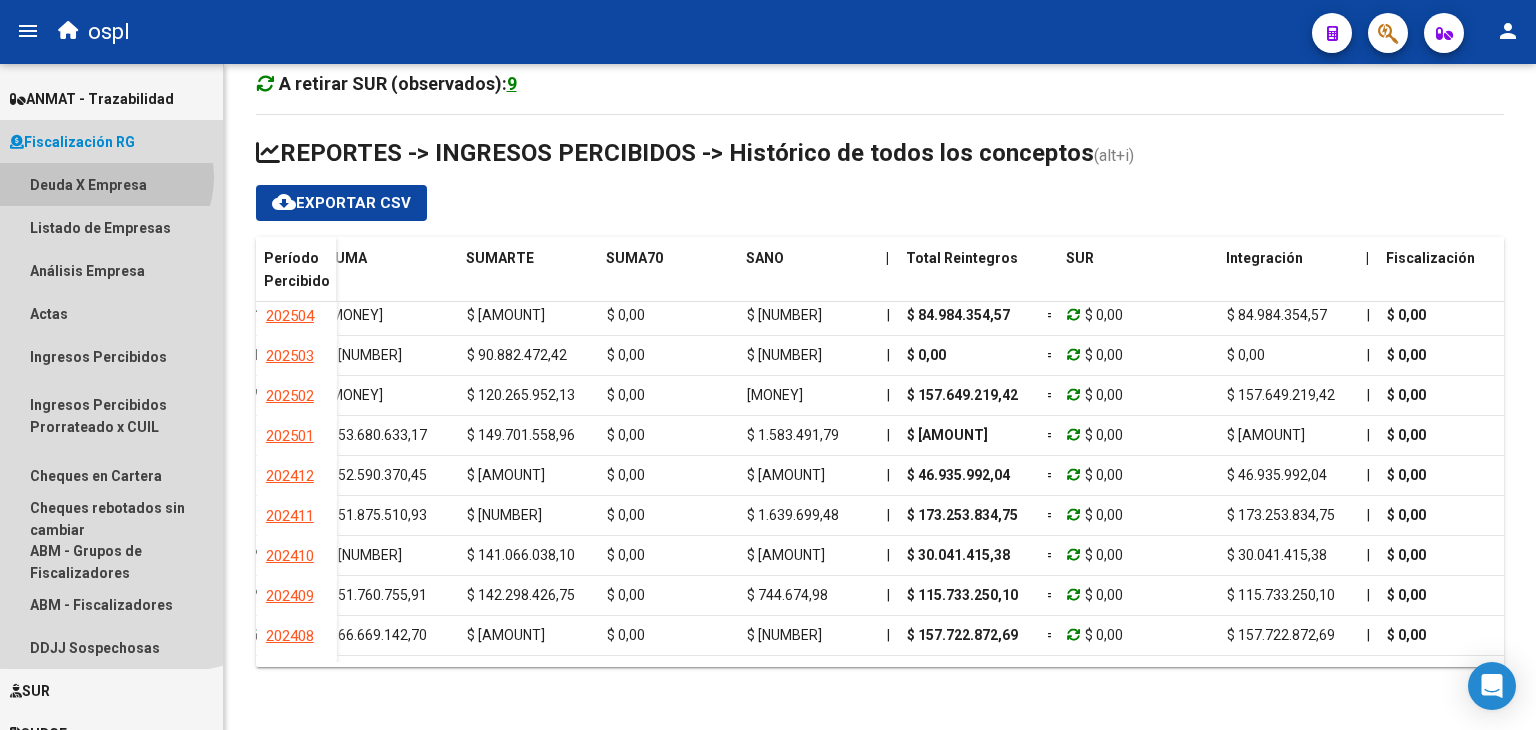 click on "Deuda X Empresa" at bounding box center [111, 184] 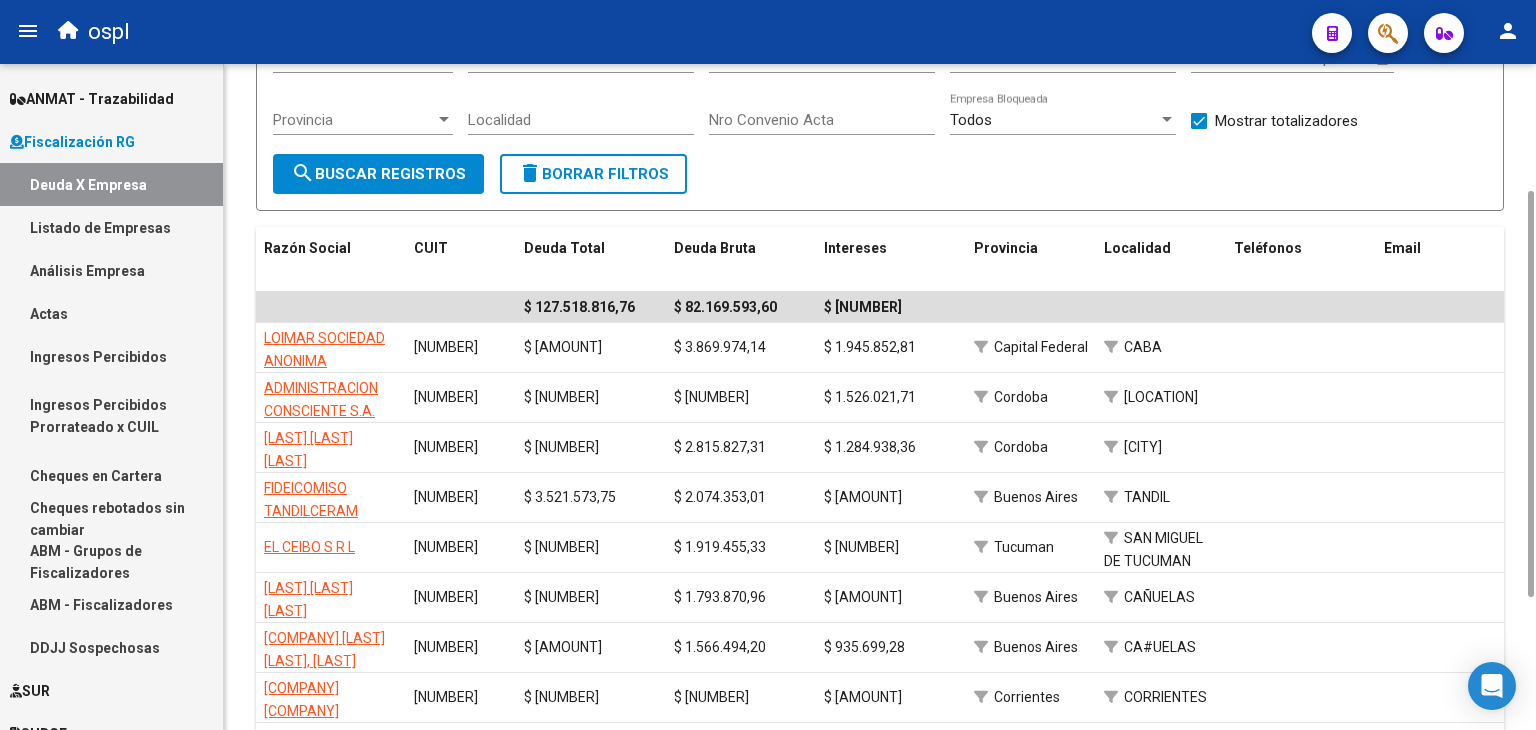 scroll, scrollTop: 207, scrollLeft: 0, axis: vertical 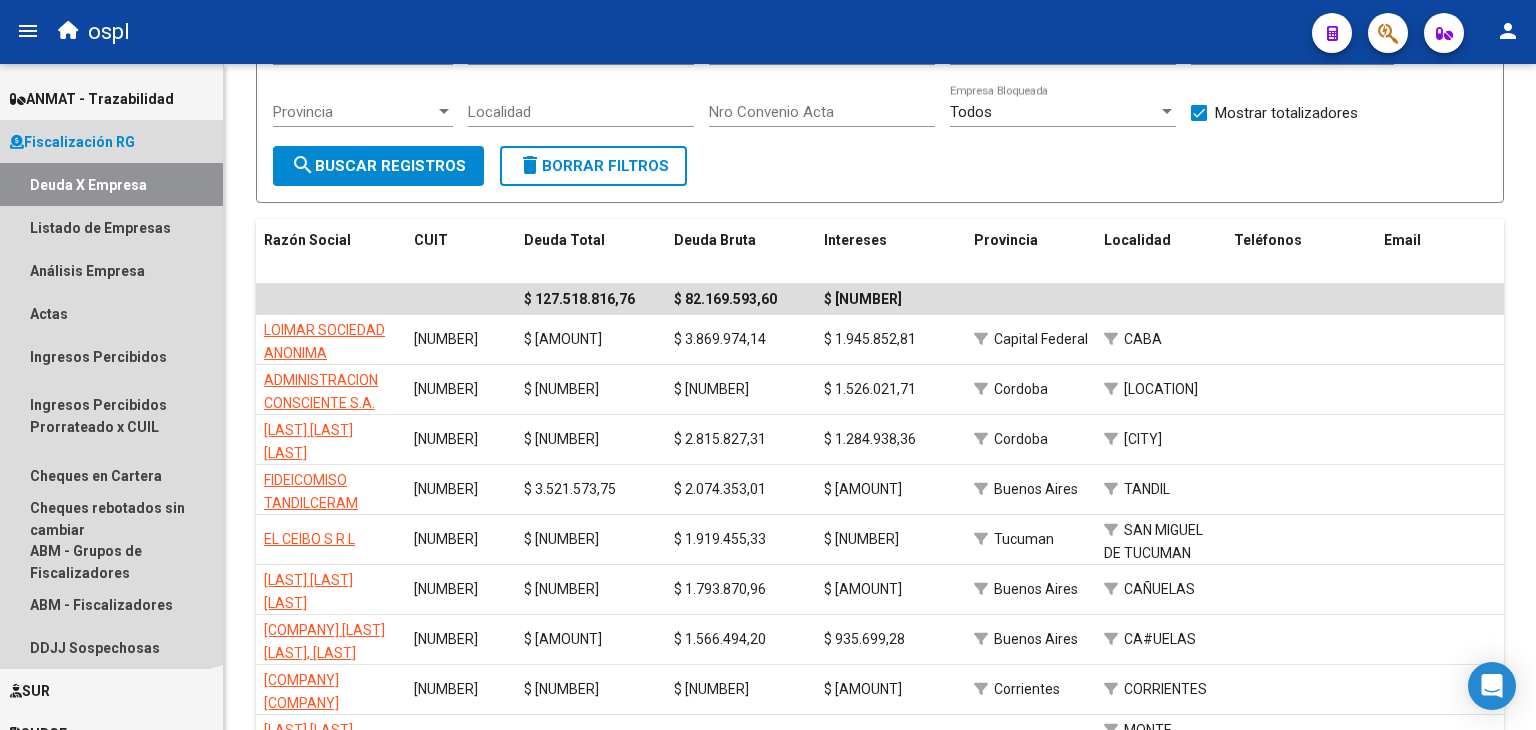 click on "Fiscalización RG" at bounding box center [72, 142] 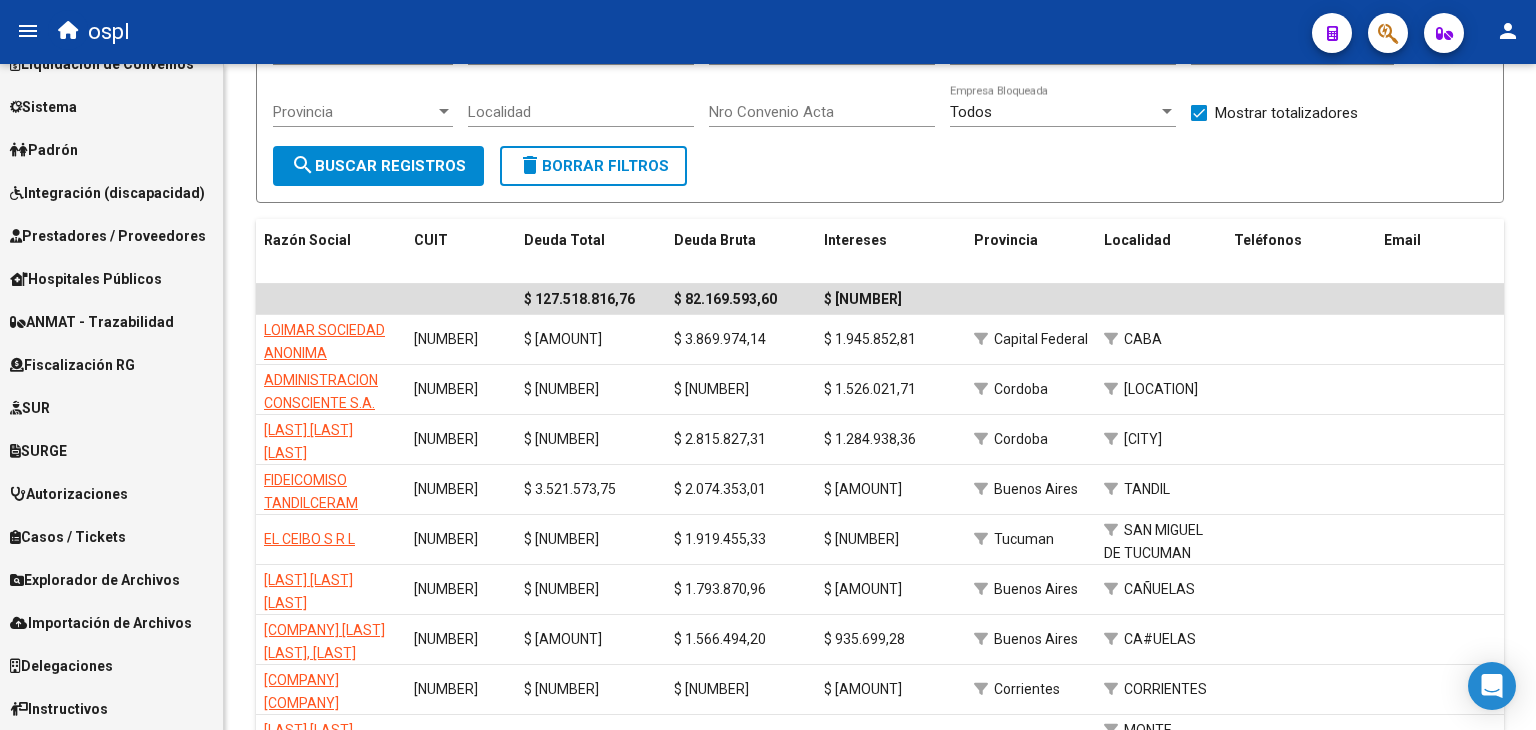scroll, scrollTop: 0, scrollLeft: 0, axis: both 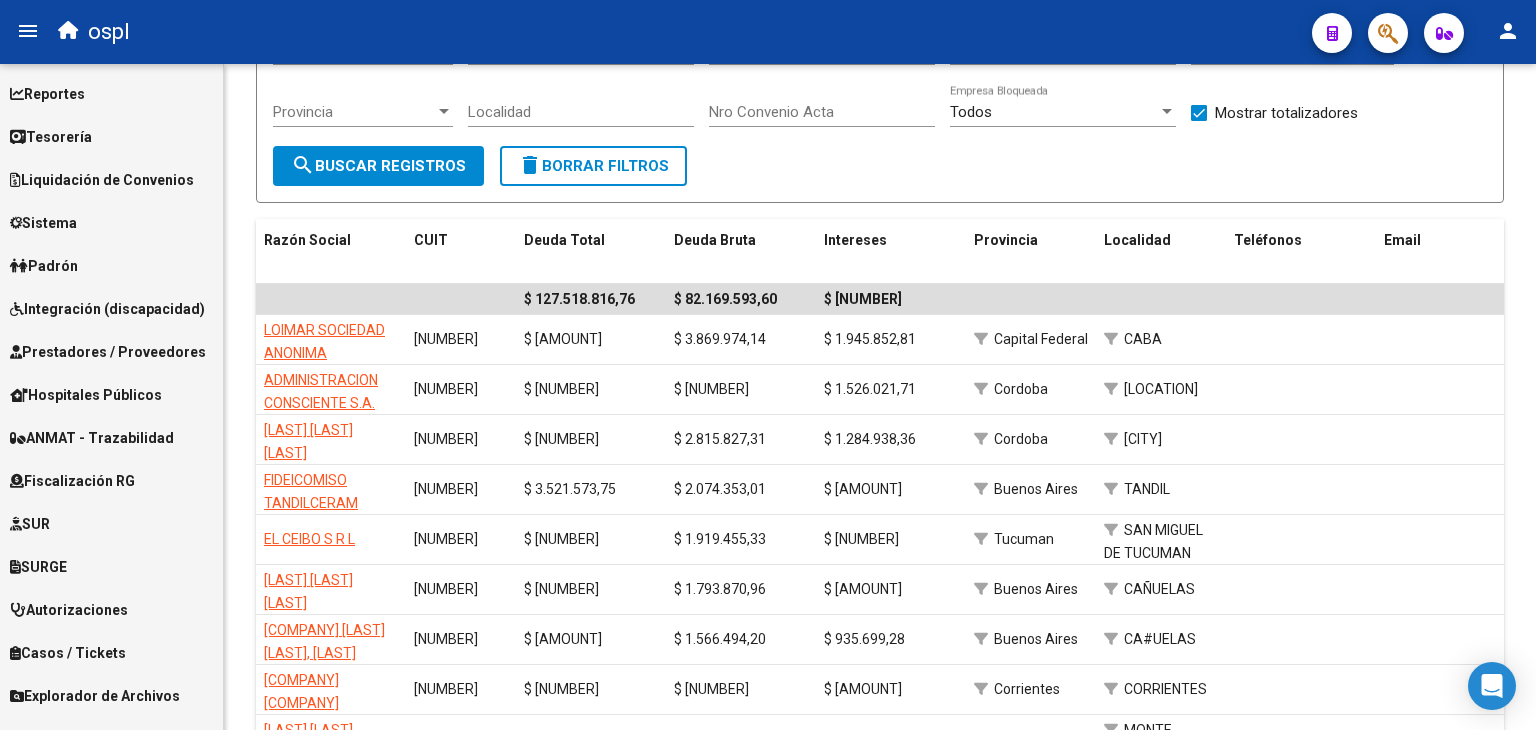 click on "Padrón" at bounding box center (44, 266) 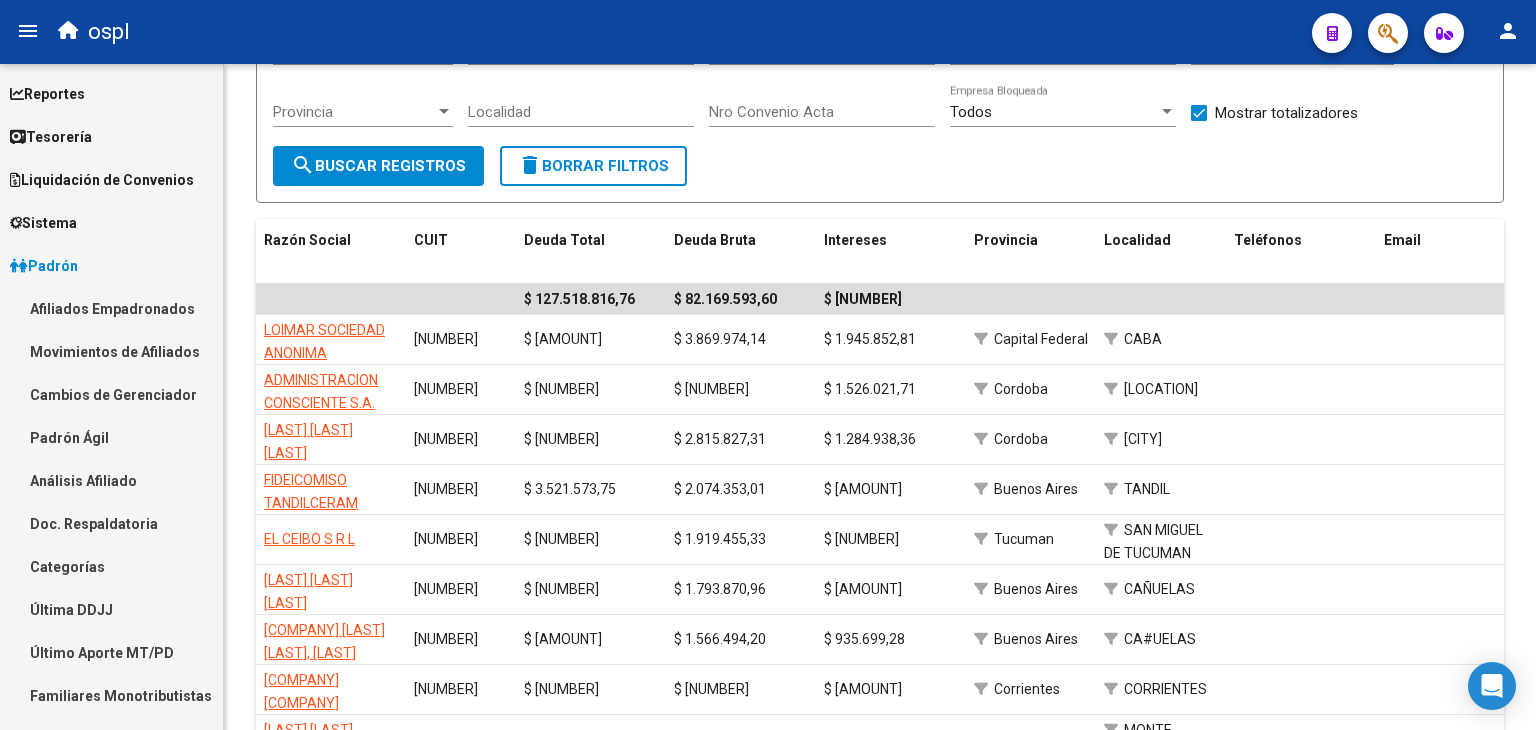 click on "Padrón Ágil" at bounding box center (111, 437) 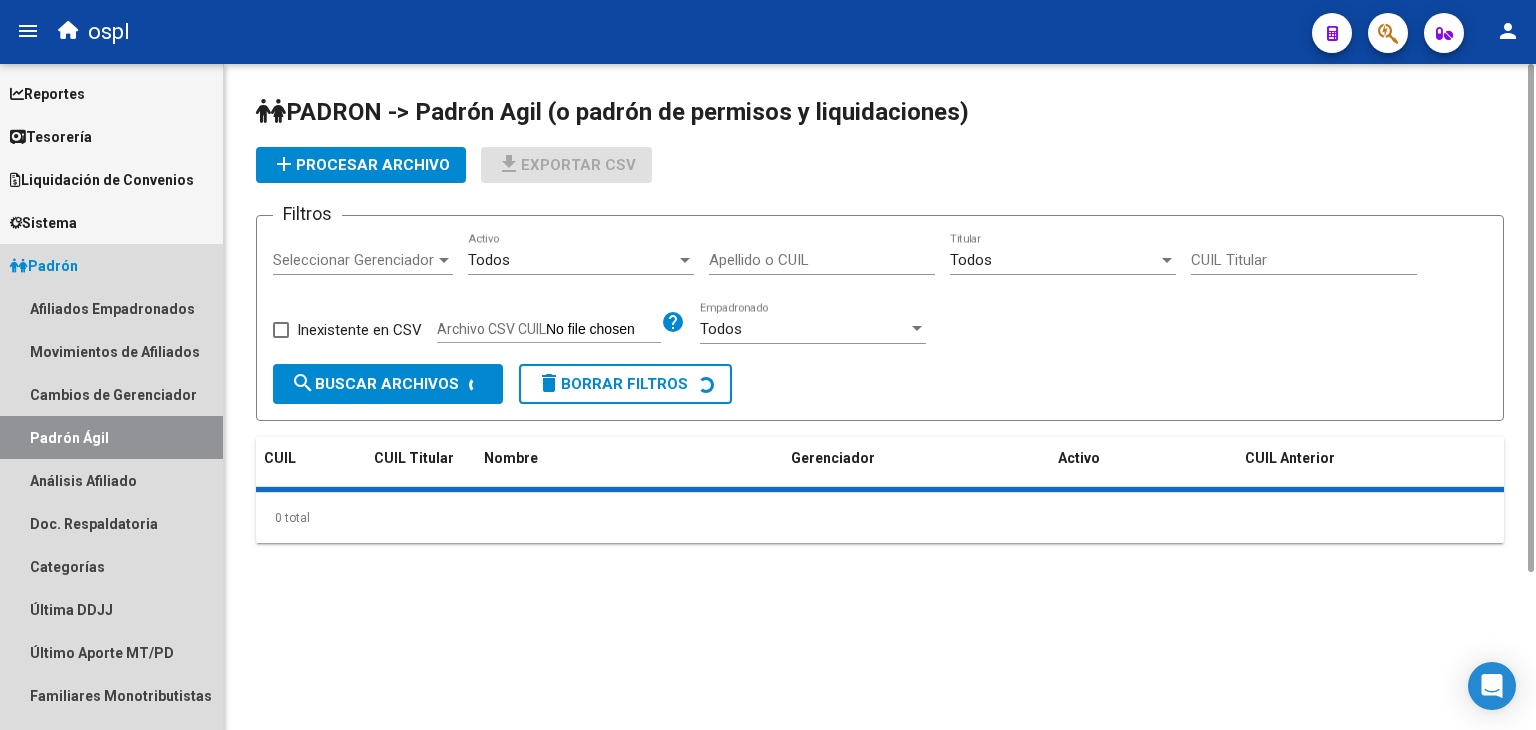 scroll, scrollTop: 0, scrollLeft: 0, axis: both 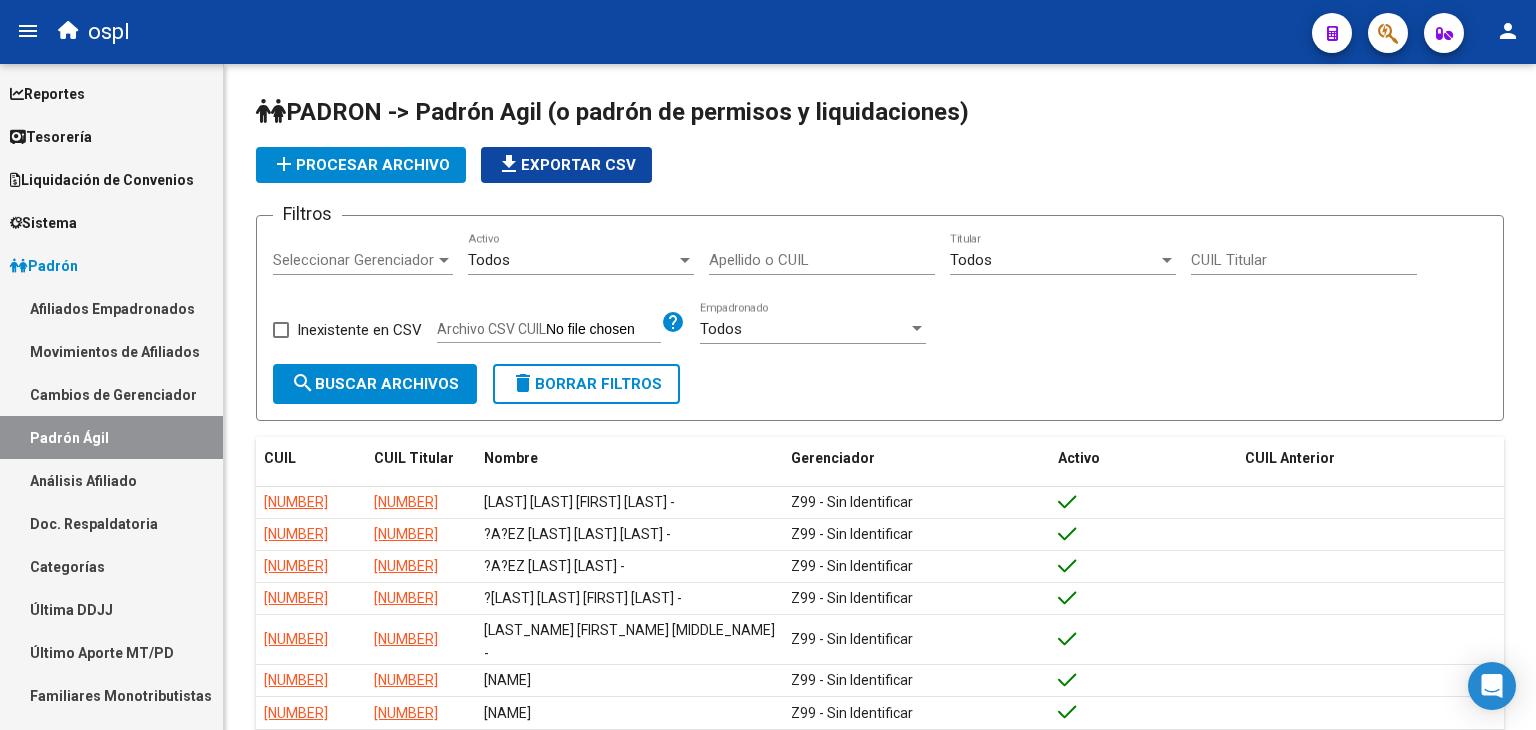 click on "Padrón" at bounding box center (44, 266) 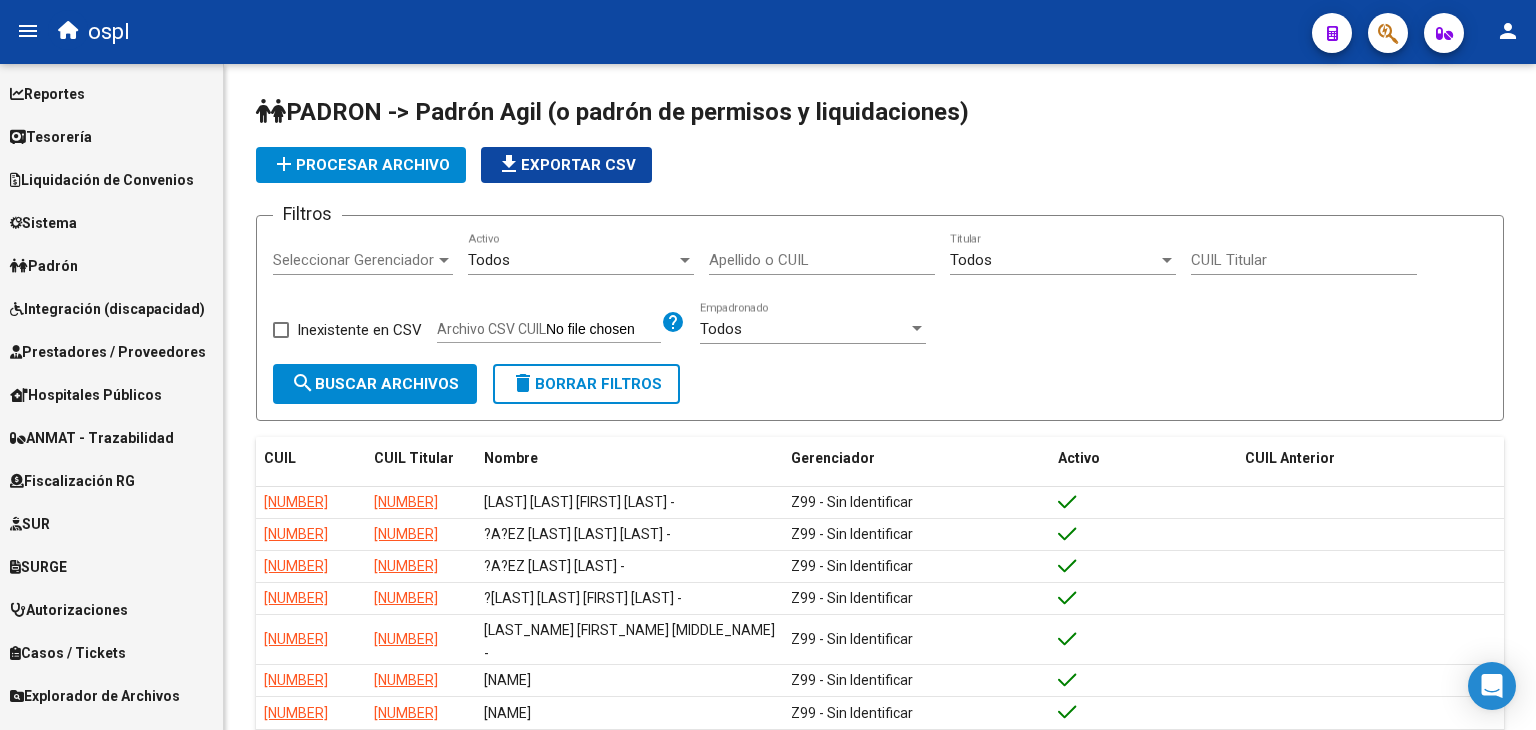 click on "Prestadores / Proveedores" at bounding box center (108, 352) 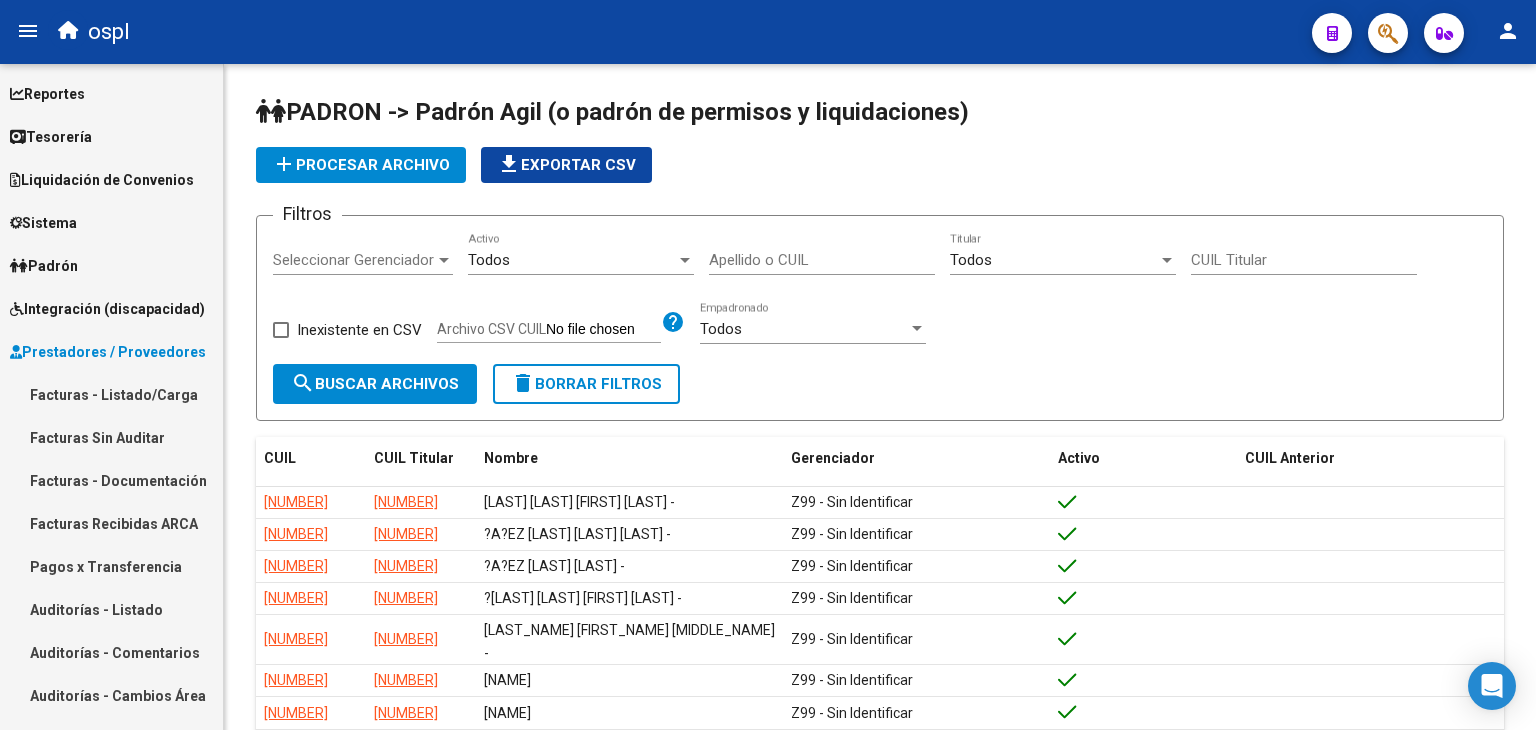 click on "Facturas - Listado/Carga" at bounding box center [111, 394] 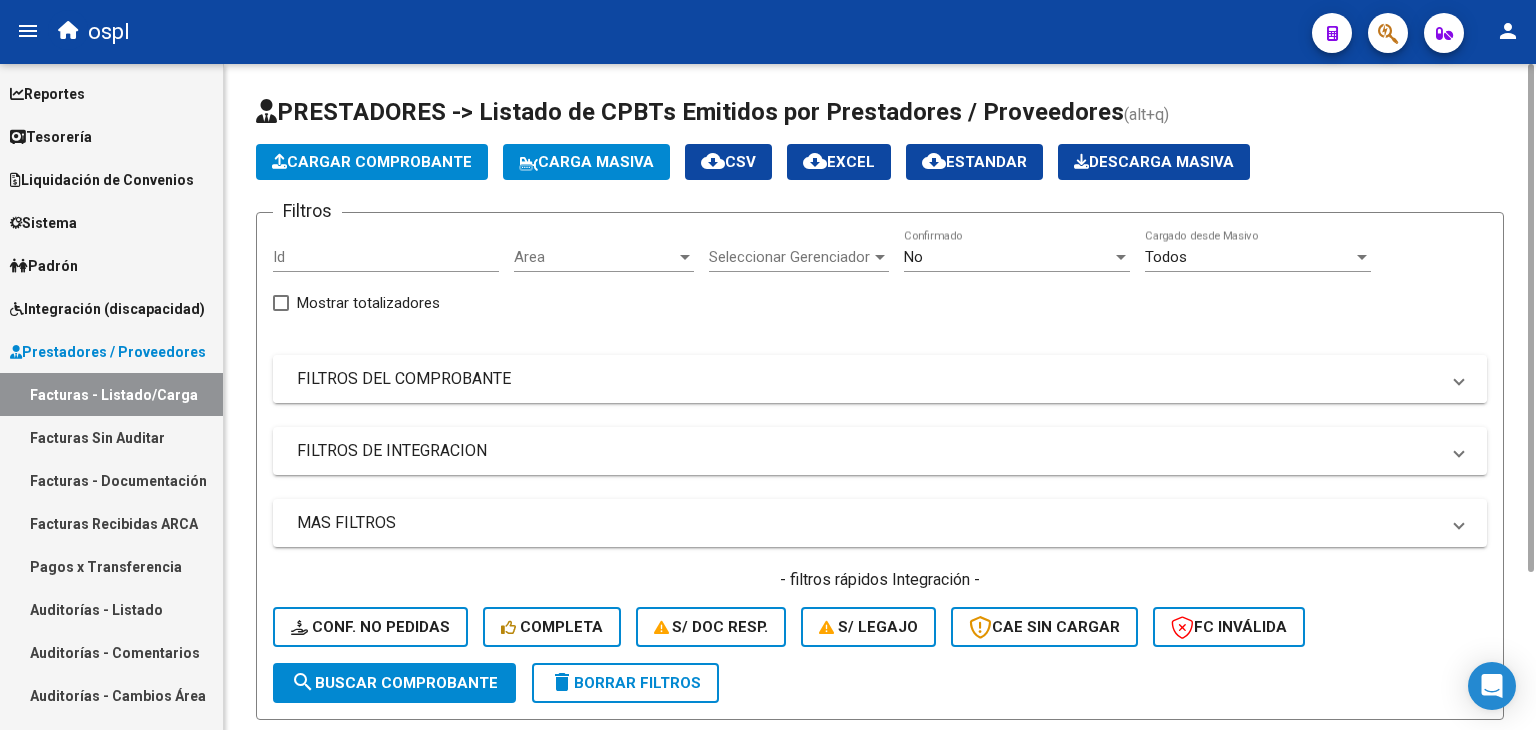 click on "FILTROS DEL COMPROBANTE" at bounding box center [868, 379] 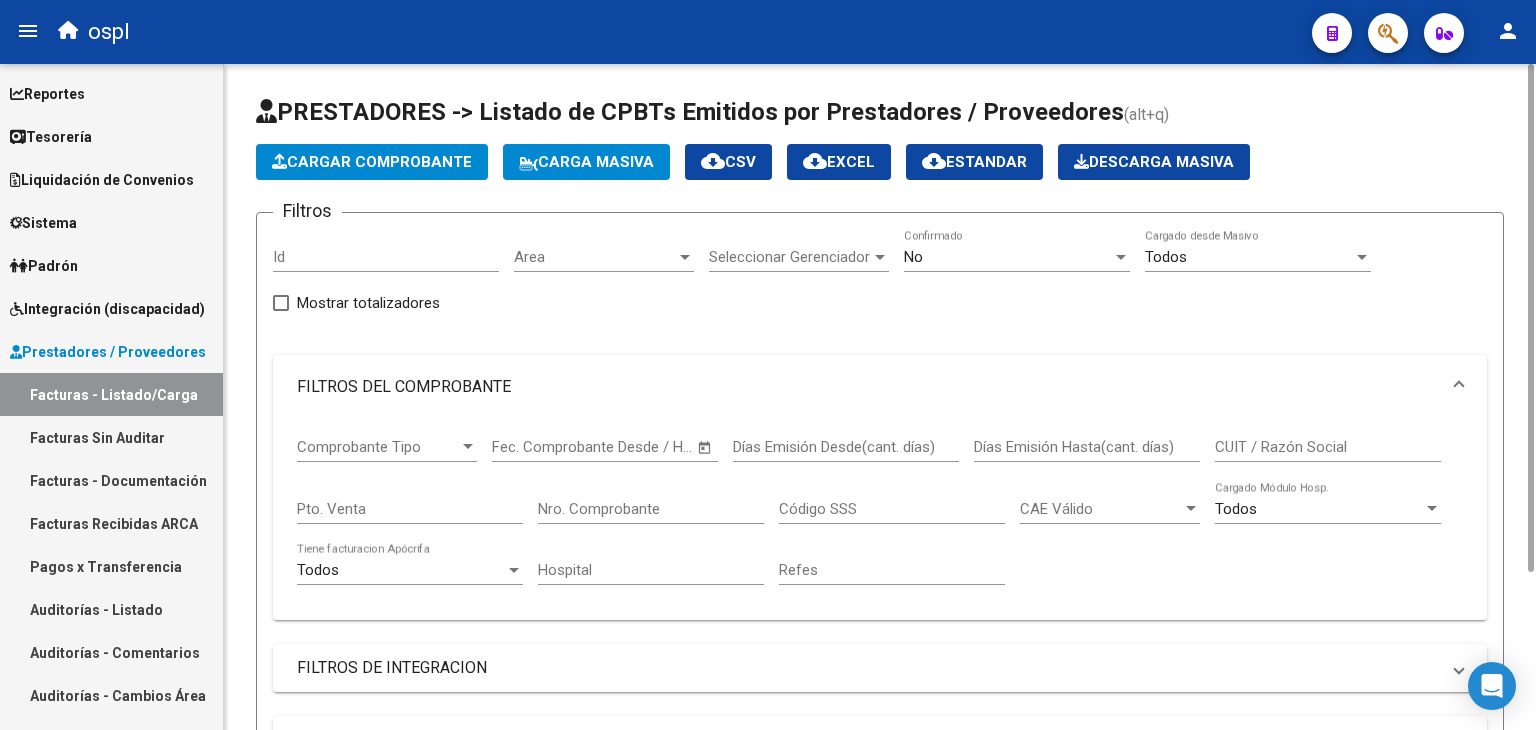 click on "CUIT / Razón Social" at bounding box center [1328, 447] 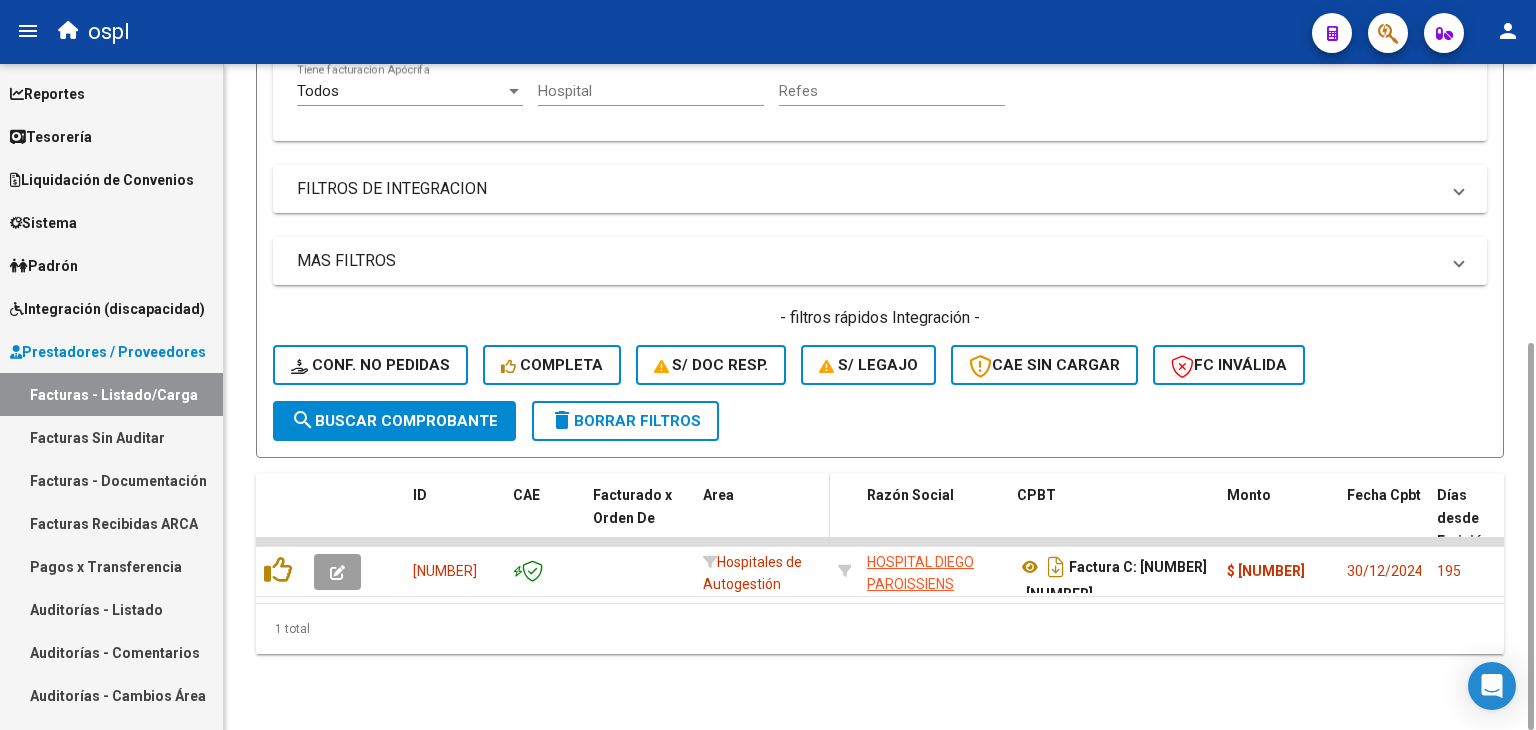 scroll, scrollTop: 0, scrollLeft: 0, axis: both 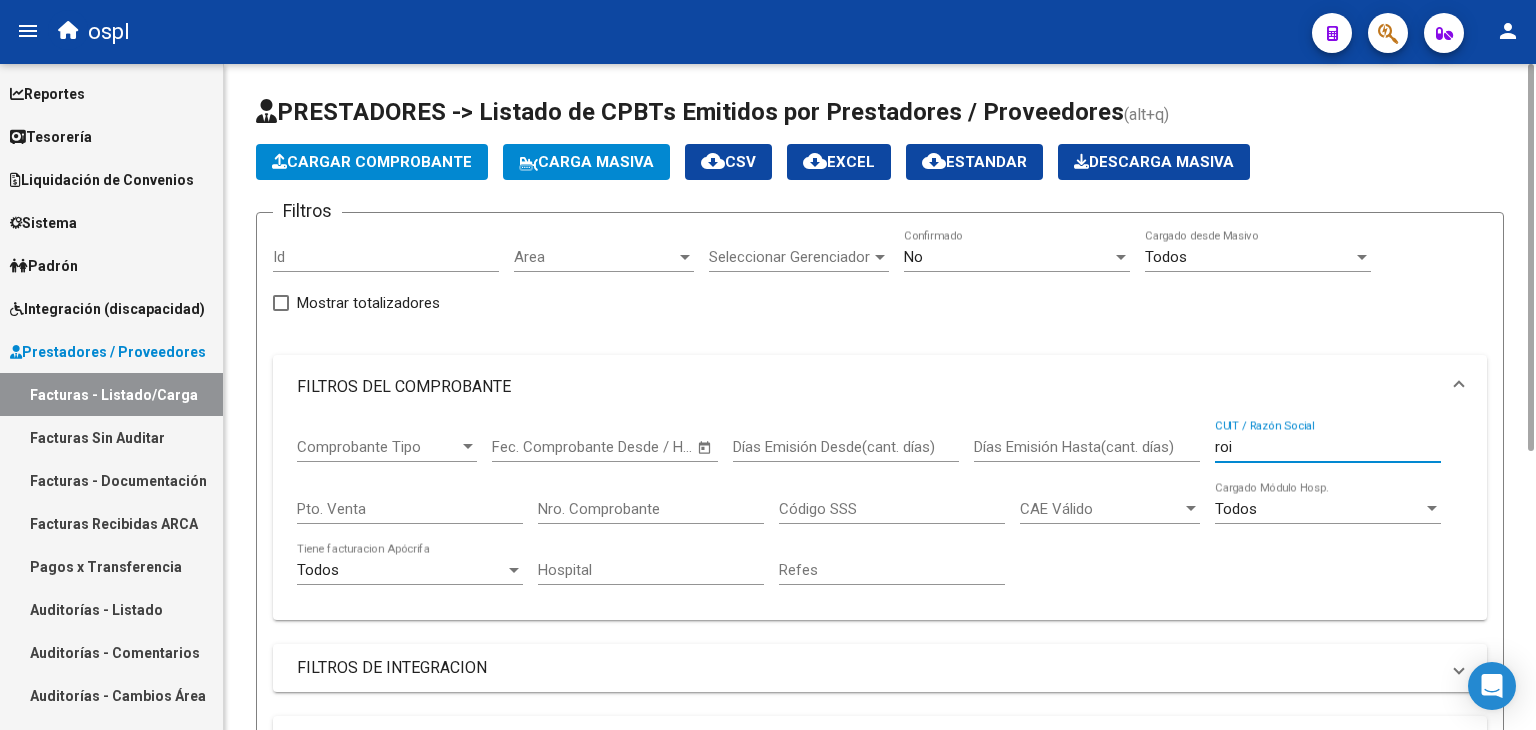 type on "roi" 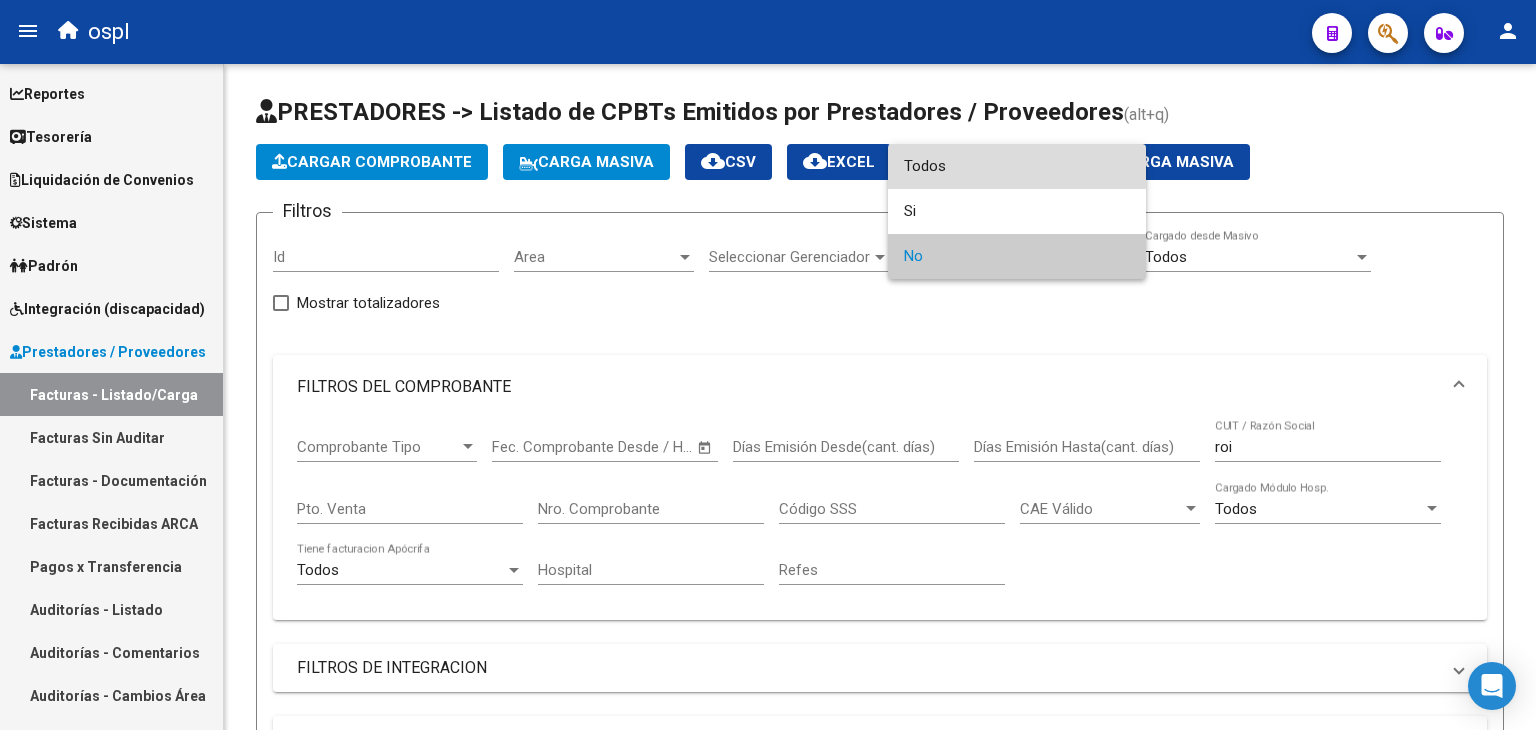 click on "Todos" at bounding box center [1017, 166] 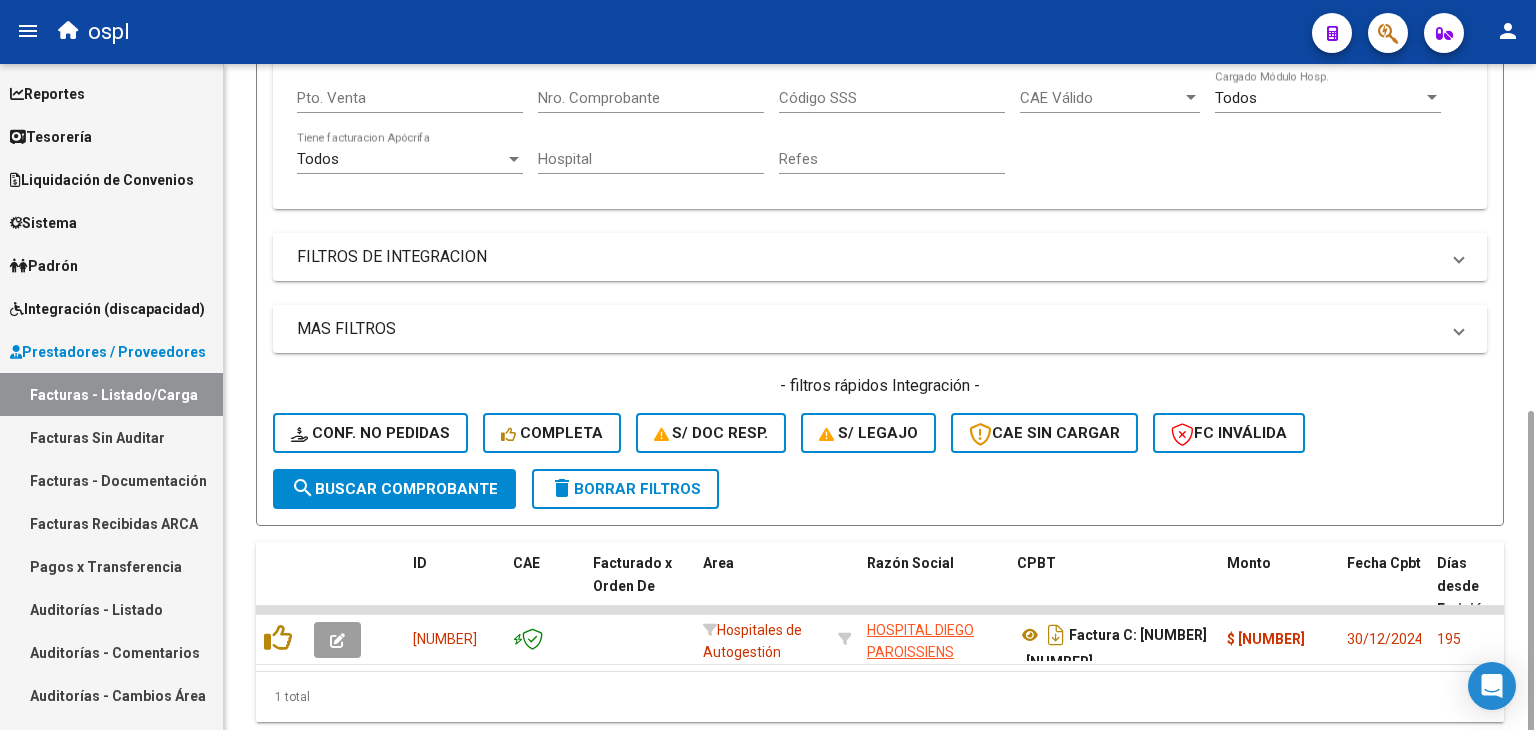 scroll, scrollTop: 479, scrollLeft: 0, axis: vertical 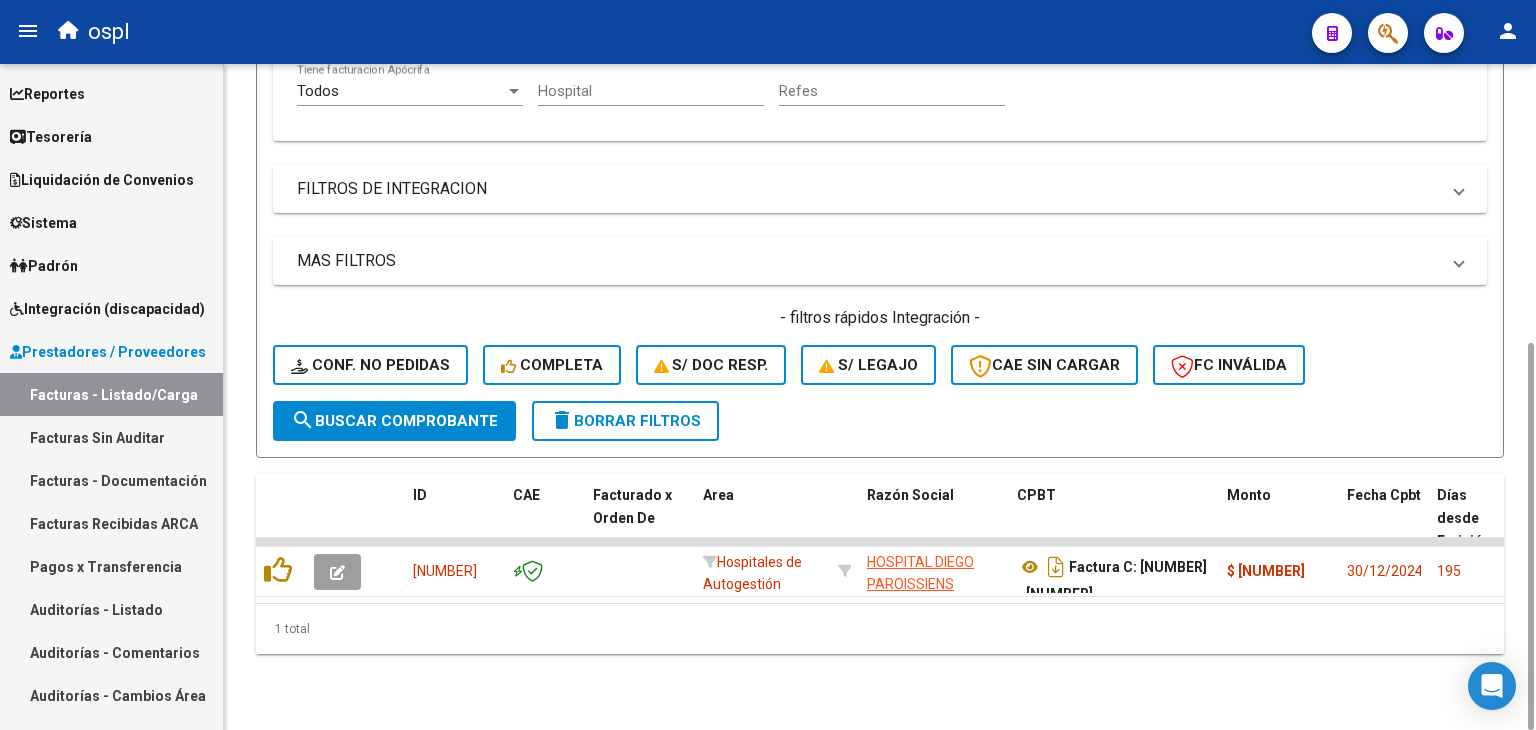 click on "search  Buscar Comprobante" 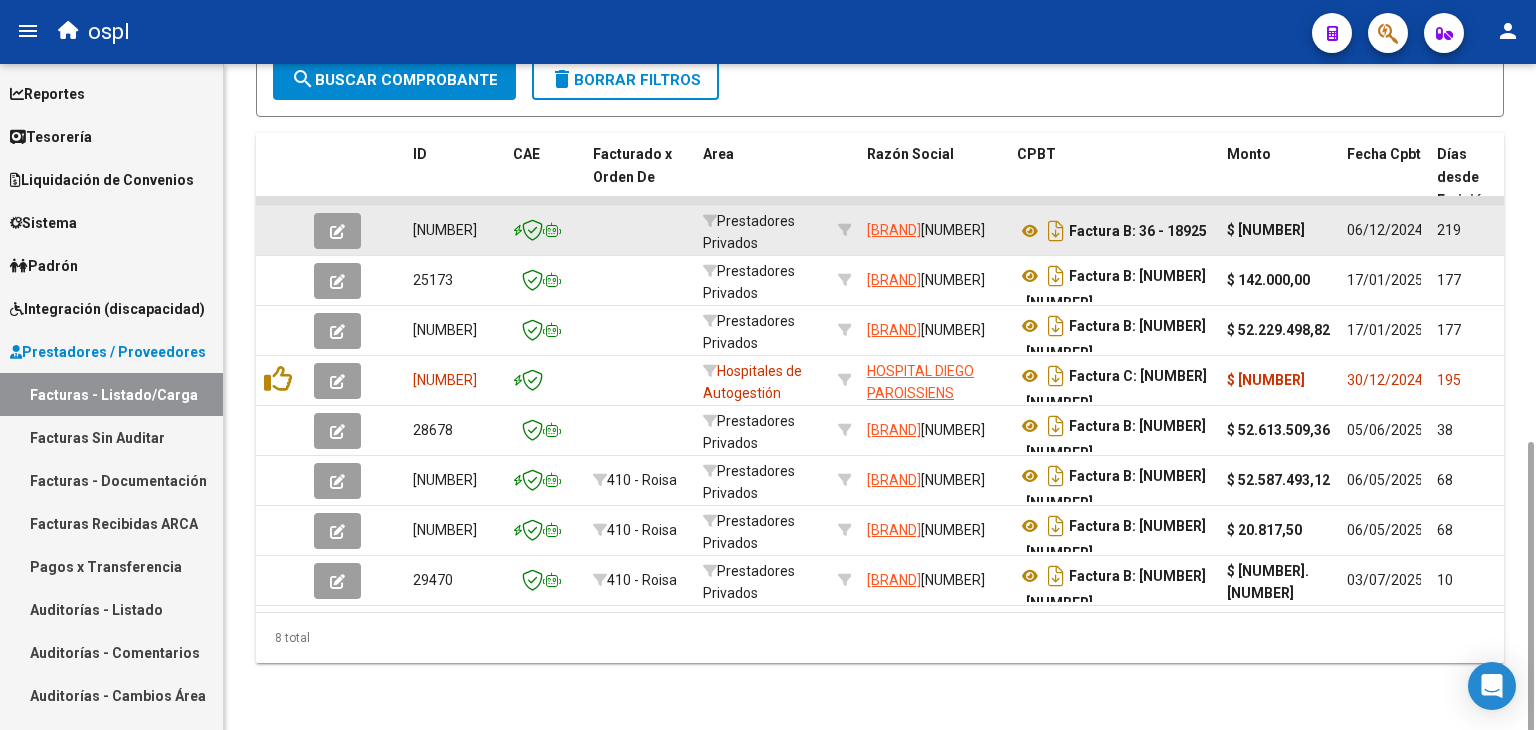scroll, scrollTop: 828, scrollLeft: 0, axis: vertical 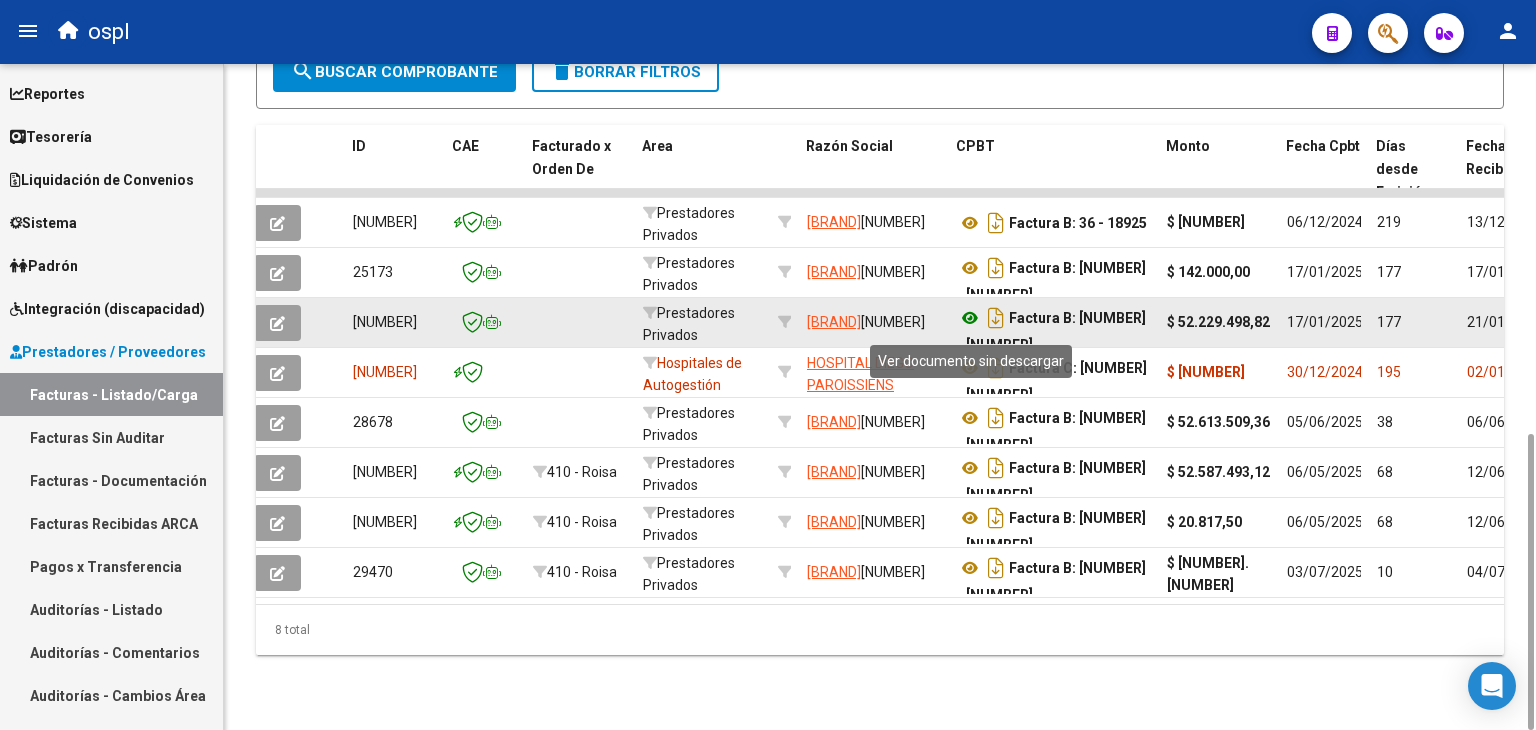 click 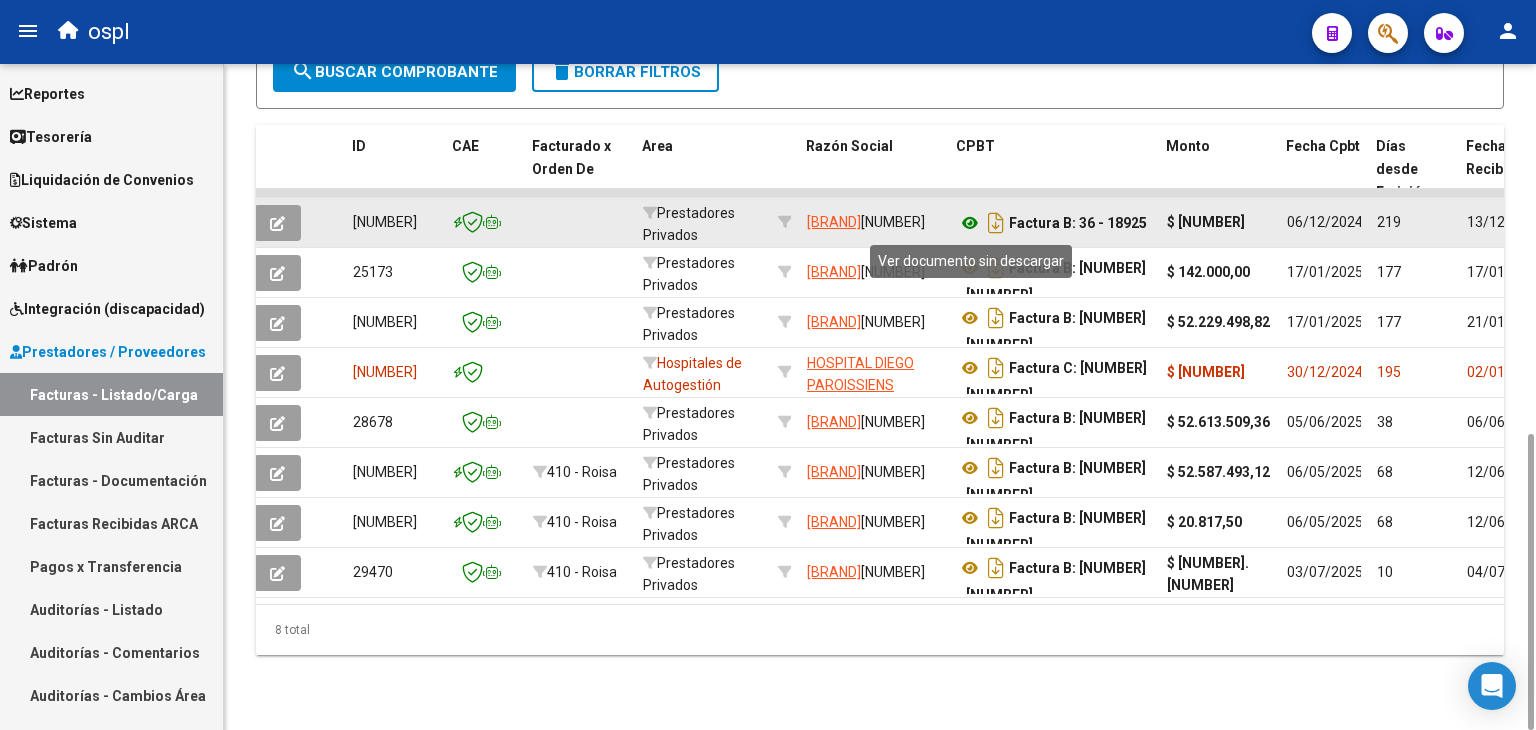click 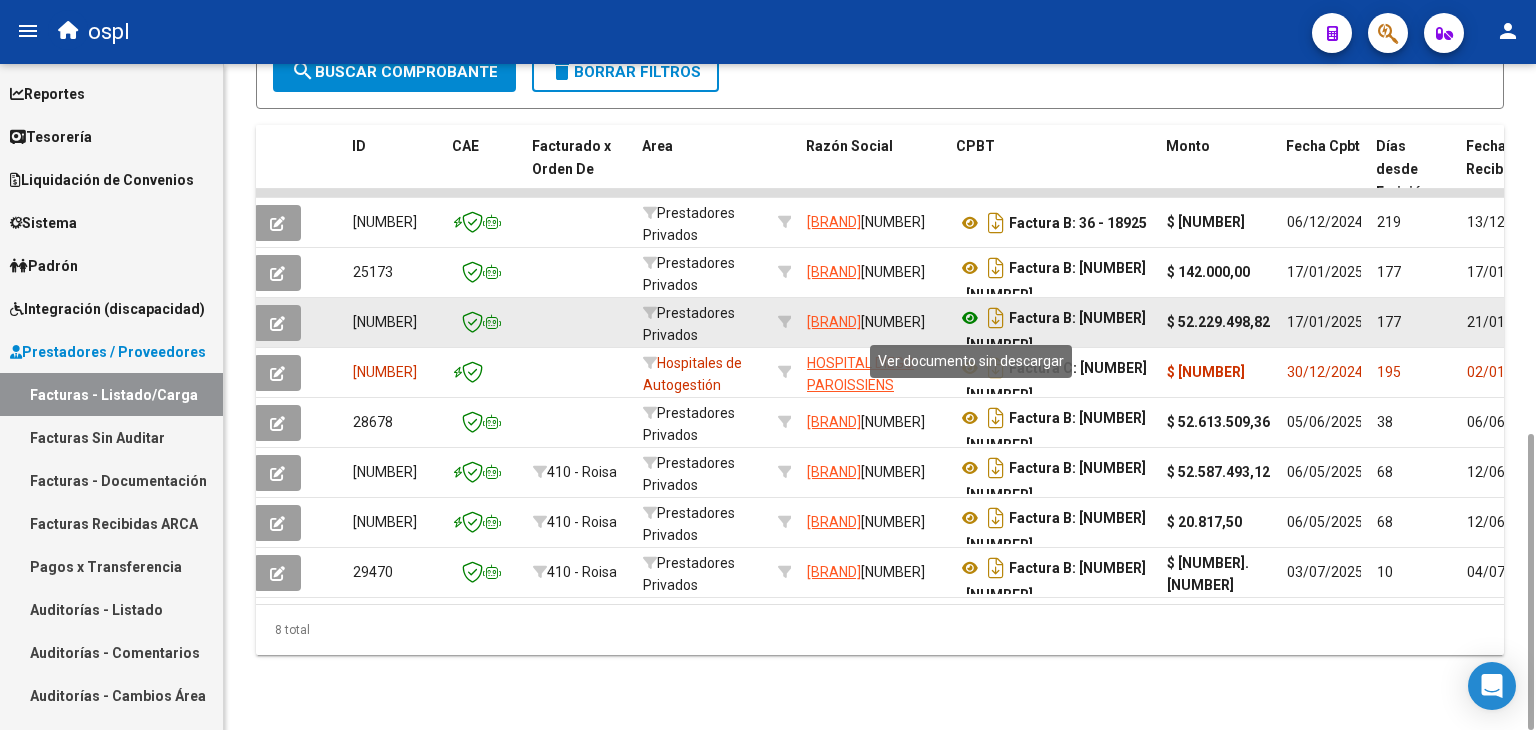 click 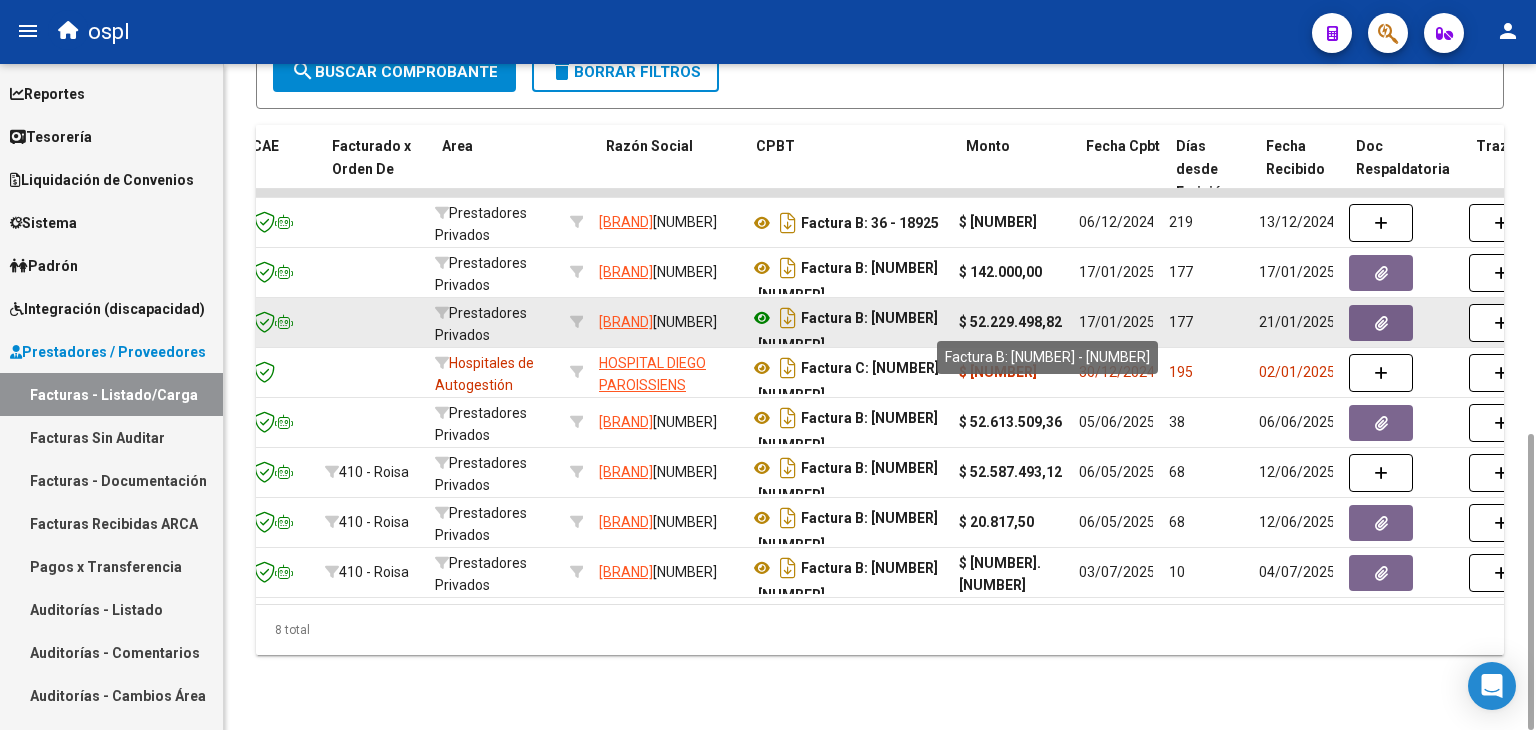 scroll, scrollTop: 0, scrollLeft: 274, axis: horizontal 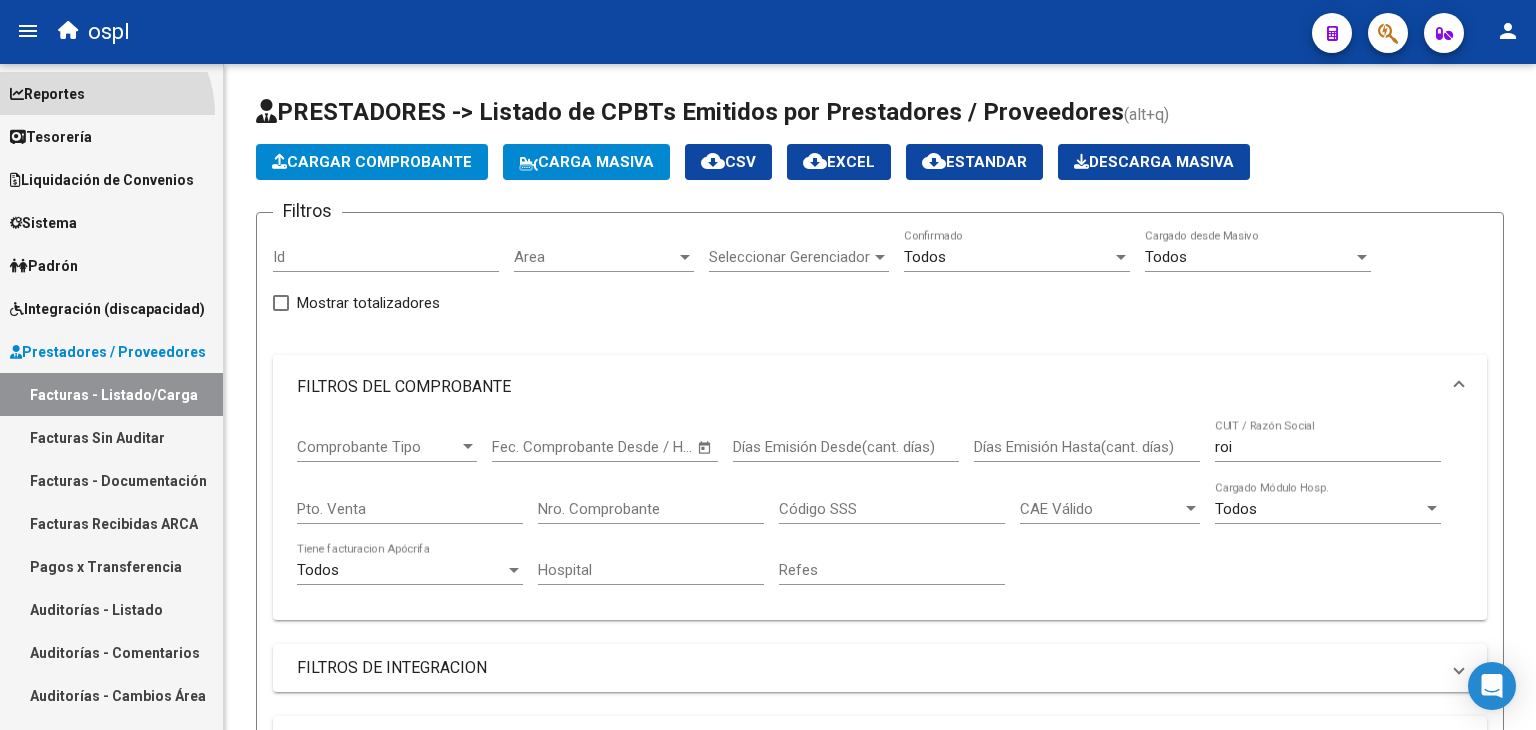 click on "Reportes" at bounding box center [111, 93] 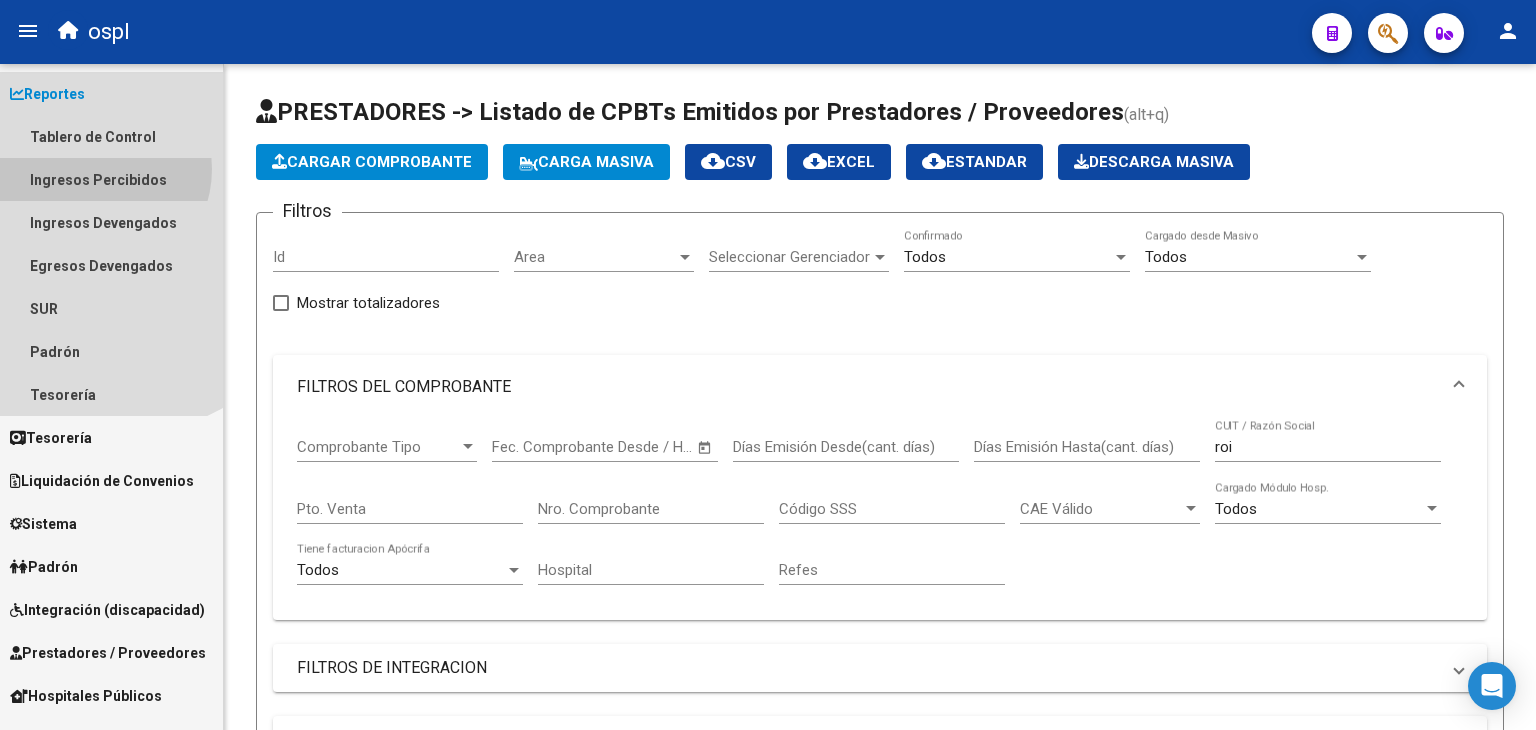 click on "Ingresos Percibidos" at bounding box center (111, 179) 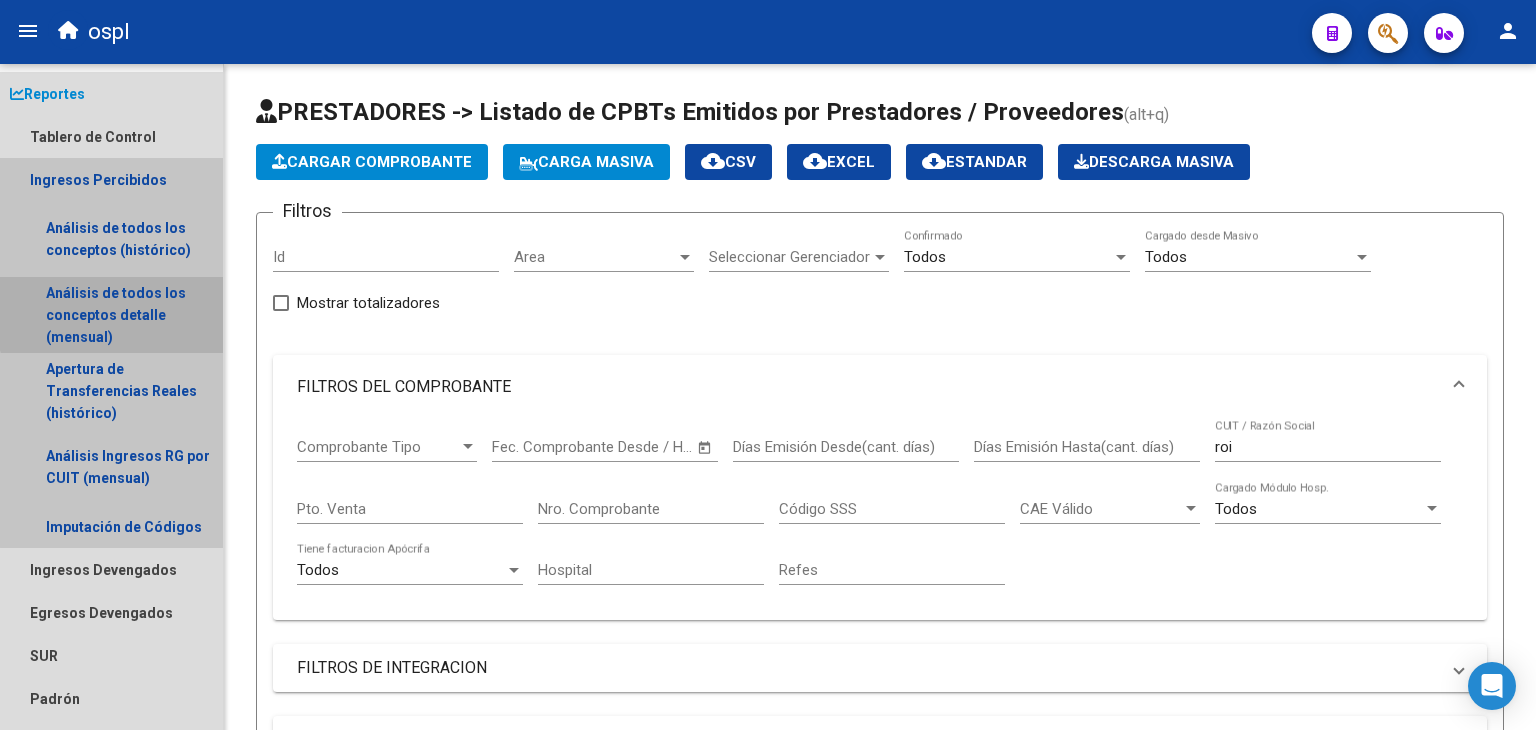 click on "Análisis de todos los conceptos detalle (mensual)" at bounding box center (111, 315) 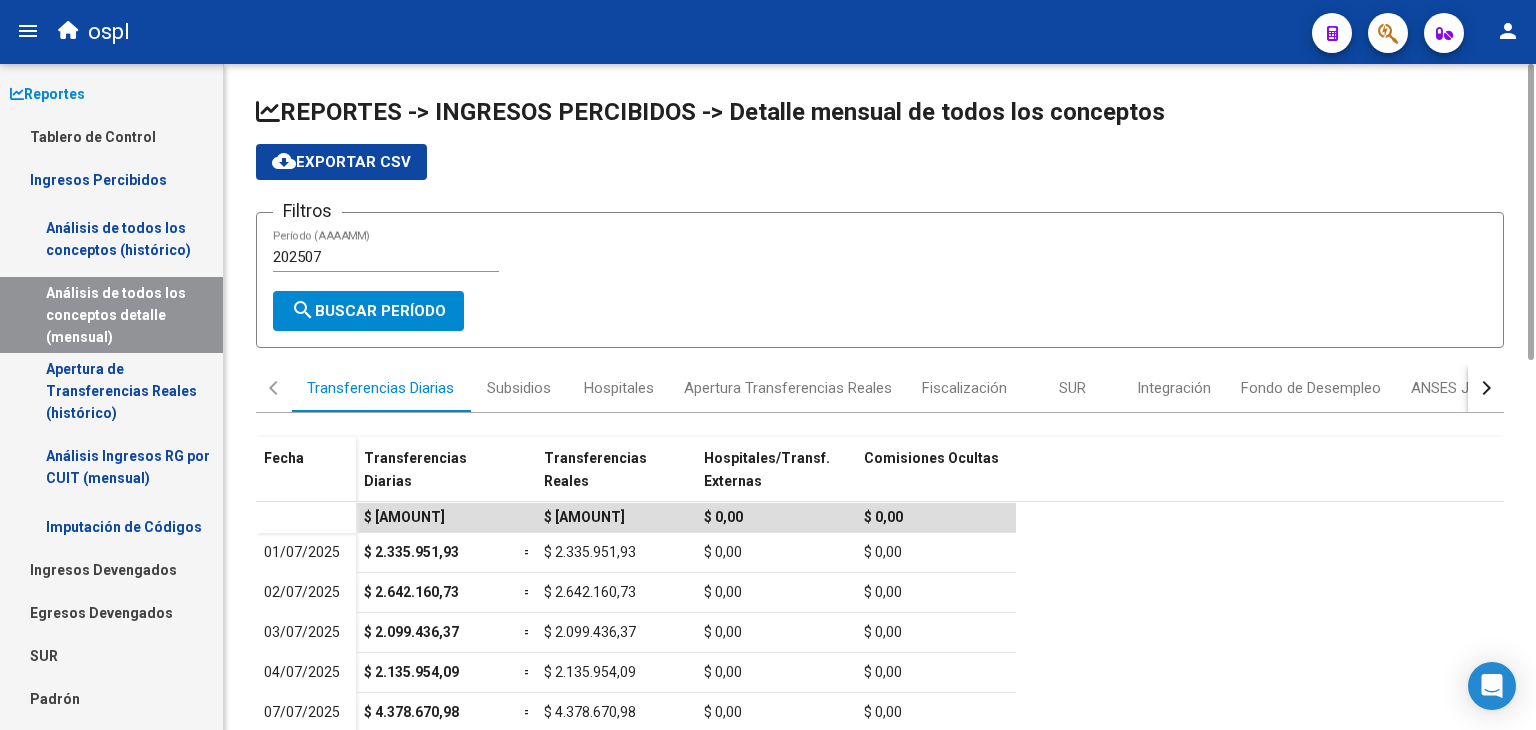scroll, scrollTop: 280, scrollLeft: 0, axis: vertical 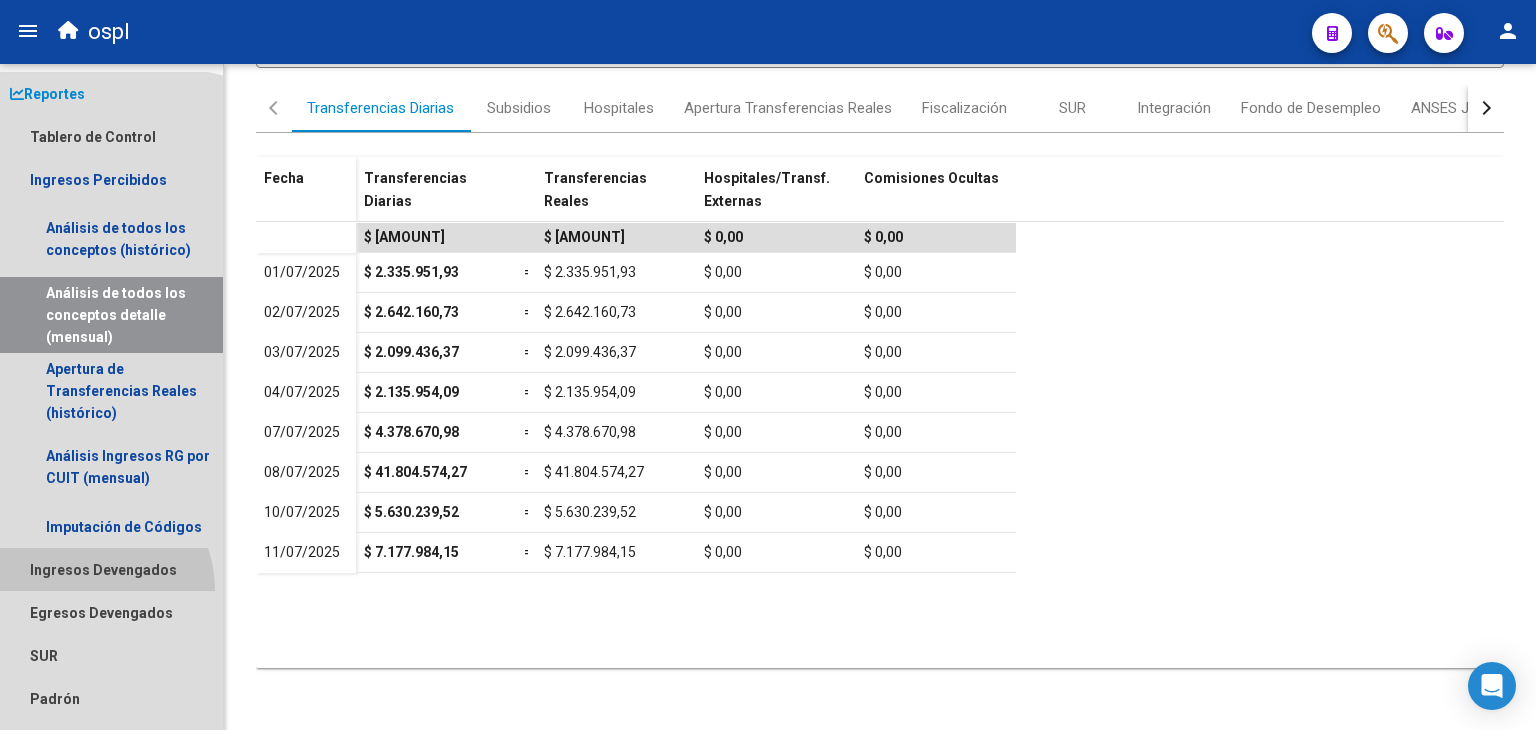 click on "Ingresos Devengados" at bounding box center (111, 569) 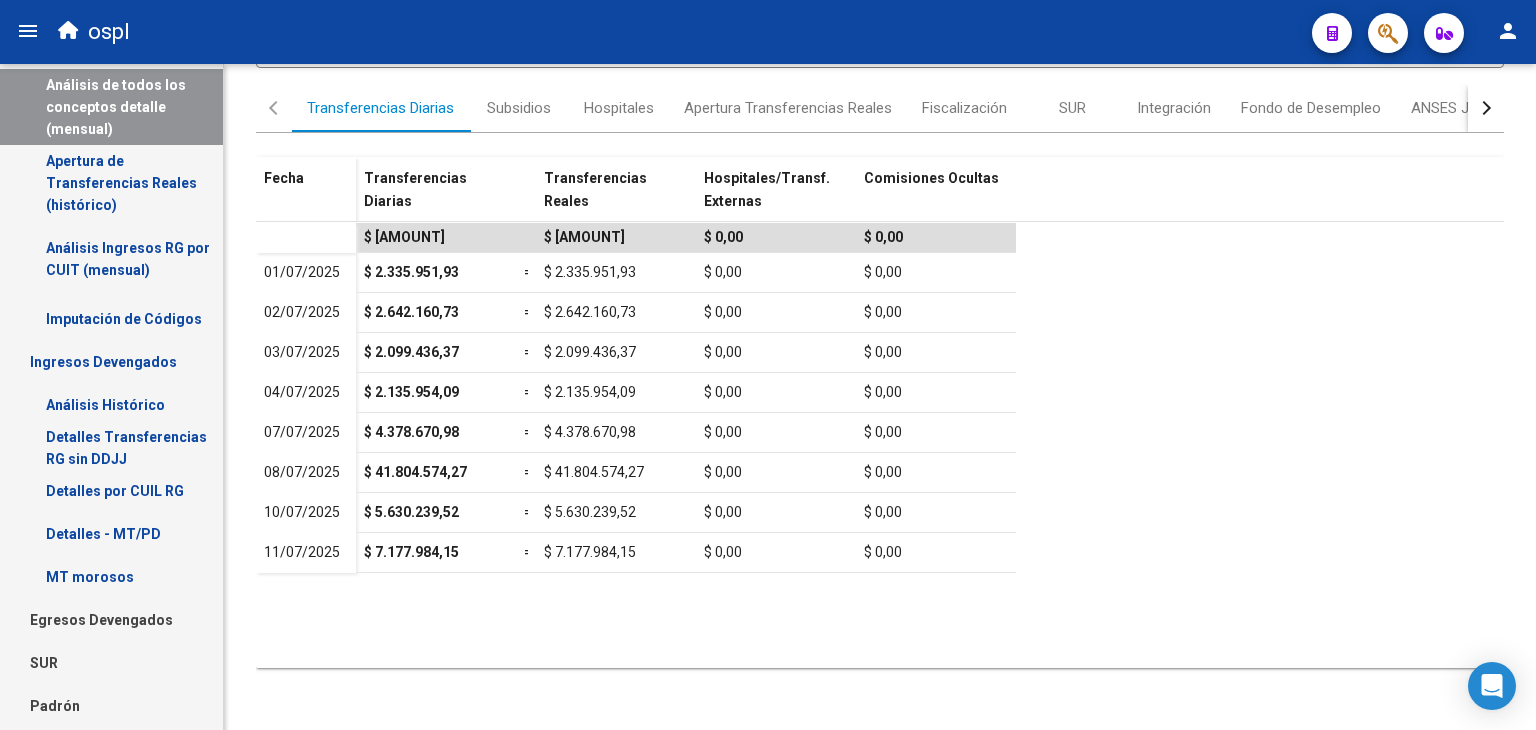 scroll, scrollTop: 214, scrollLeft: 0, axis: vertical 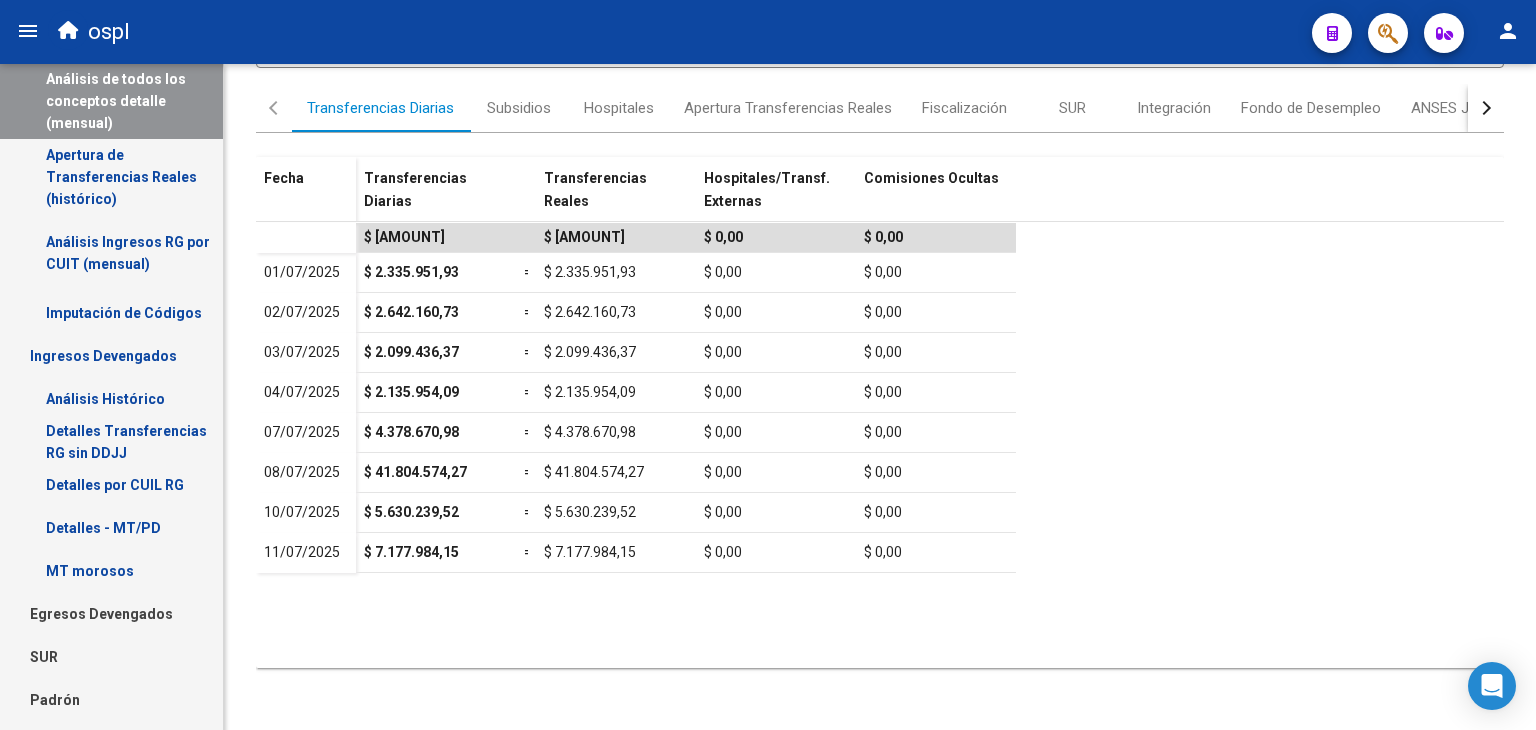 click on "Análisis Histórico" at bounding box center (111, 398) 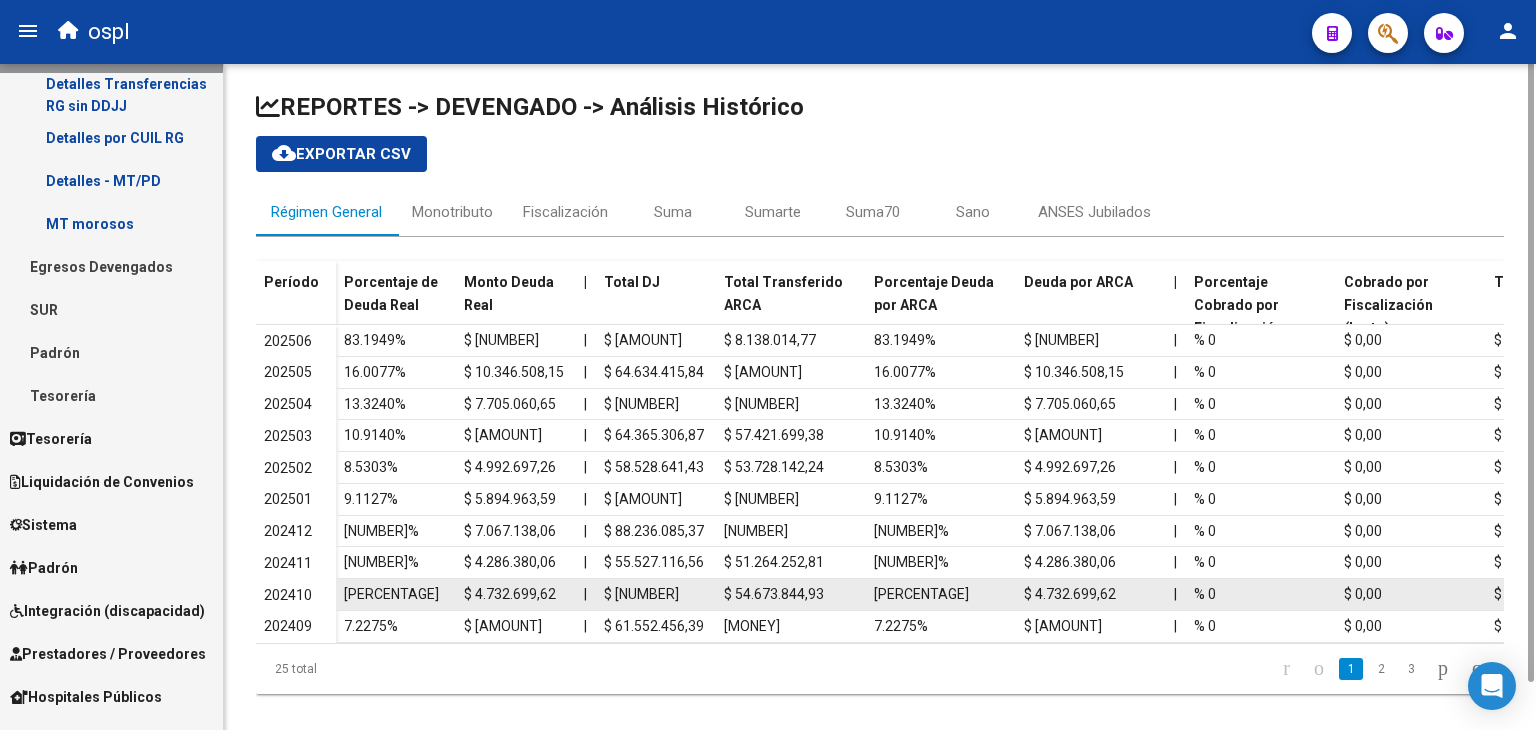 scroll, scrollTop: 0, scrollLeft: 0, axis: both 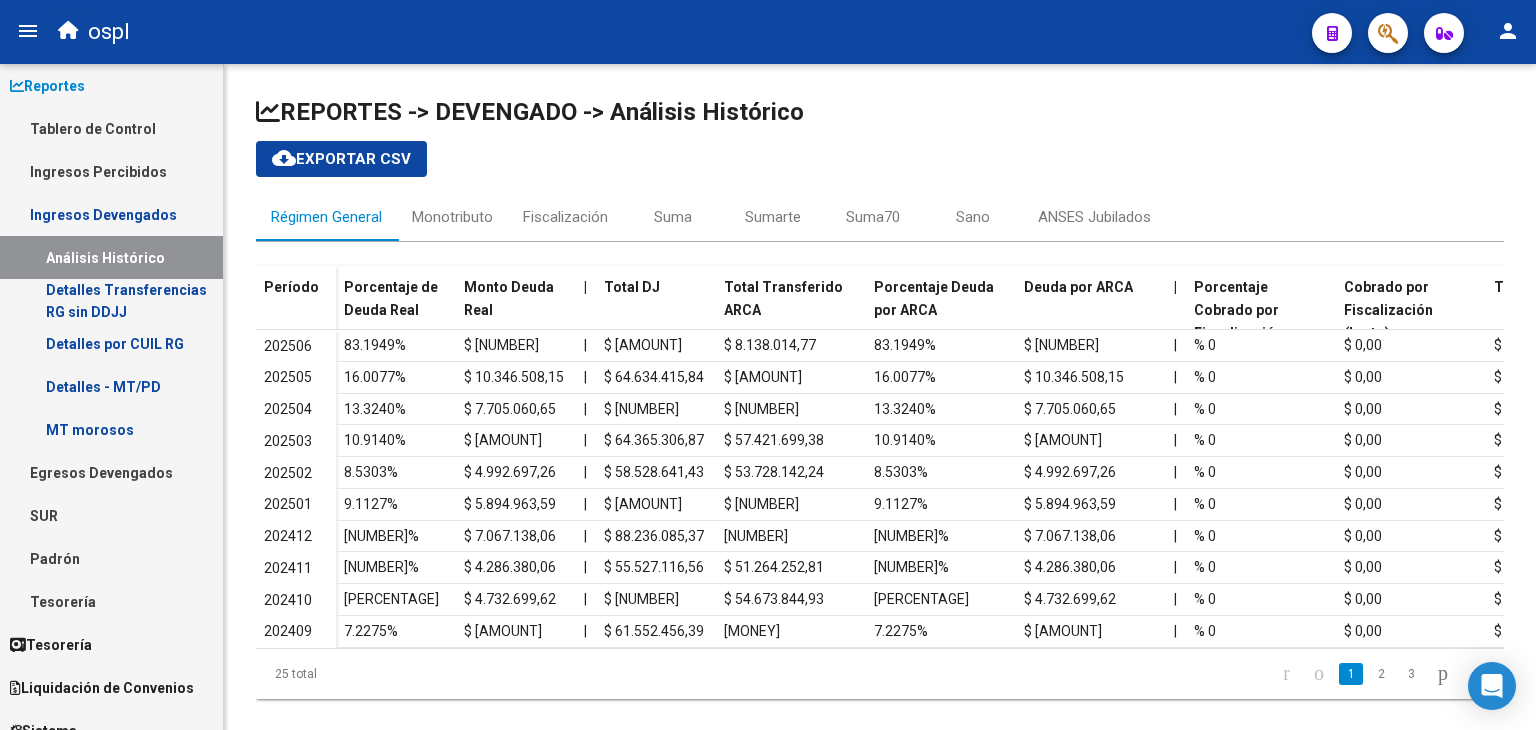 click on "Egresos Devengados" at bounding box center [111, 472] 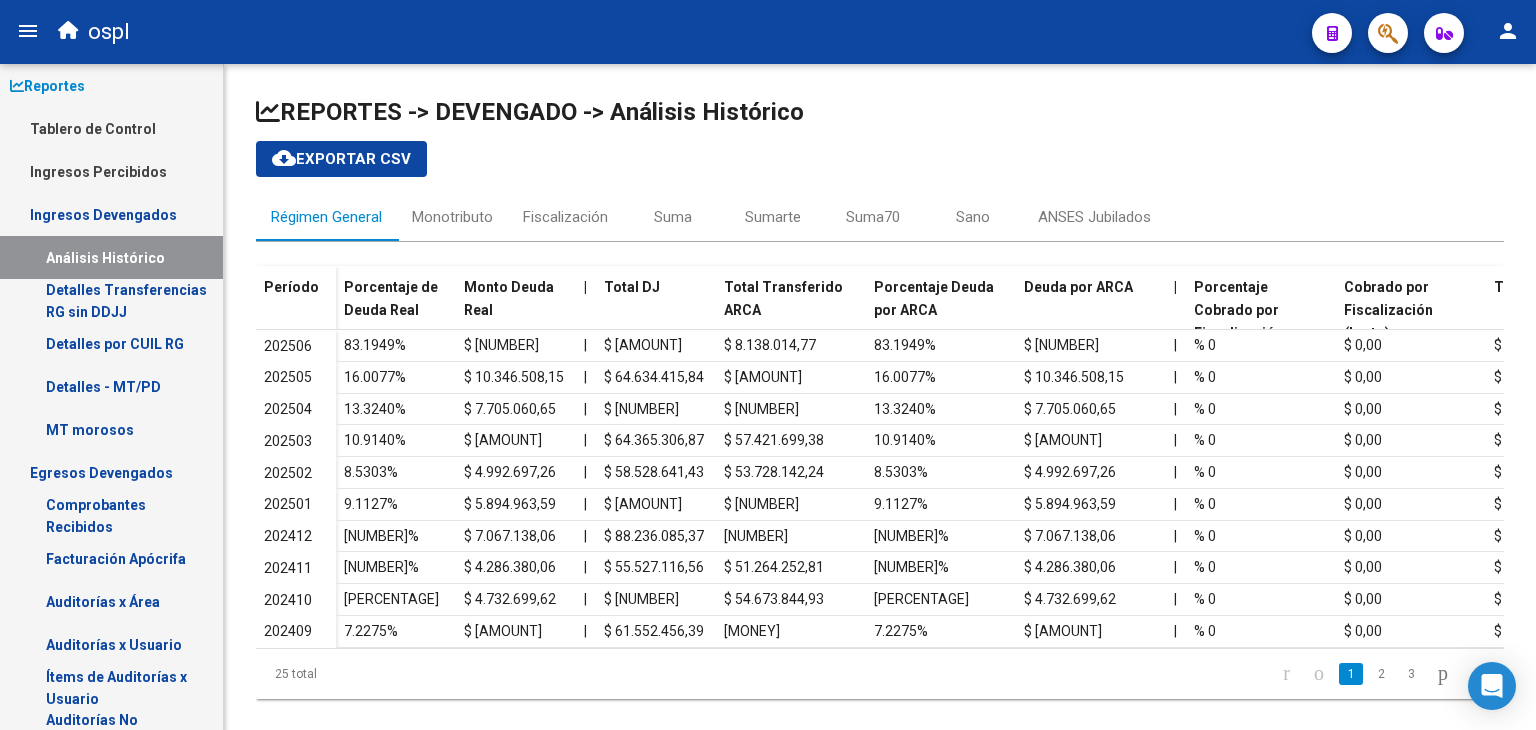 click on "Comprobantes Recibidos" at bounding box center [111, 515] 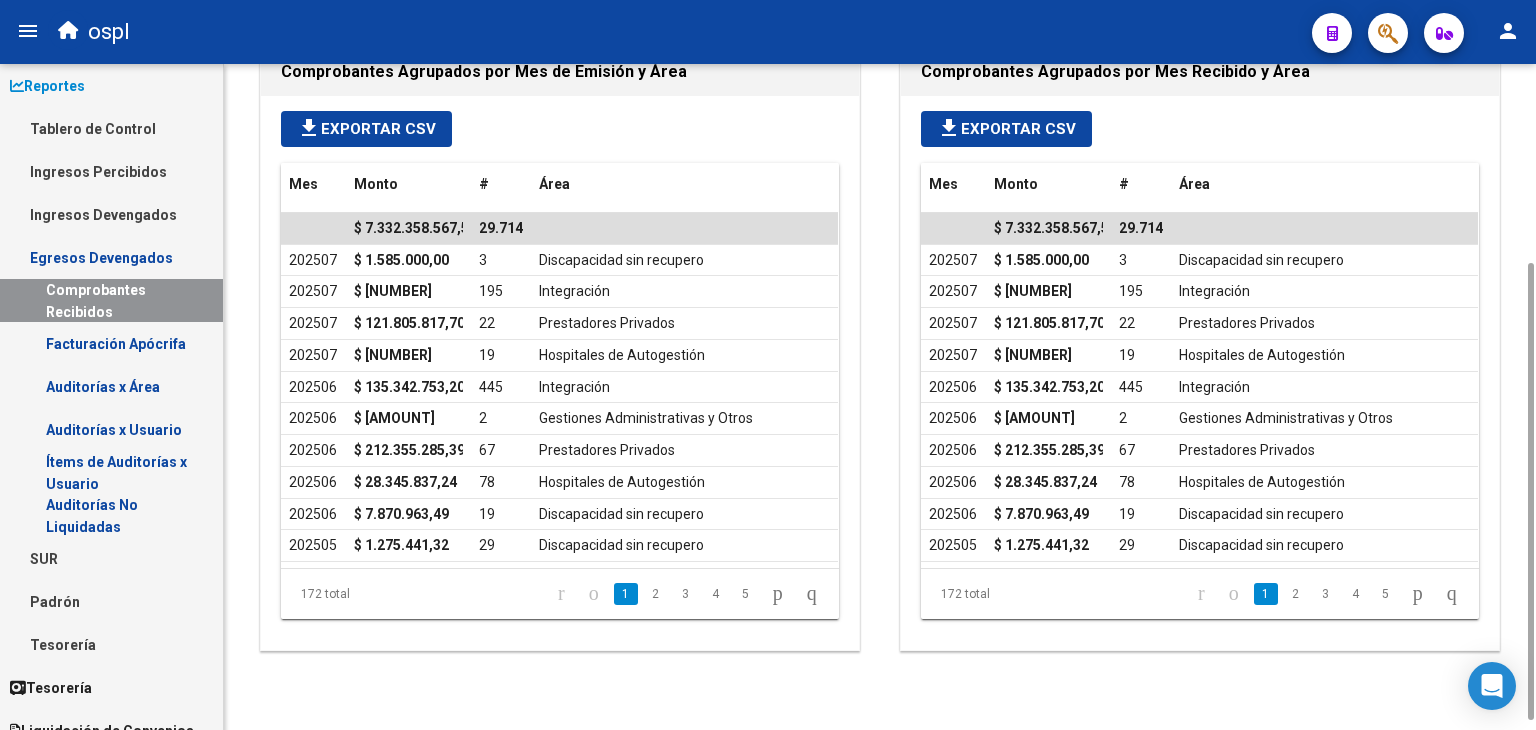 scroll, scrollTop: 284, scrollLeft: 0, axis: vertical 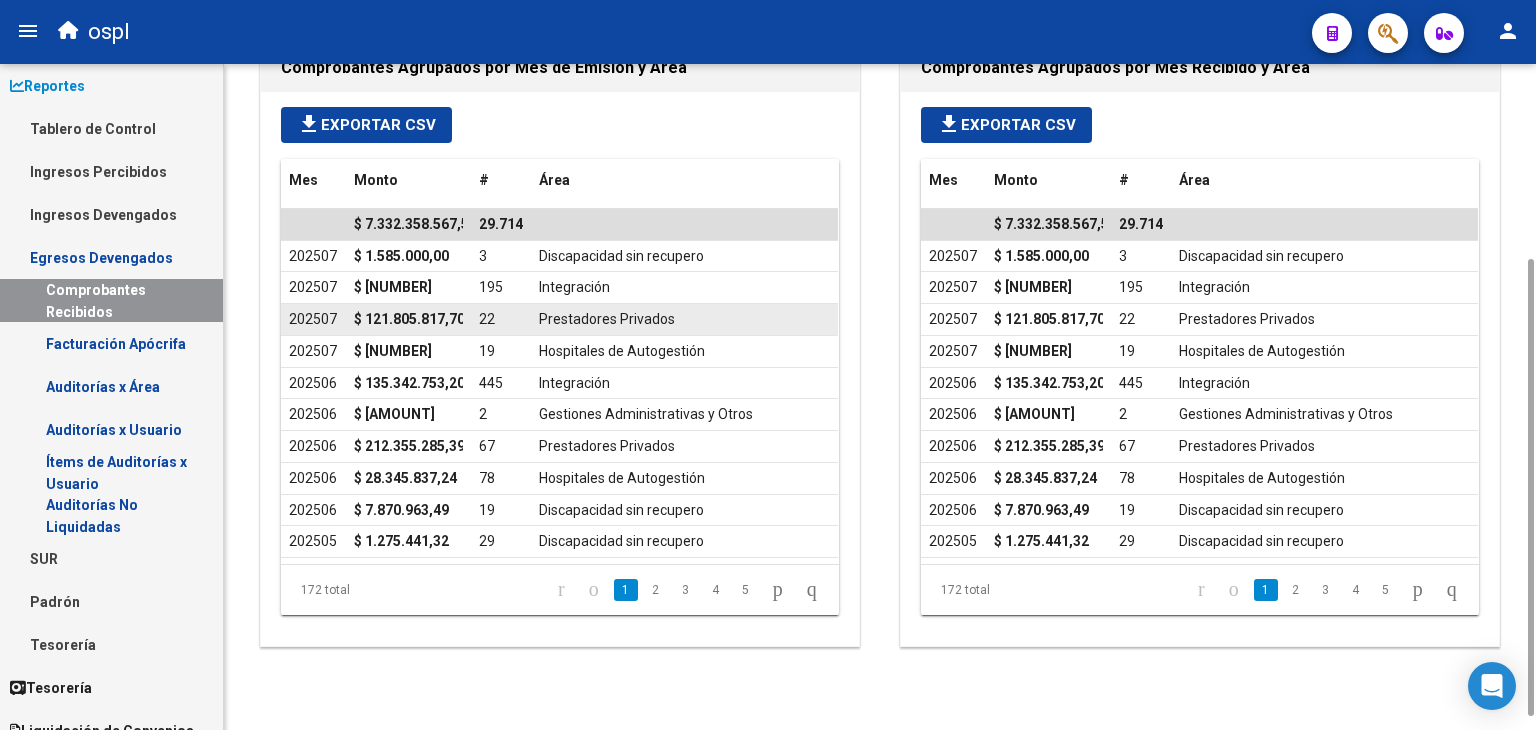 click on "$ 121.805.817,70" 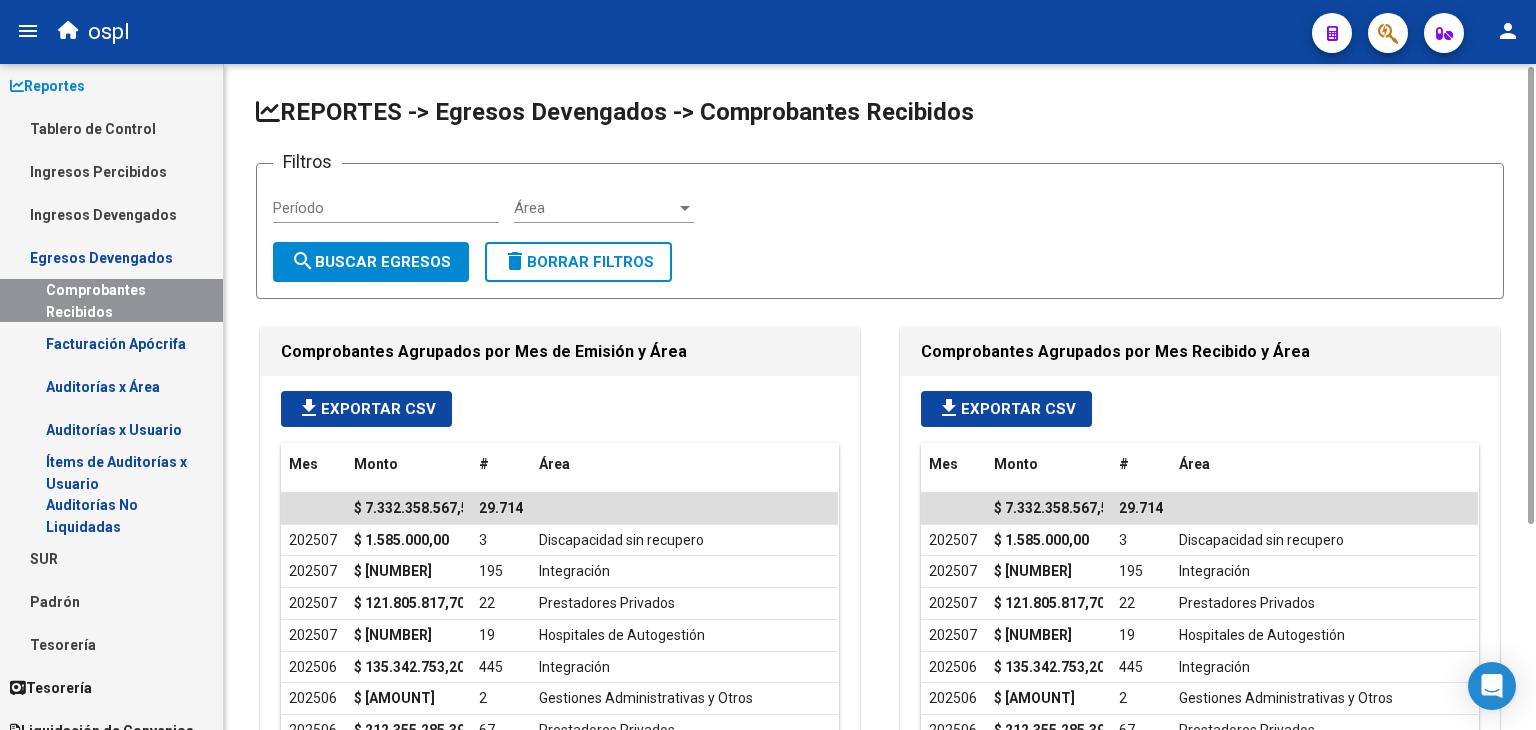scroll, scrollTop: 2, scrollLeft: 0, axis: vertical 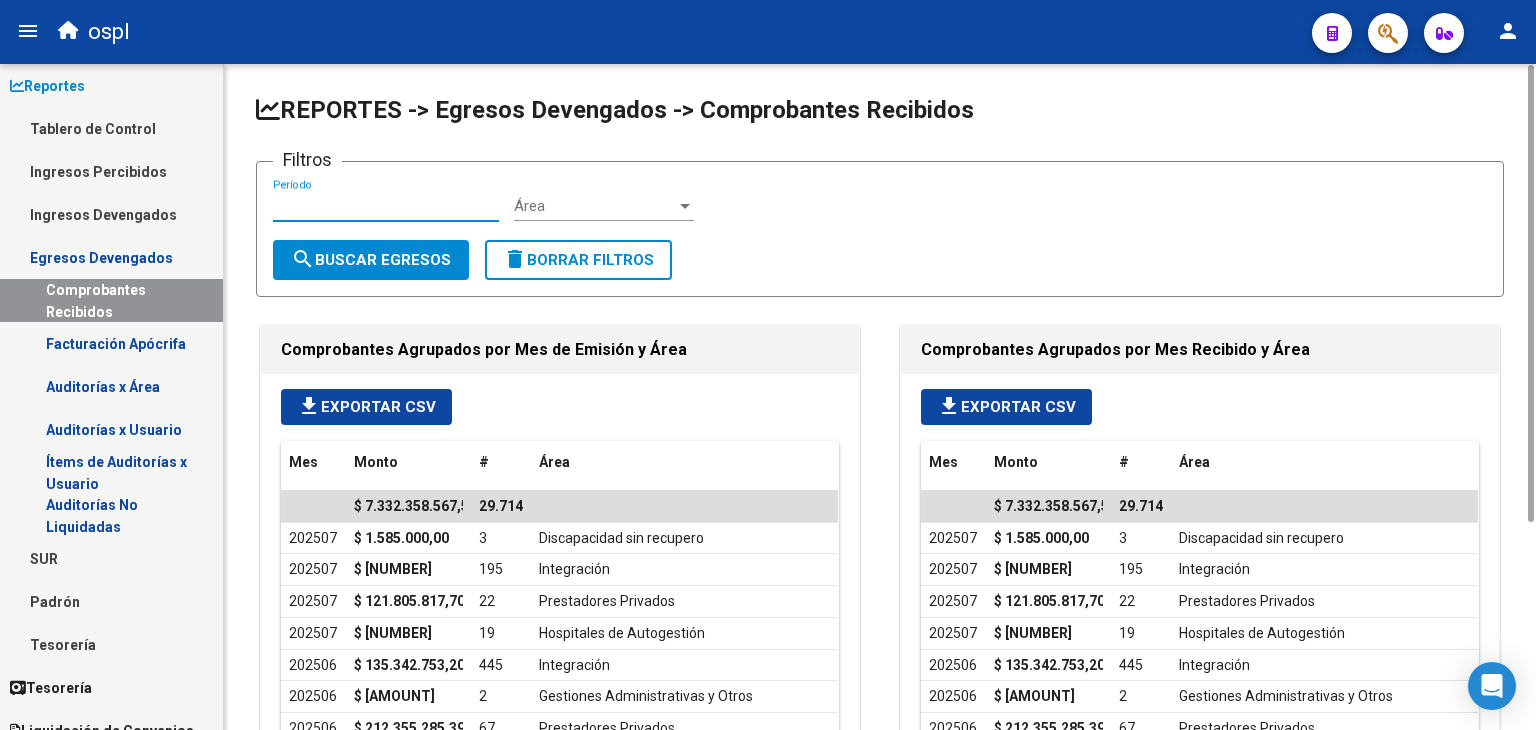 click on "Período" at bounding box center (386, 206) 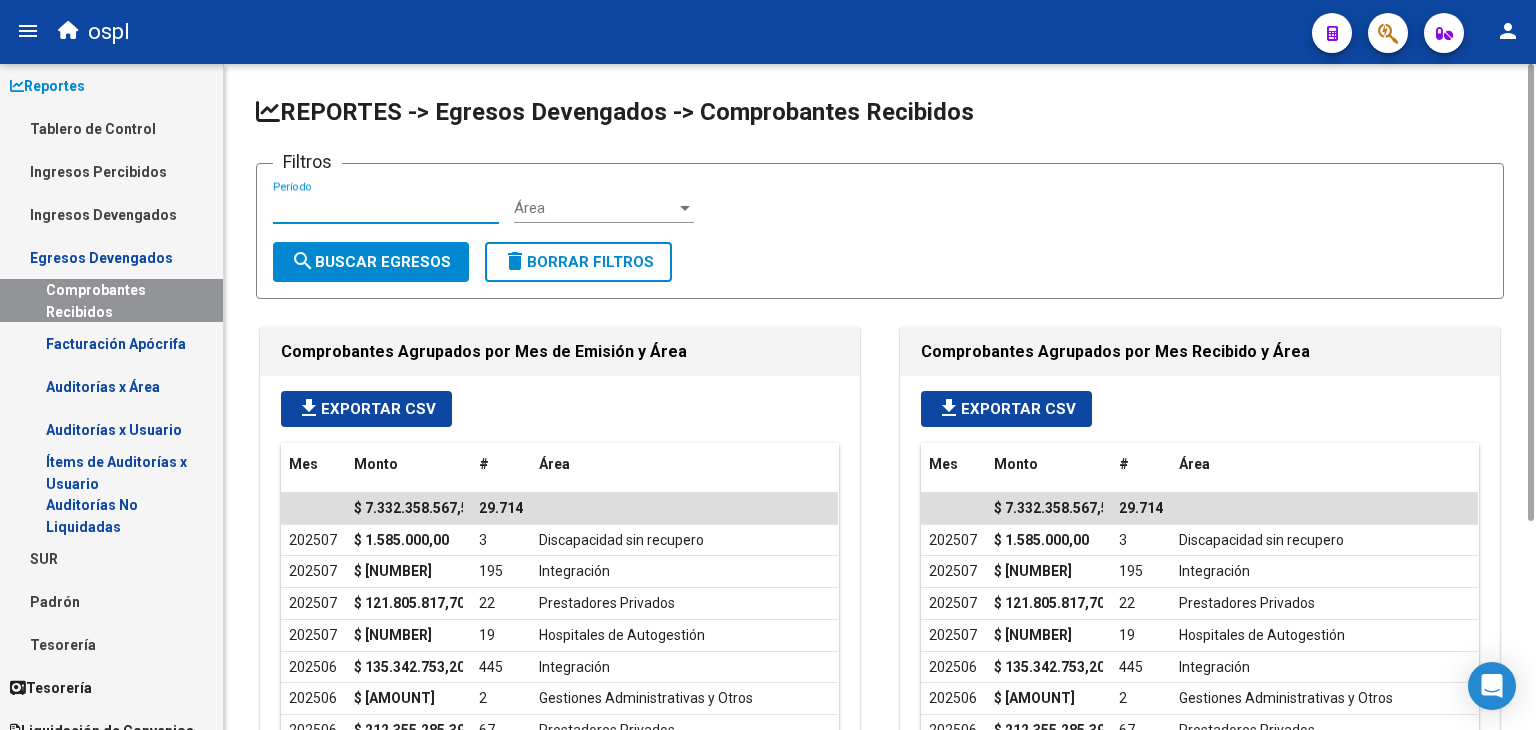 scroll, scrollTop: 2, scrollLeft: 0, axis: vertical 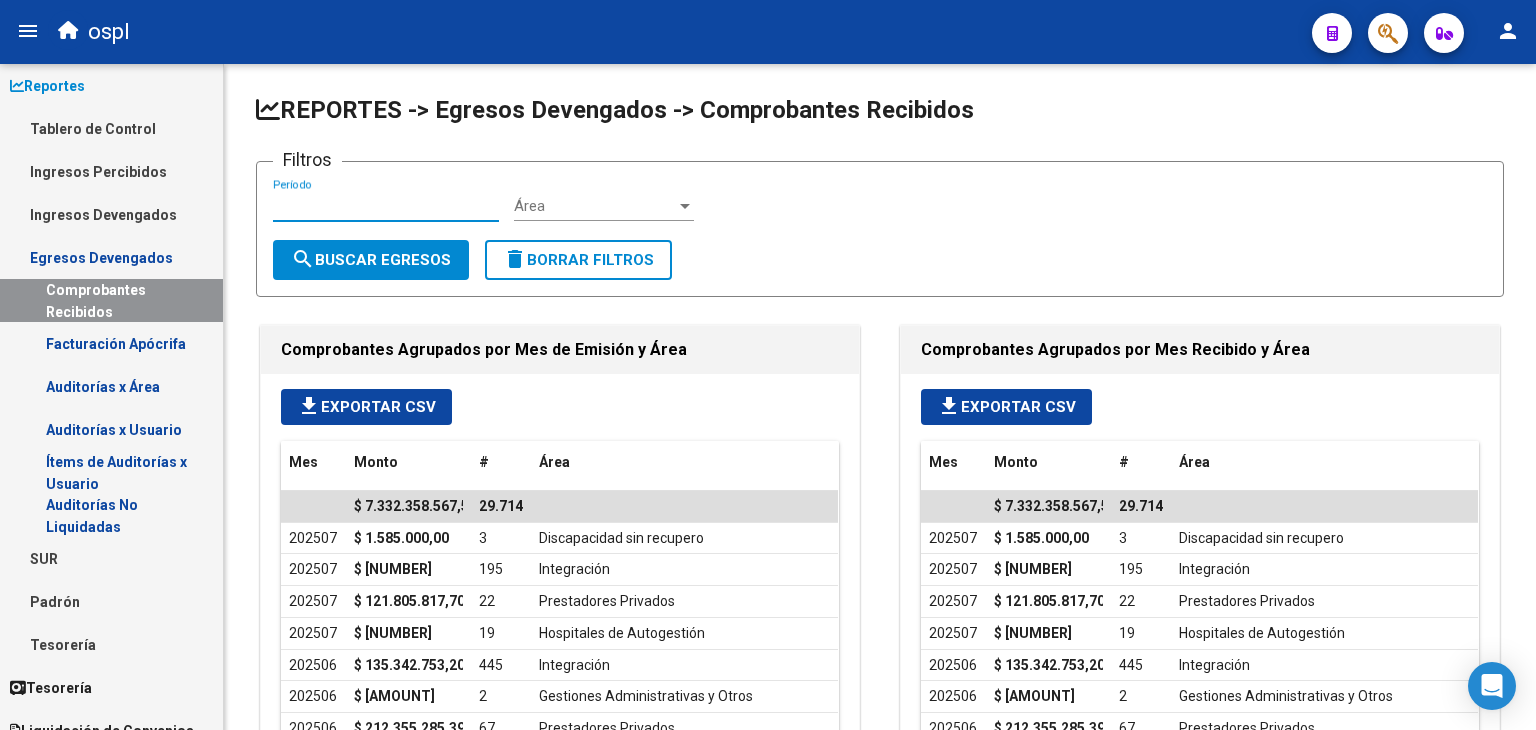 click on "Ingresos Percibidos" at bounding box center [111, 171] 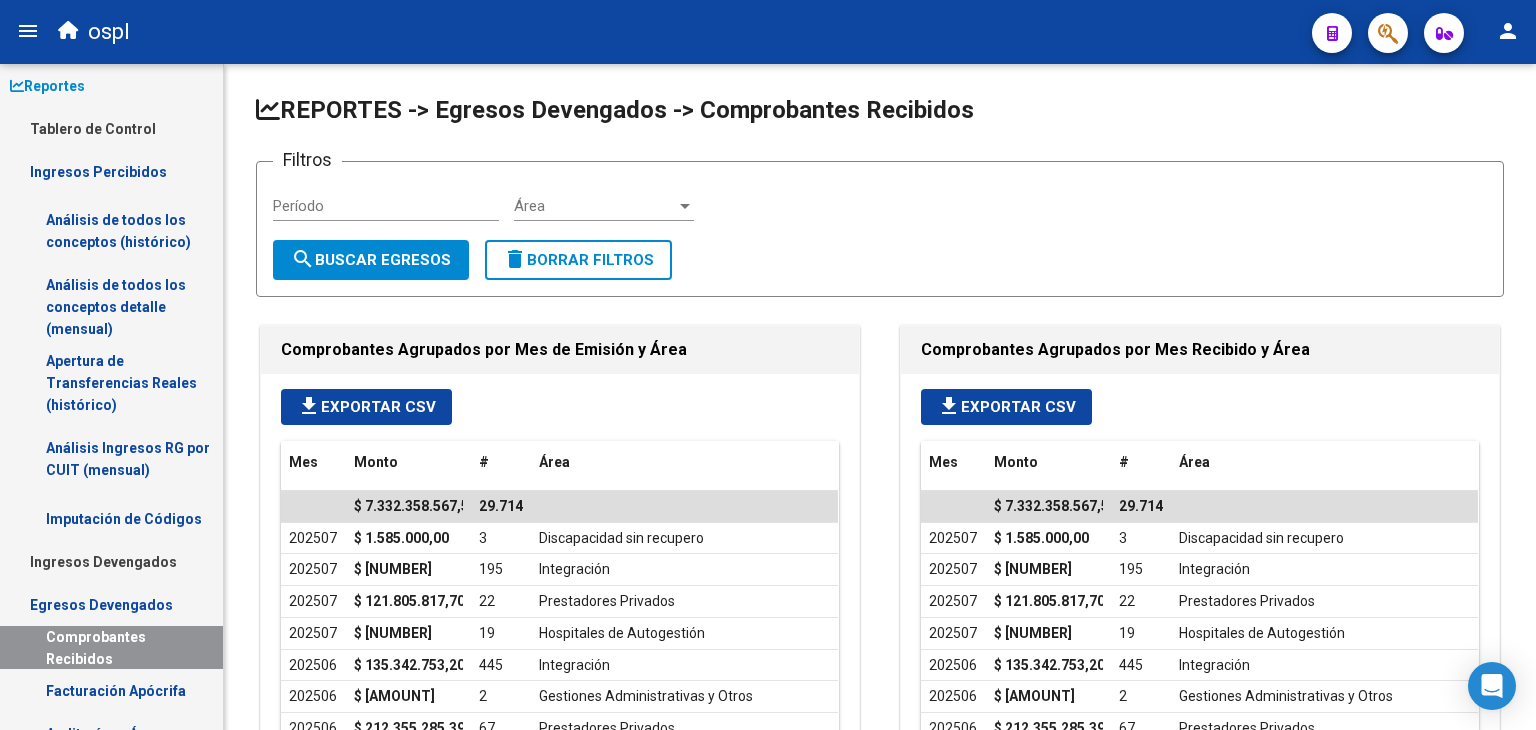 click on "Análisis de todos los conceptos (histórico)" at bounding box center [111, 231] 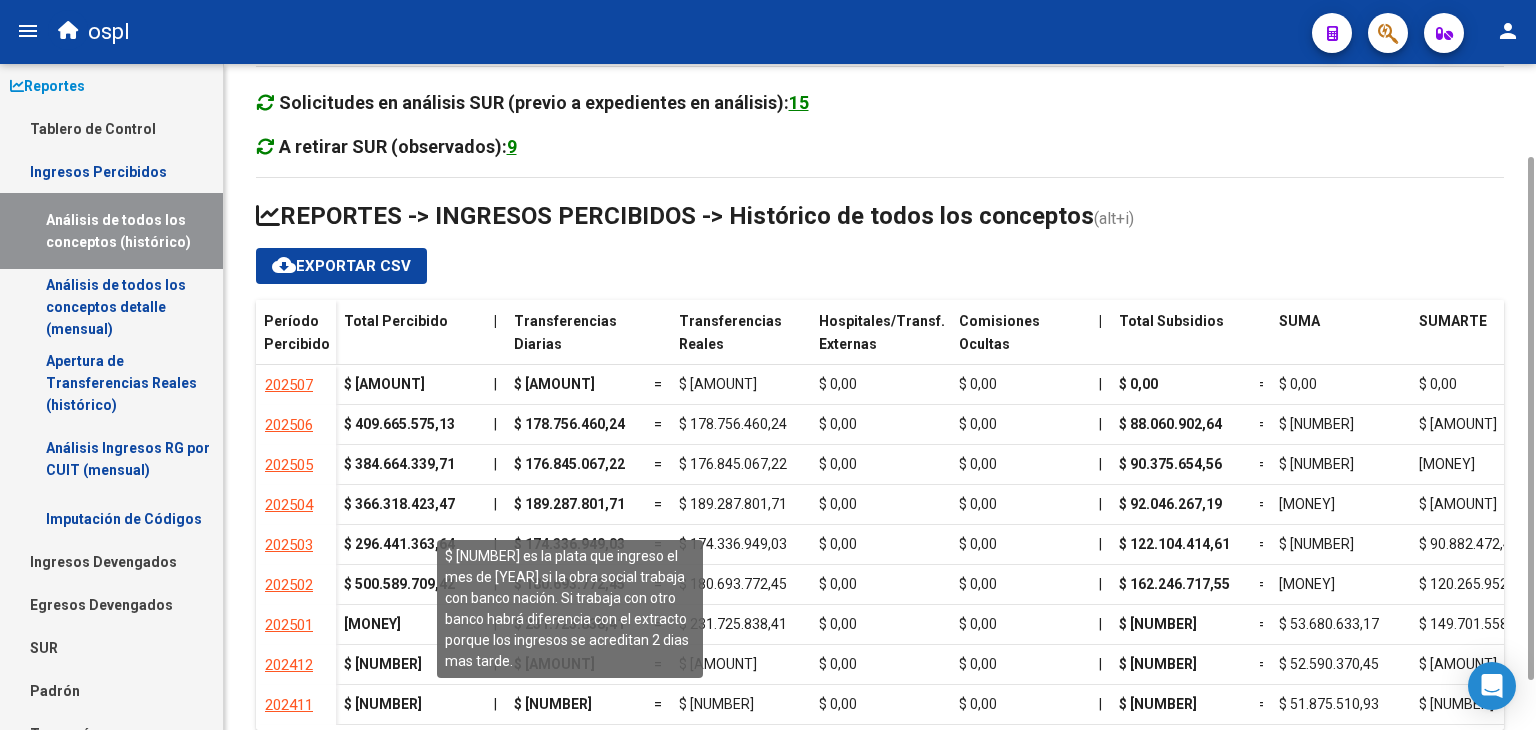 scroll, scrollTop: 130, scrollLeft: 0, axis: vertical 